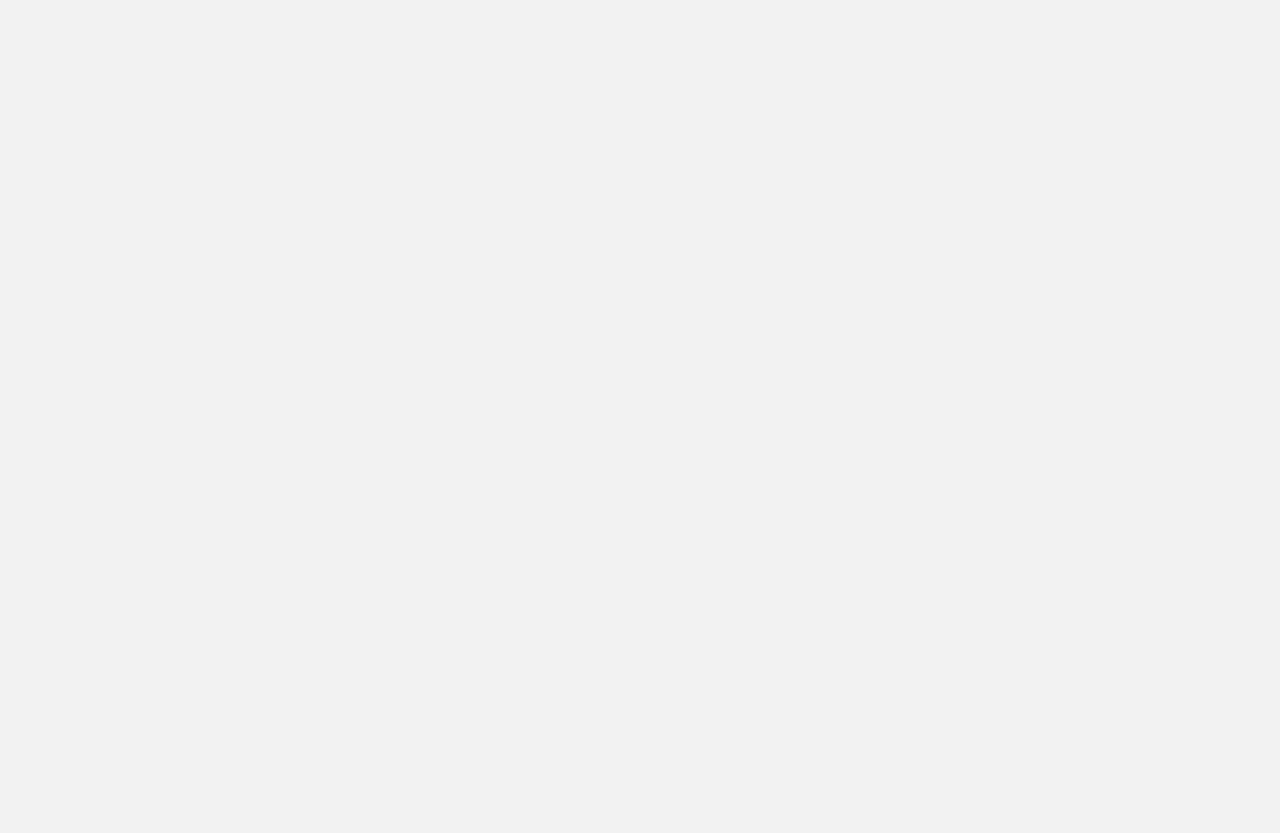 scroll, scrollTop: 0, scrollLeft: 0, axis: both 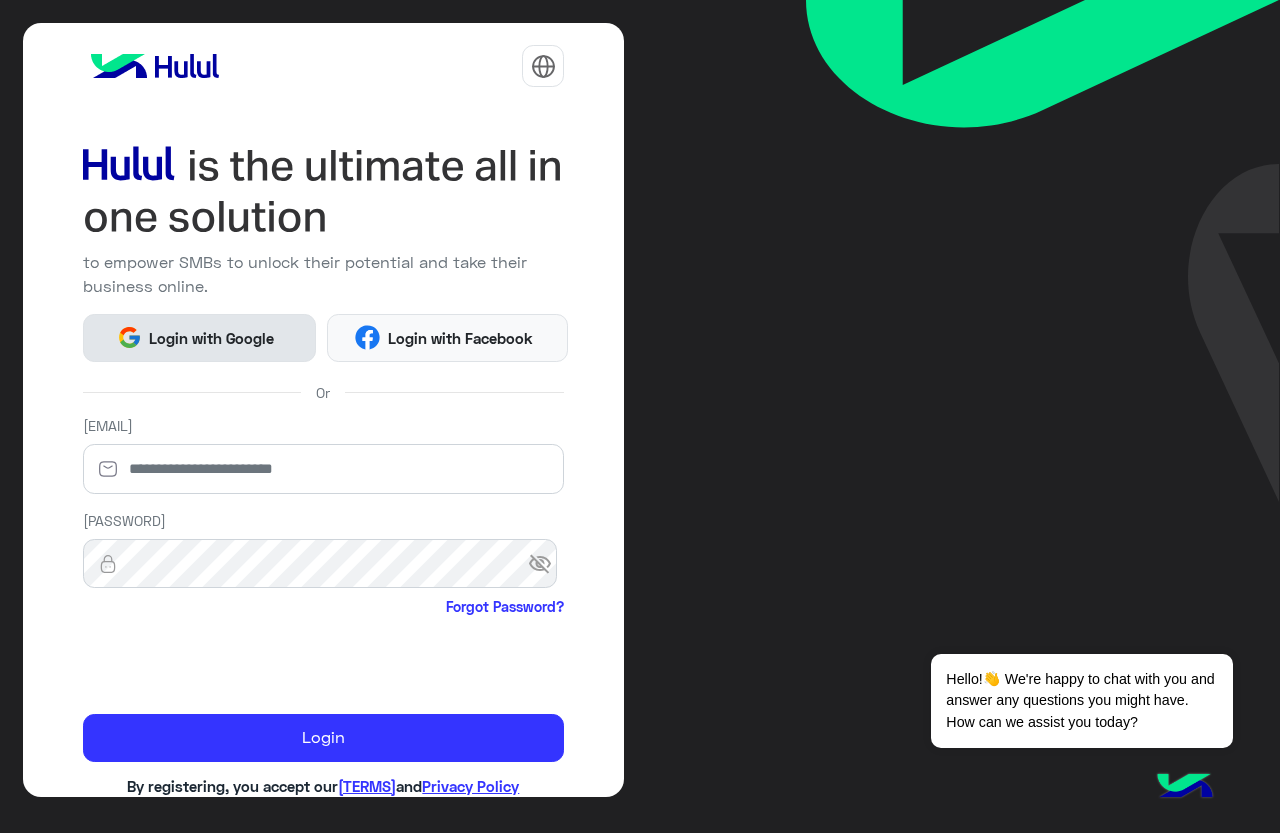 click on "Login with Google" 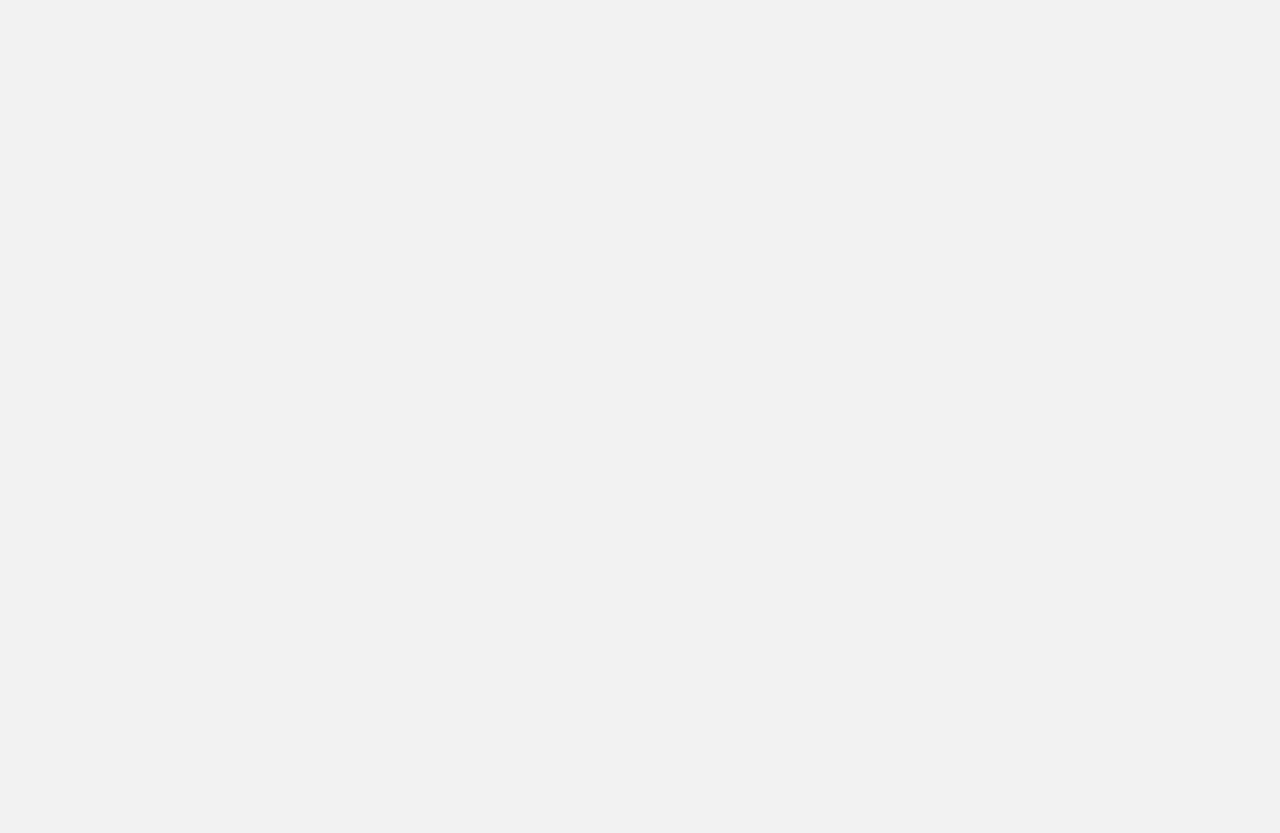 scroll, scrollTop: 0, scrollLeft: 0, axis: both 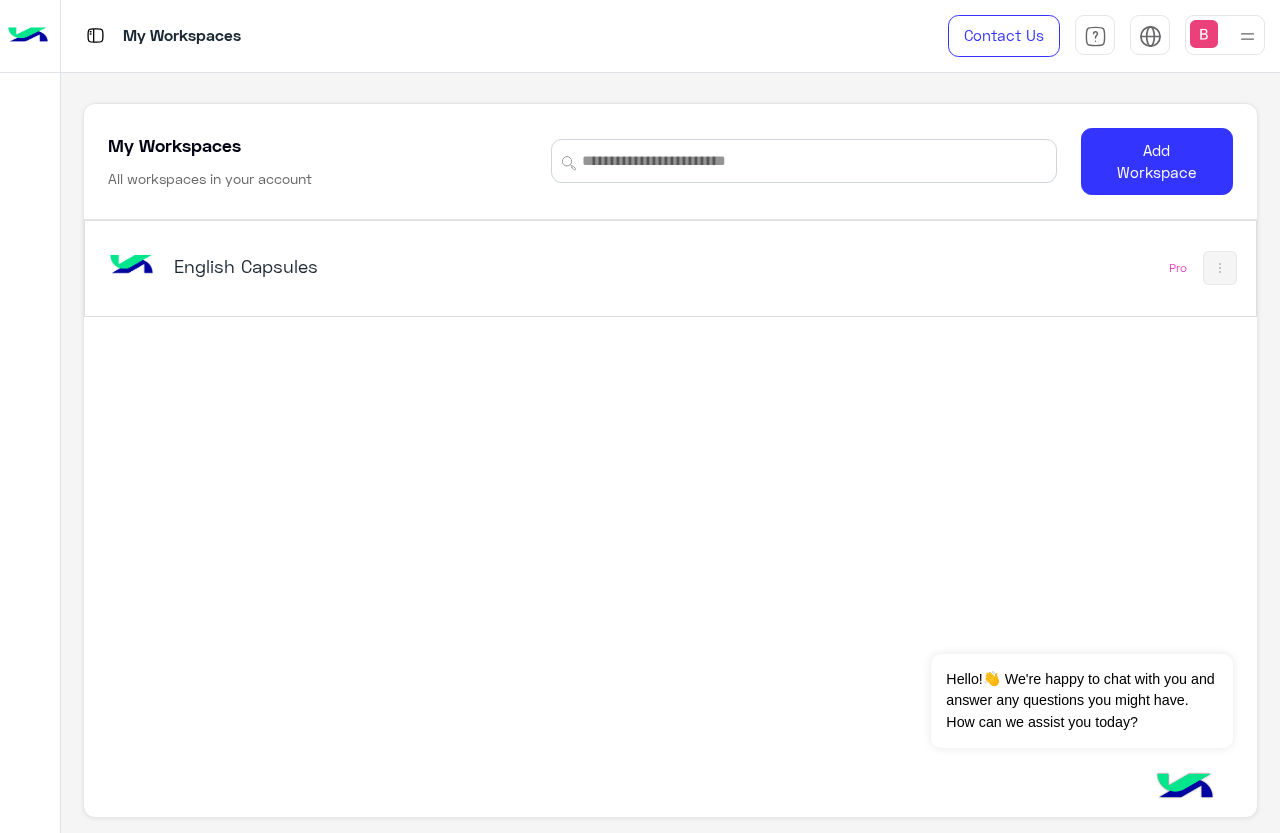 click on "English Capsules" at bounding box center (378, 266) 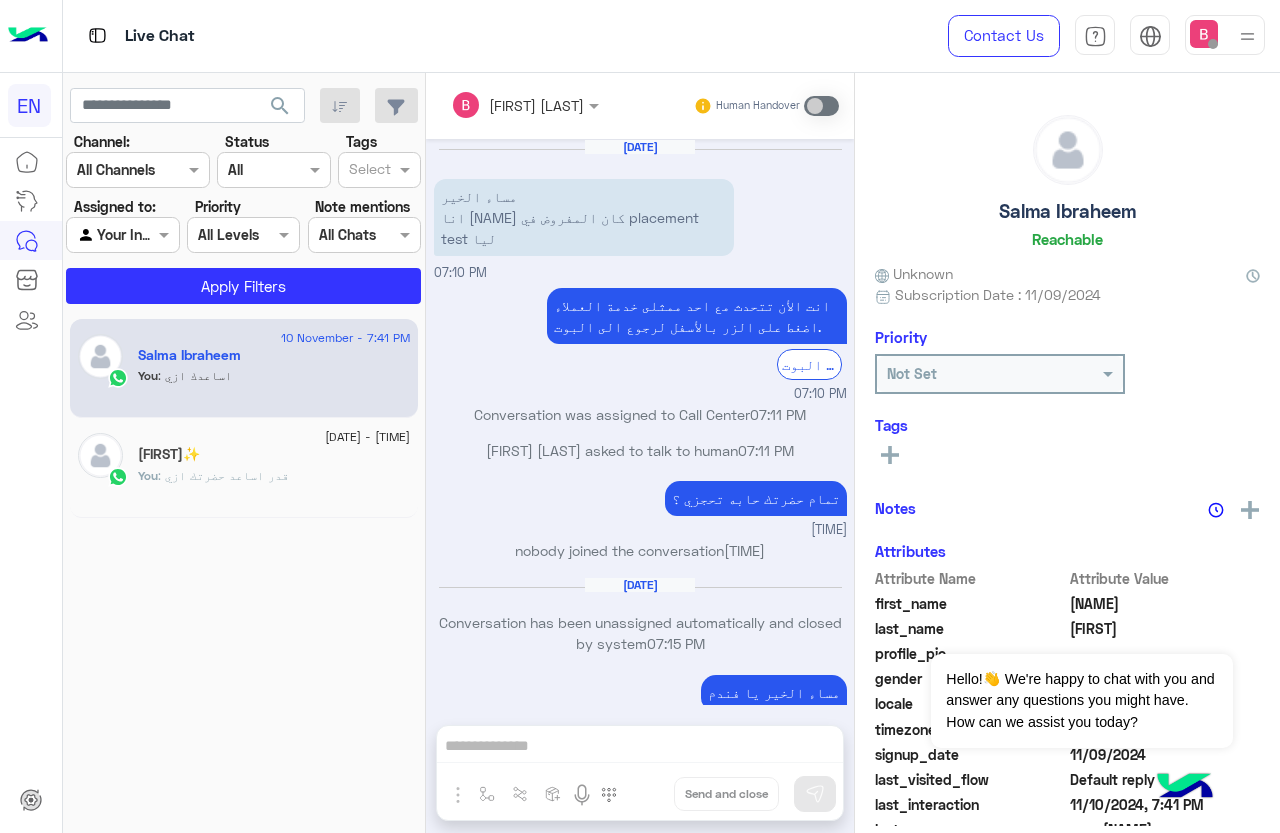 scroll, scrollTop: 72, scrollLeft: 0, axis: vertical 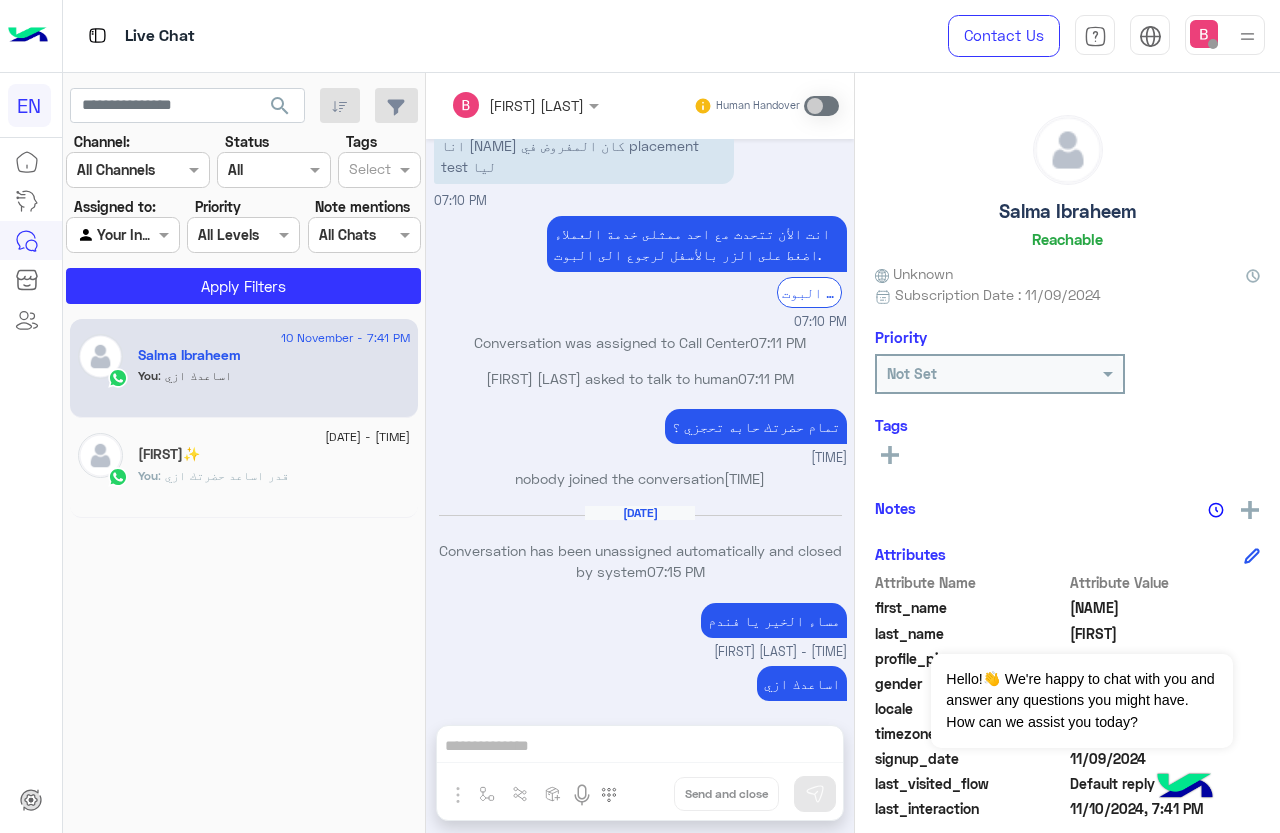 click at bounding box center [113, 170] 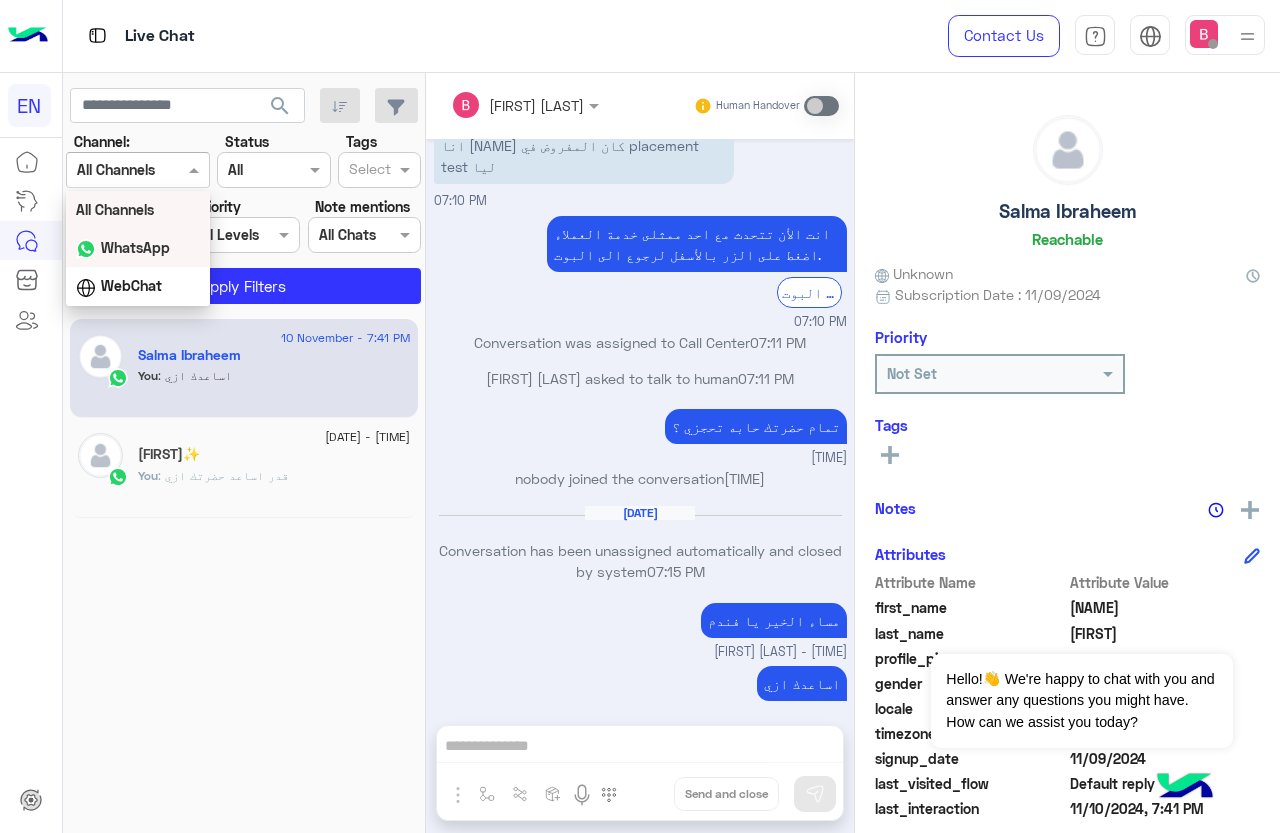 click on "WhatsApp" at bounding box center (135, 247) 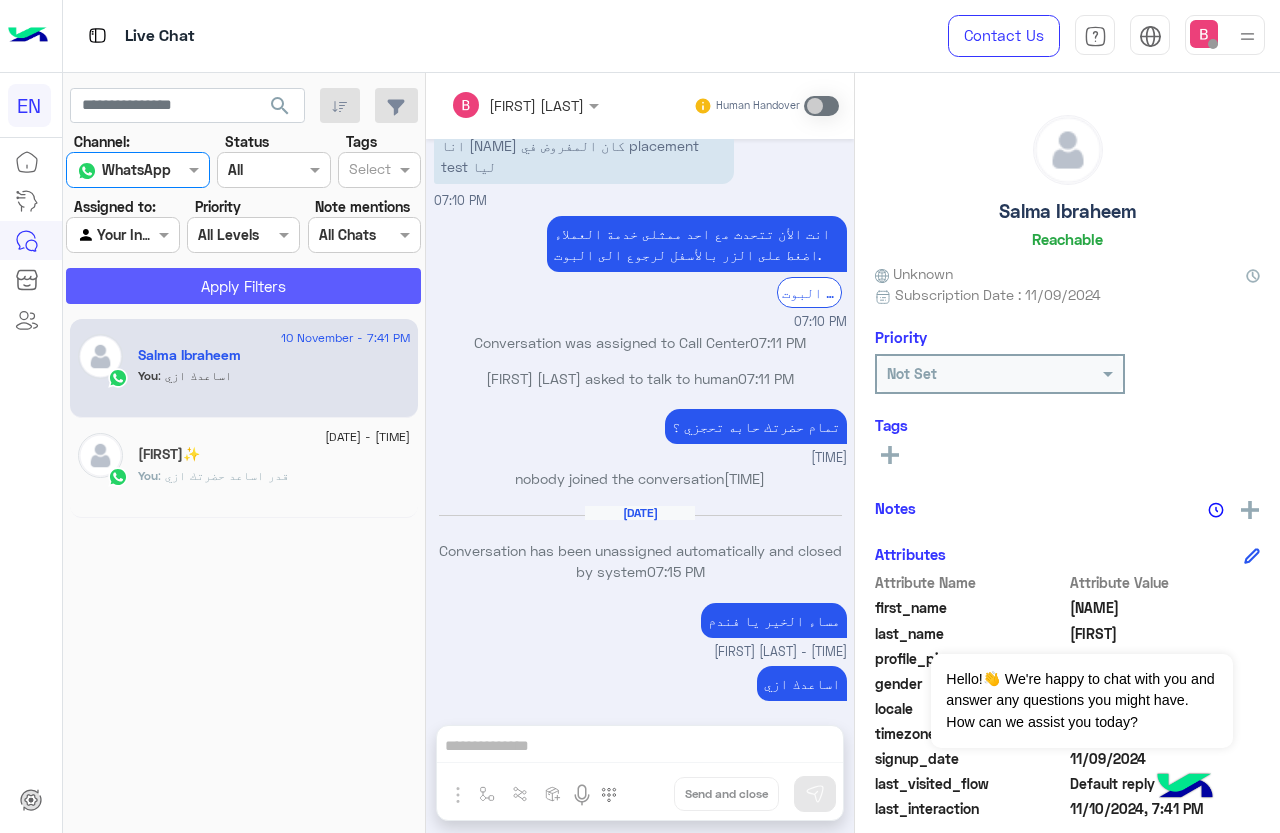 click on "Apply Filters" 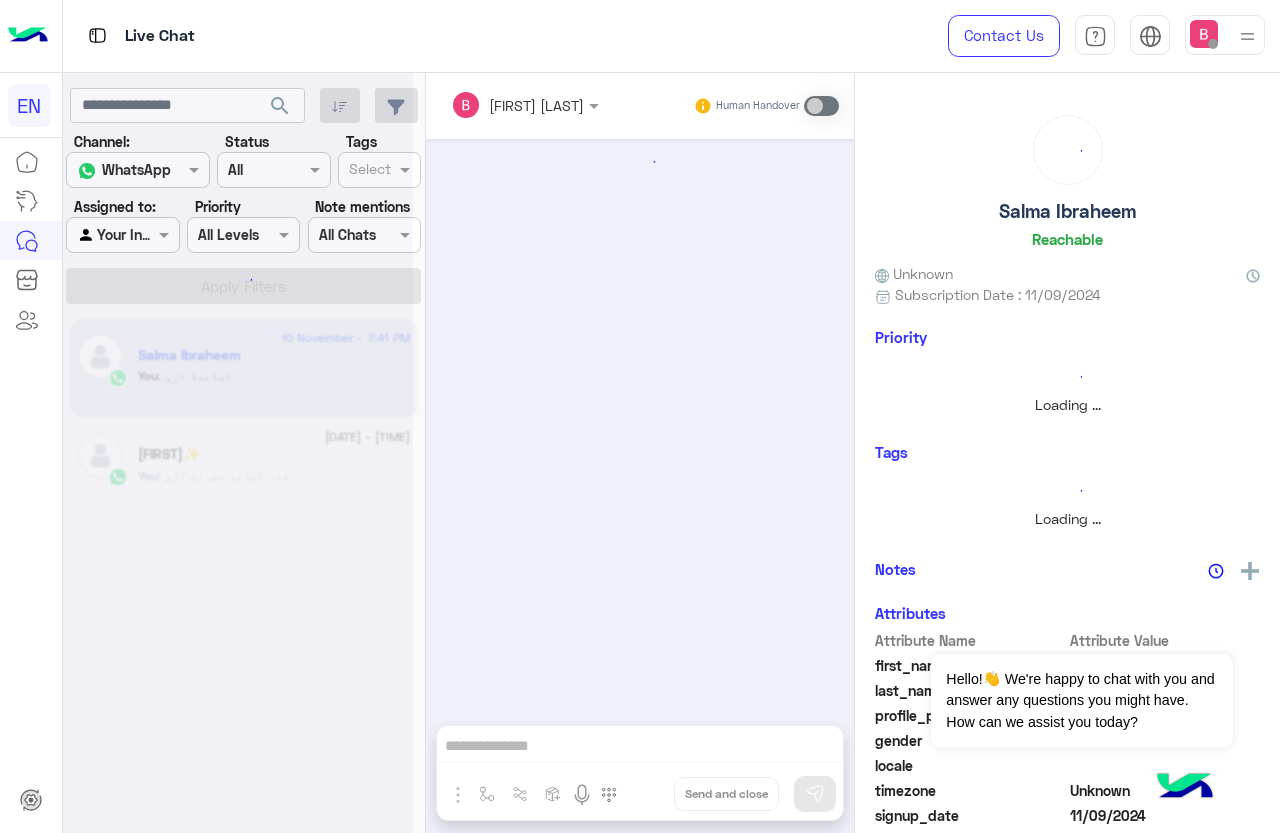 click 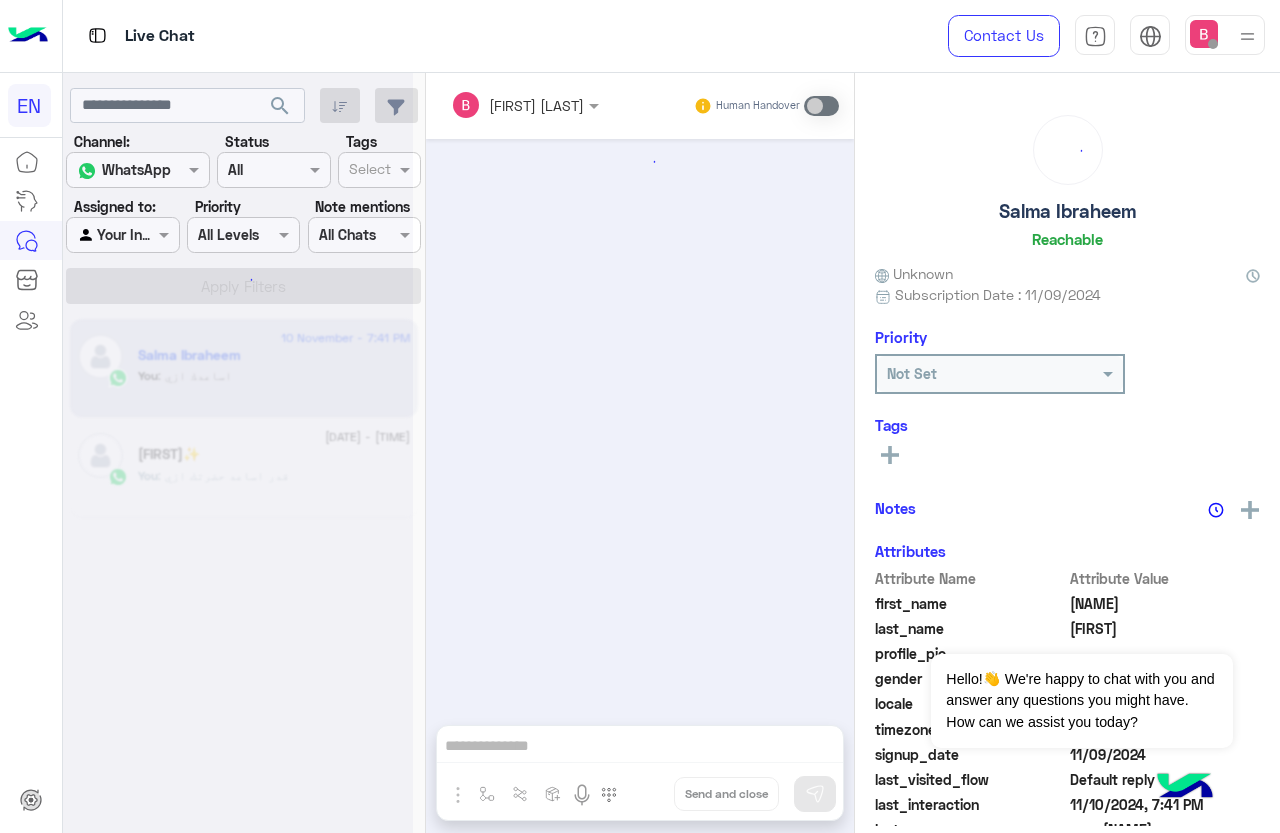 scroll, scrollTop: 72, scrollLeft: 0, axis: vertical 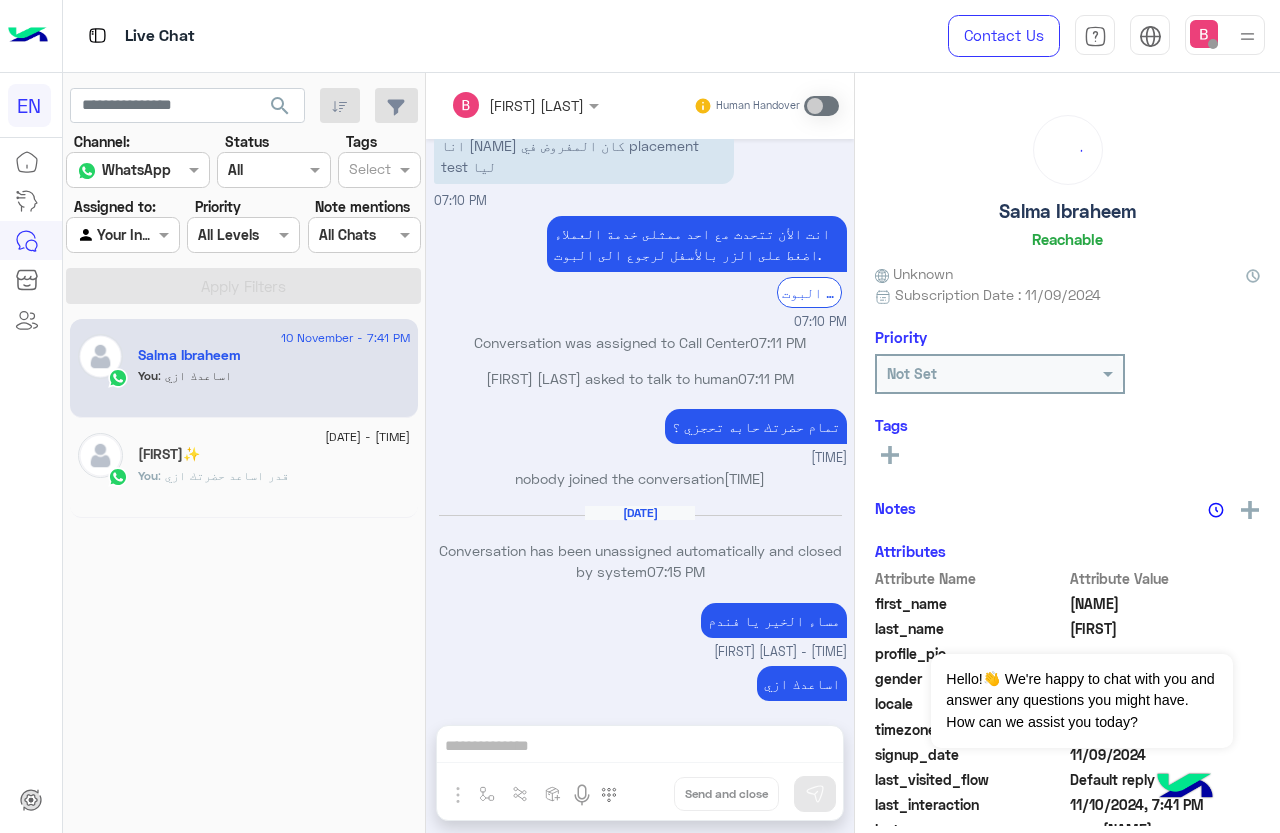 click on "Agent Filter Your Inbox" at bounding box center (122, 235) 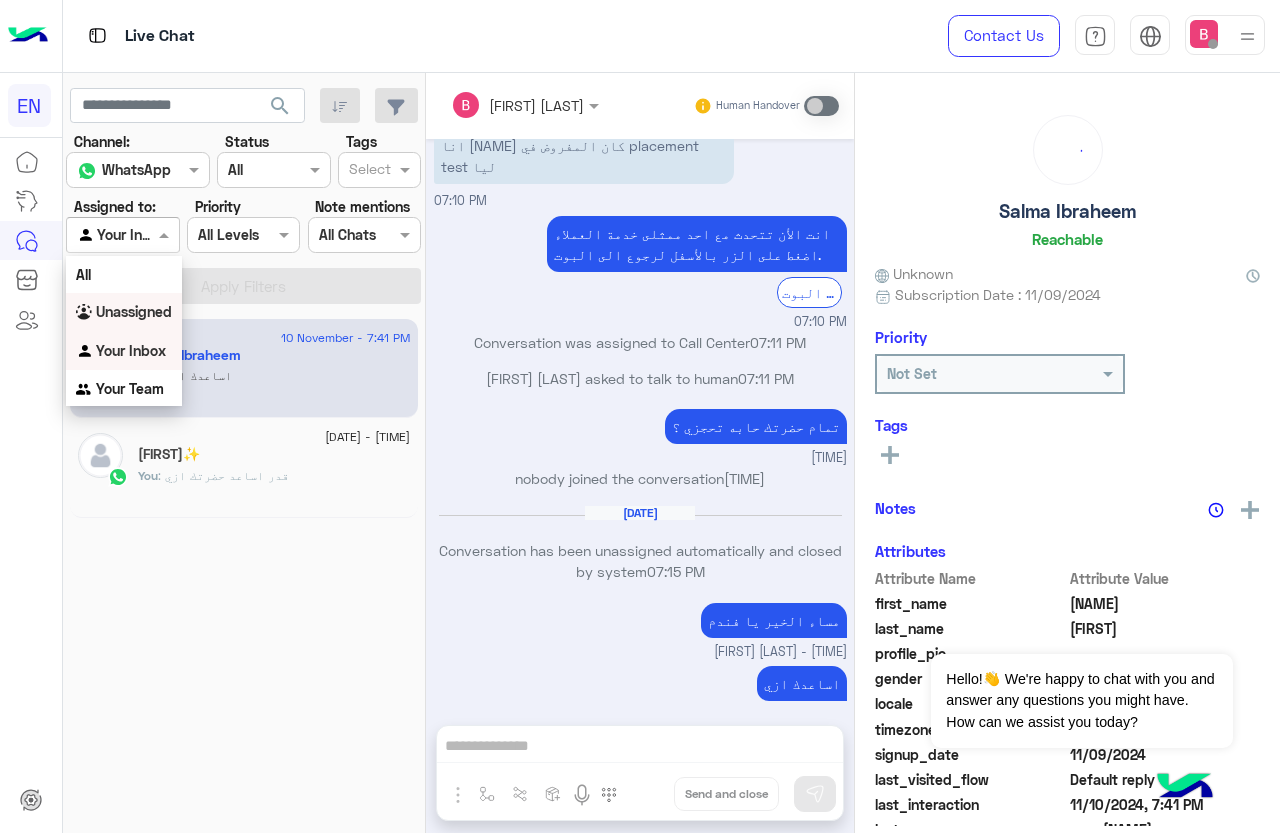 click on "Unassigned" at bounding box center (134, 311) 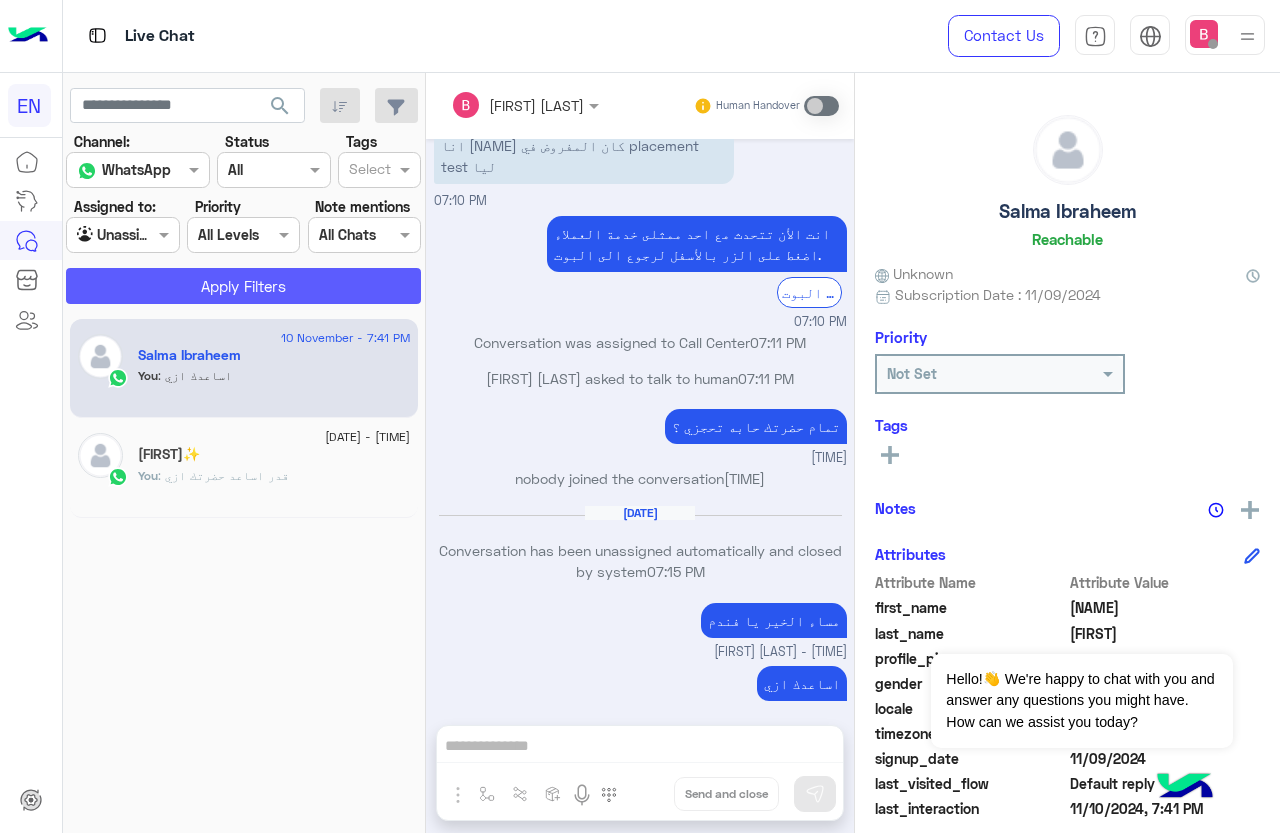 click on "Apply Filters" 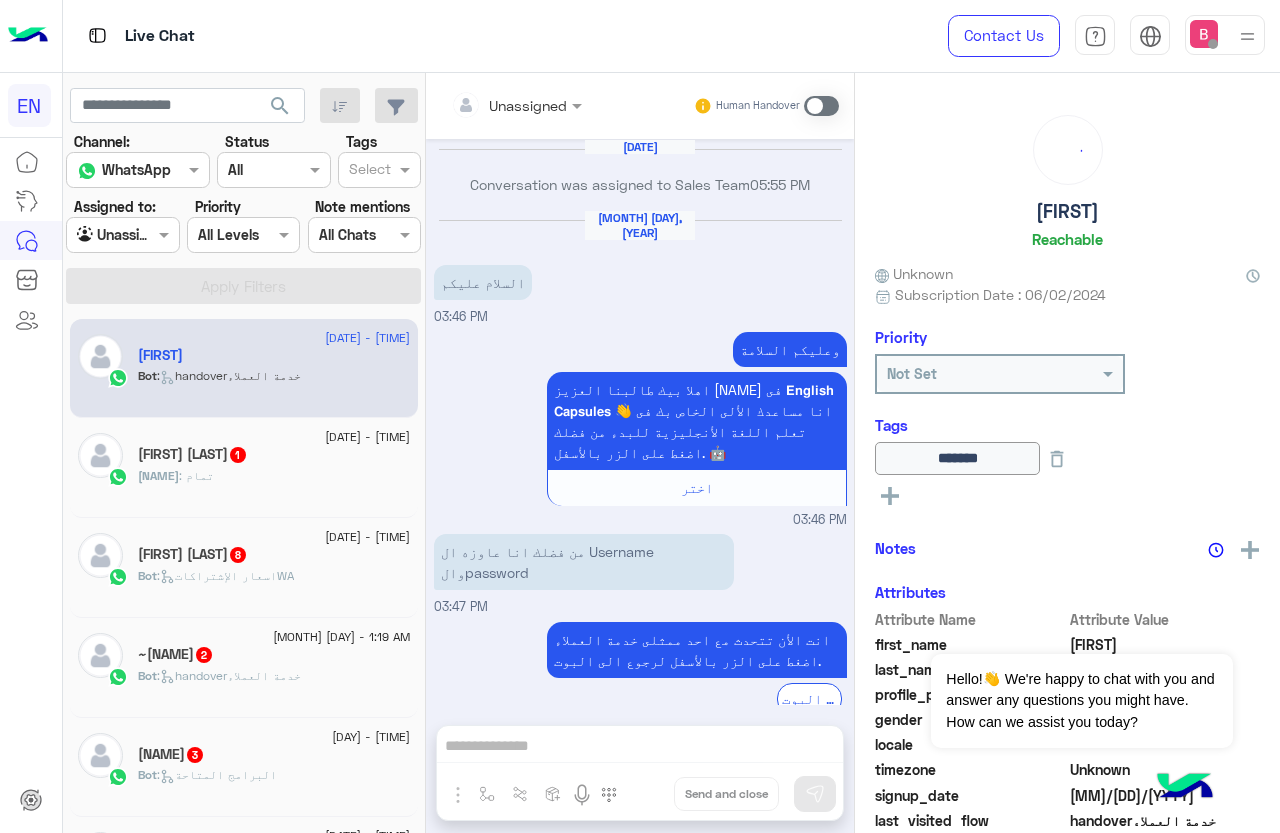 scroll, scrollTop: 1729, scrollLeft: 0, axis: vertical 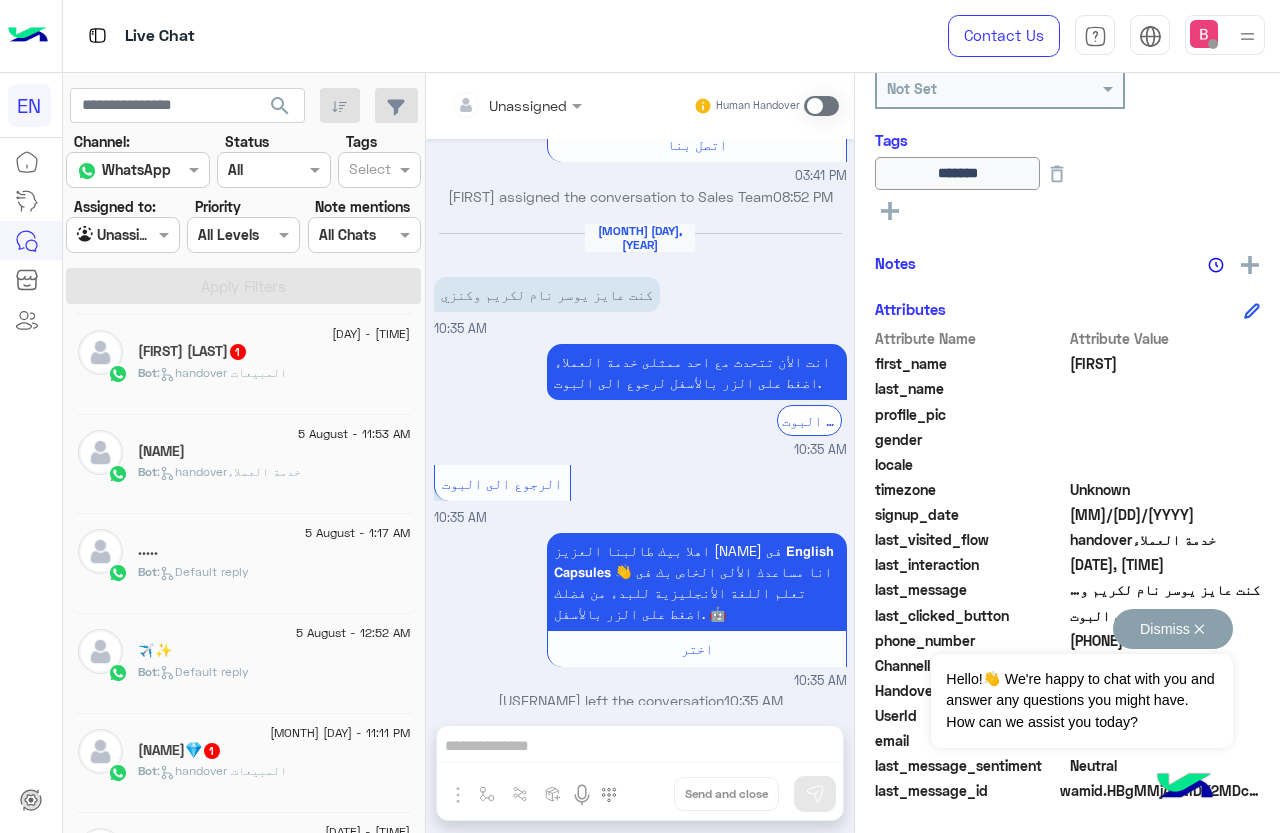 drag, startPoint x: 1195, startPoint y: 624, endPoint x: 1178, endPoint y: 637, distance: 21.400934 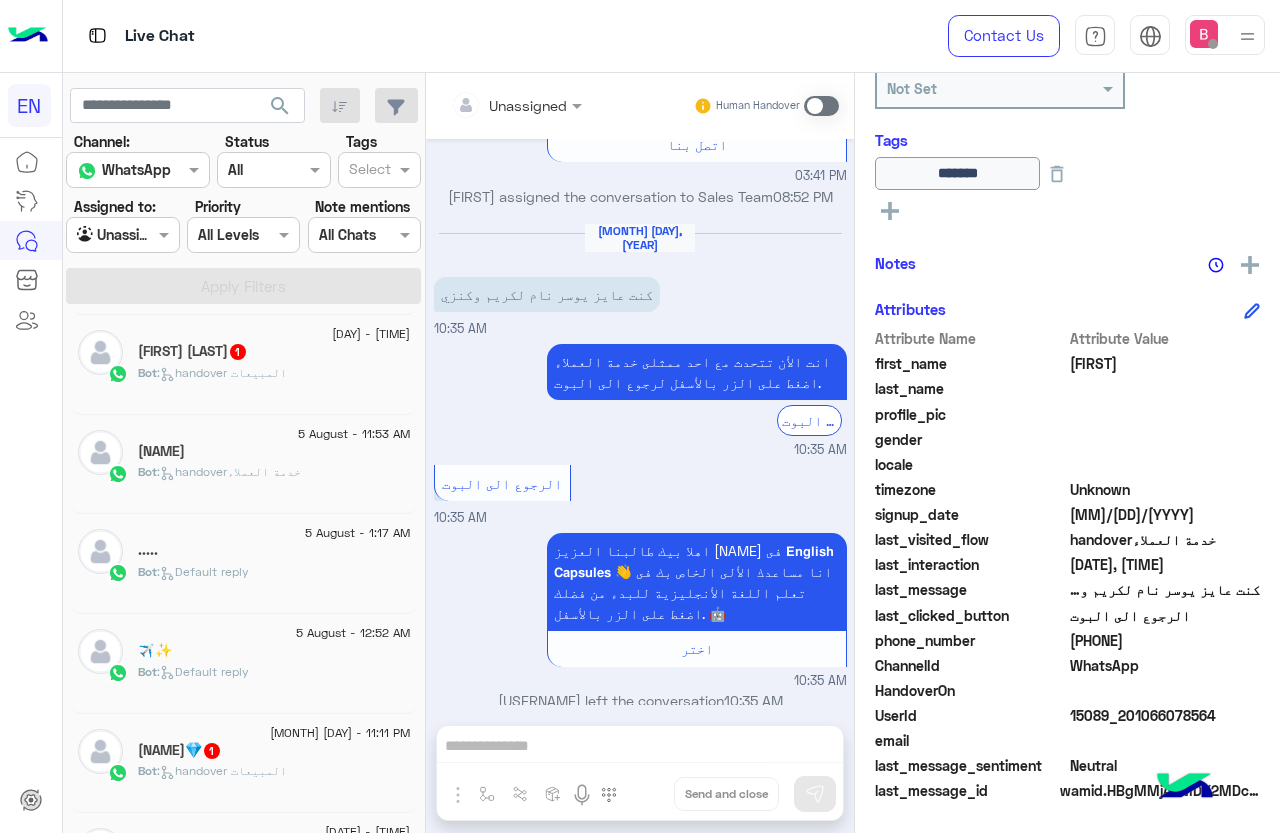 drag, startPoint x: 1136, startPoint y: 638, endPoint x: 1183, endPoint y: 638, distance: 47 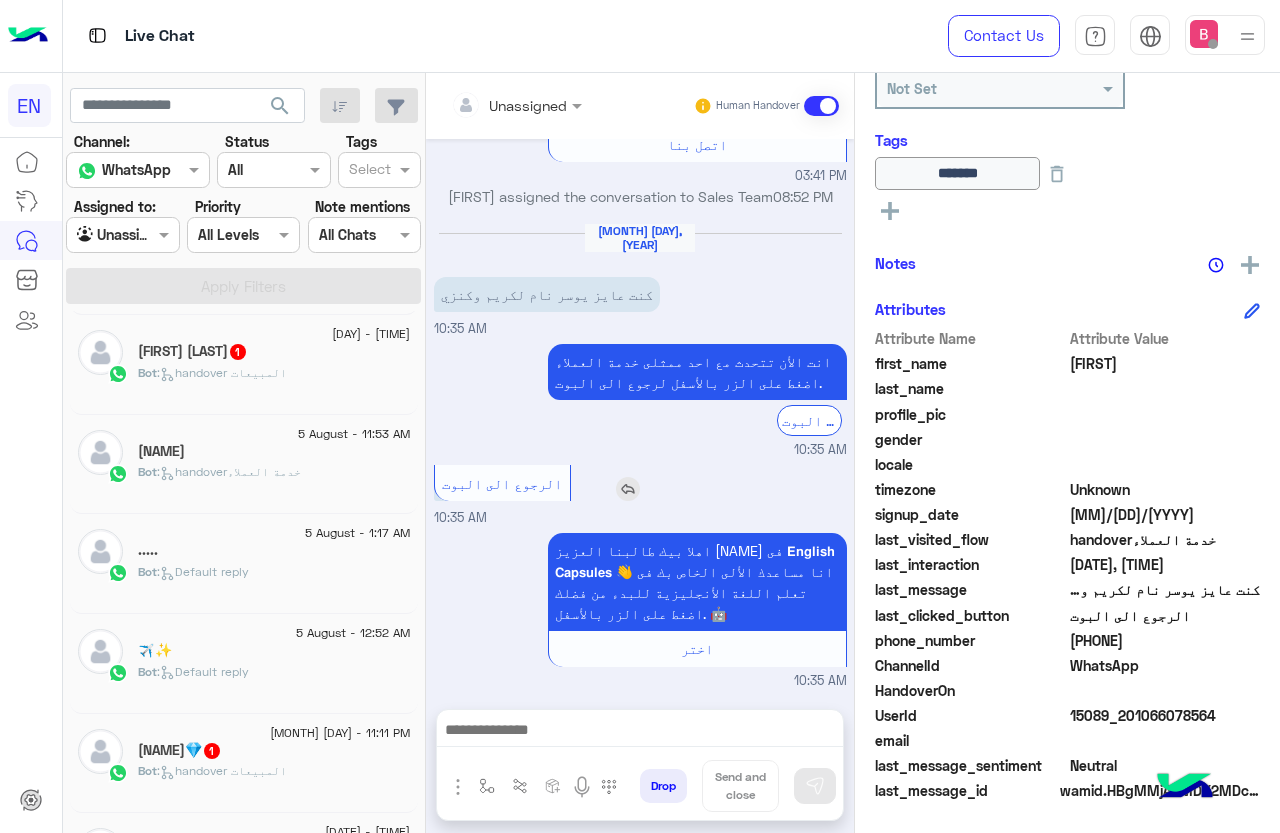 scroll, scrollTop: 1781, scrollLeft: 0, axis: vertical 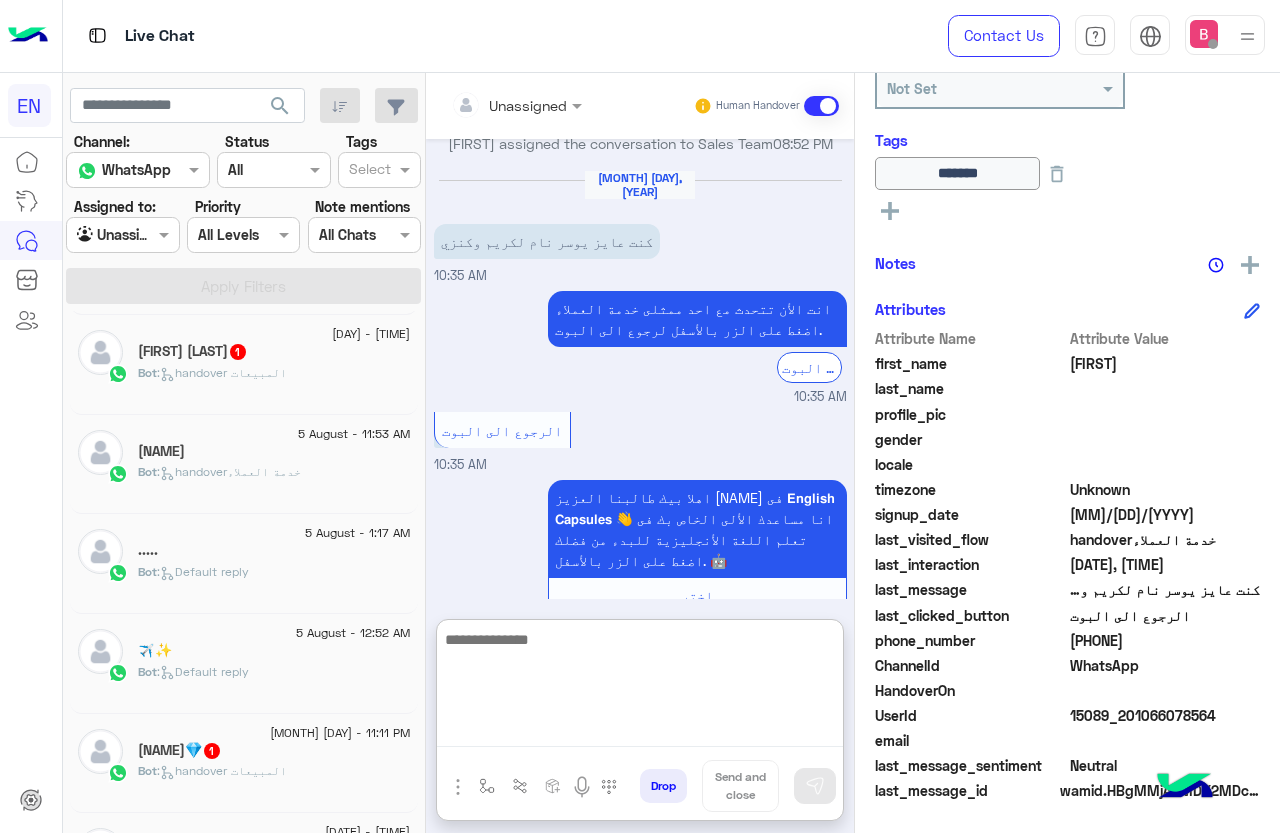 paste on "**********" 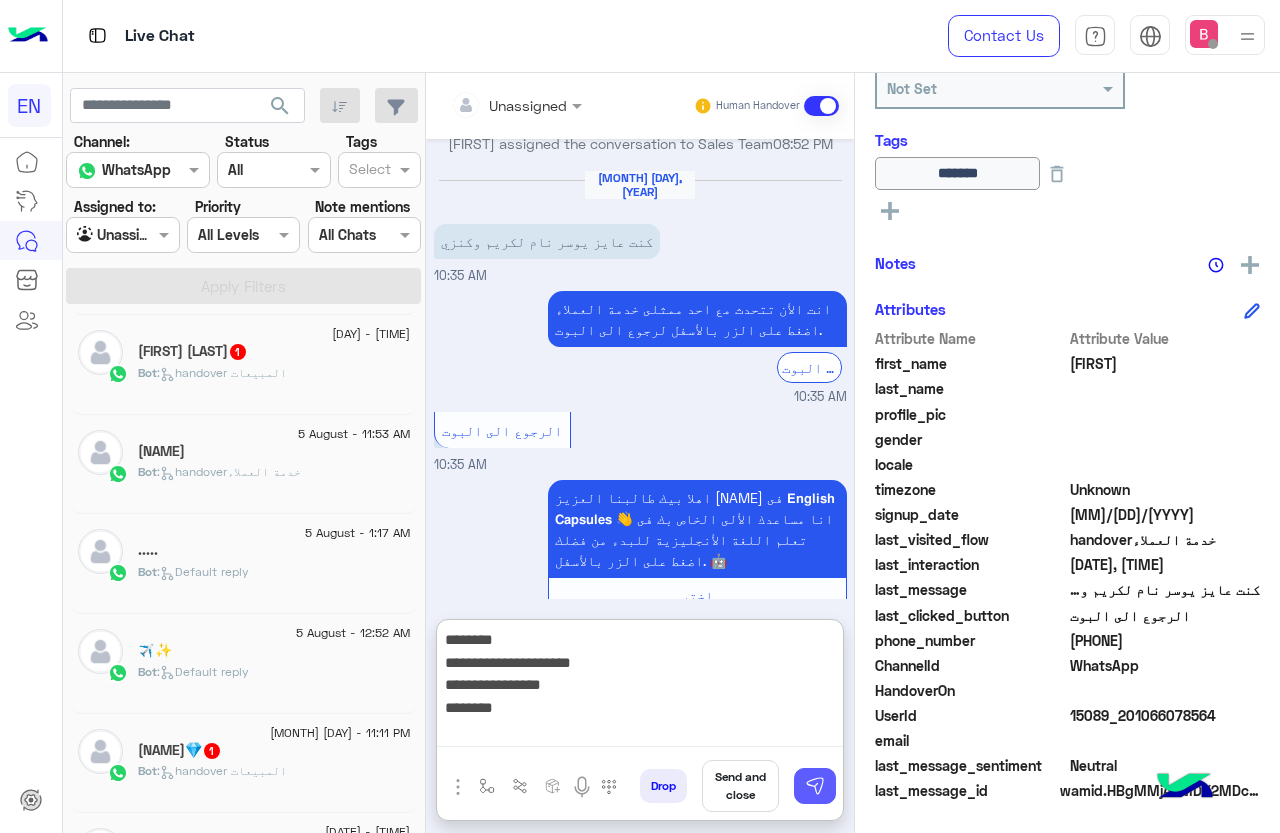 type on "**********" 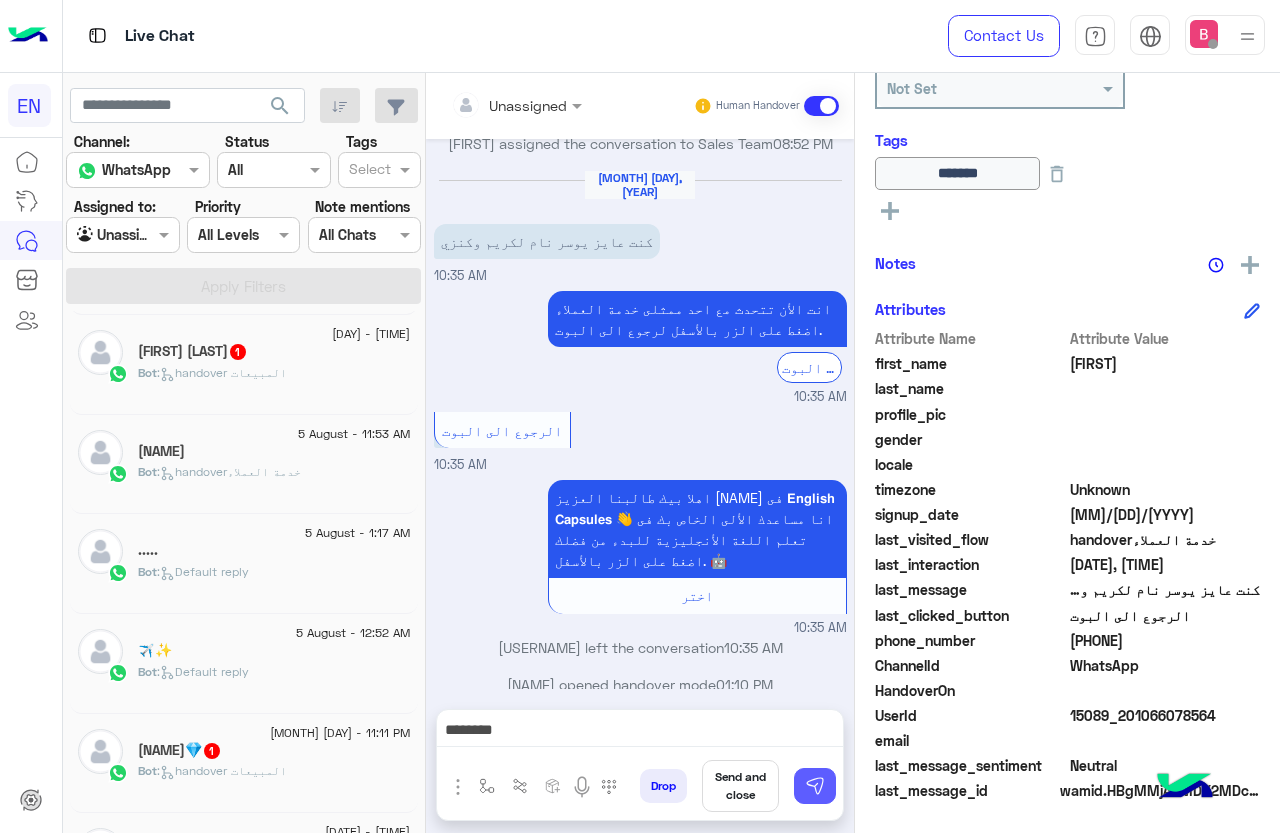 click at bounding box center (815, 786) 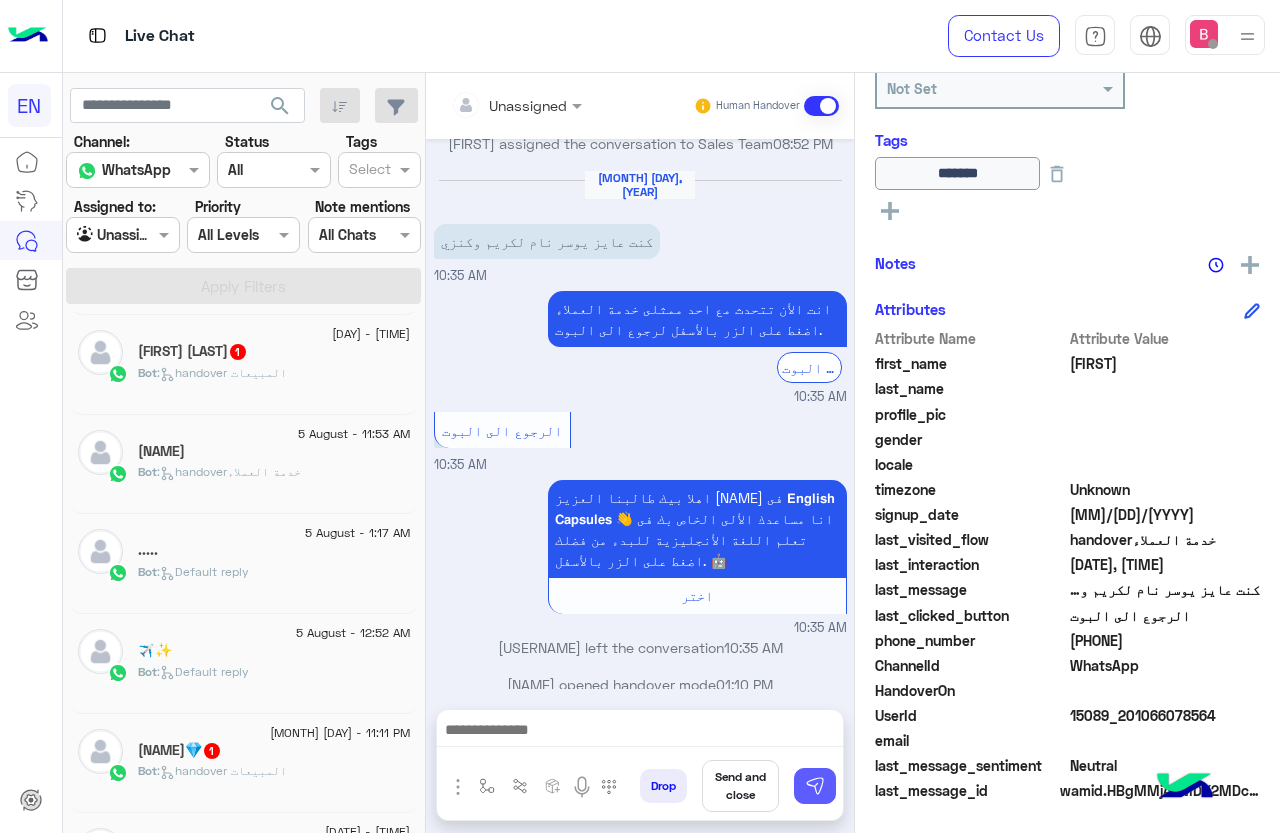 scroll, scrollTop: 1908, scrollLeft: 0, axis: vertical 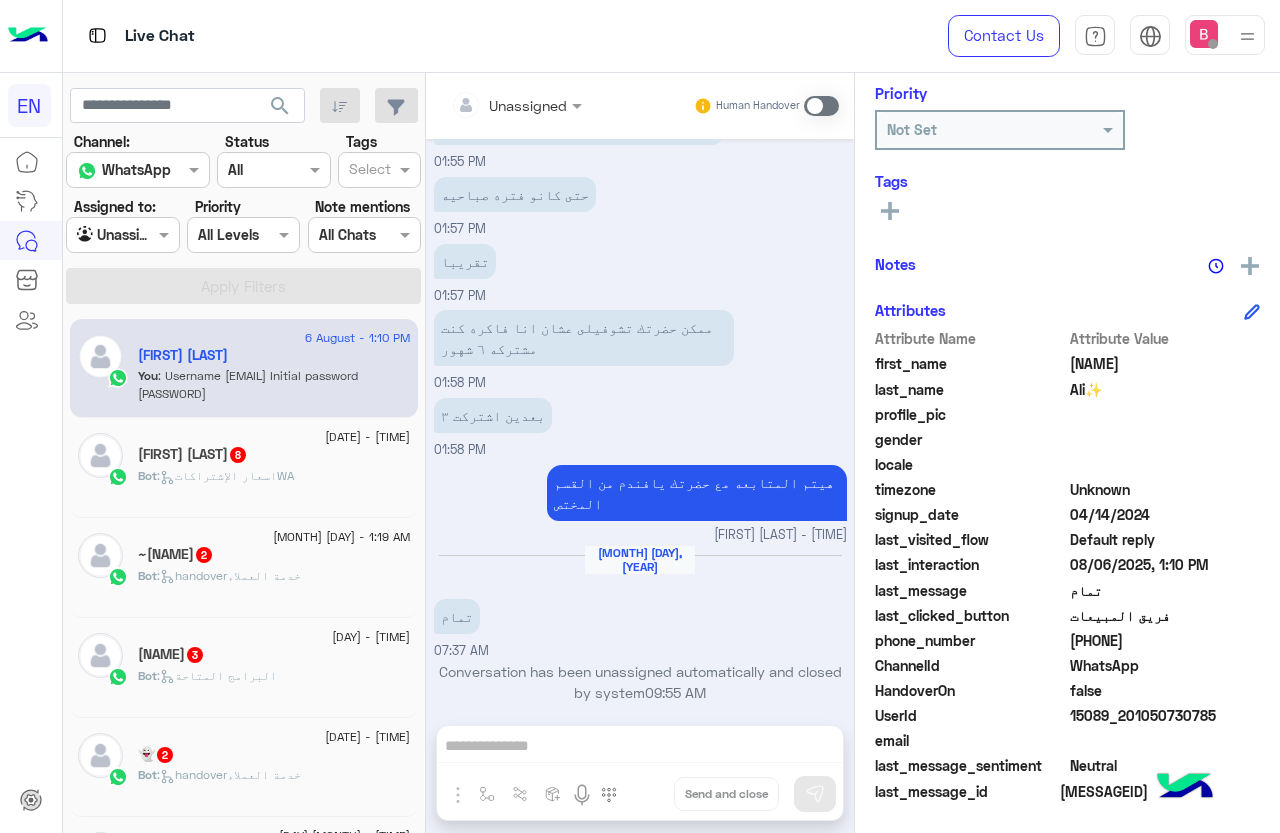 click on "[FIRST] [LAST]  8" 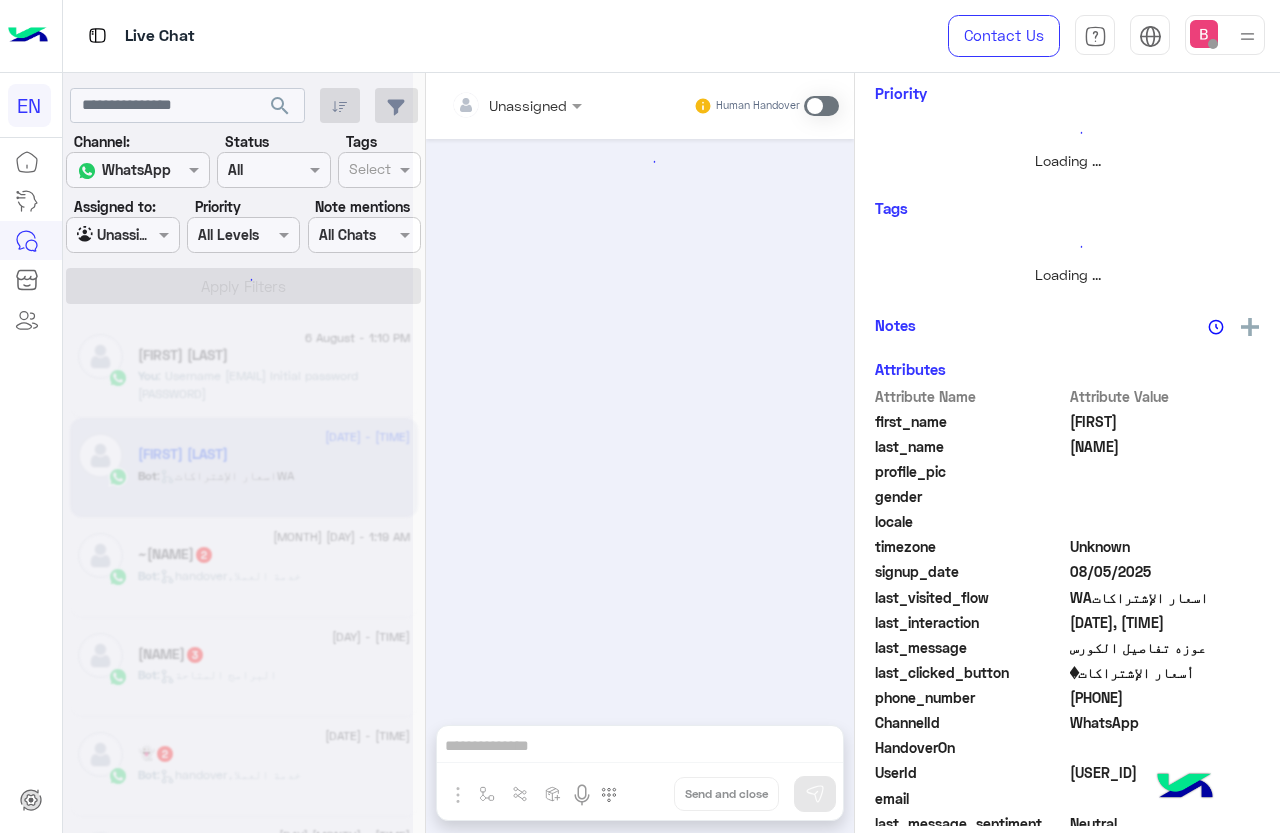 scroll, scrollTop: 301, scrollLeft: 0, axis: vertical 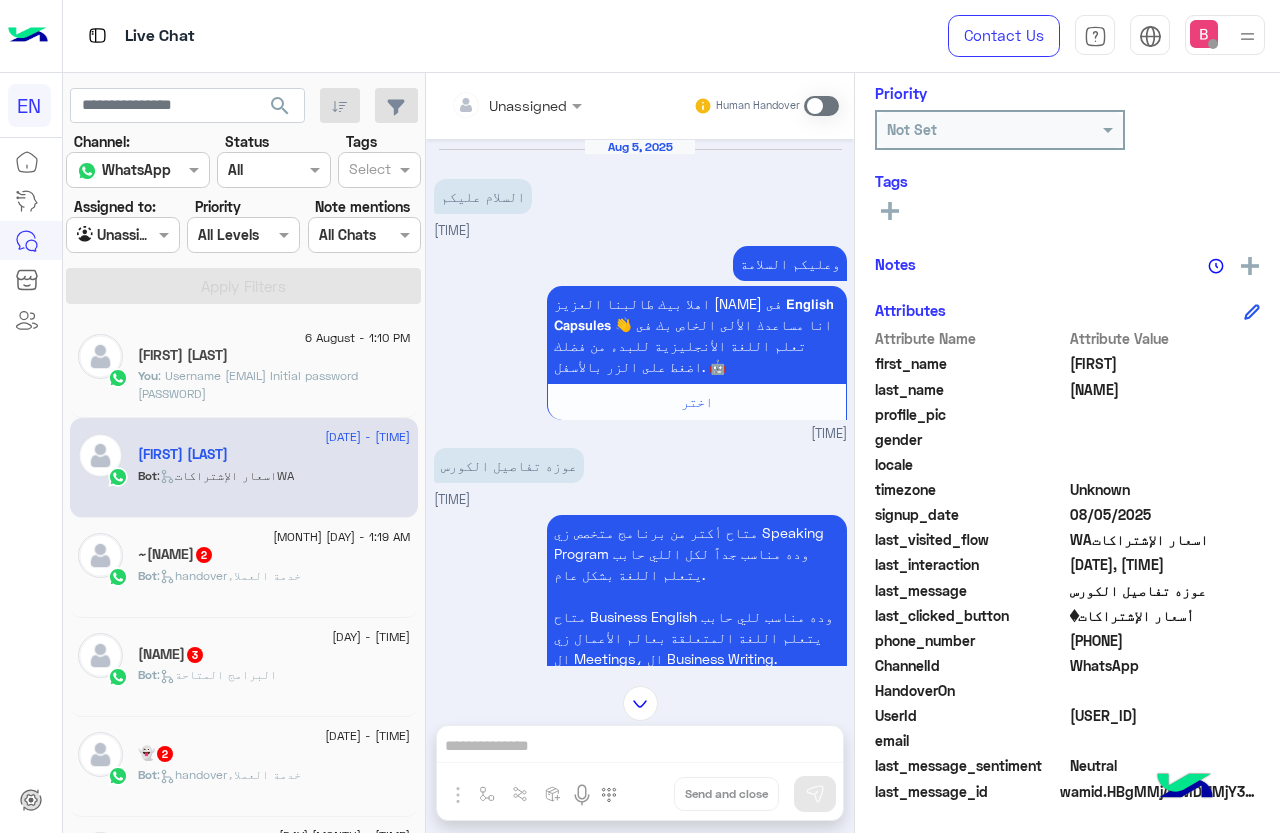 click at bounding box center (491, 105) 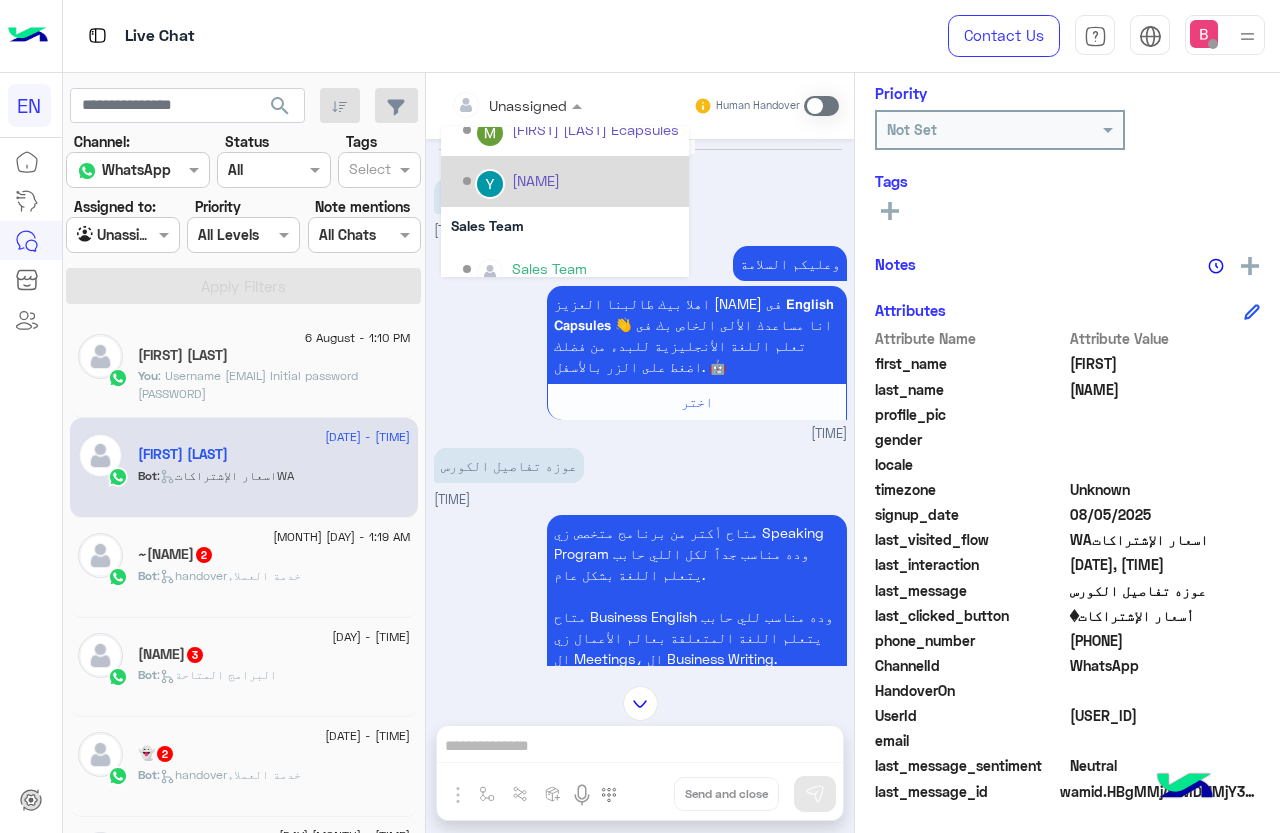 scroll, scrollTop: 332, scrollLeft: 0, axis: vertical 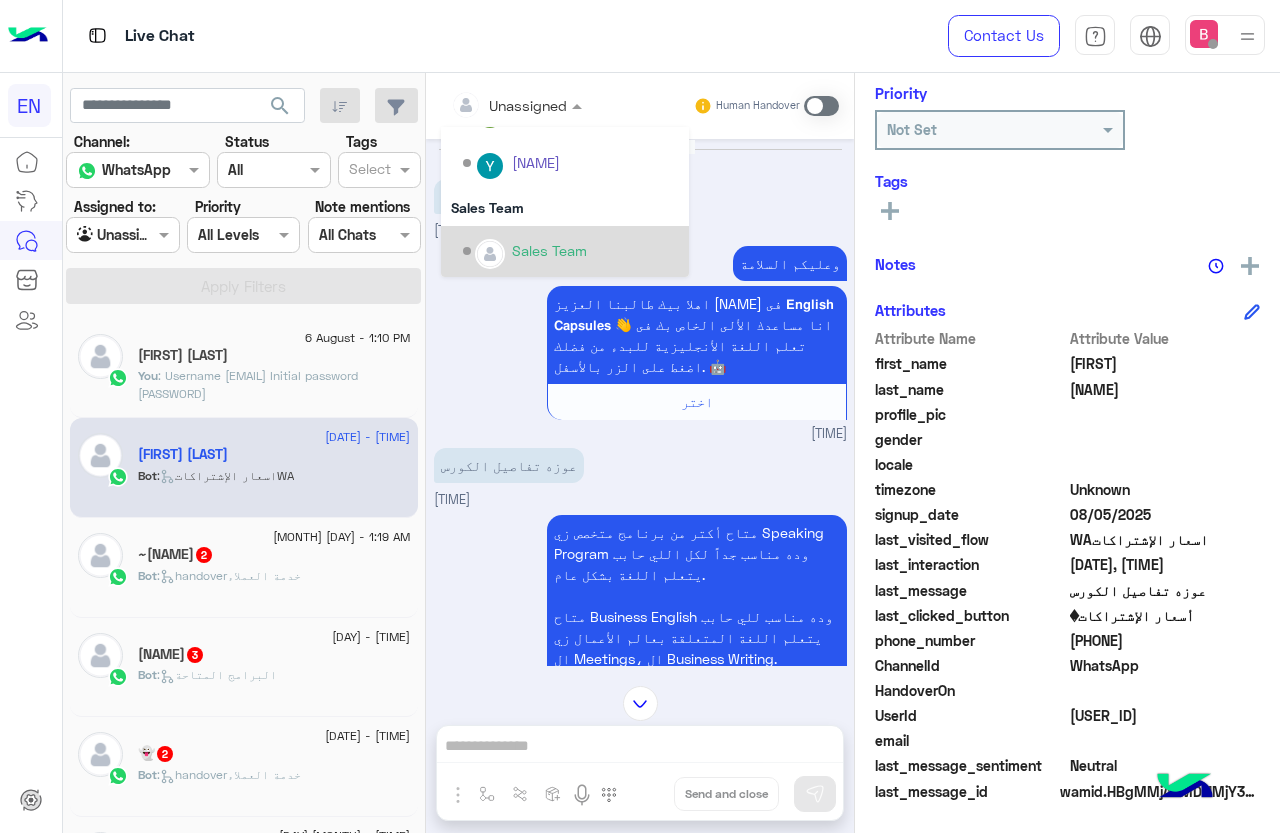 click at bounding box center (490, 254) 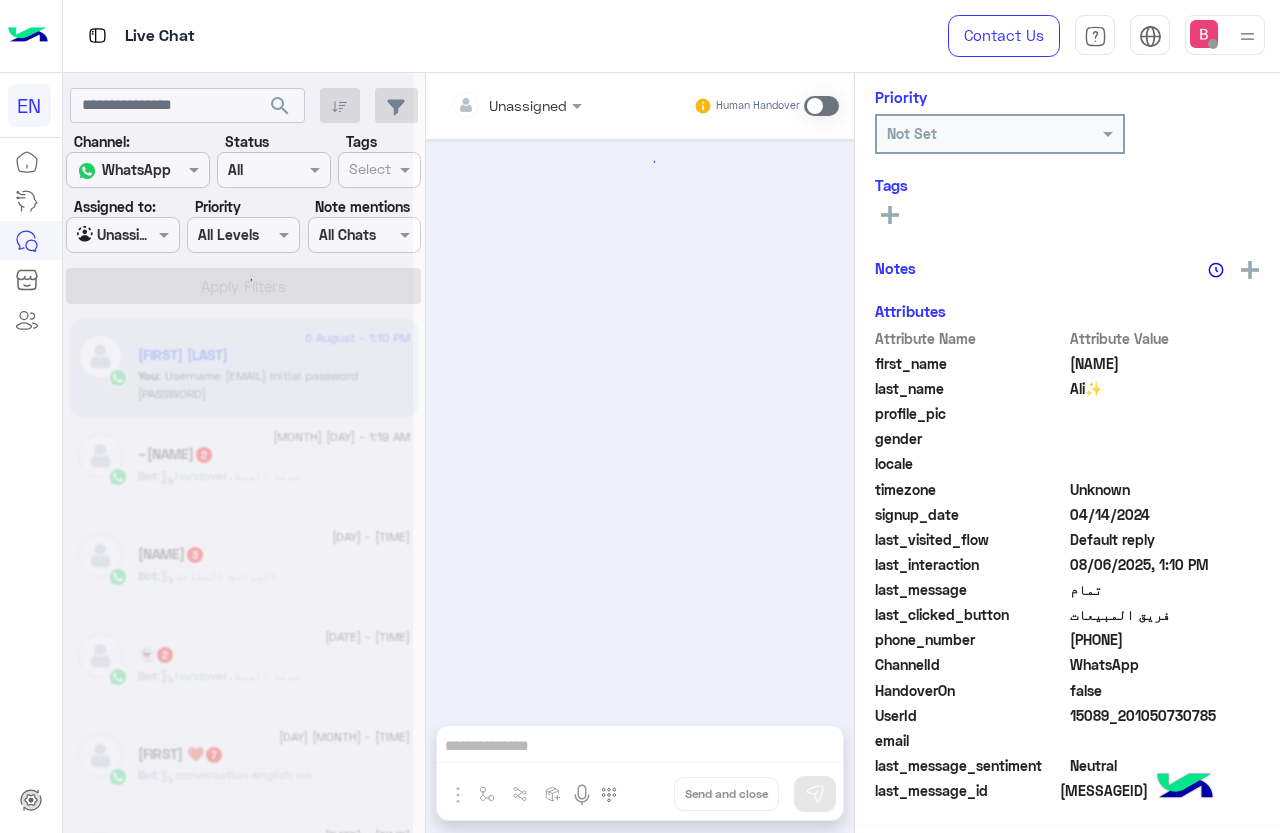 scroll, scrollTop: 240, scrollLeft: 0, axis: vertical 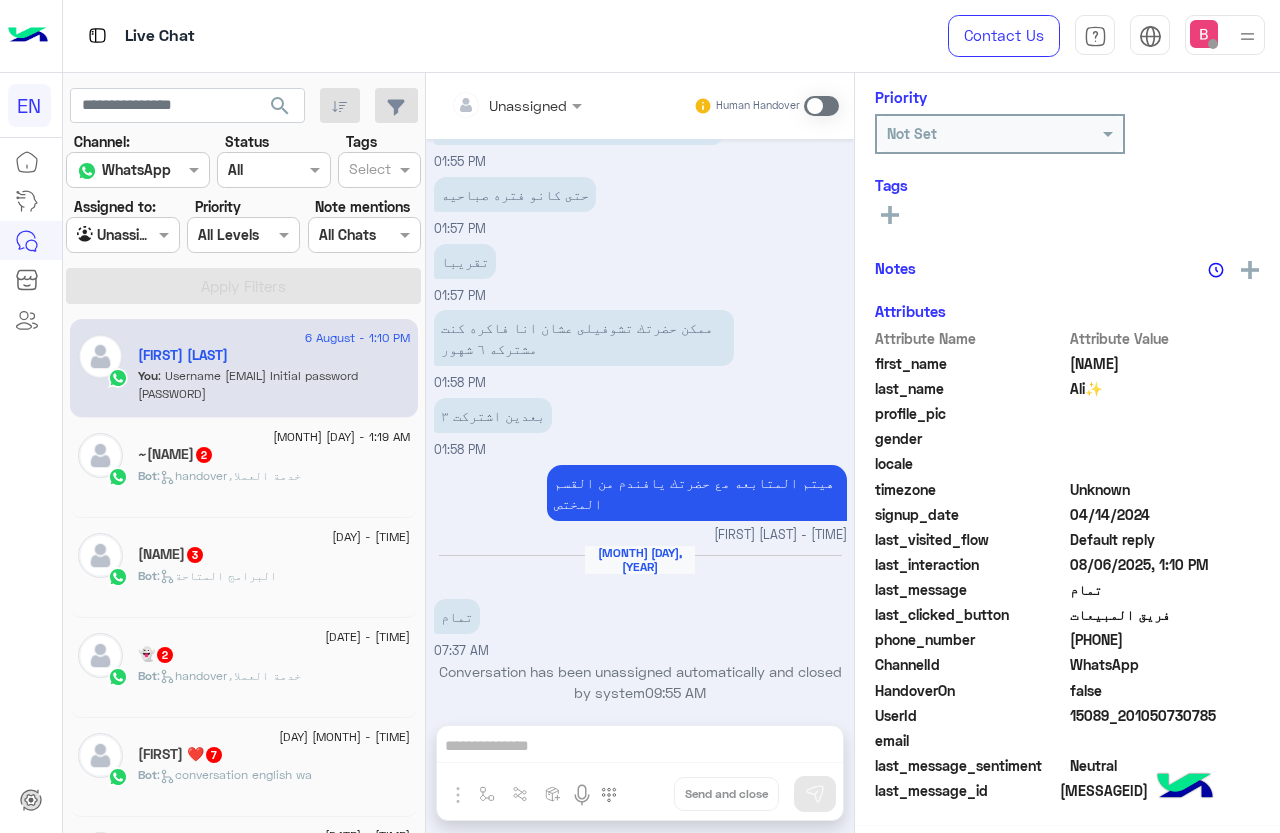 click on "6 August - 1:19 AM  ~[NAME]   2 Bot :   handoverخدمة العملاء" 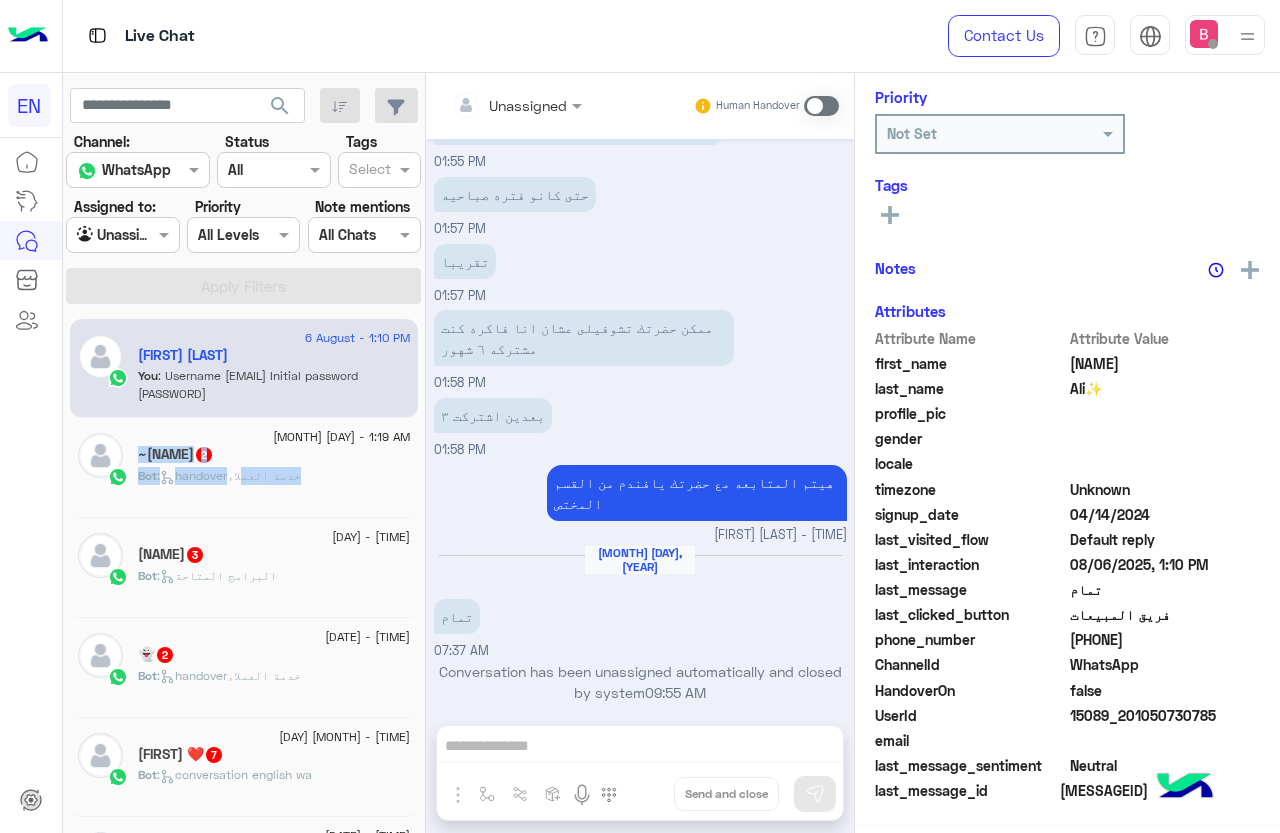 scroll, scrollTop: 301, scrollLeft: 0, axis: vertical 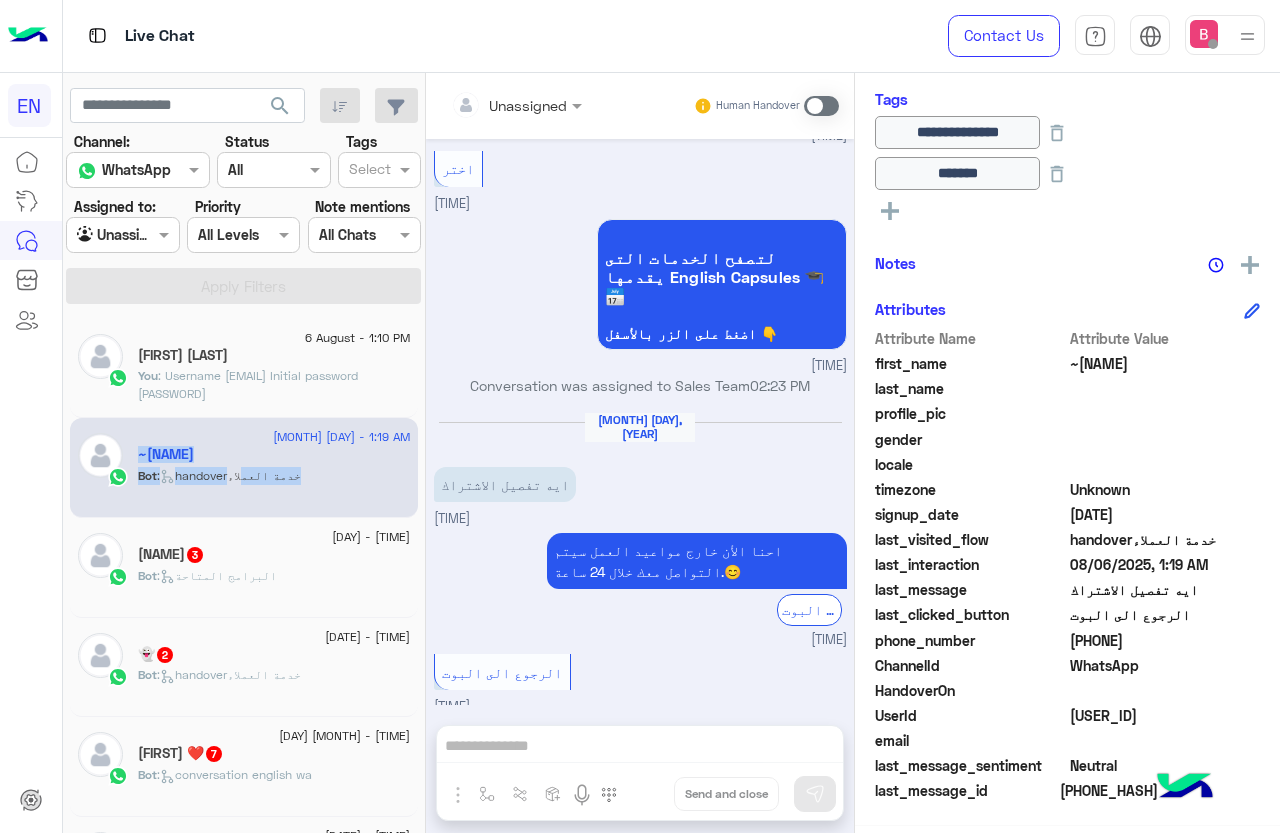 click at bounding box center (491, 105) 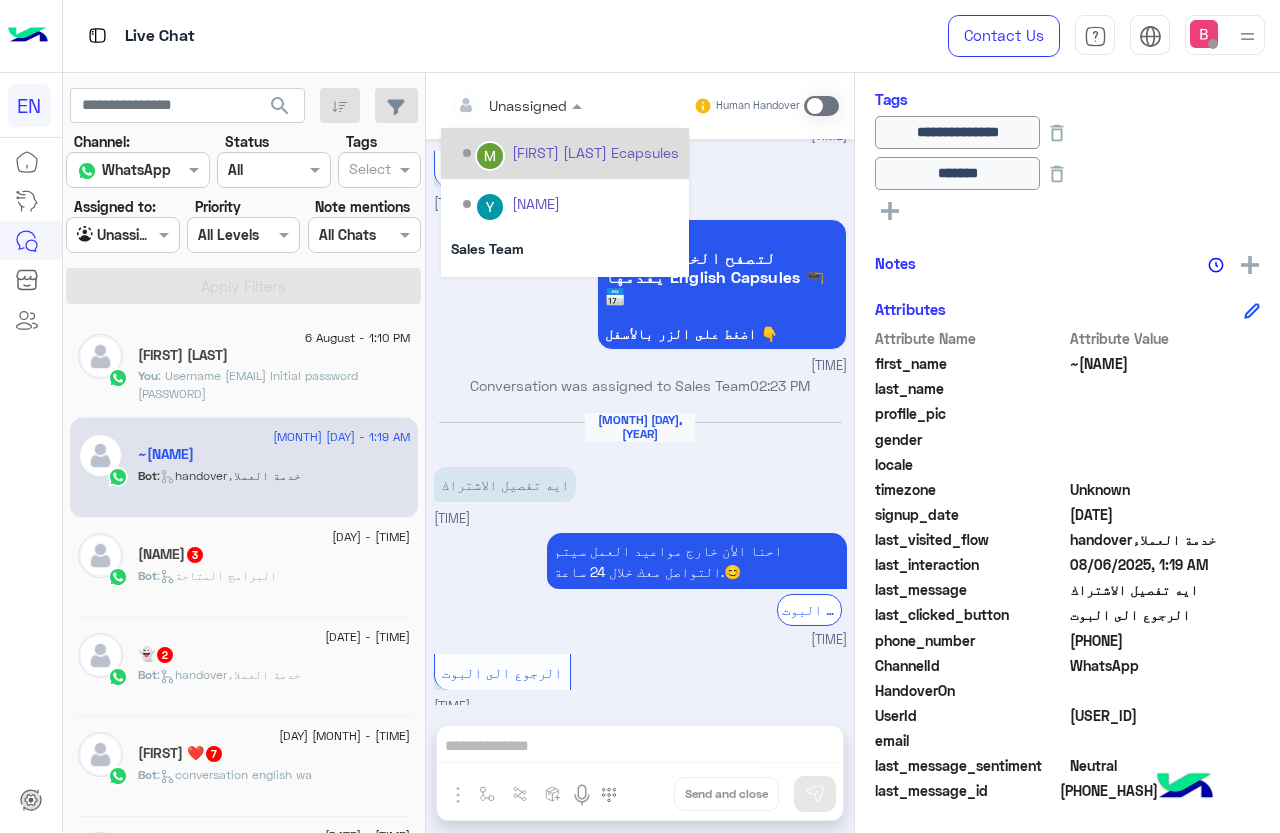 scroll, scrollTop: 332, scrollLeft: 0, axis: vertical 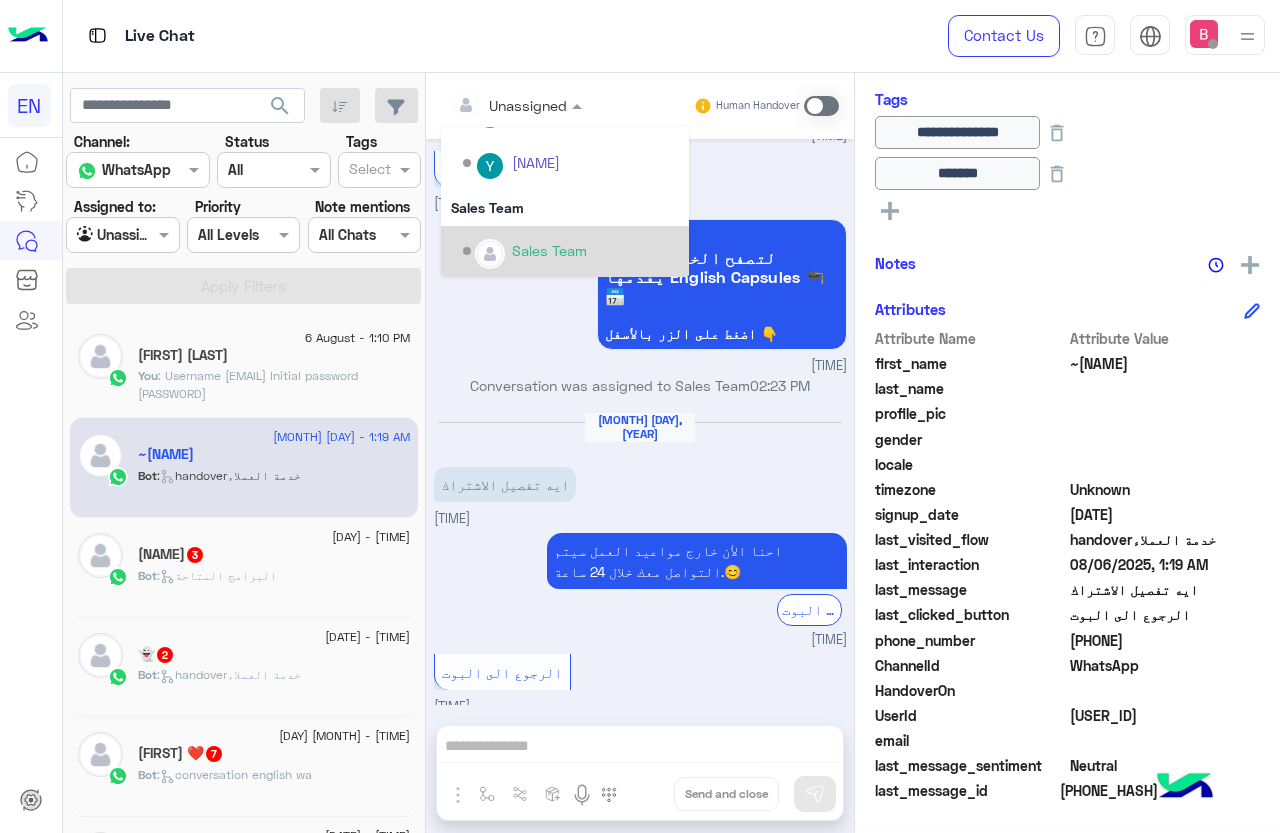 click on "Sales Team" at bounding box center (549, 250) 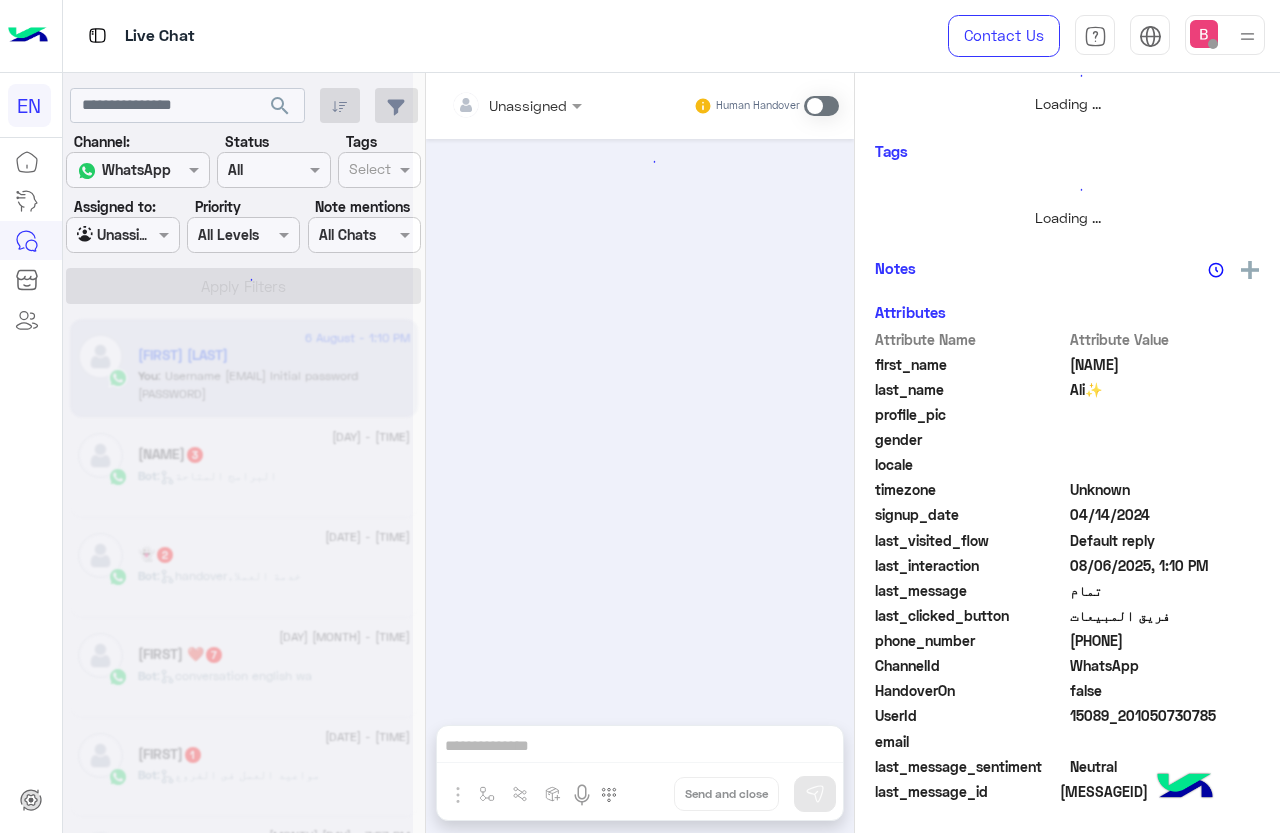 scroll, scrollTop: 301, scrollLeft: 0, axis: vertical 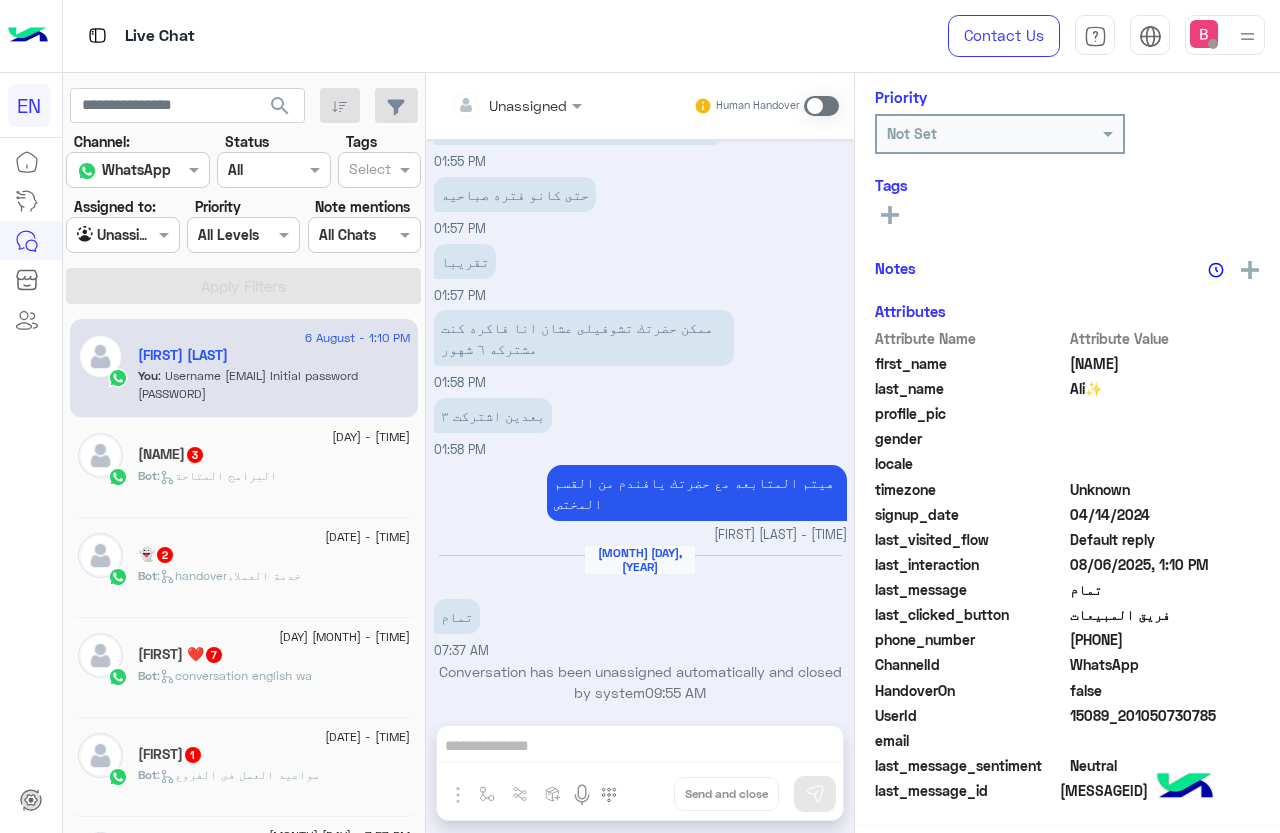 click on "Bot :   البرامج المتاحة" 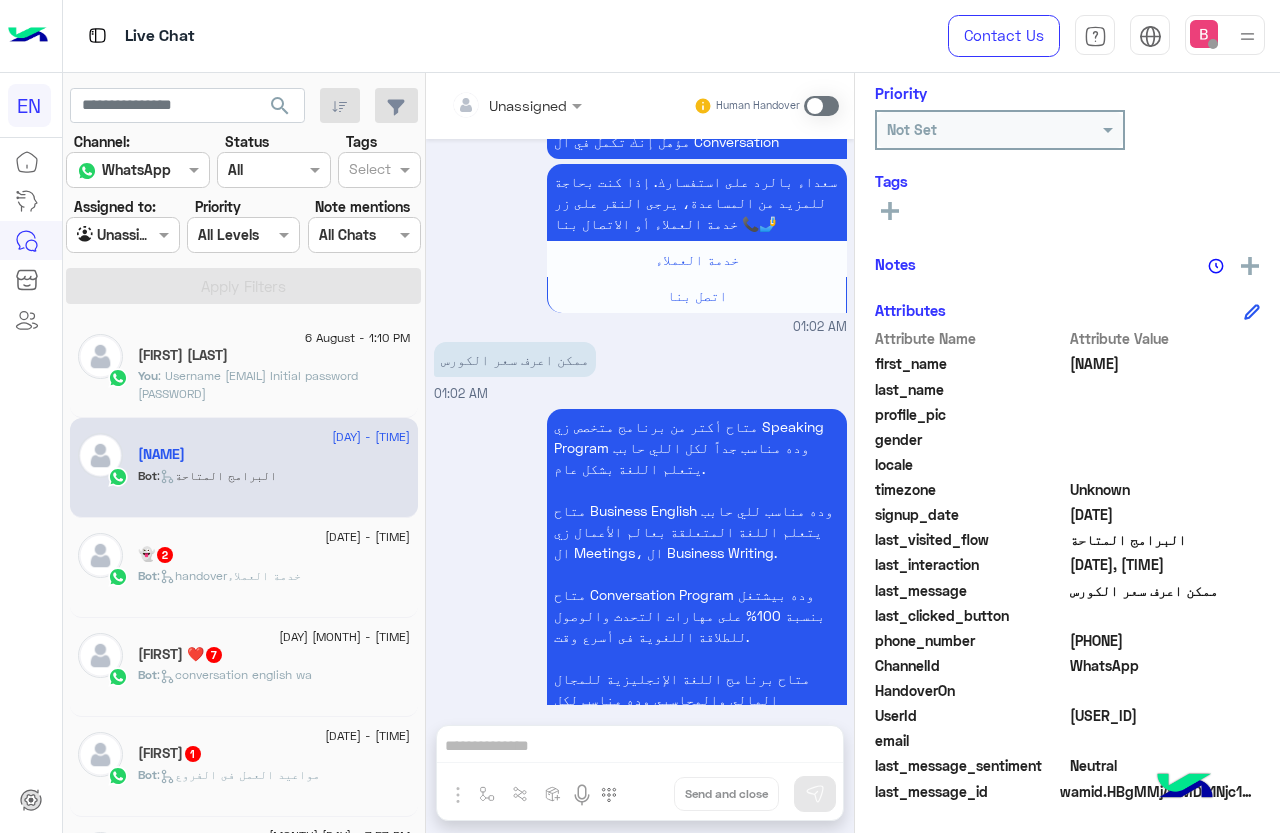 drag, startPoint x: 584, startPoint y: 105, endPoint x: 577, endPoint y: 125, distance: 21.189621 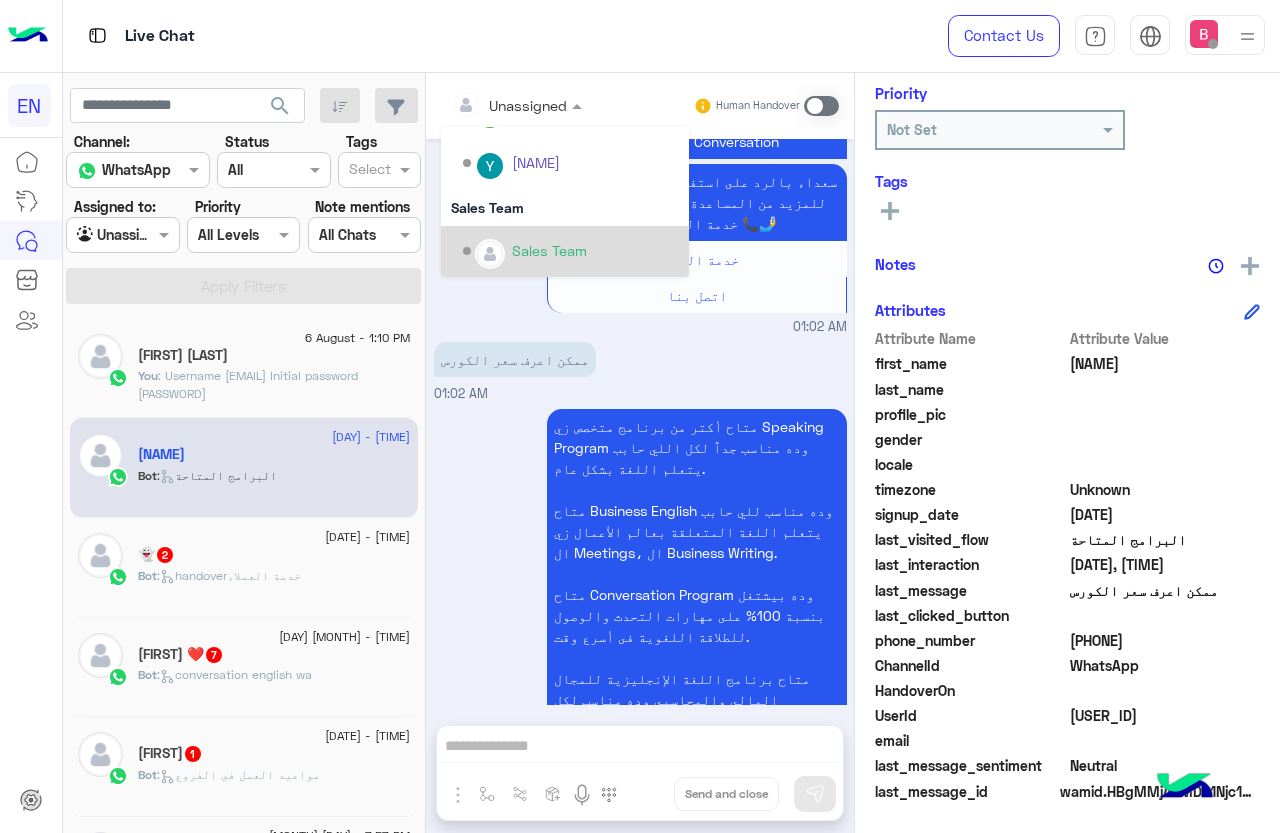 click on "Sales Team" at bounding box center (571, 251) 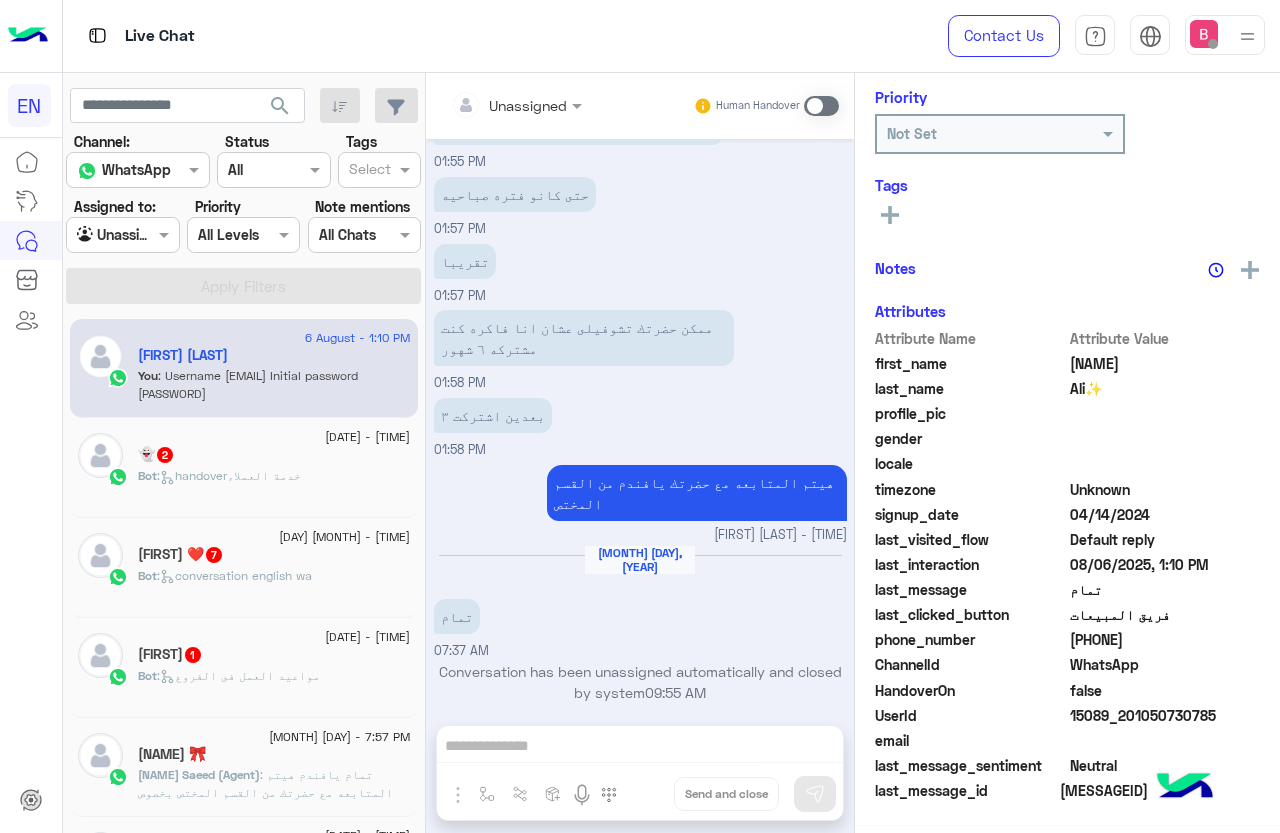 click on "Bot :   handoverخدمة العملاء" 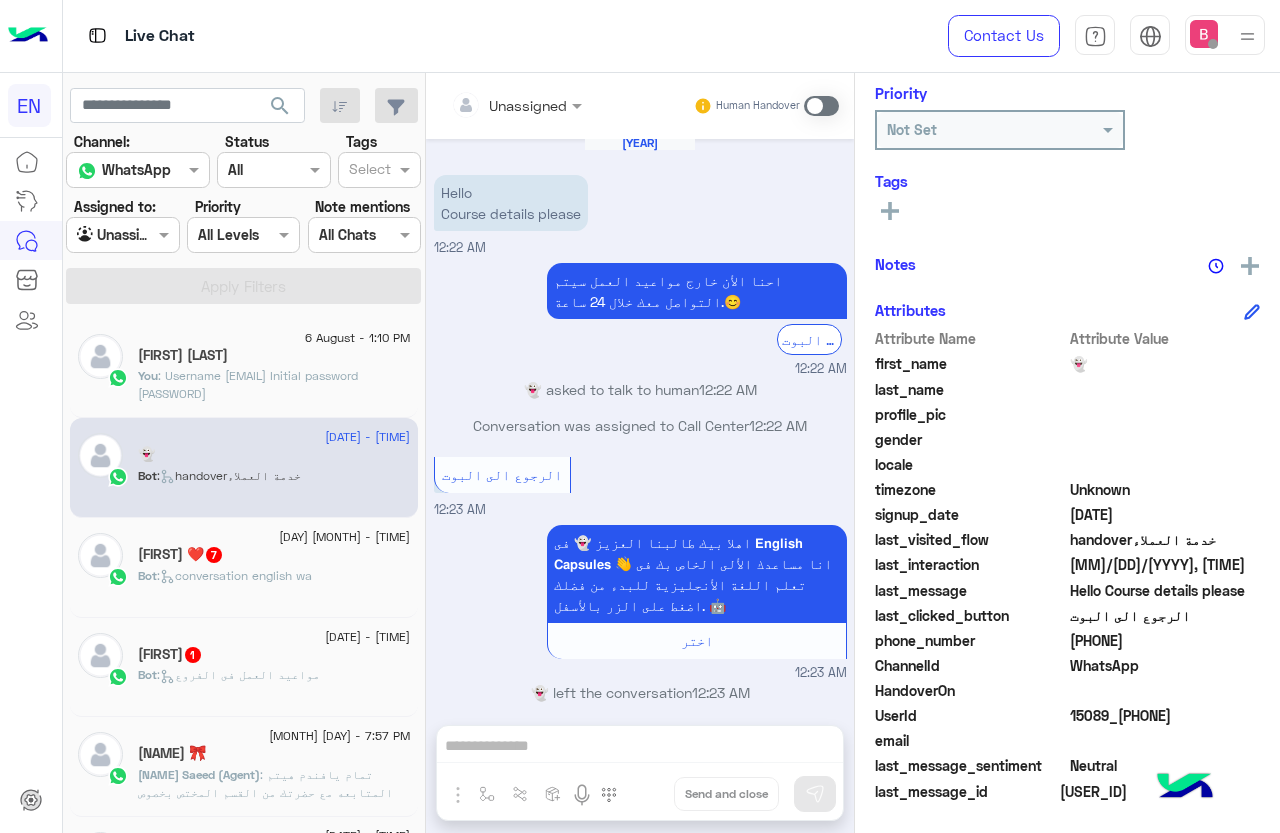 click at bounding box center [516, 104] 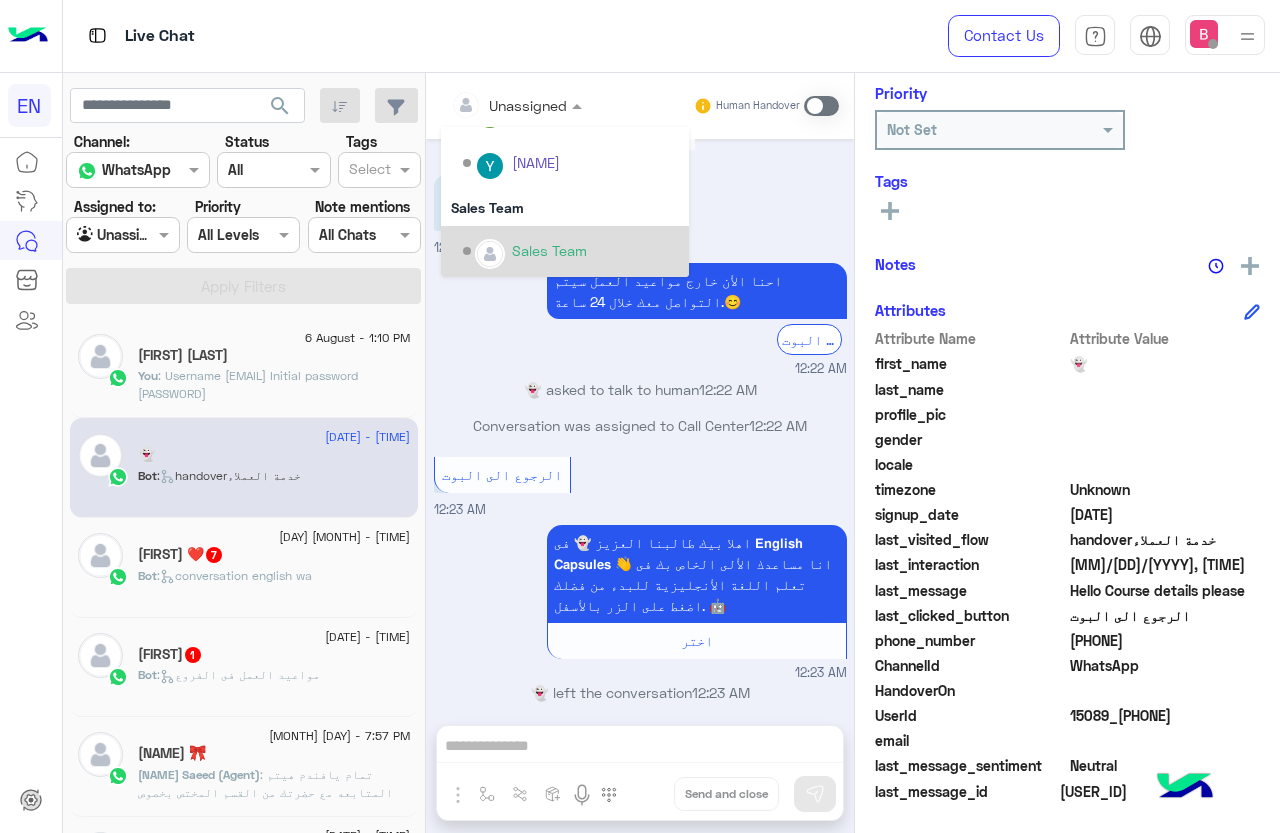 click on "Sales Team" at bounding box center (549, 250) 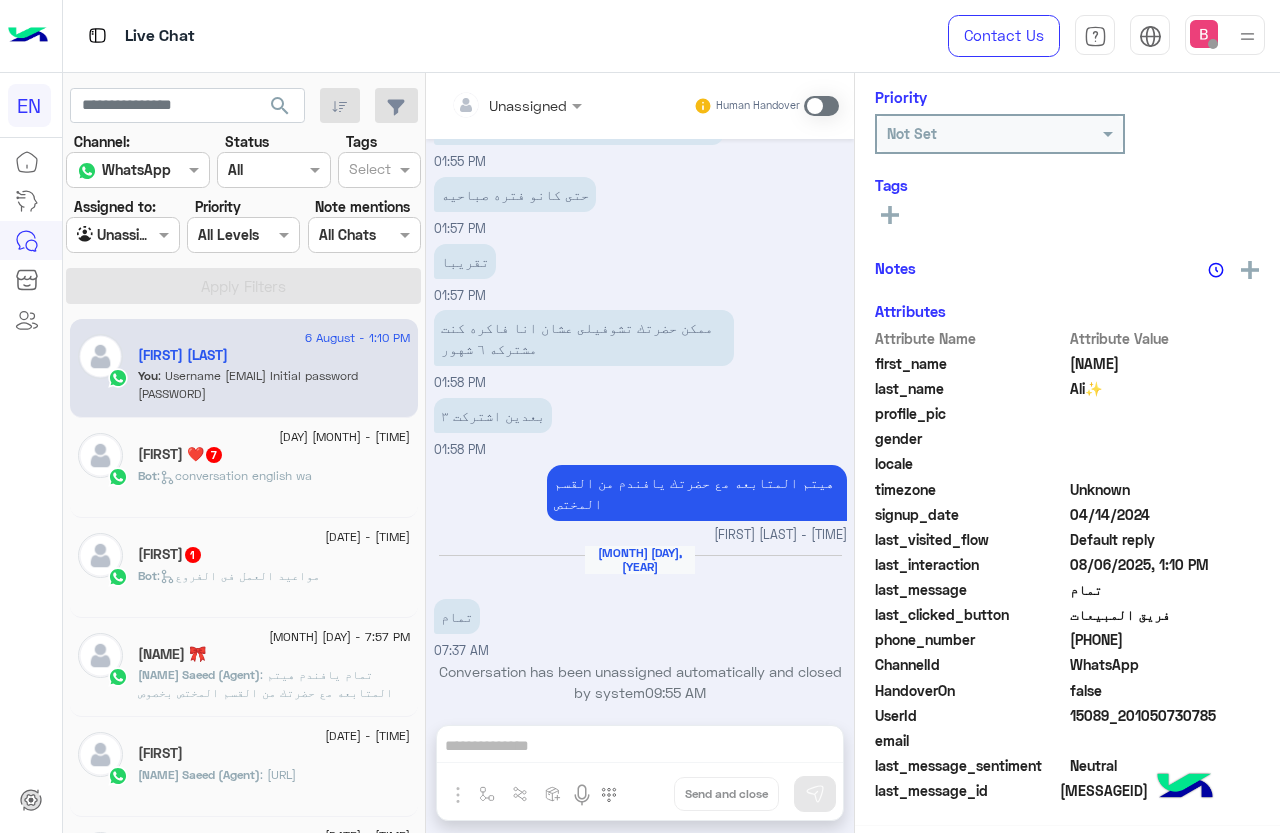 click on "Bot :   conversation english wa" 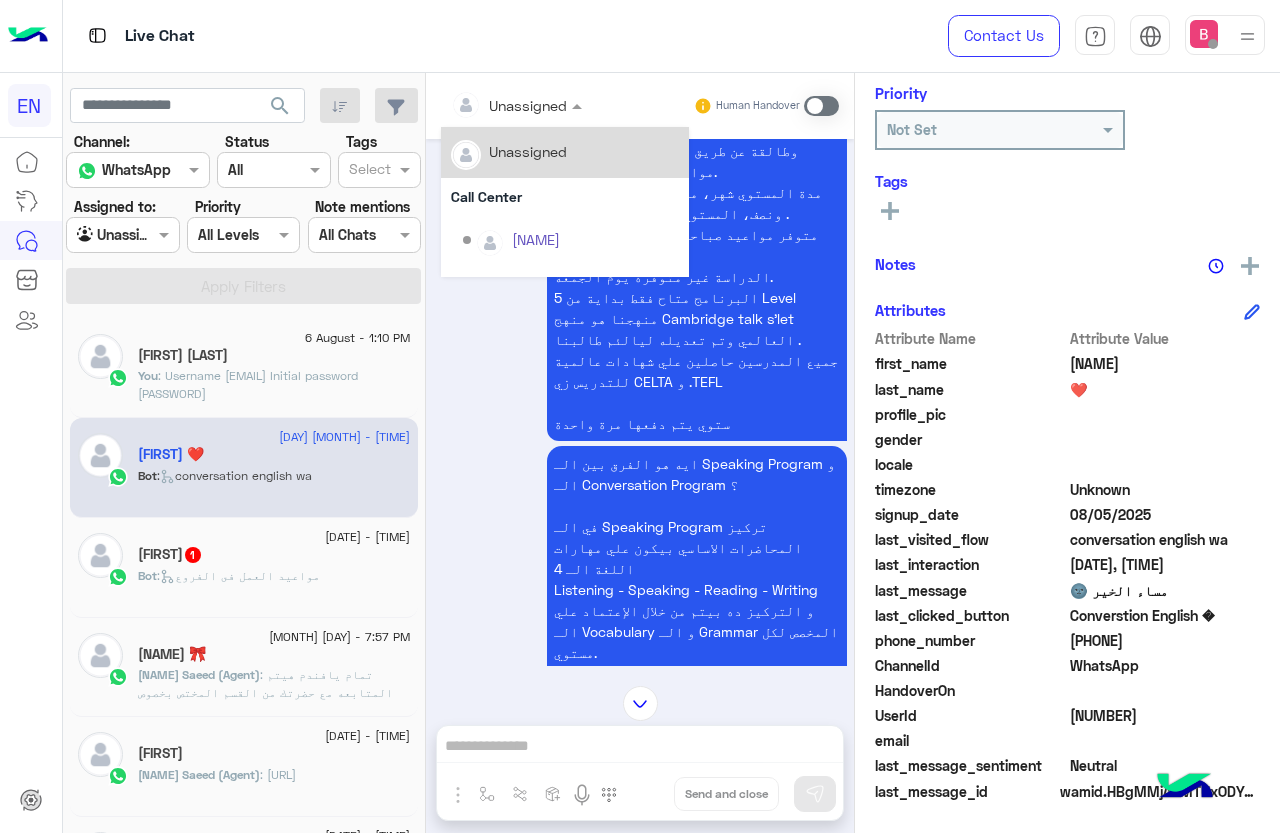 drag, startPoint x: 584, startPoint y: 103, endPoint x: 569, endPoint y: 161, distance: 59.908264 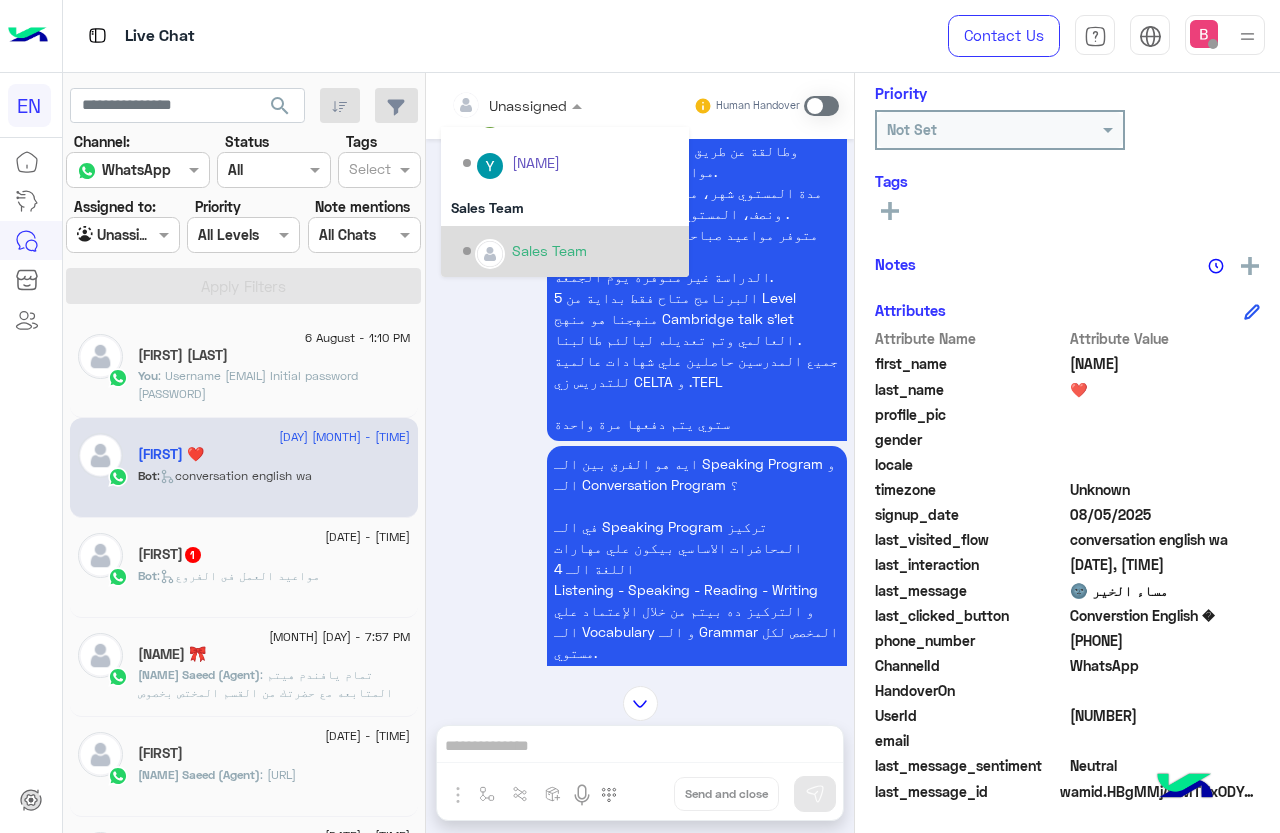 click at bounding box center [490, 254] 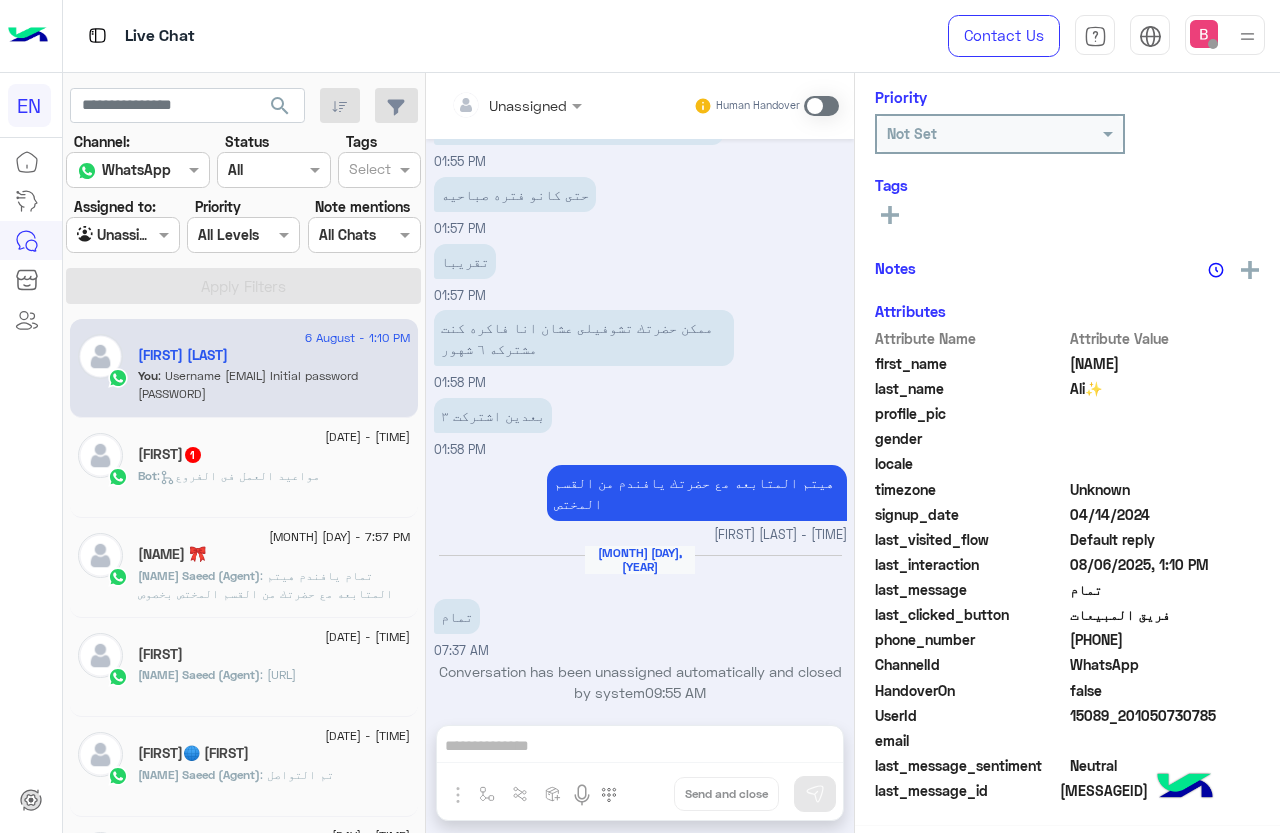 click on "Bot :   مواعيد العمل فى الفروع" 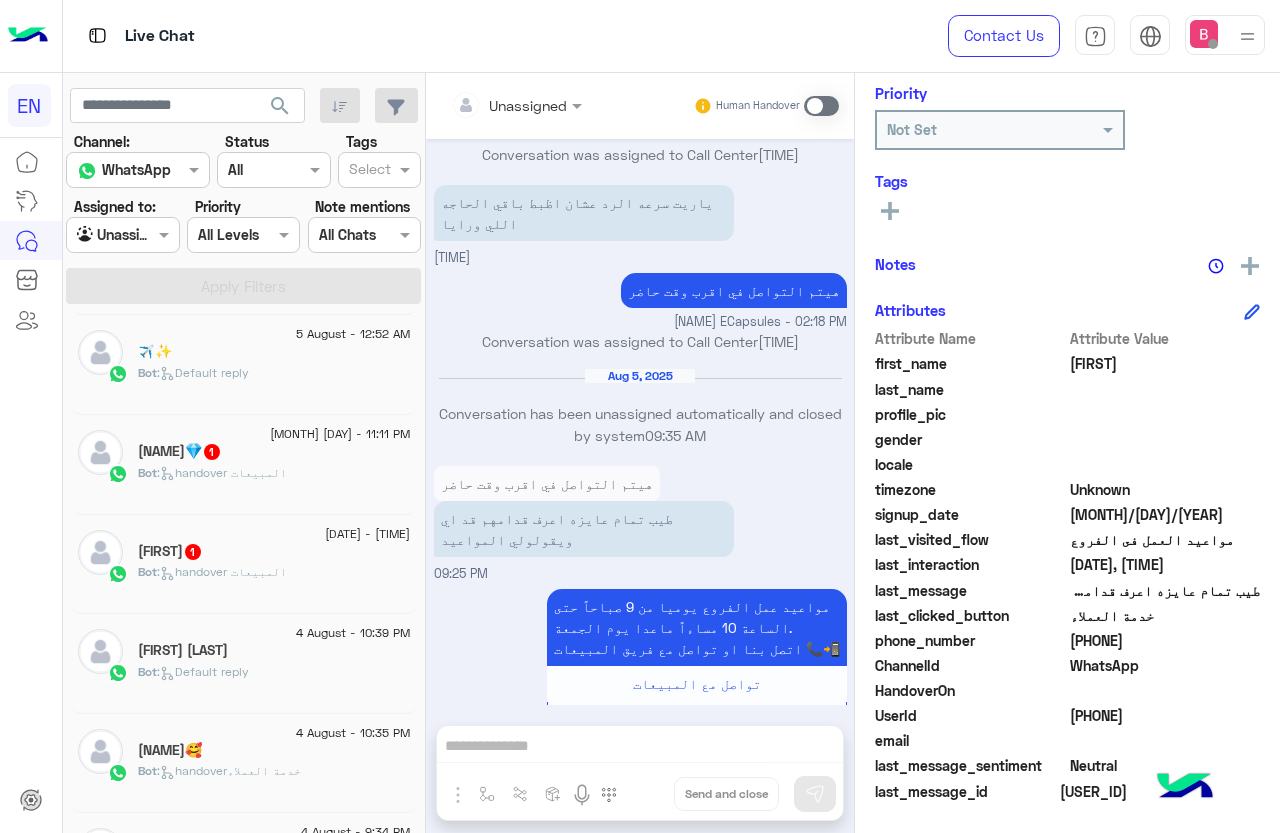 click on "[NAME]   1" 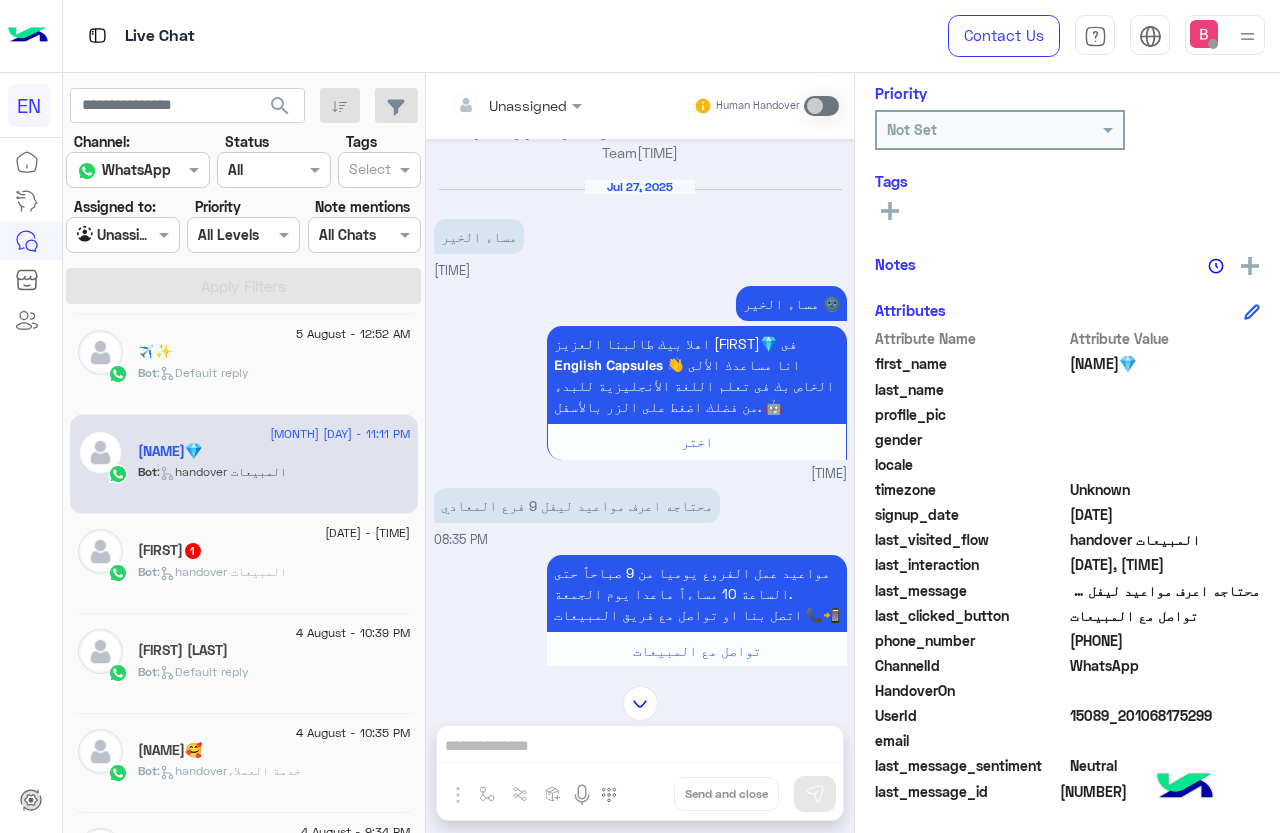drag, startPoint x: 1137, startPoint y: 640, endPoint x: 1201, endPoint y: 641, distance: 64.00781 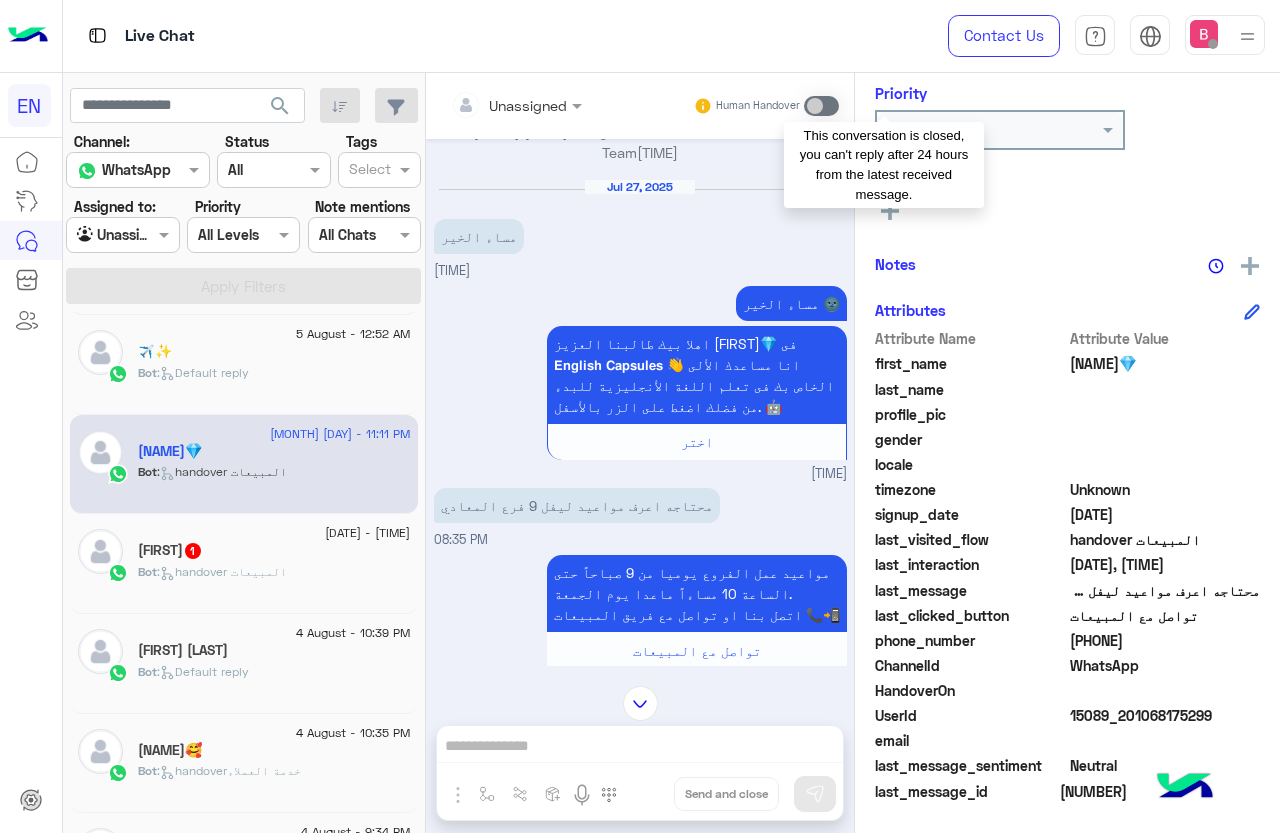 click at bounding box center [821, 106] 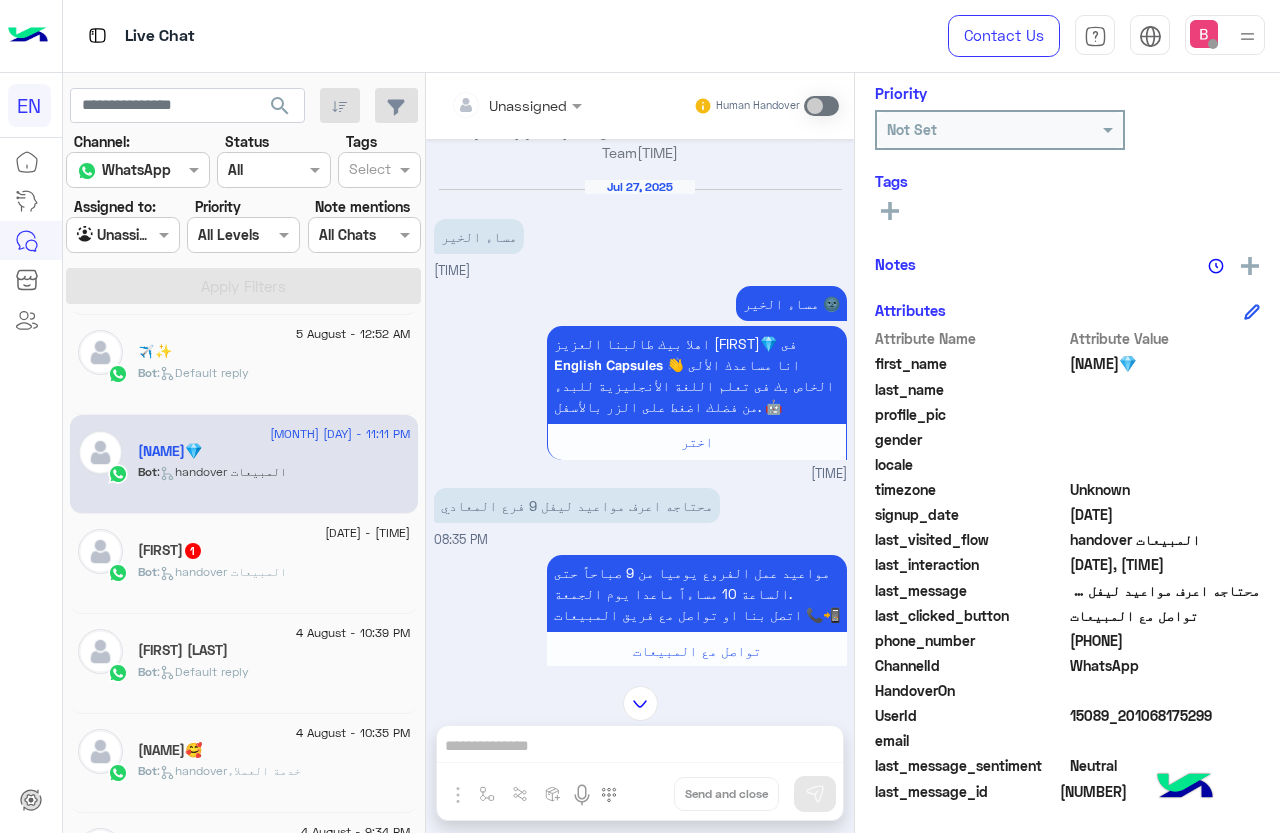 click on "[FIRST]   1" 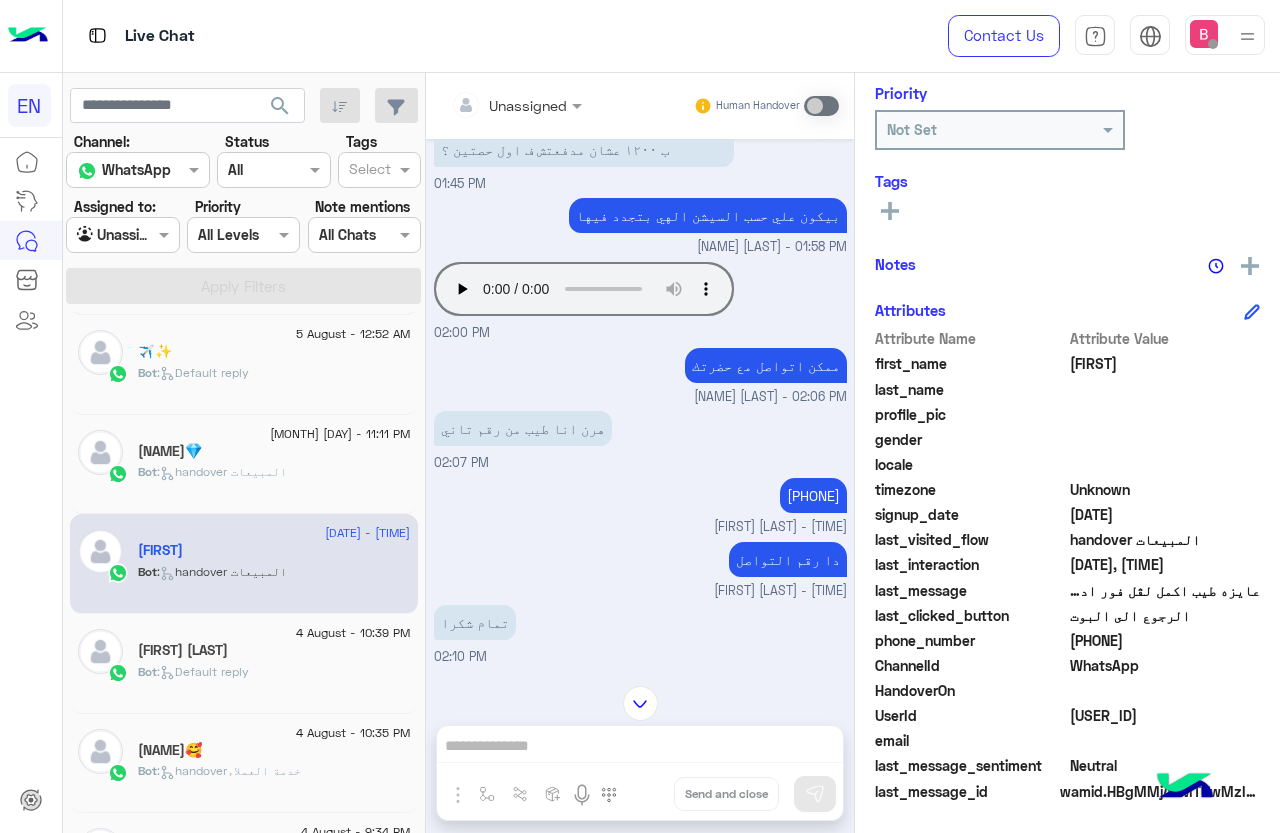 click at bounding box center (100, 235) 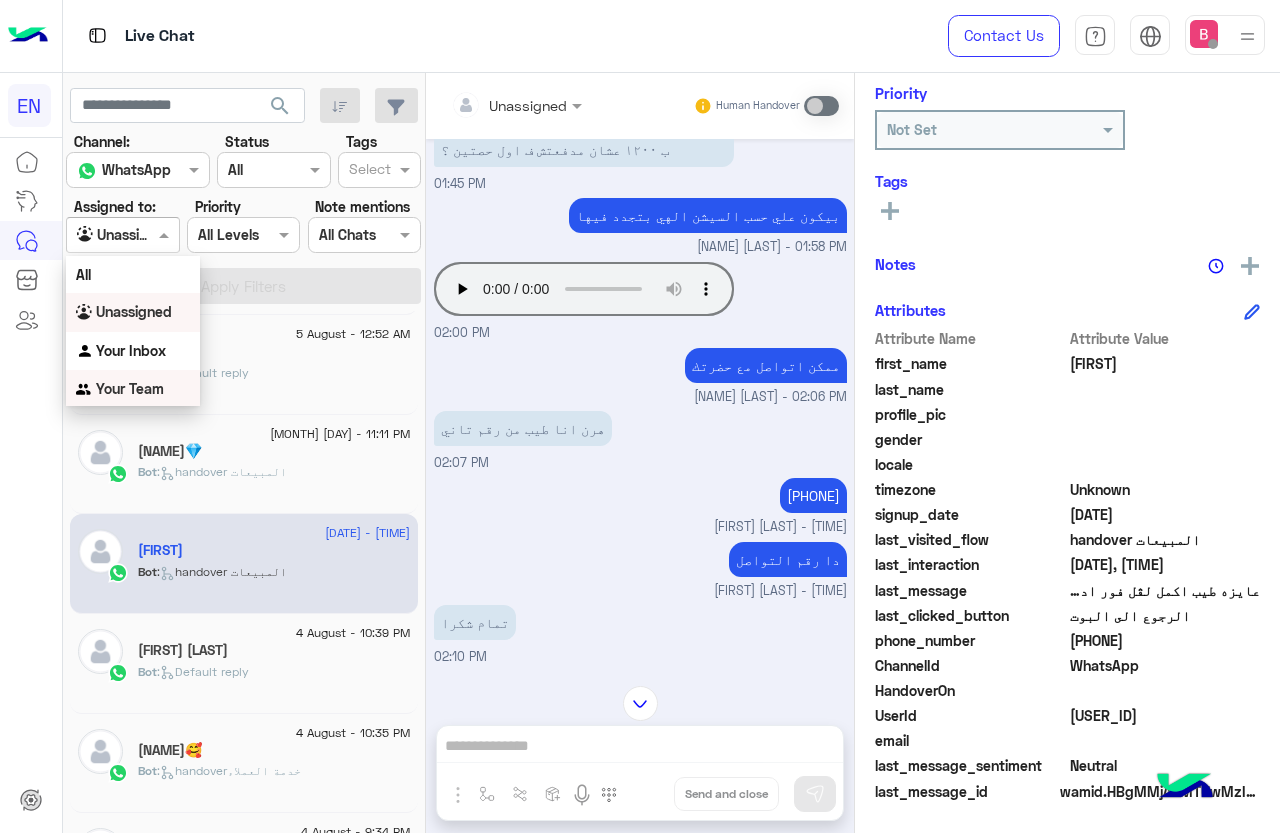 click on "Your Team" at bounding box center [130, 388] 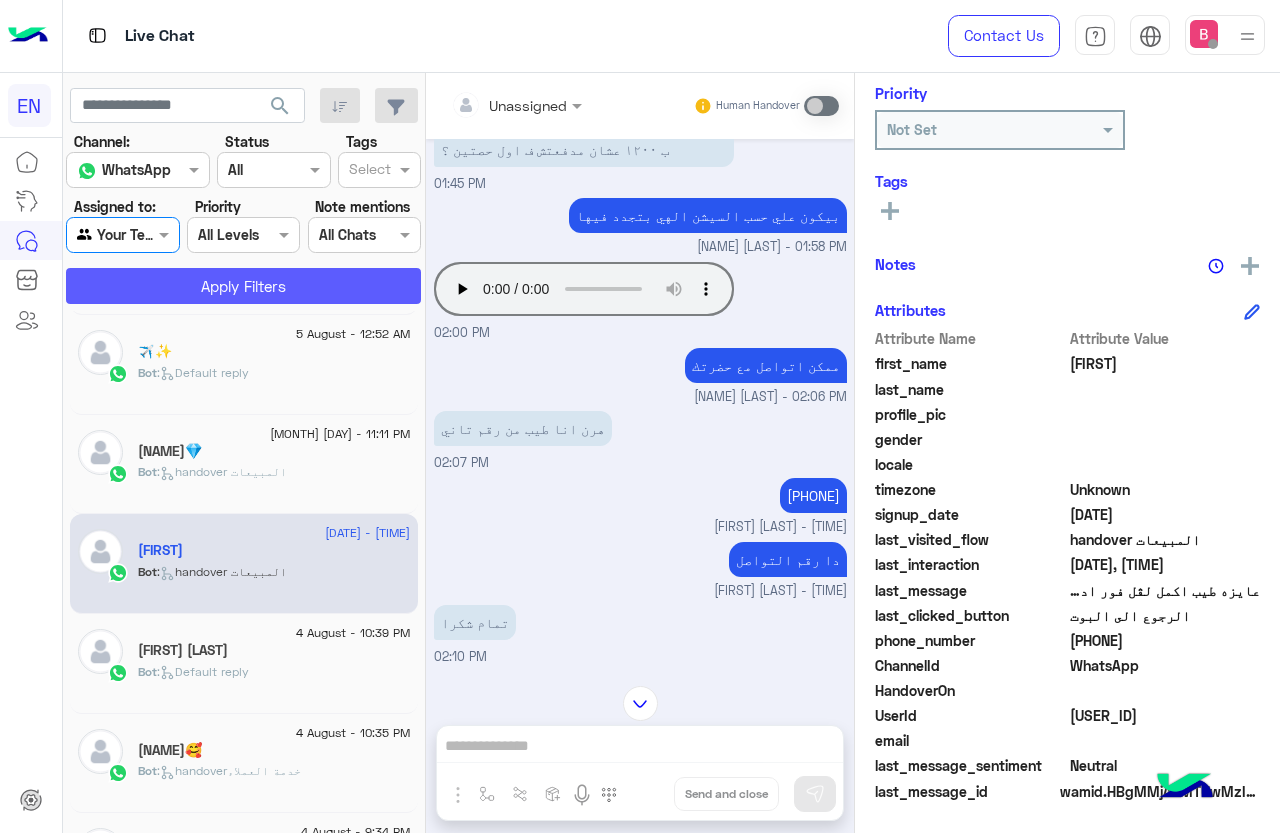 click on "Apply Filters" 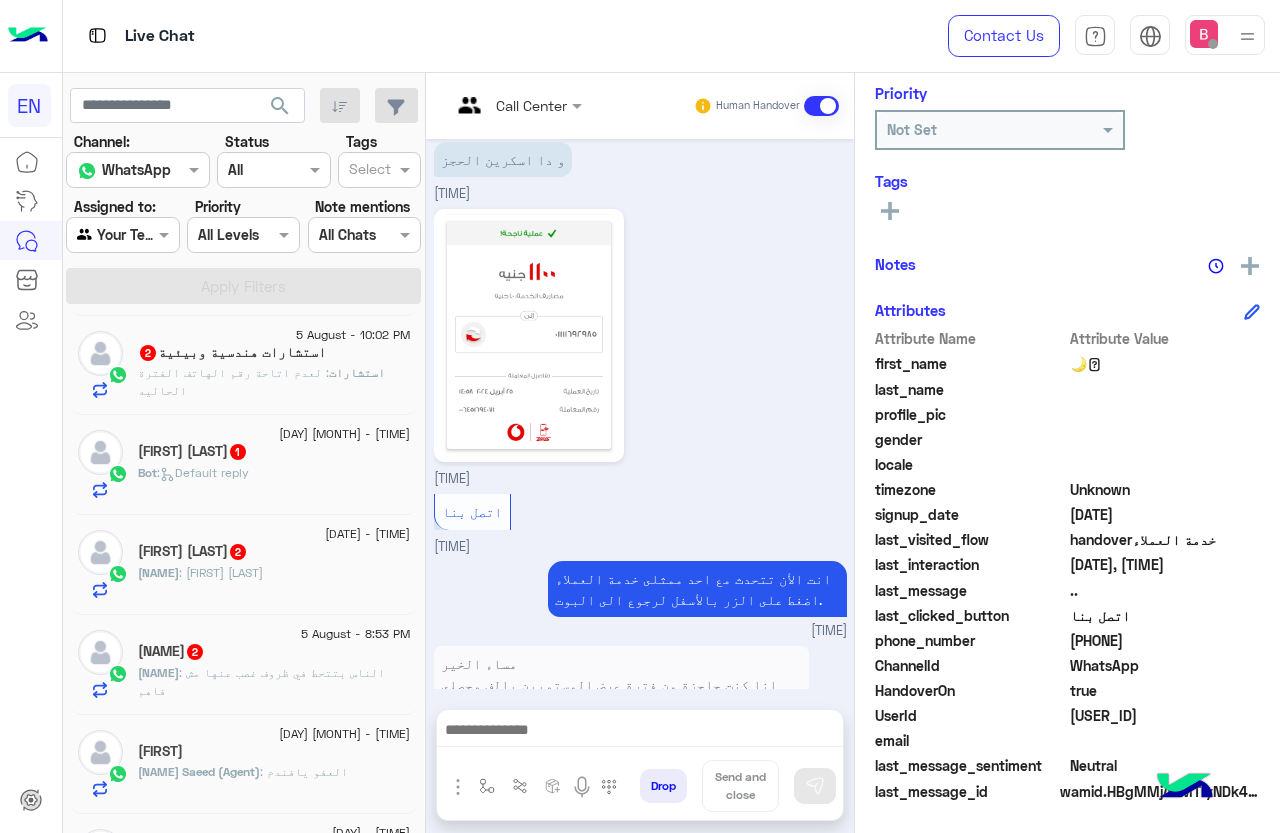 drag, startPoint x: 1073, startPoint y: 638, endPoint x: 1146, endPoint y: 650, distance: 73.97973 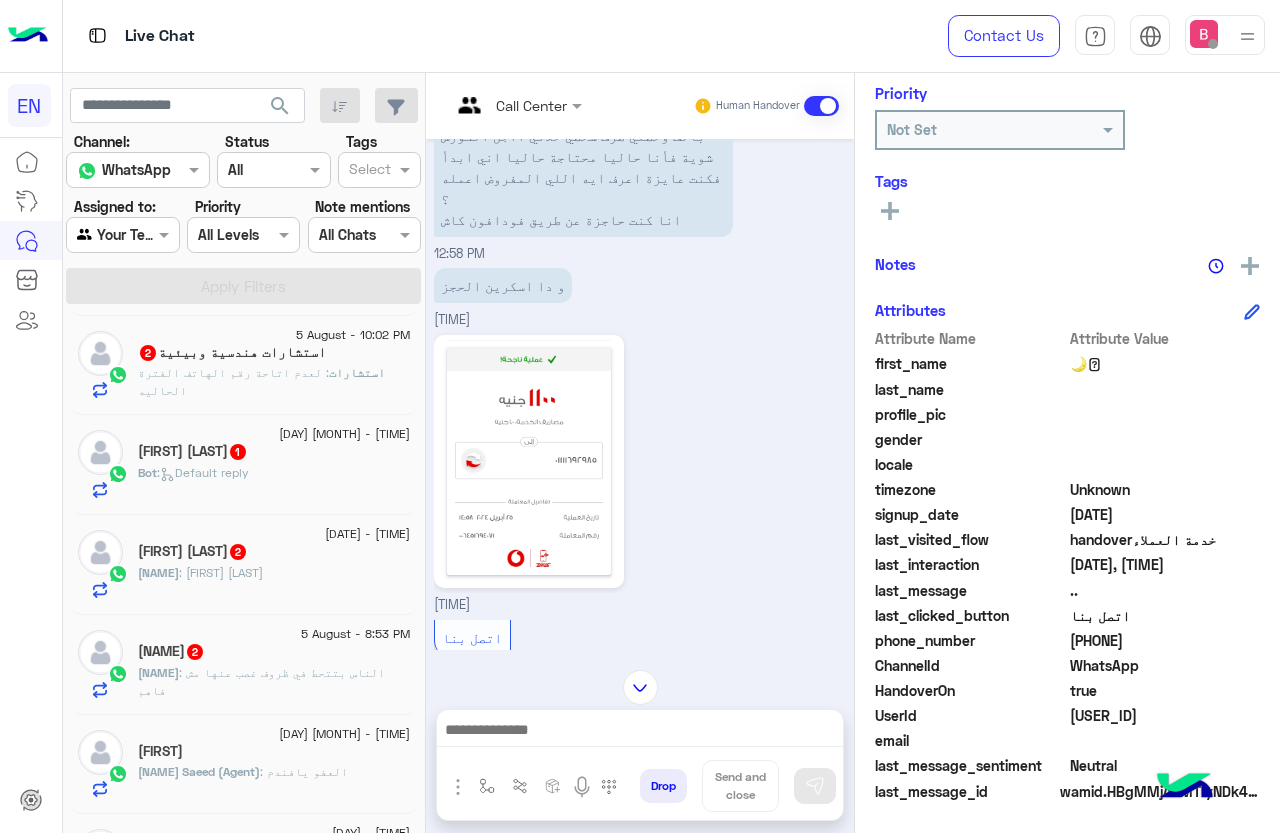 scroll, scrollTop: 1439, scrollLeft: 0, axis: vertical 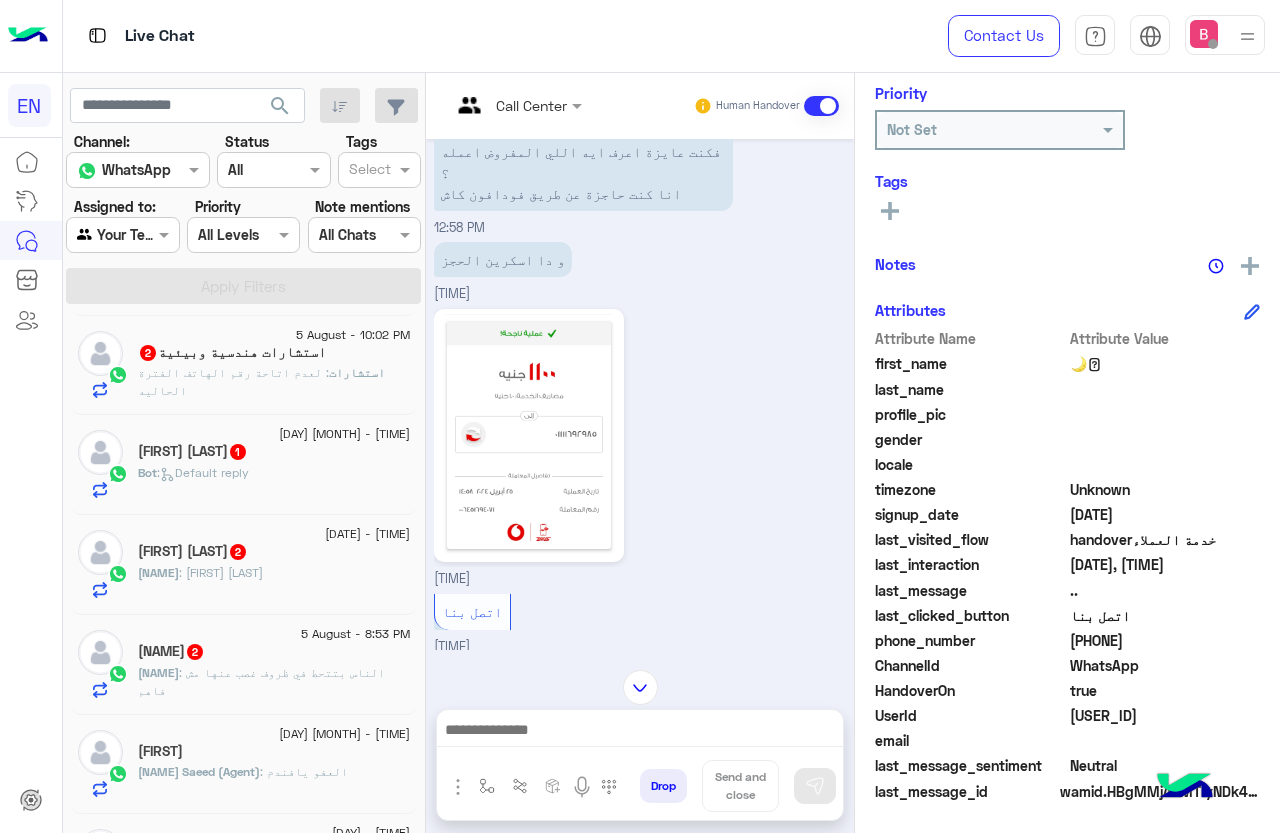 click 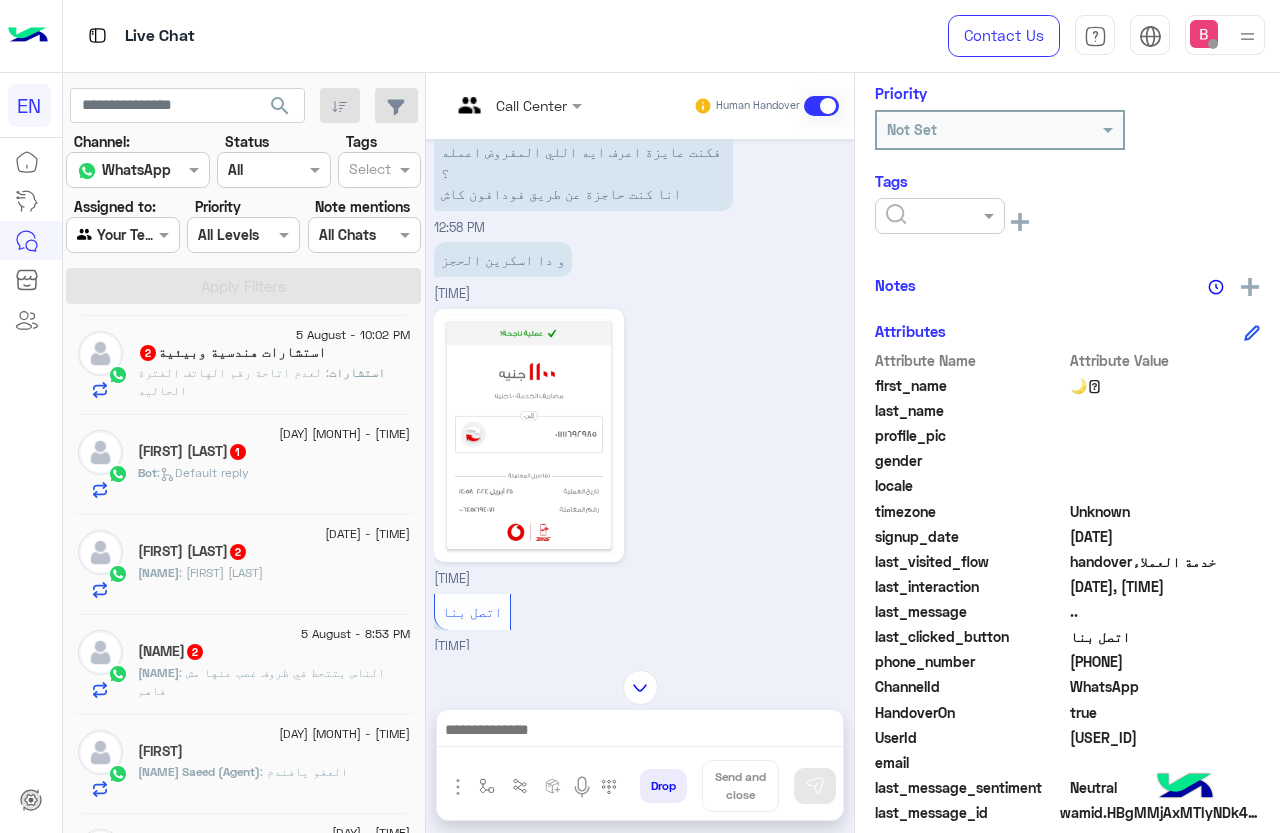 click 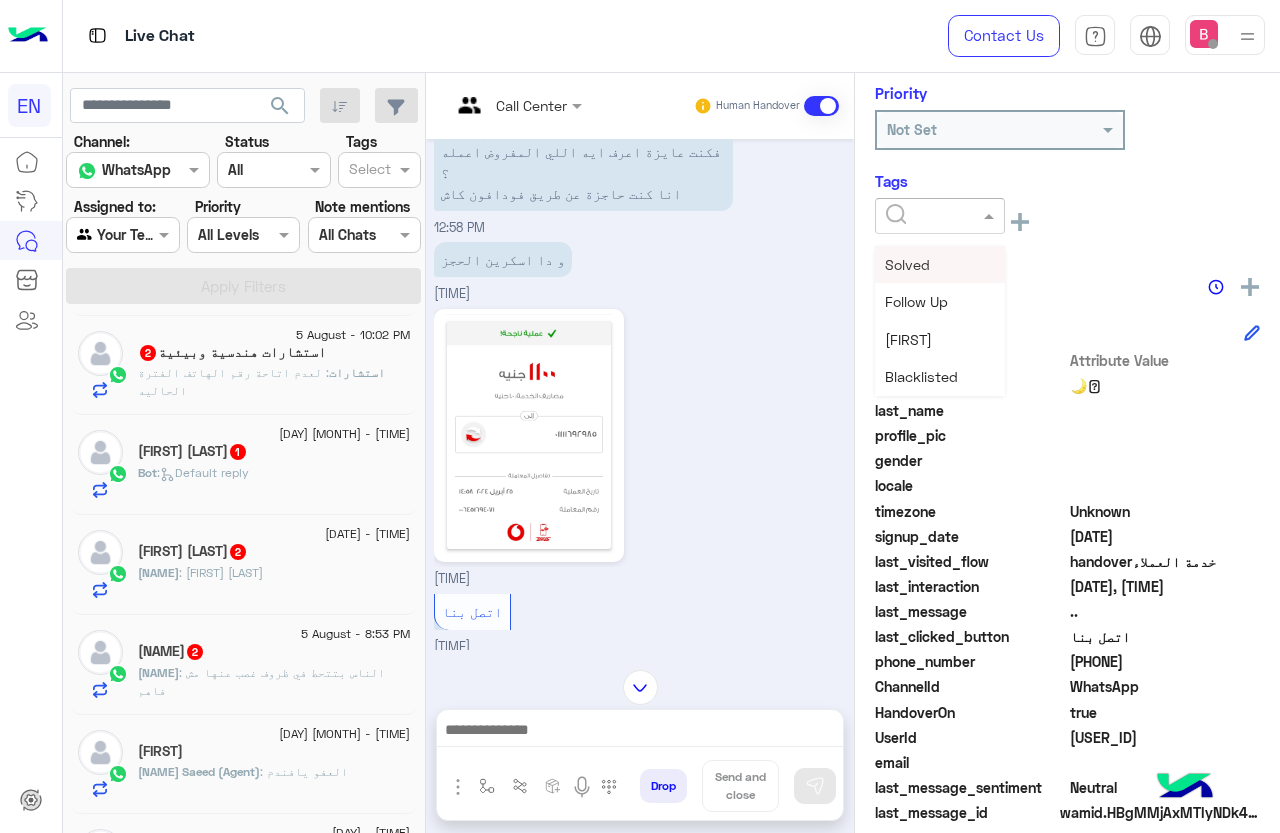 click on "Solved" at bounding box center [940, 264] 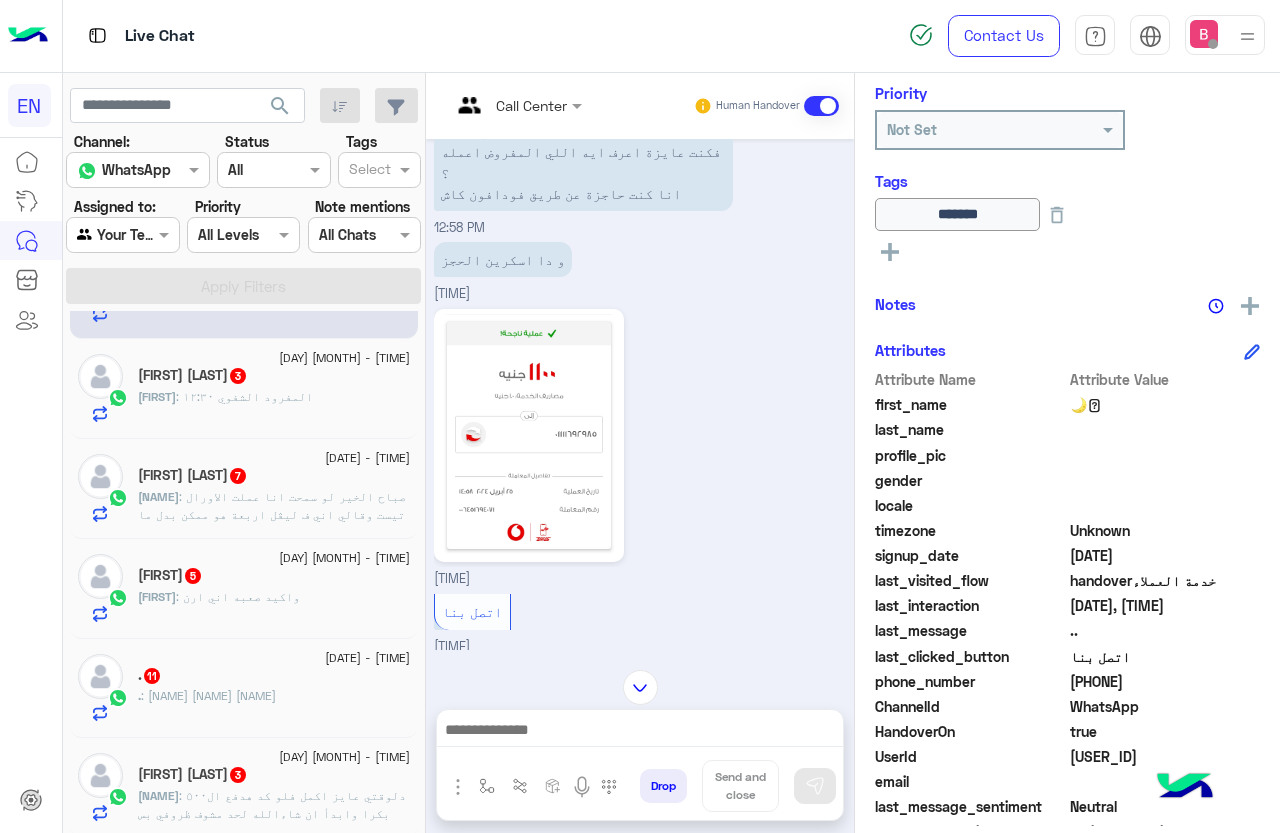 scroll, scrollTop: 0, scrollLeft: 0, axis: both 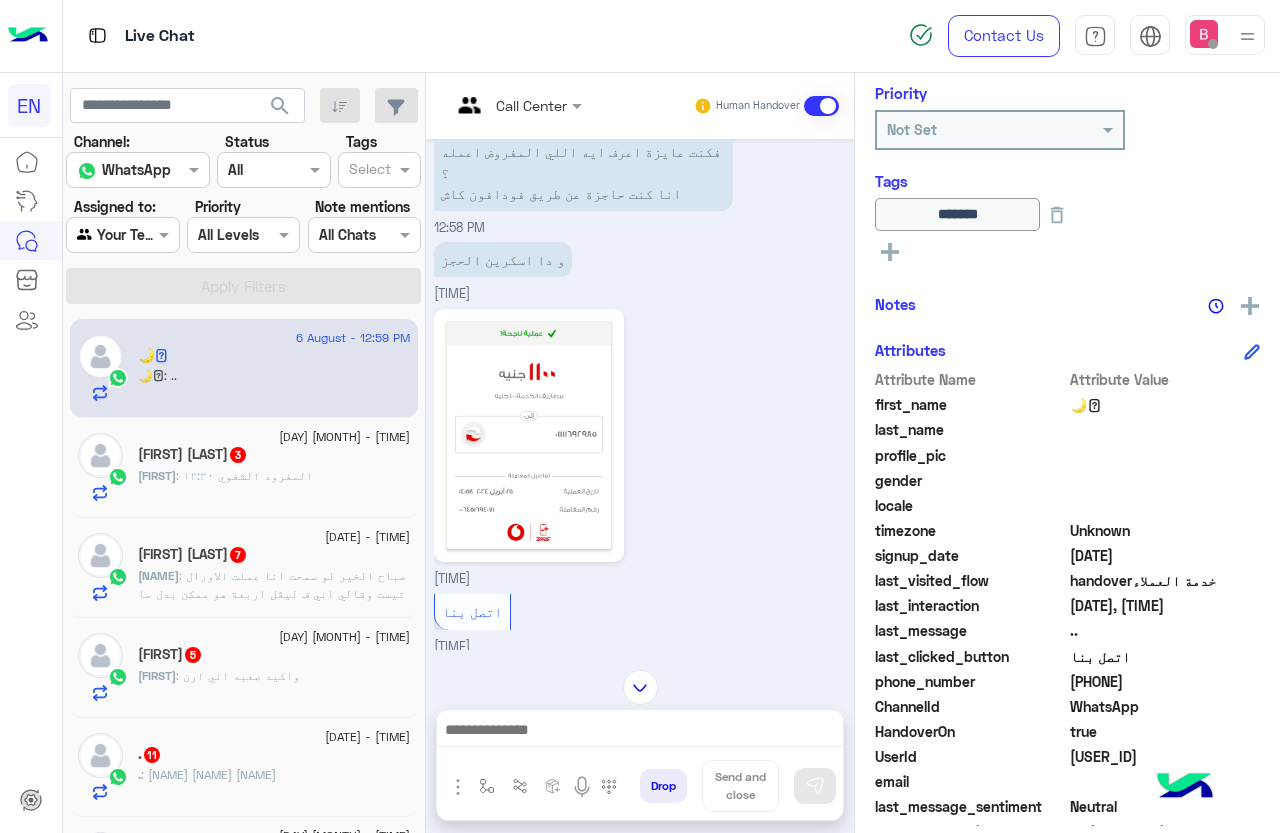 click on ": المفرود الشفوي ١٢:٣٠" 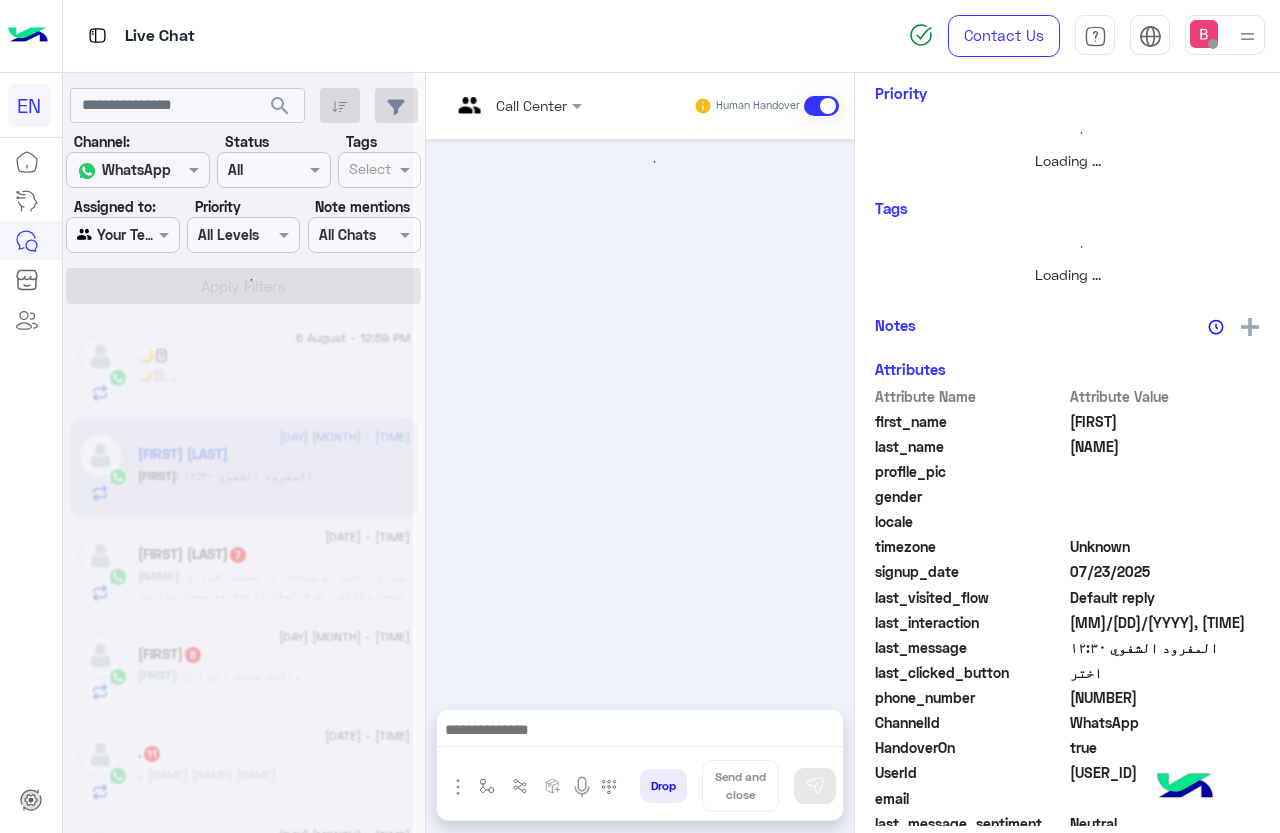 scroll, scrollTop: 0, scrollLeft: 0, axis: both 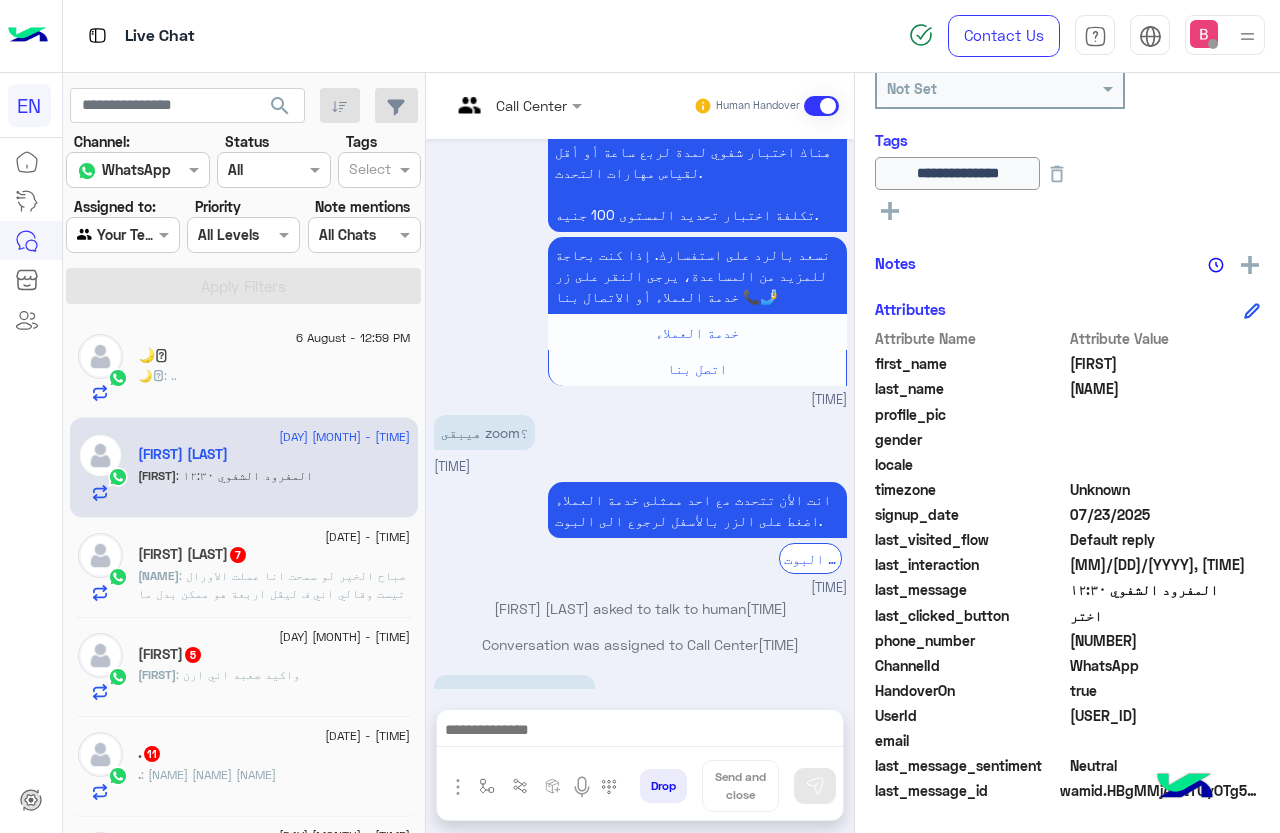 drag, startPoint x: 1075, startPoint y: 638, endPoint x: 1207, endPoint y: 638, distance: 132 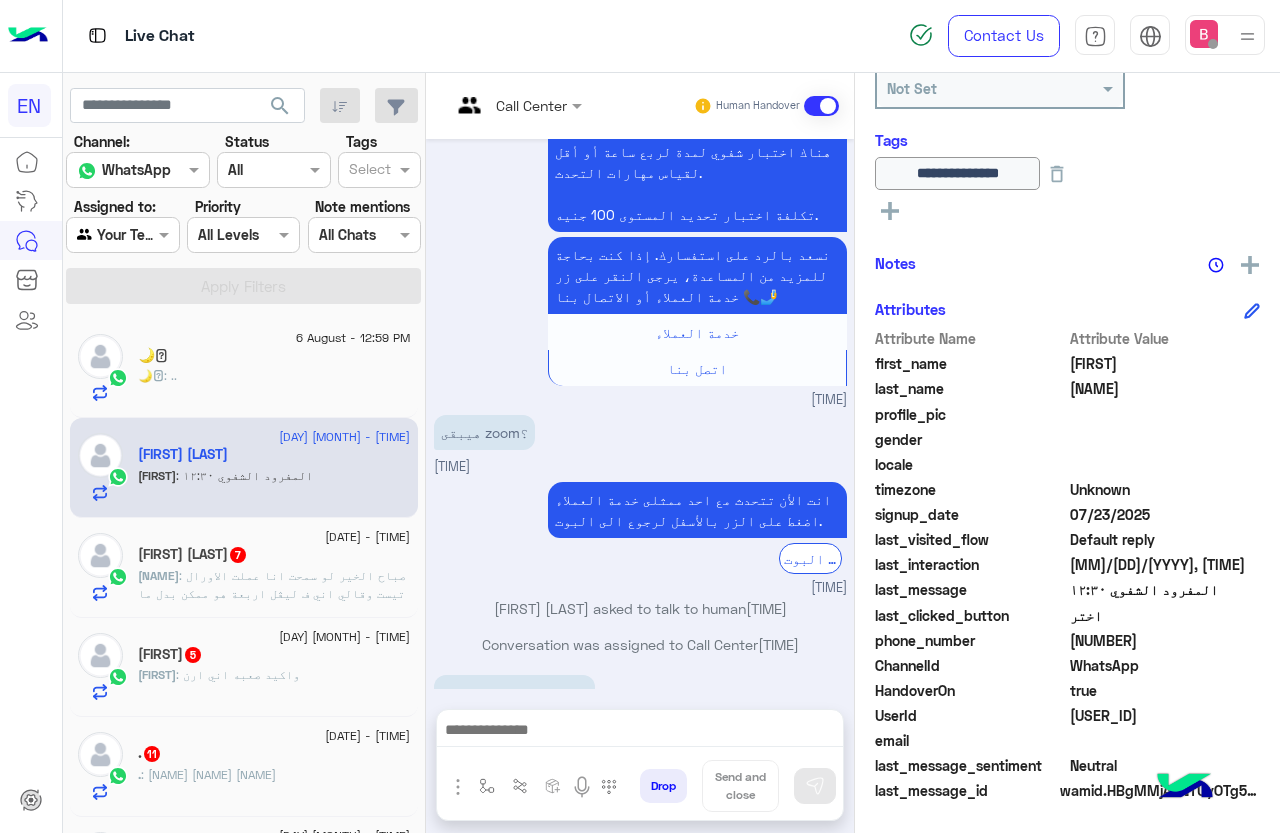 click 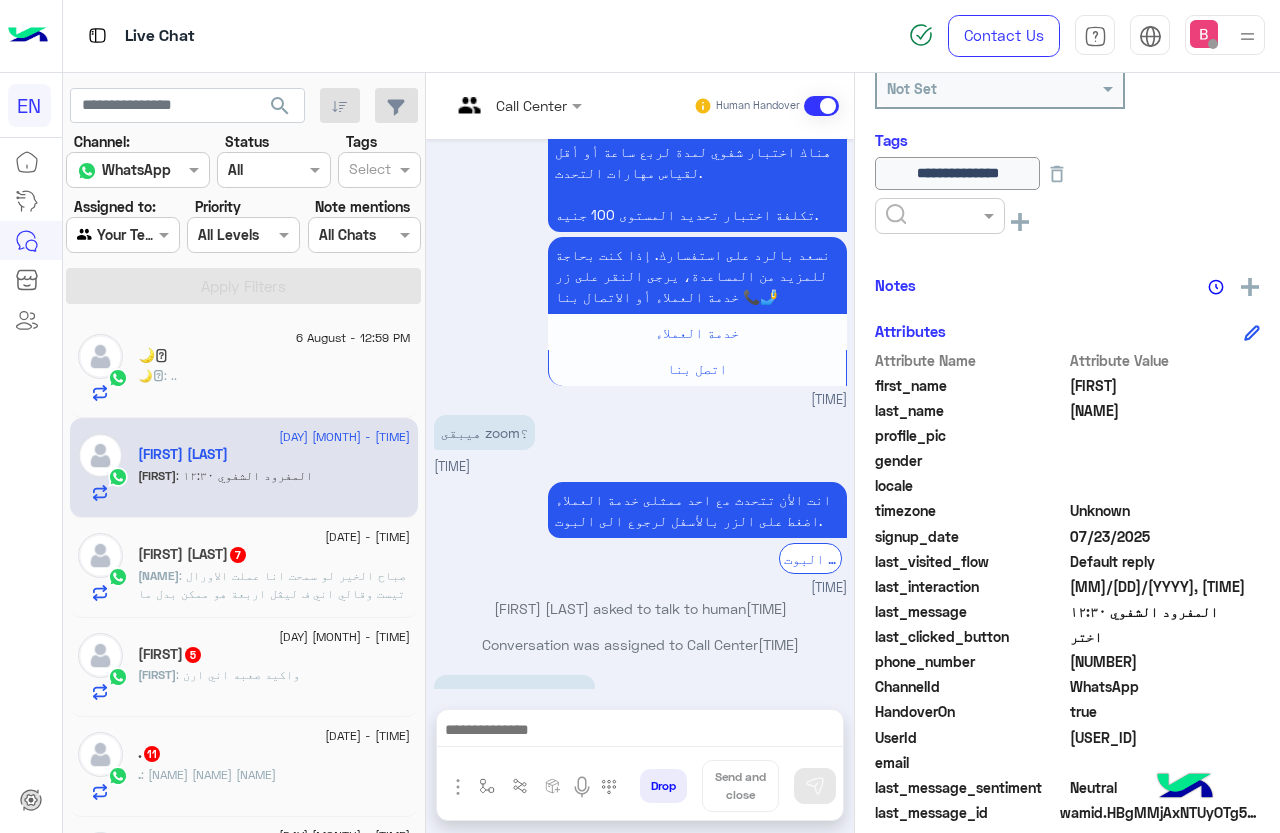 click 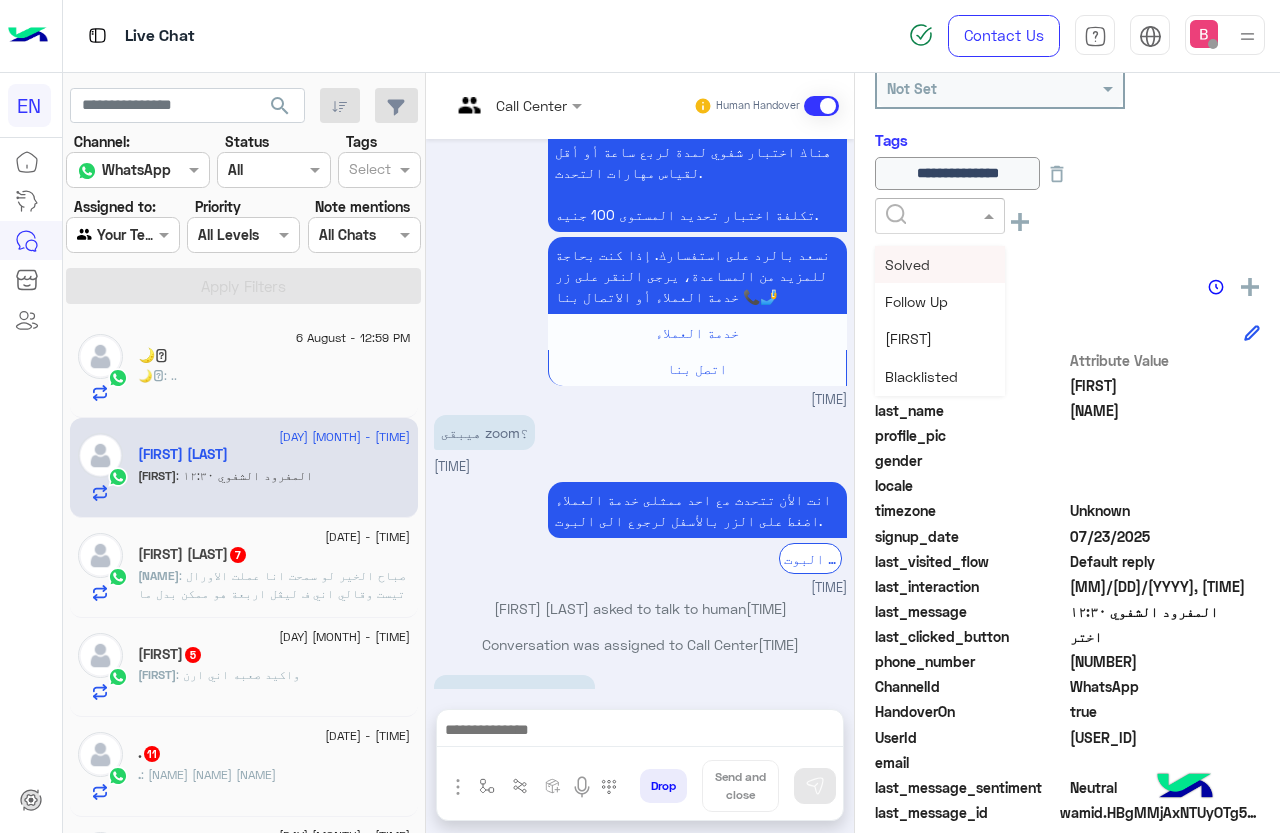 click on "Solved" at bounding box center [940, 264] 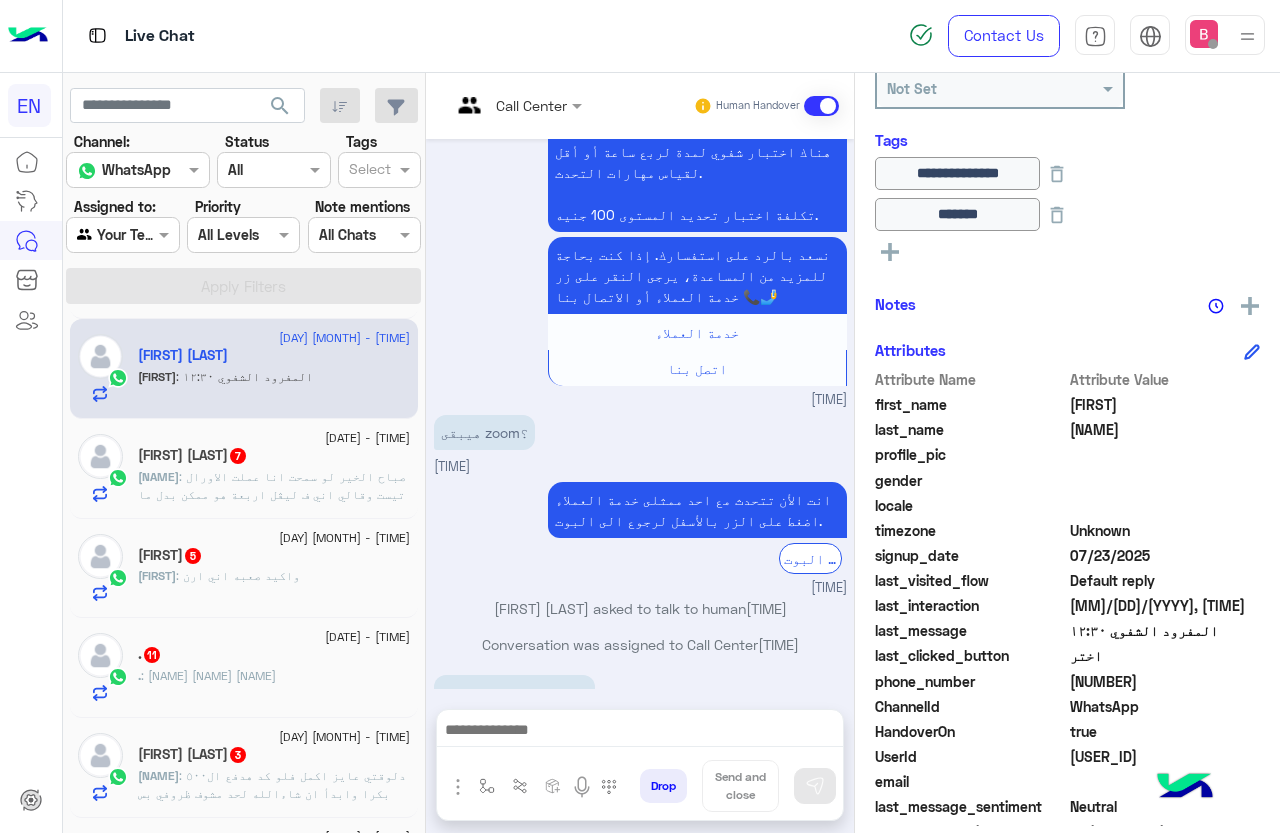 scroll, scrollTop: 200, scrollLeft: 0, axis: vertical 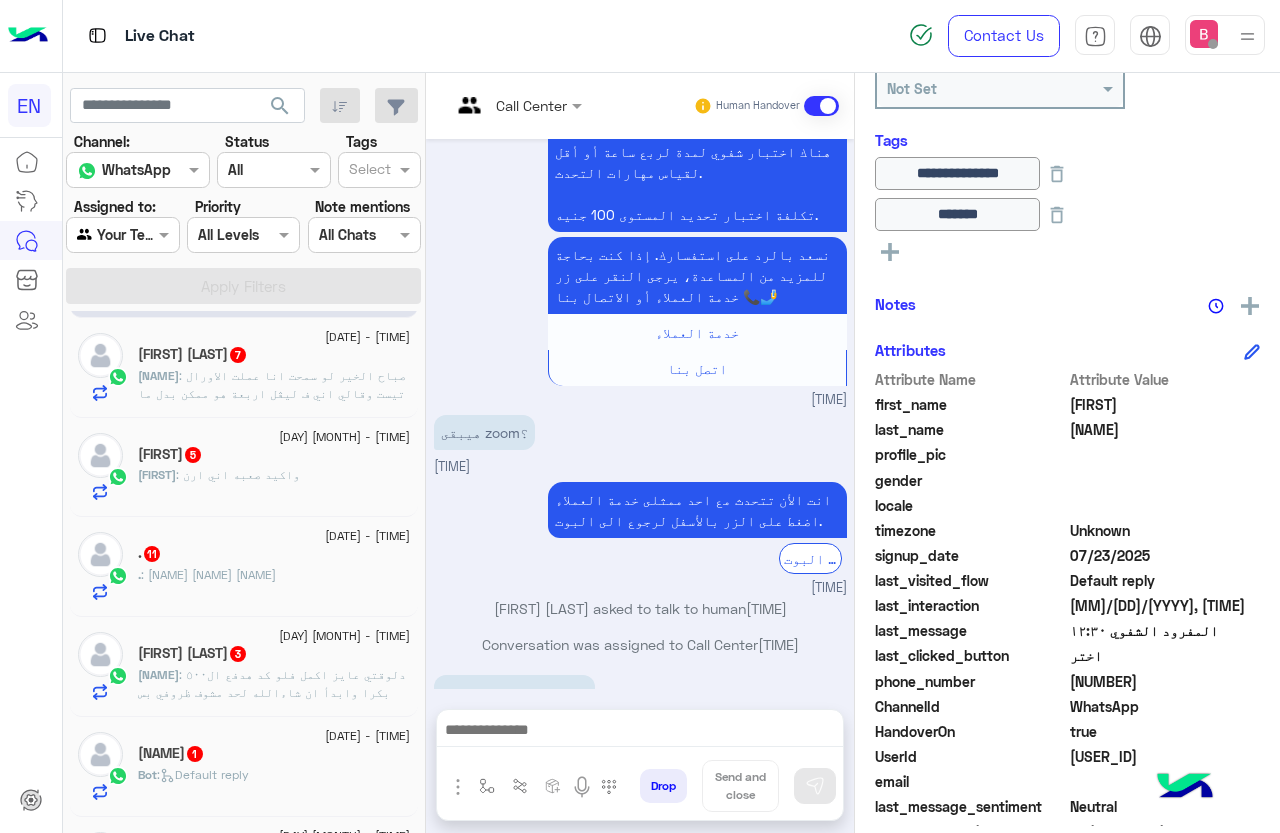 click on ": صباح الخير لو سمحت انا عملت الاورال تيست وقالي اني ف ليڤل اربعة هو ممكن بدل ما ابقى ف ليڤل اربعة ابقى تلاتة؟" 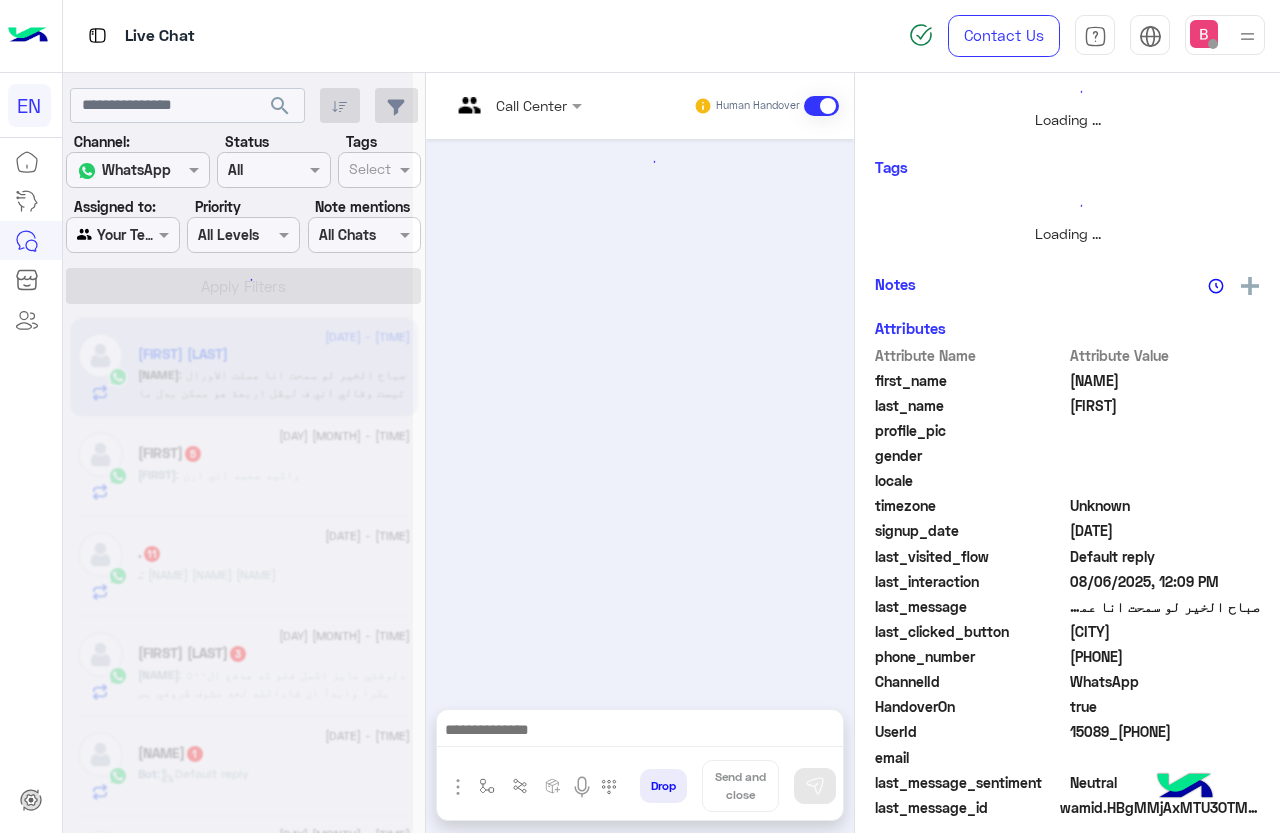 scroll, scrollTop: 301, scrollLeft: 0, axis: vertical 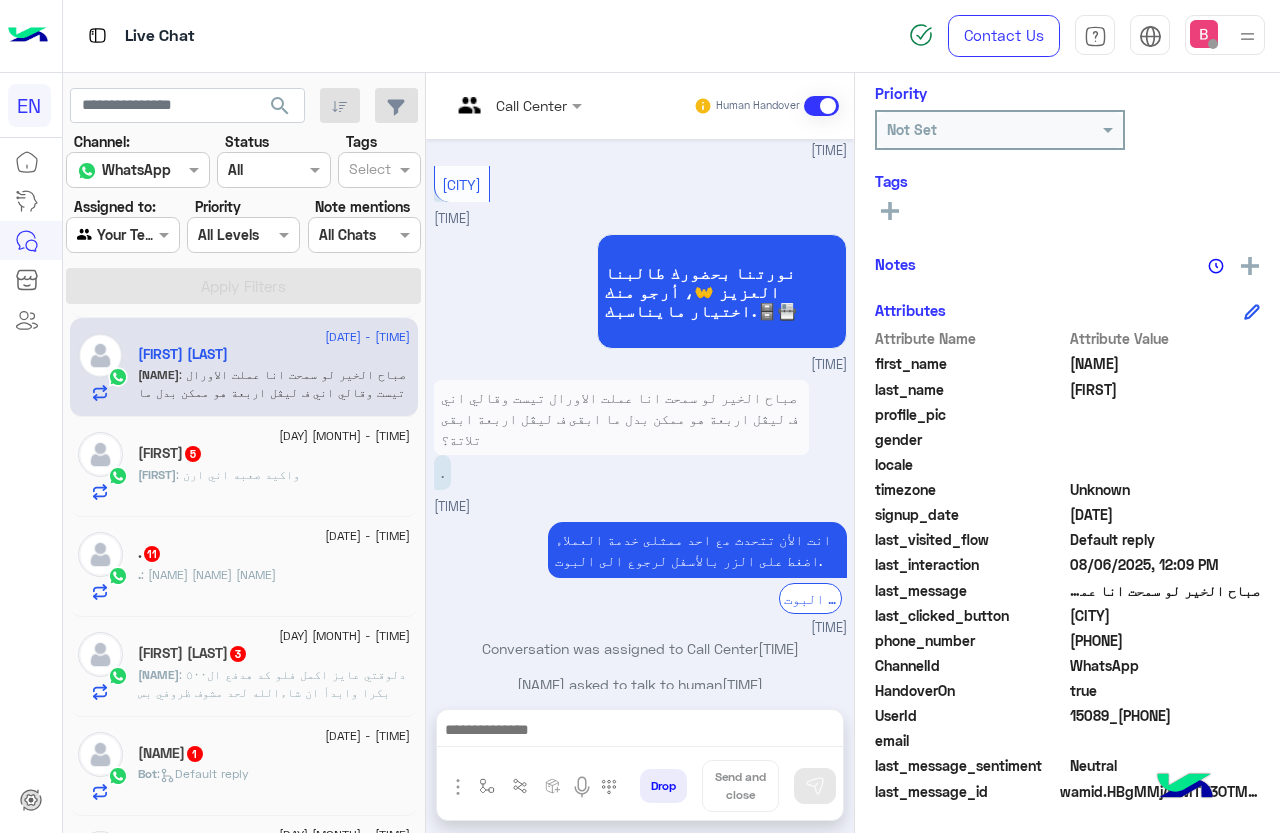 drag, startPoint x: 1075, startPoint y: 640, endPoint x: 1200, endPoint y: 644, distance: 125.06398 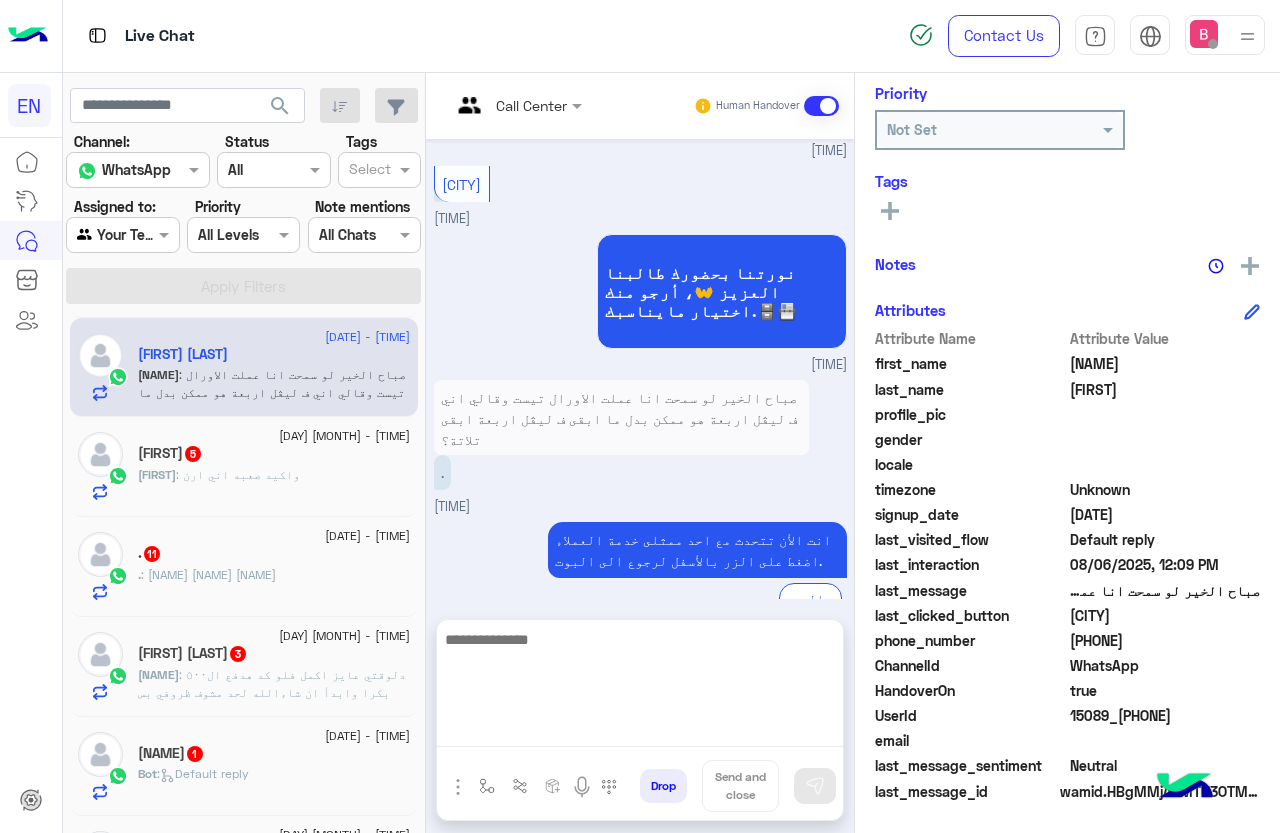 click at bounding box center (640, 687) 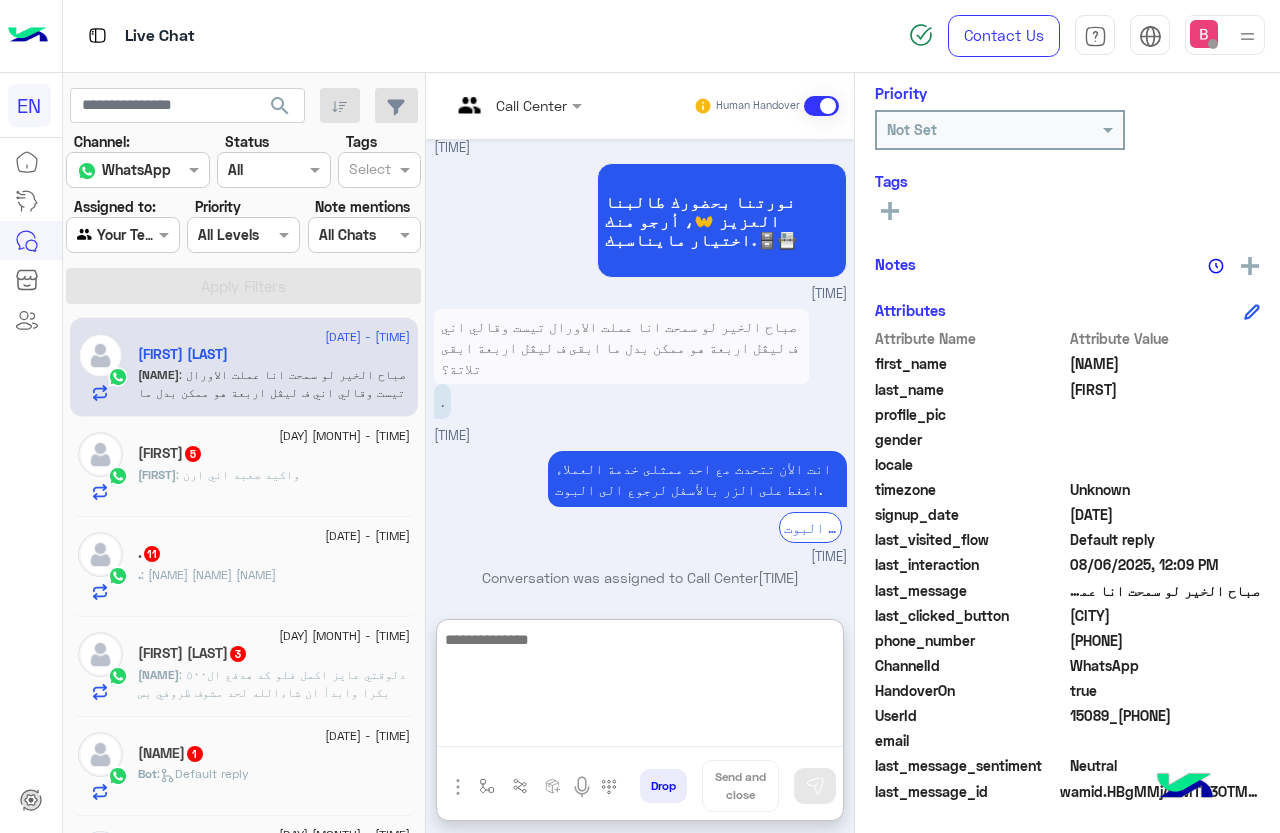 scroll, scrollTop: 1751, scrollLeft: 0, axis: vertical 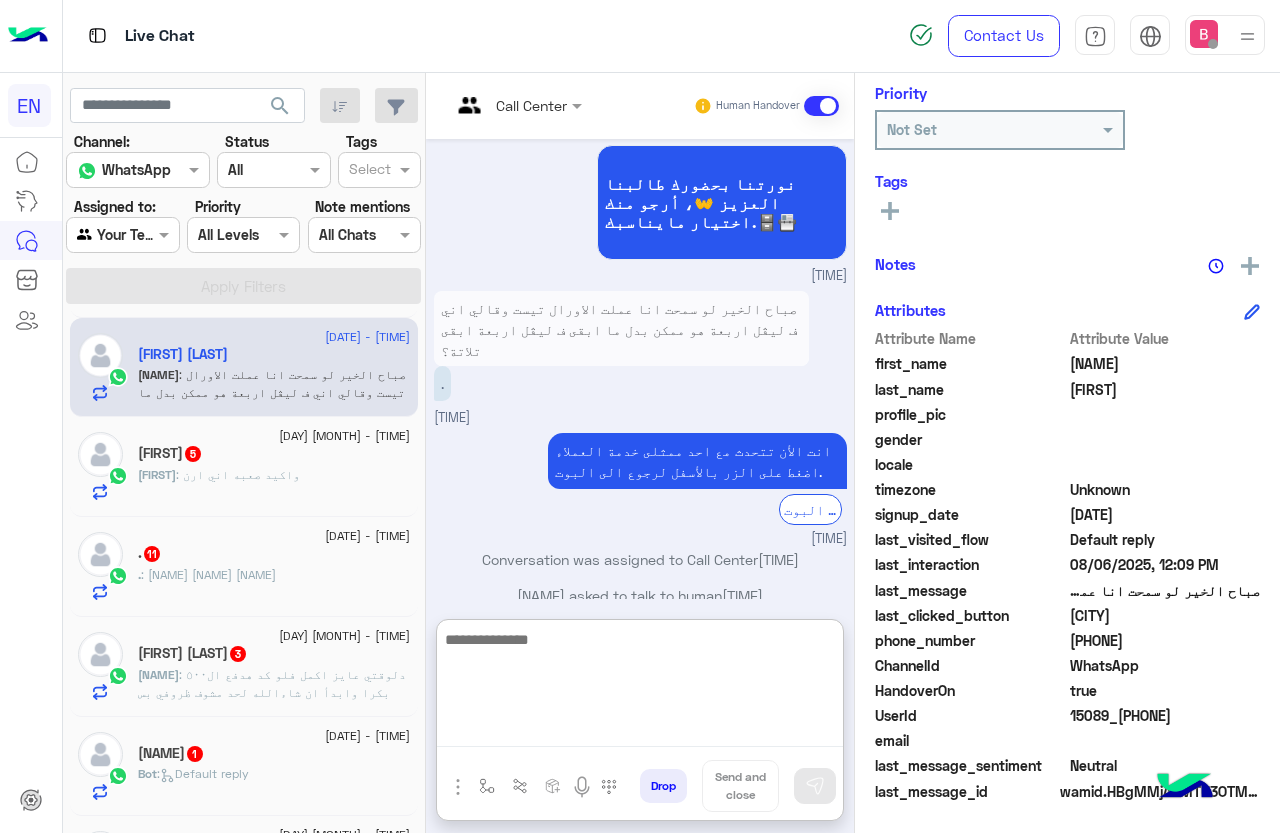 click at bounding box center [640, 687] 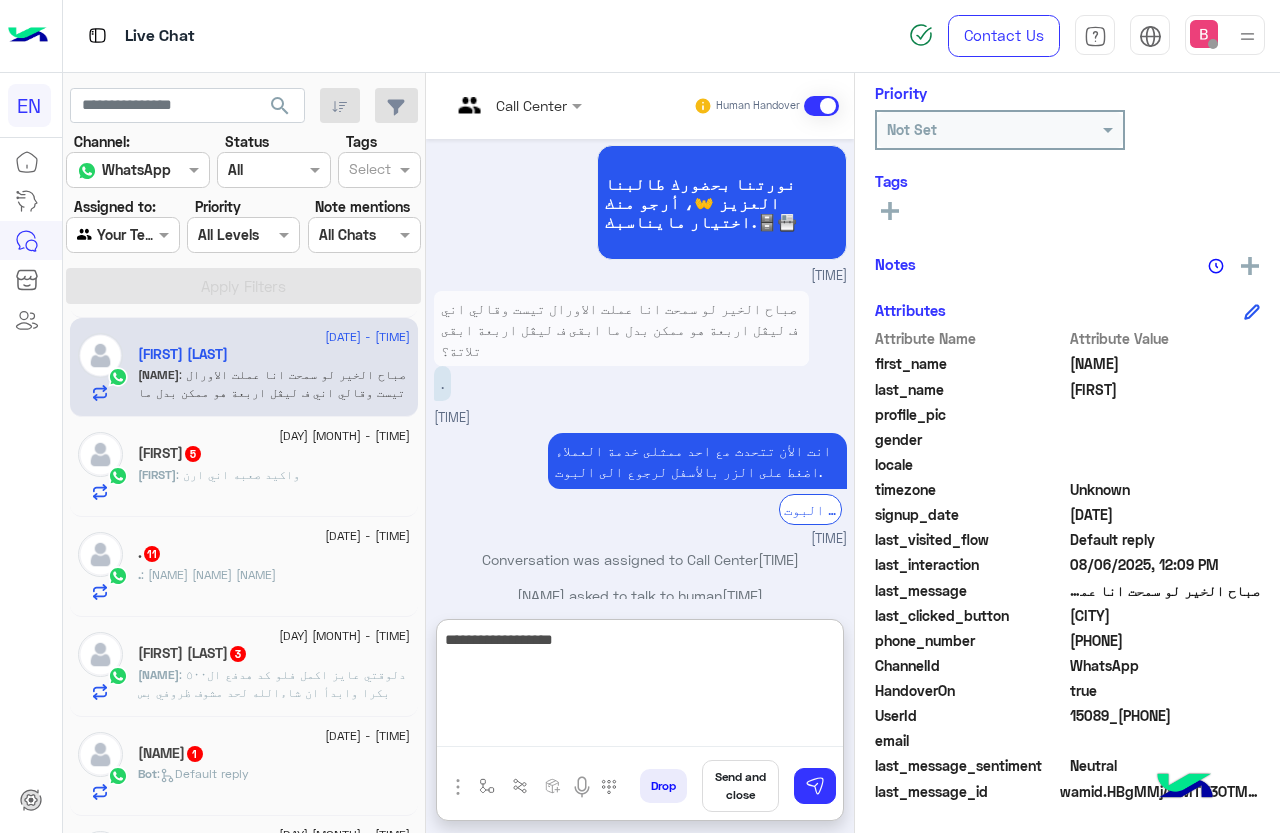 type on "**********" 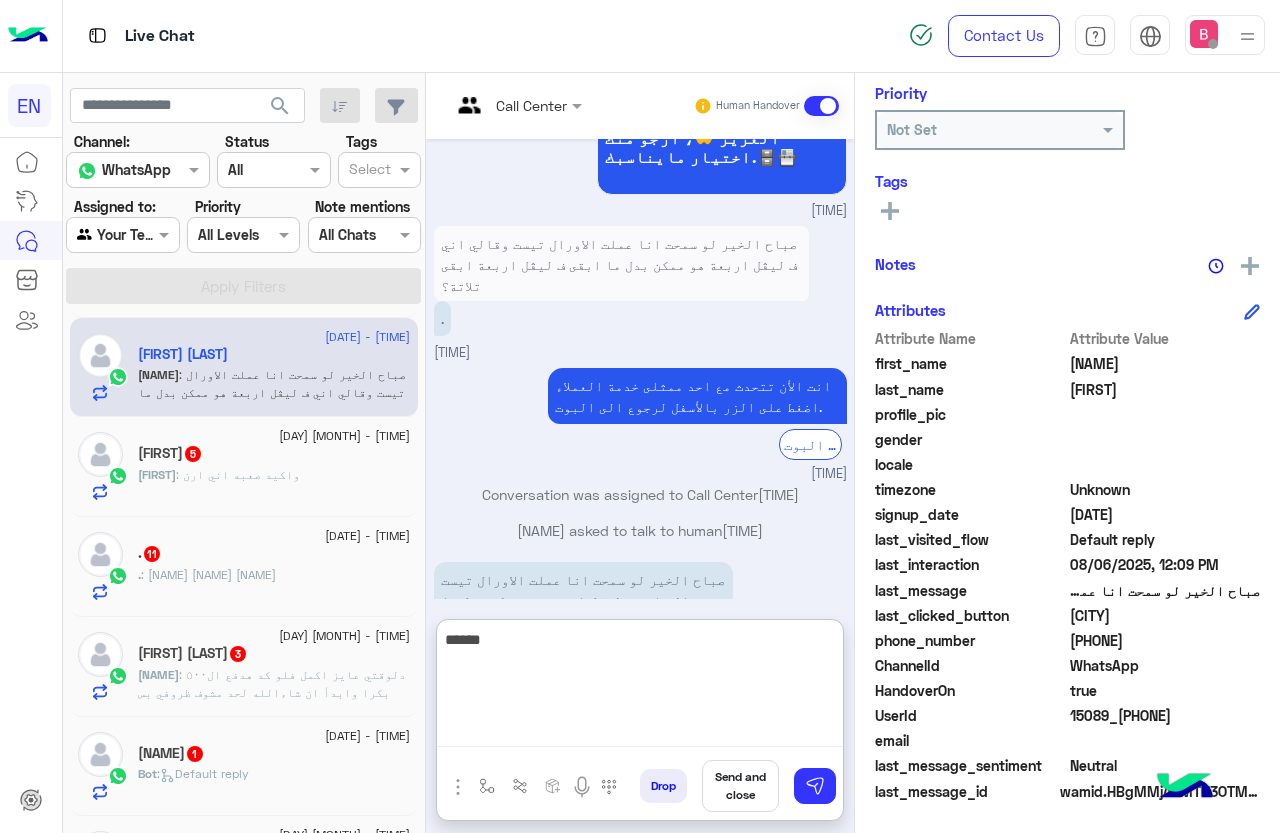scroll, scrollTop: 1852, scrollLeft: 0, axis: vertical 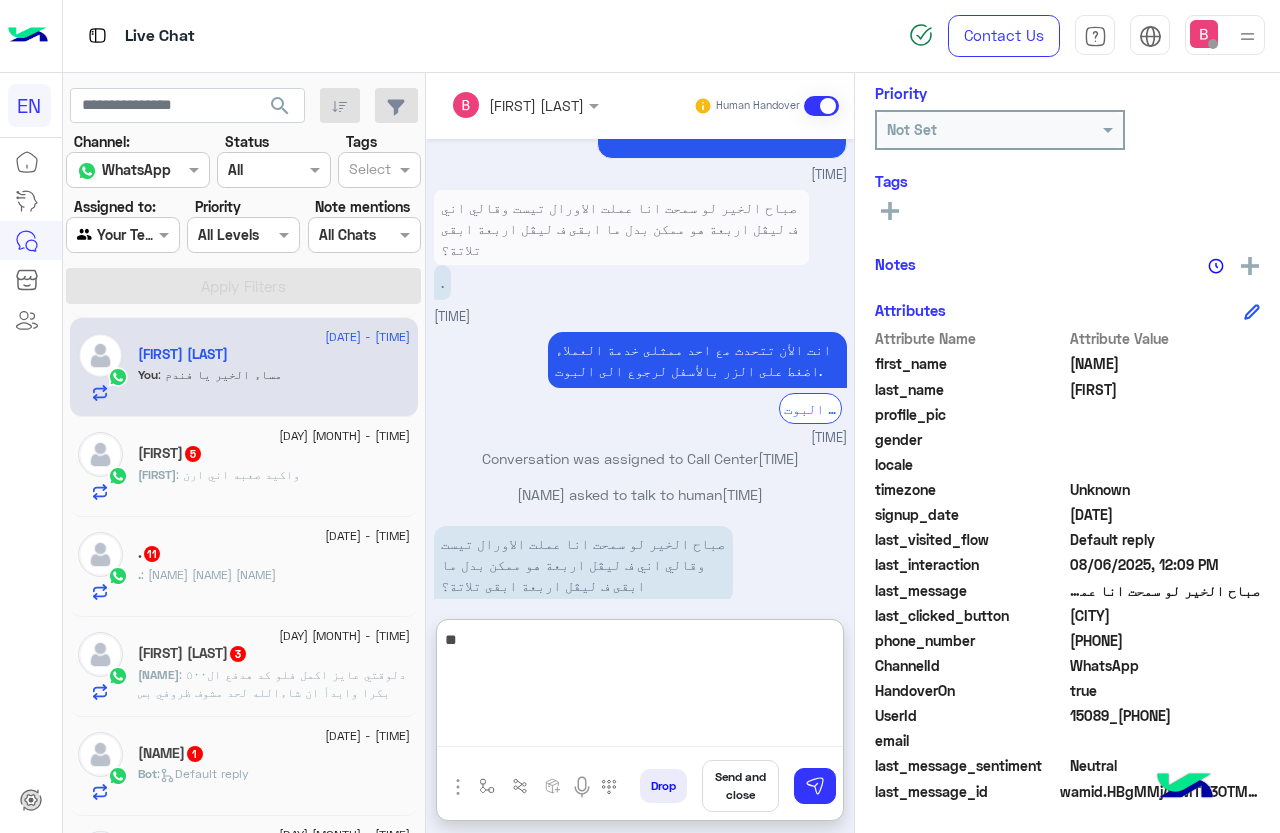 type on "*" 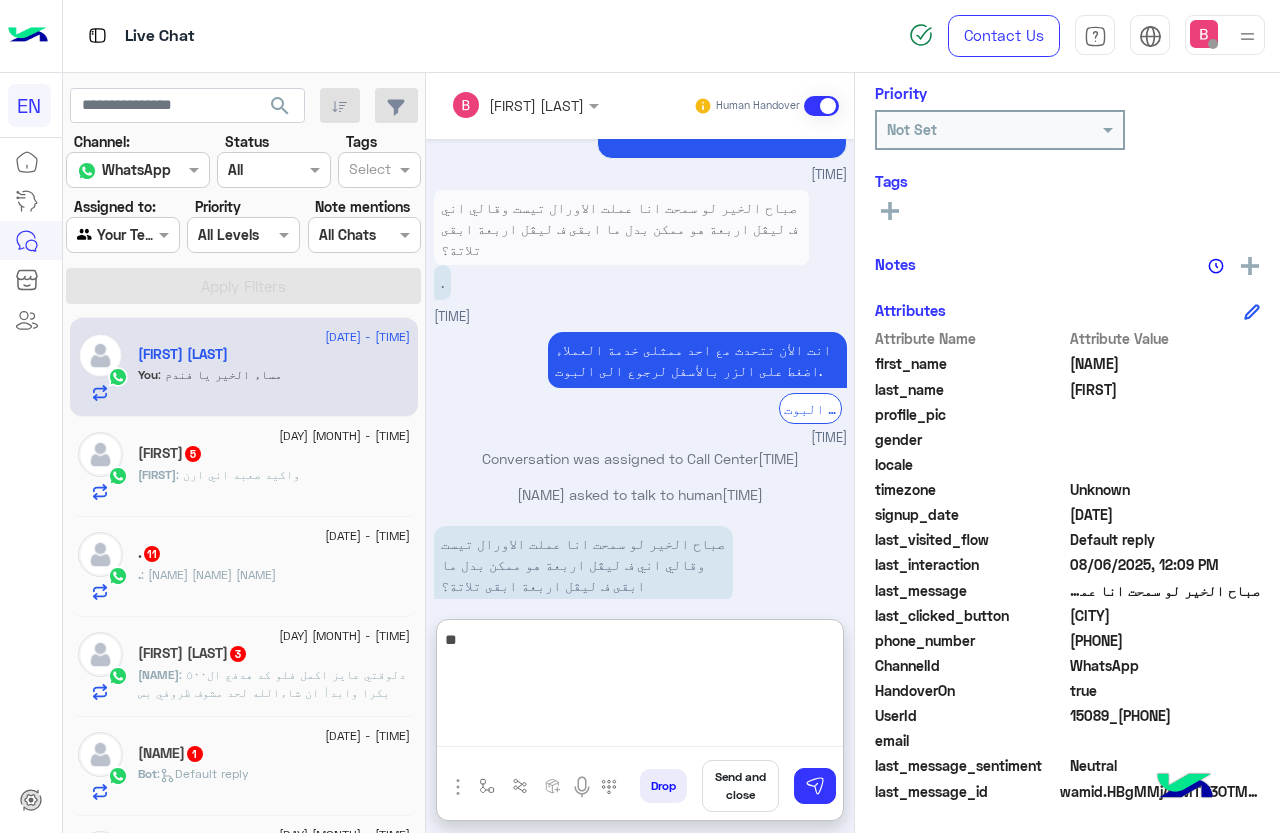 type on "*" 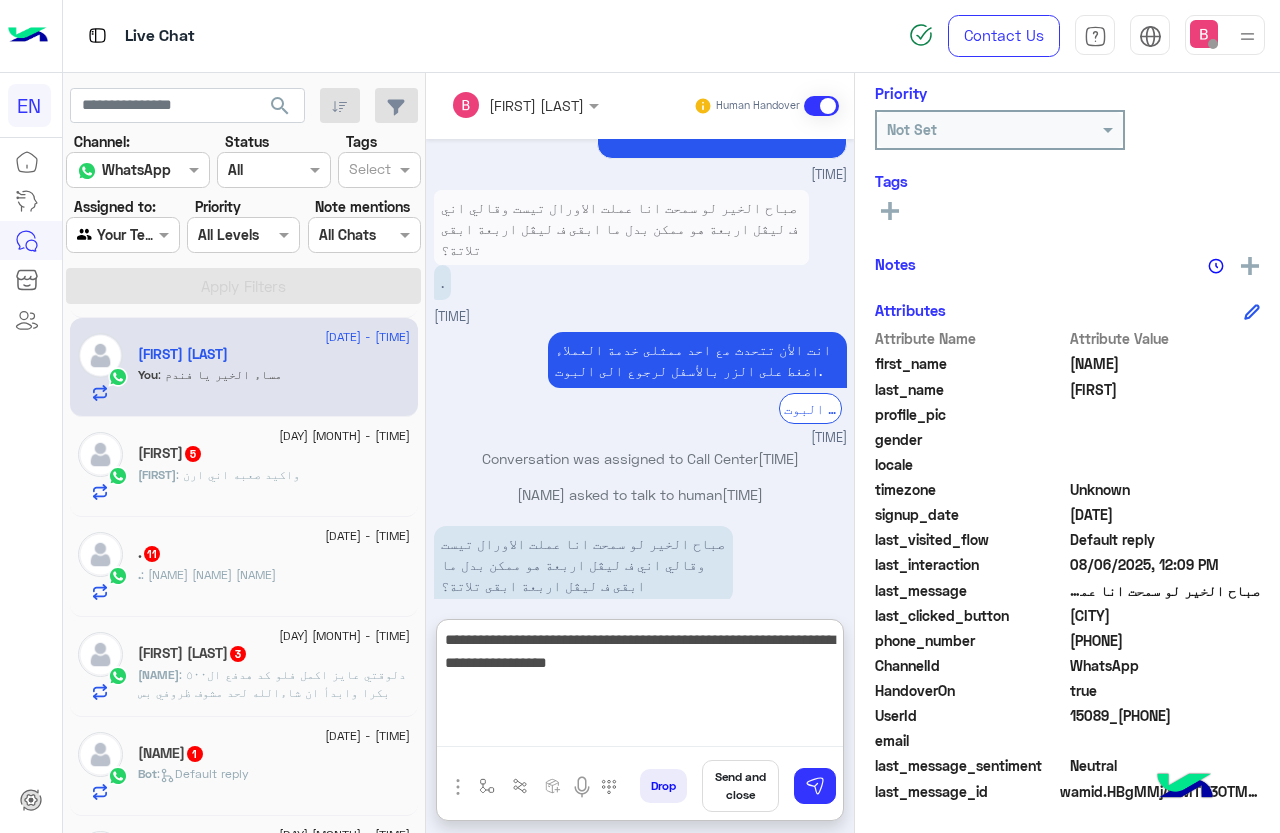 type on "**********" 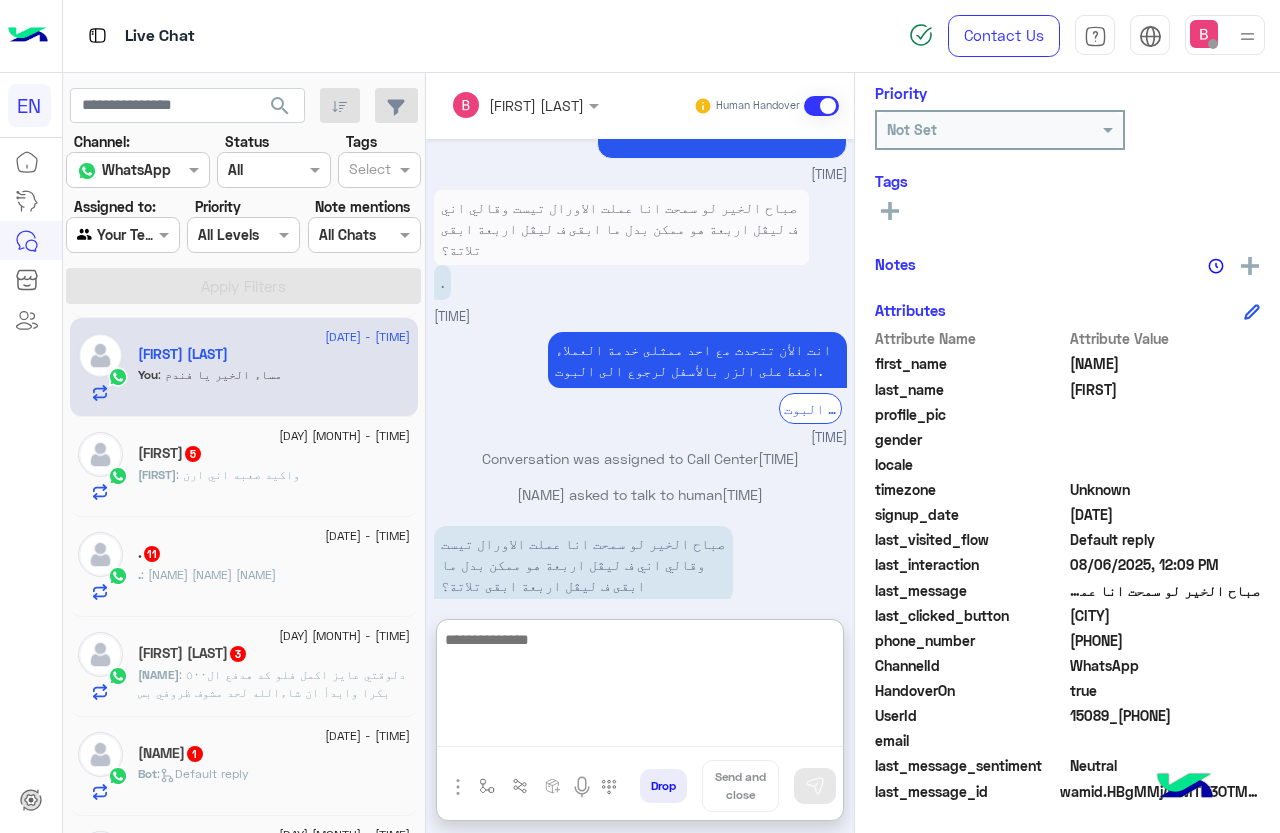scroll, scrollTop: 1937, scrollLeft: 0, axis: vertical 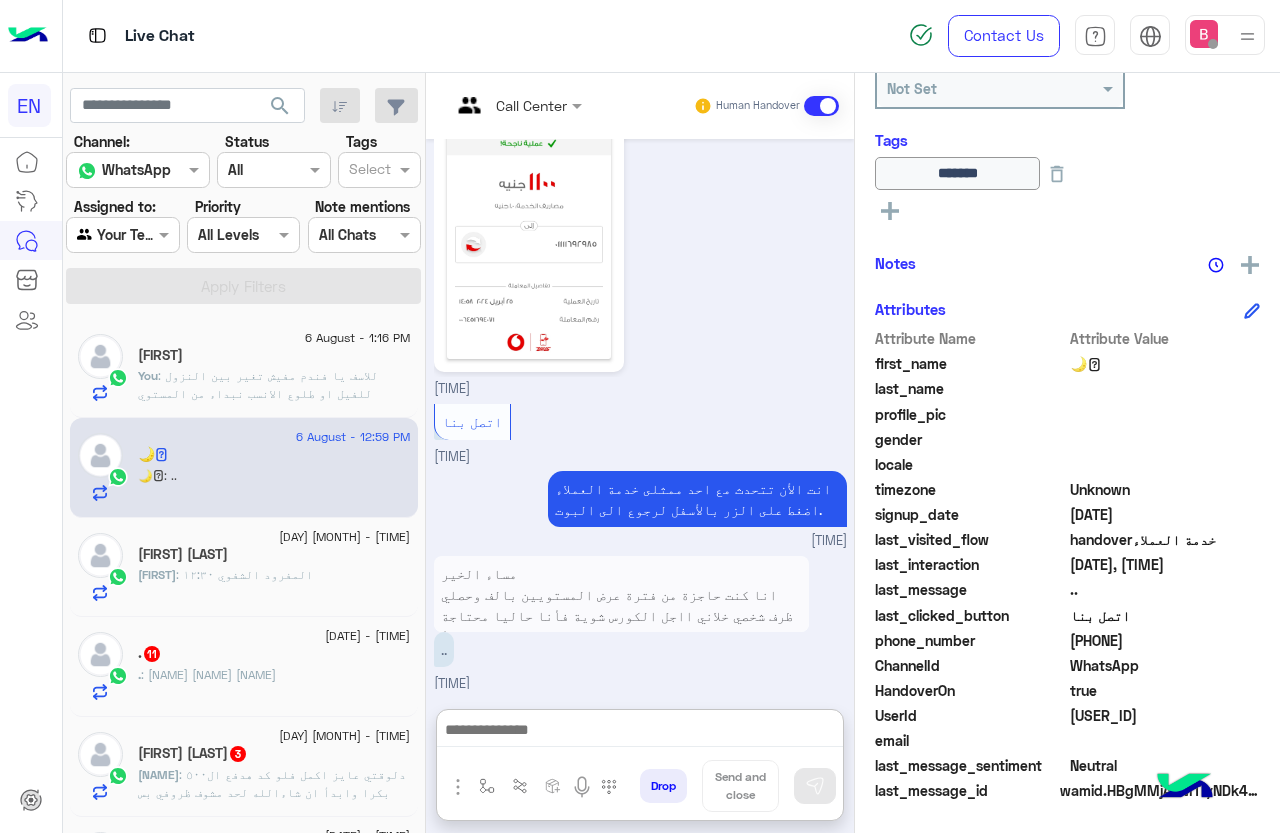 click on ": للاسف يا فندم مفيش تغير بين النزول للفيل او طلوع  الانسب نبداء من المستوي المتحديد" 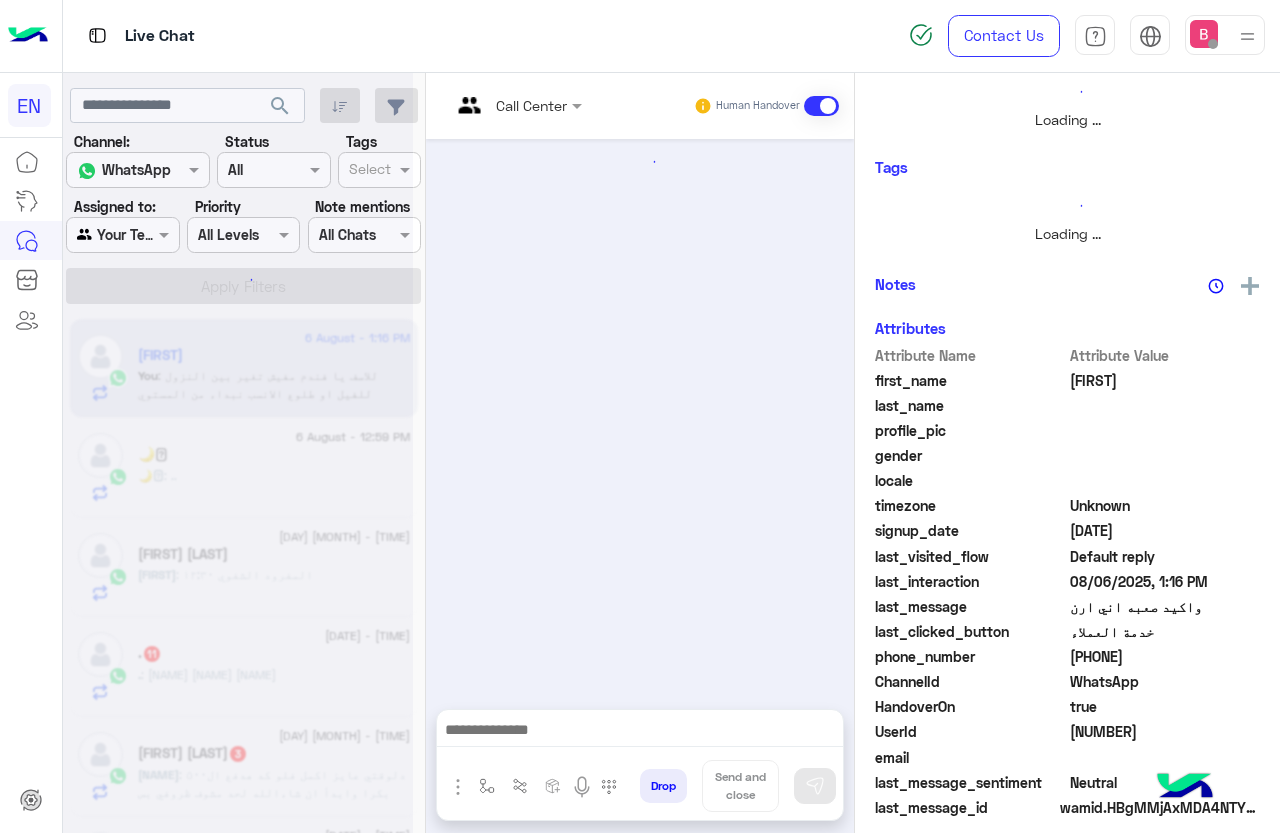 scroll, scrollTop: 0, scrollLeft: 0, axis: both 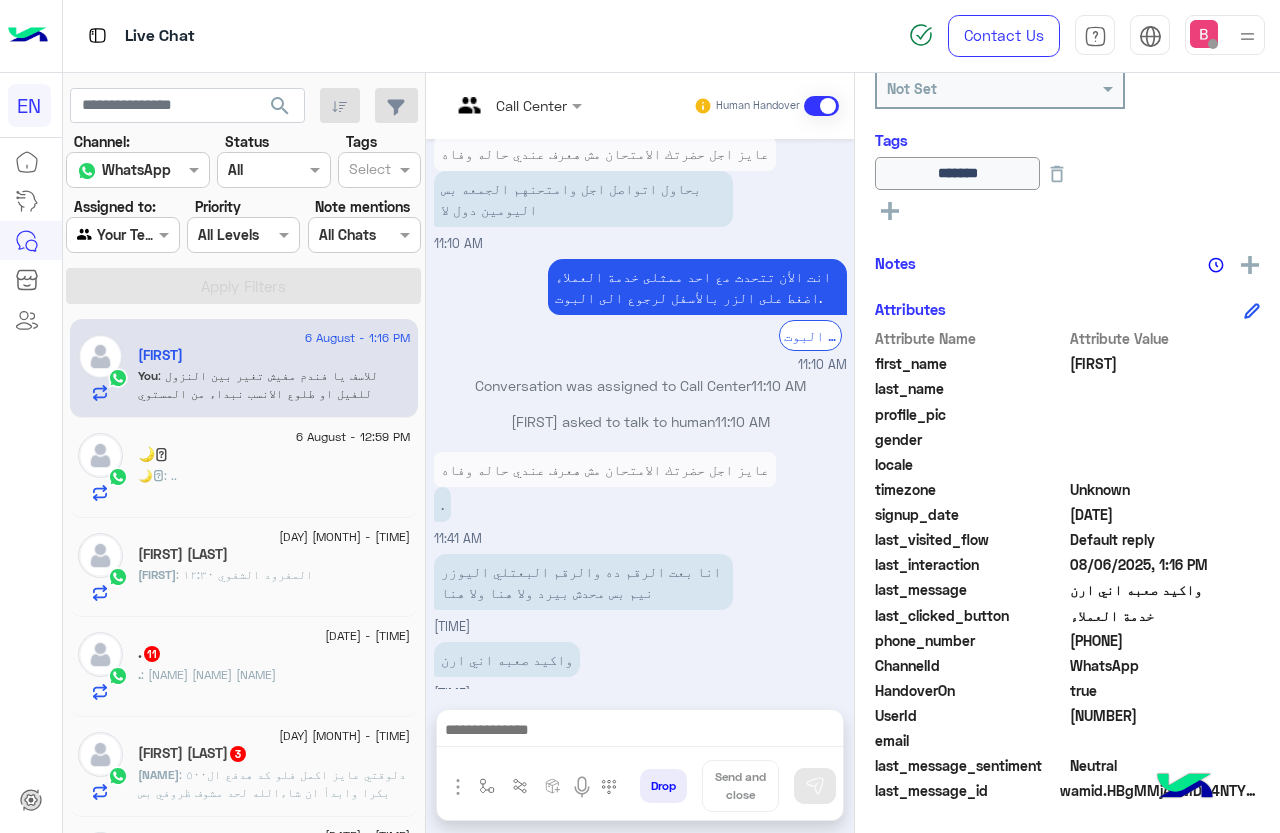 drag, startPoint x: 1073, startPoint y: 635, endPoint x: 1174, endPoint y: 641, distance: 101.17806 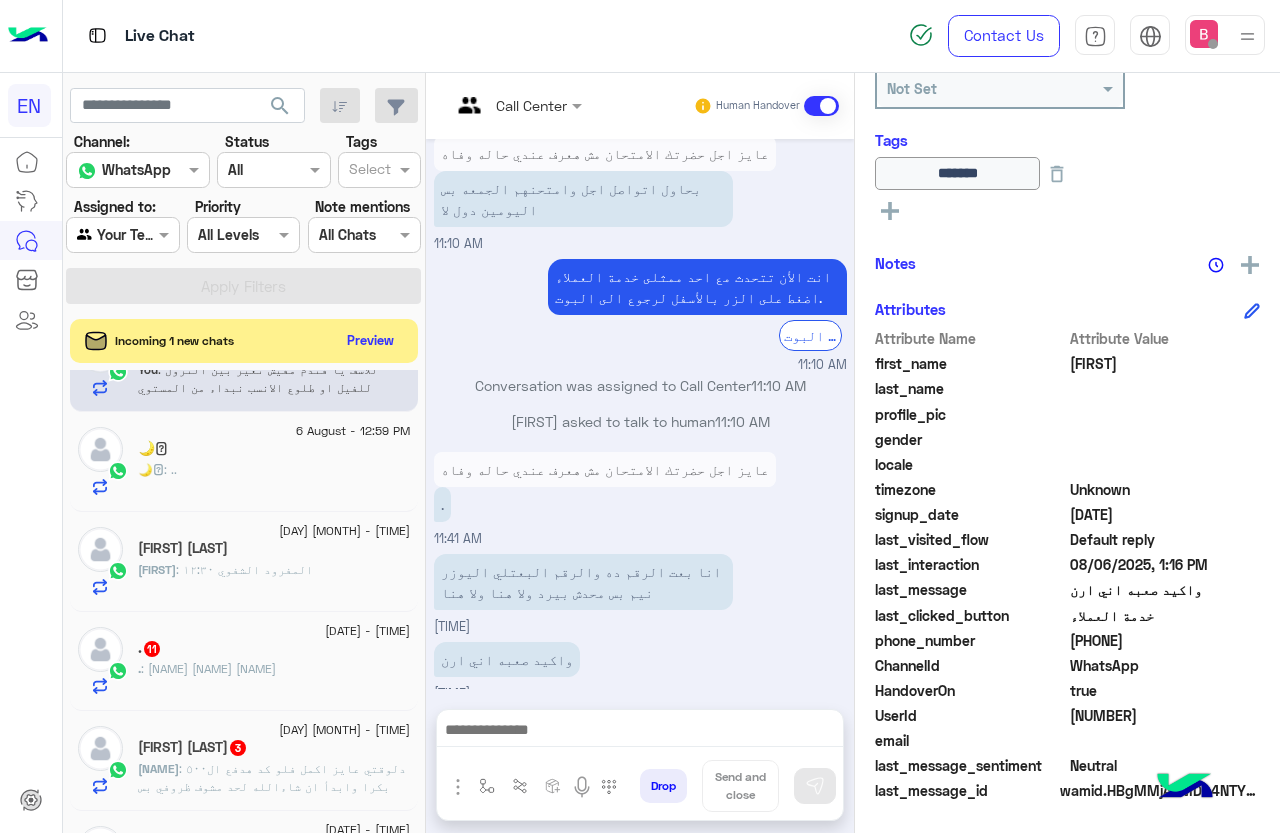 scroll, scrollTop: 100, scrollLeft: 0, axis: vertical 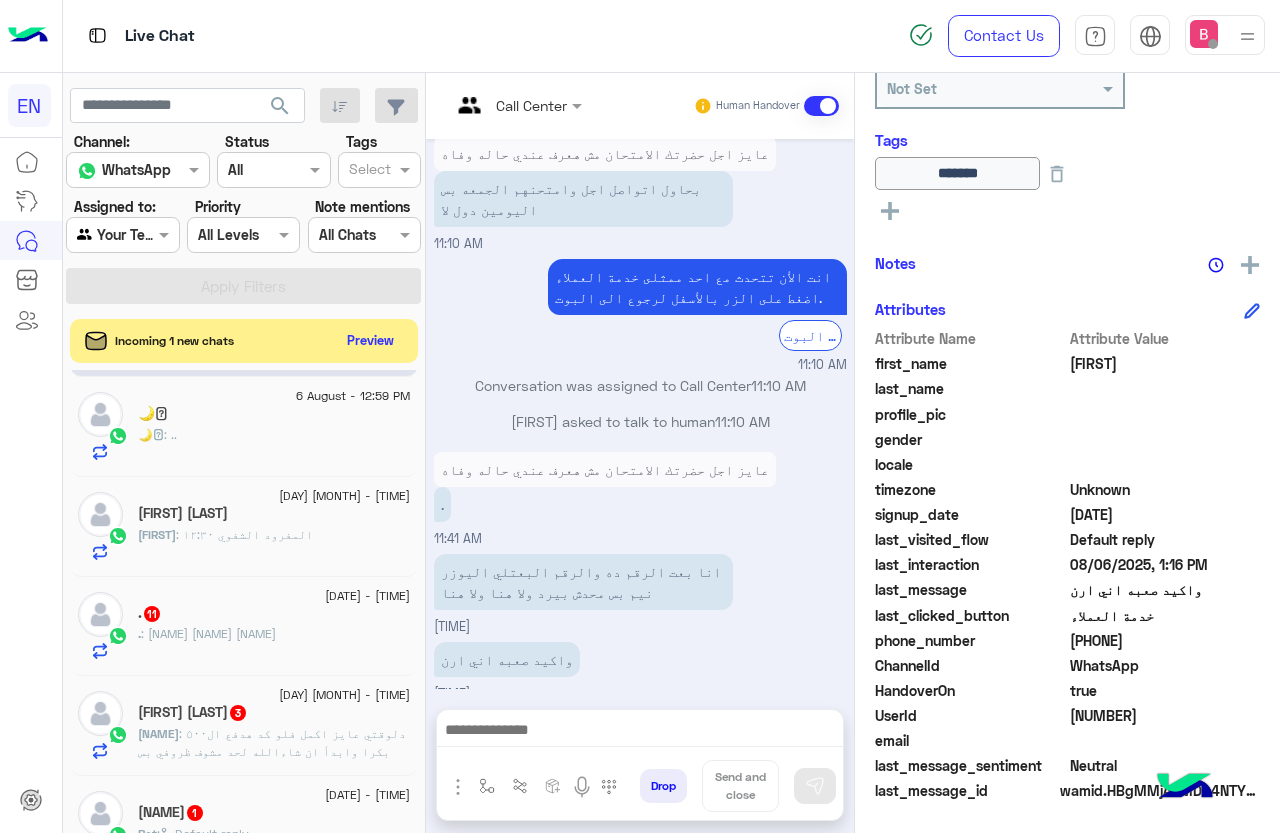 click on "🌙🩶 : .." 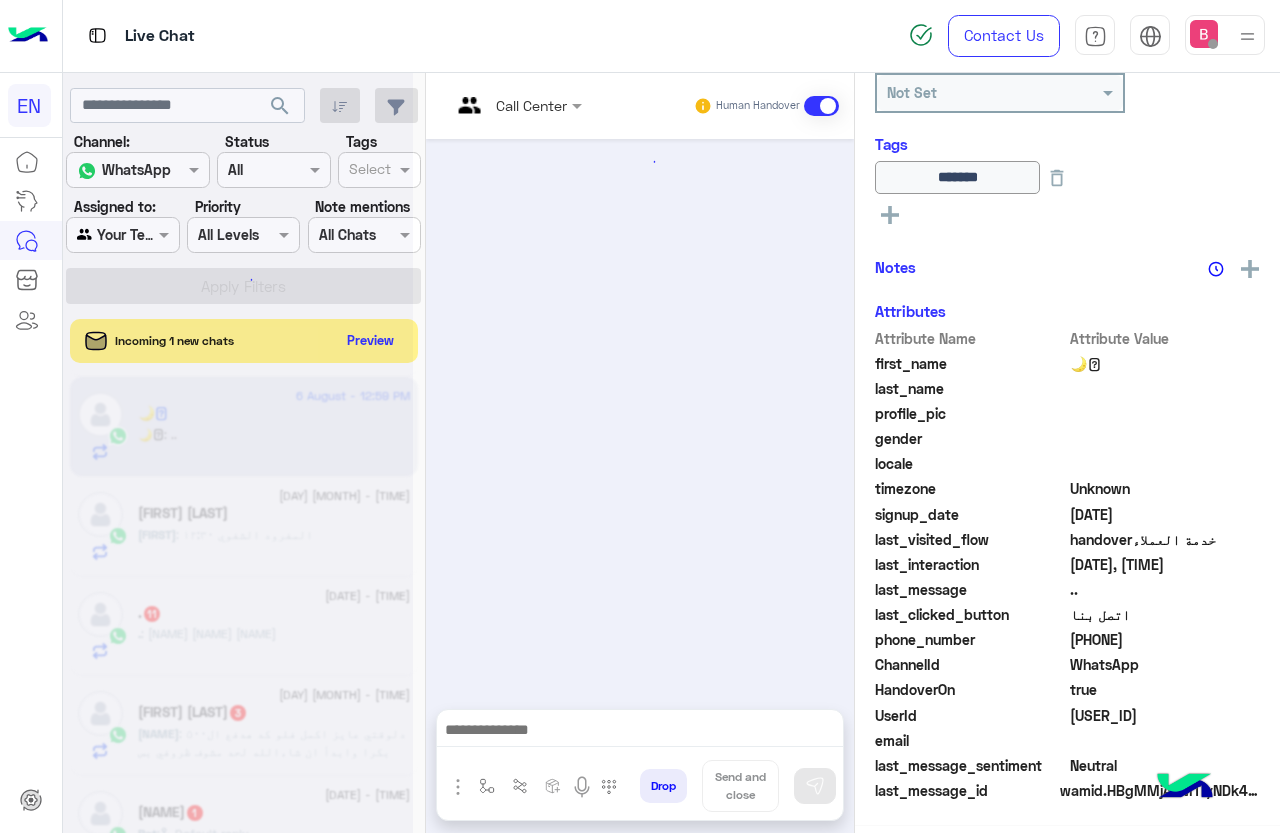 scroll, scrollTop: 281, scrollLeft: 0, axis: vertical 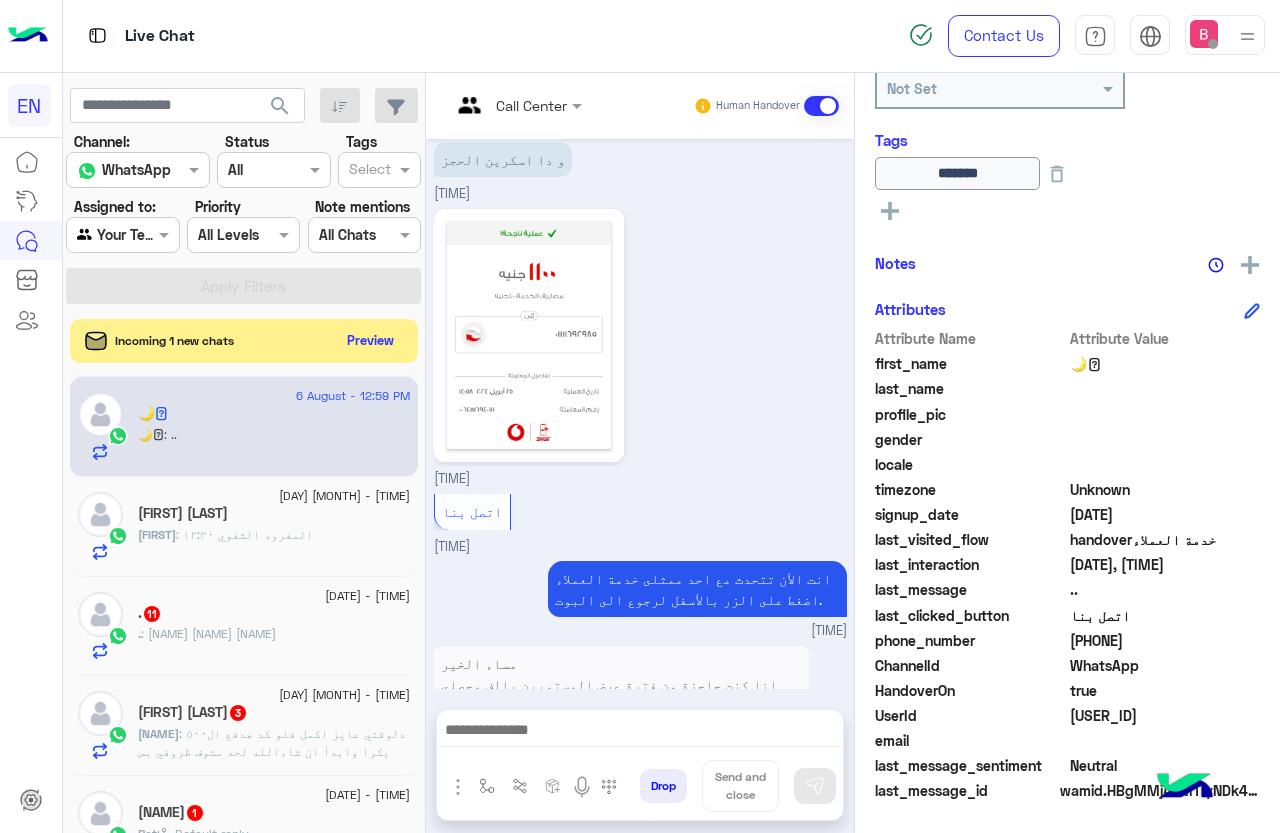 click on ": المفرود الشفوي ١٢:٣٠" 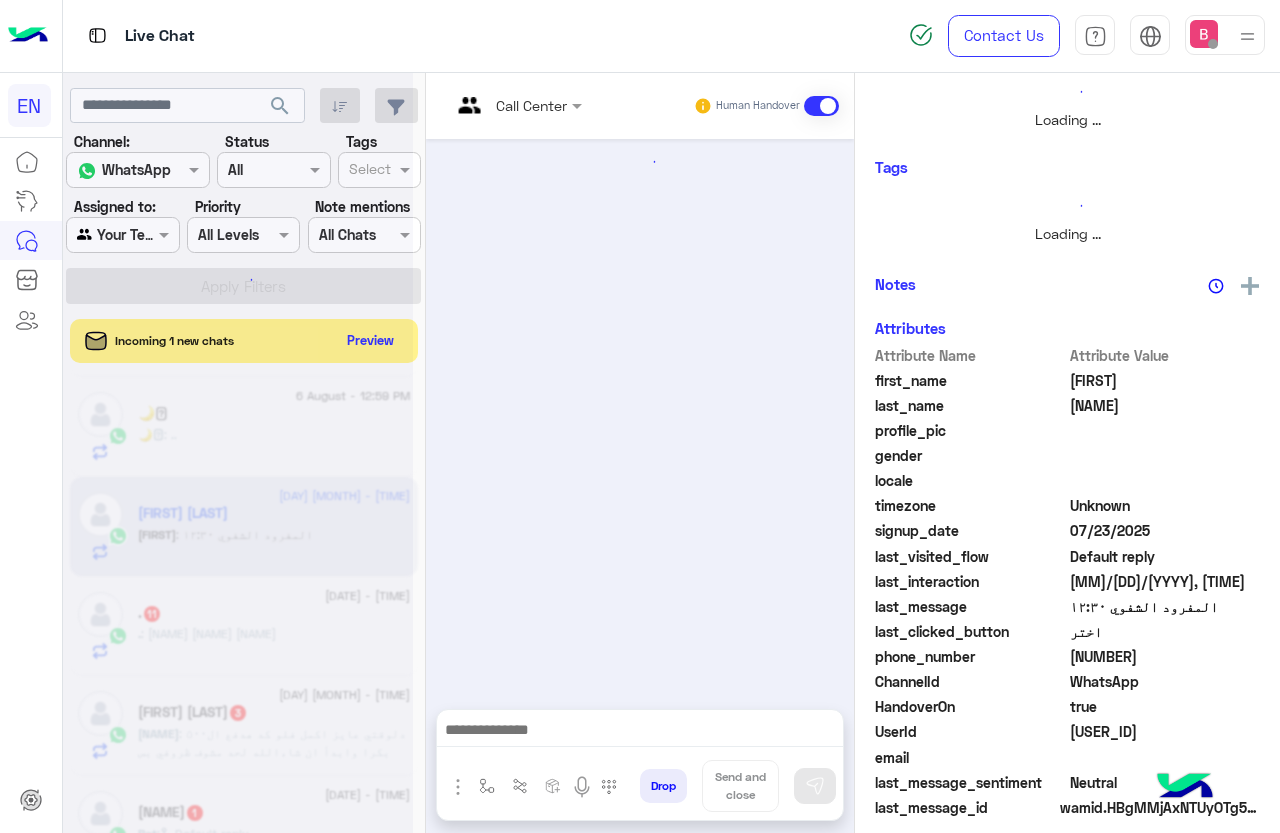 scroll, scrollTop: 301, scrollLeft: 0, axis: vertical 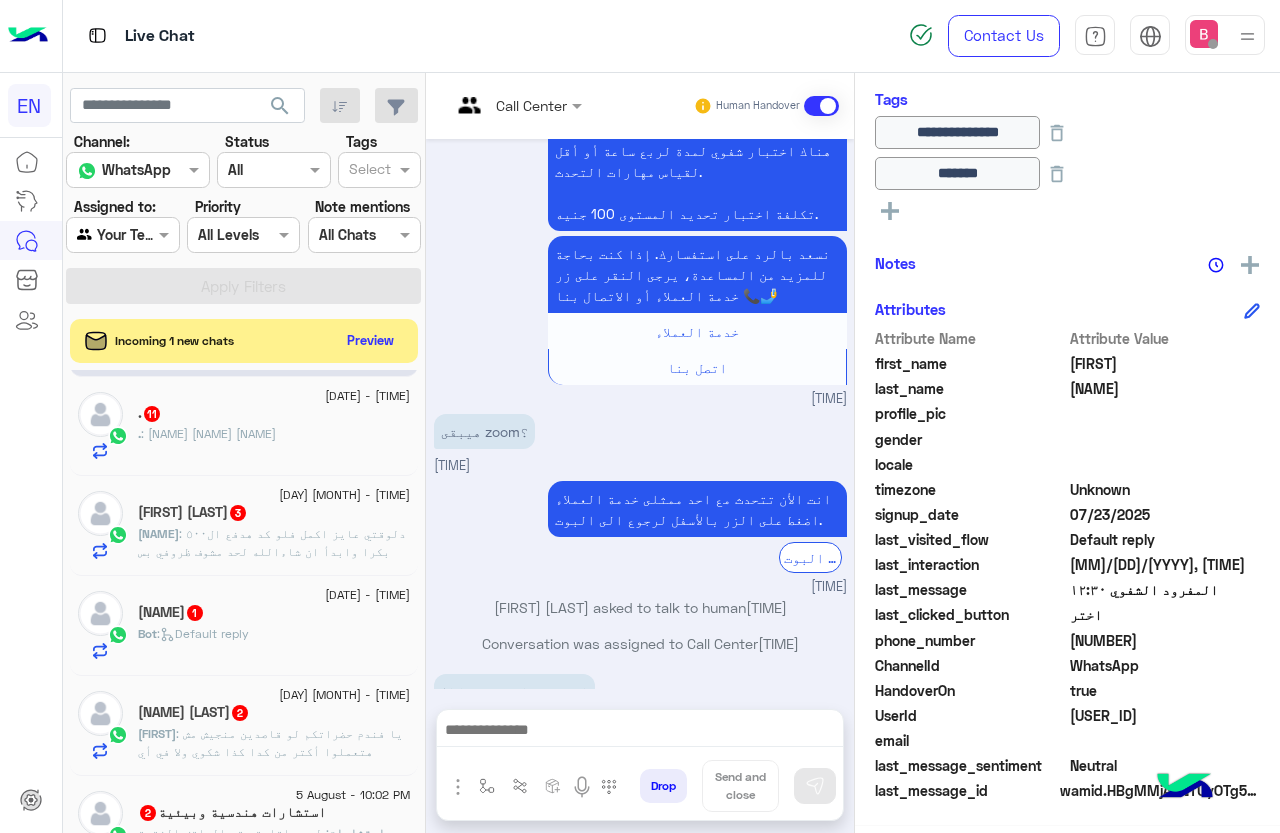 click on "6 August - 11:38 AM  .   11 . : [NAME] [LAST] [LAST]" 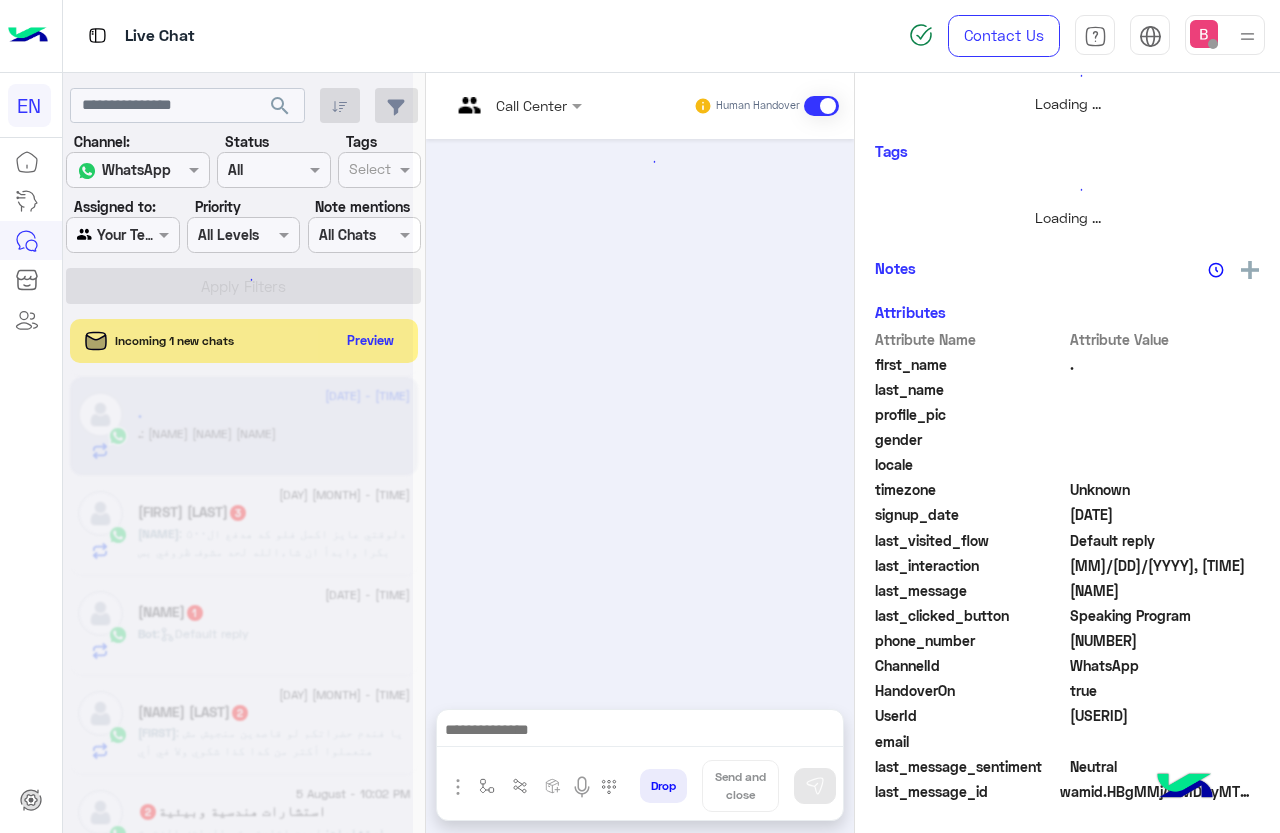 scroll, scrollTop: 301, scrollLeft: 0, axis: vertical 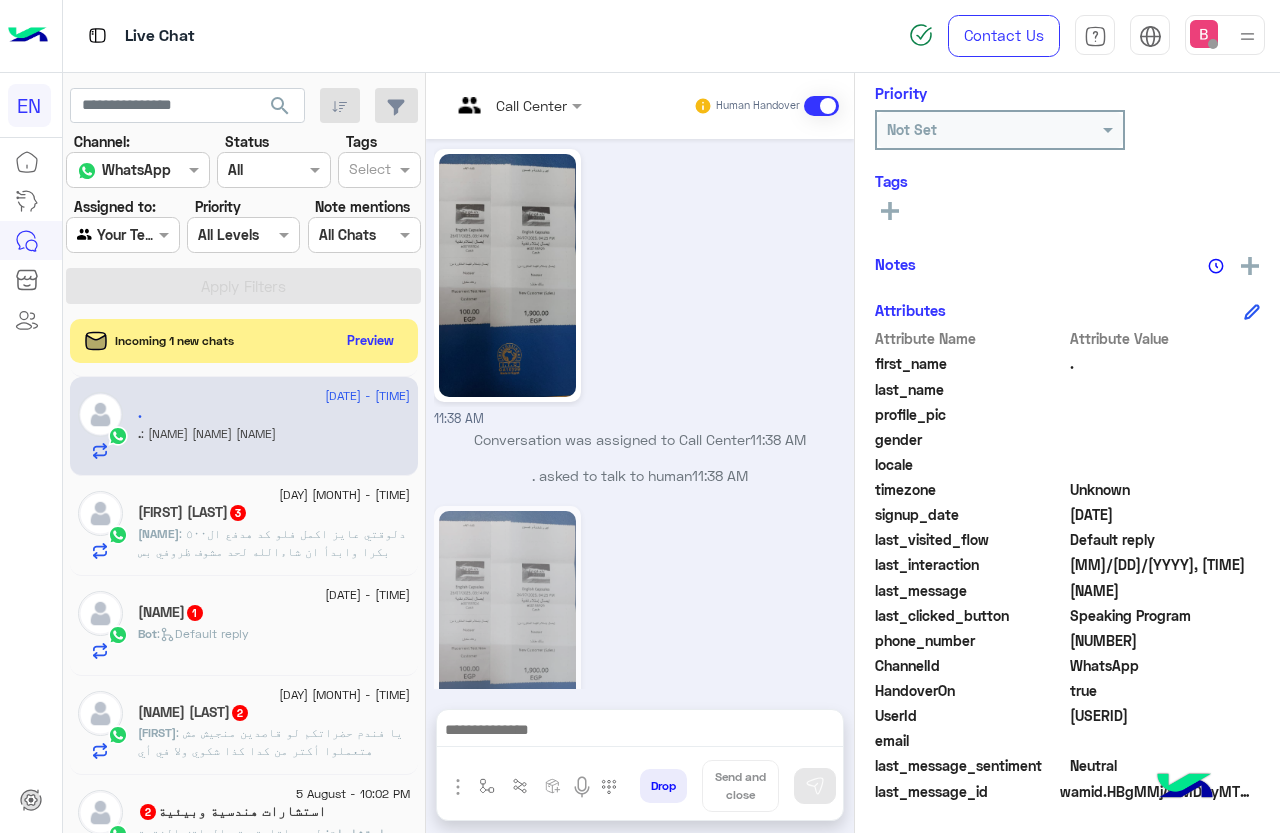 drag, startPoint x: 1070, startPoint y: 636, endPoint x: 1160, endPoint y: 648, distance: 90.79648 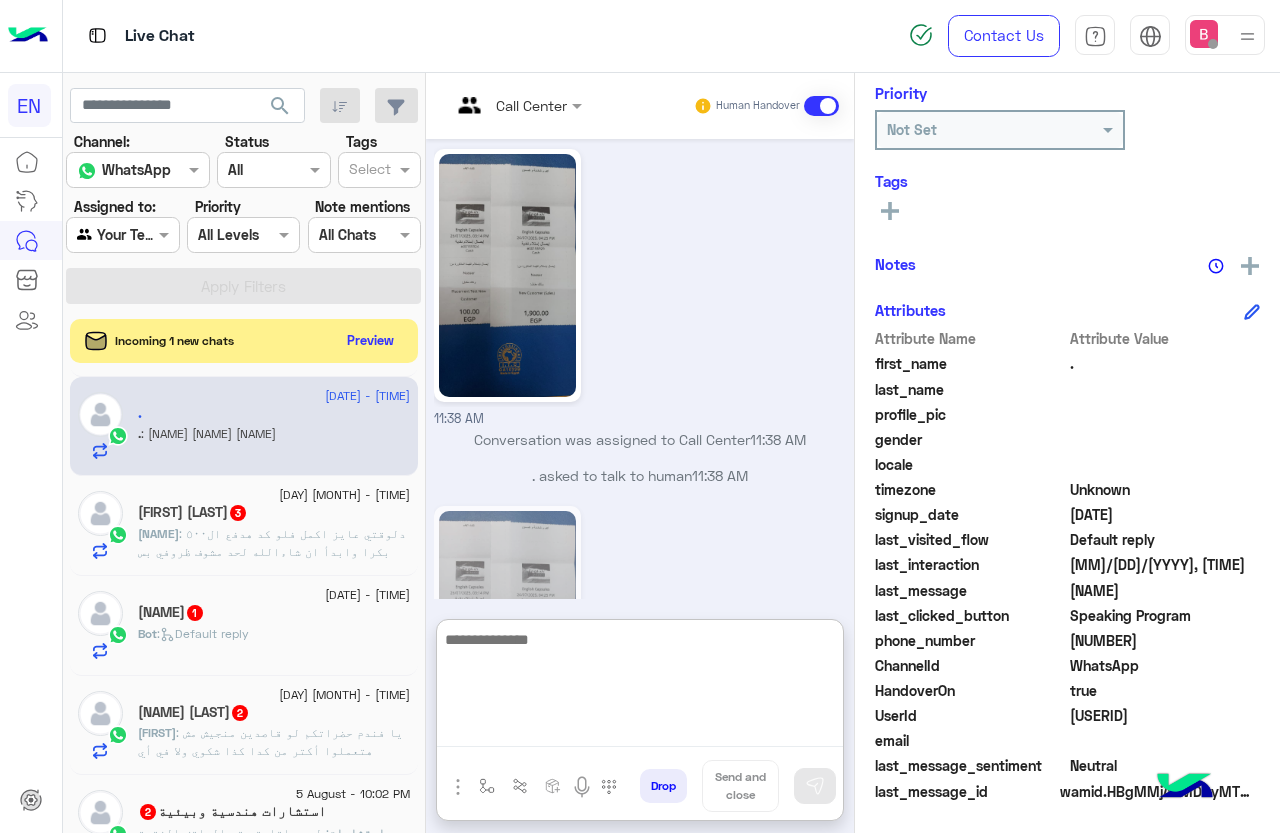 click at bounding box center (640, 687) 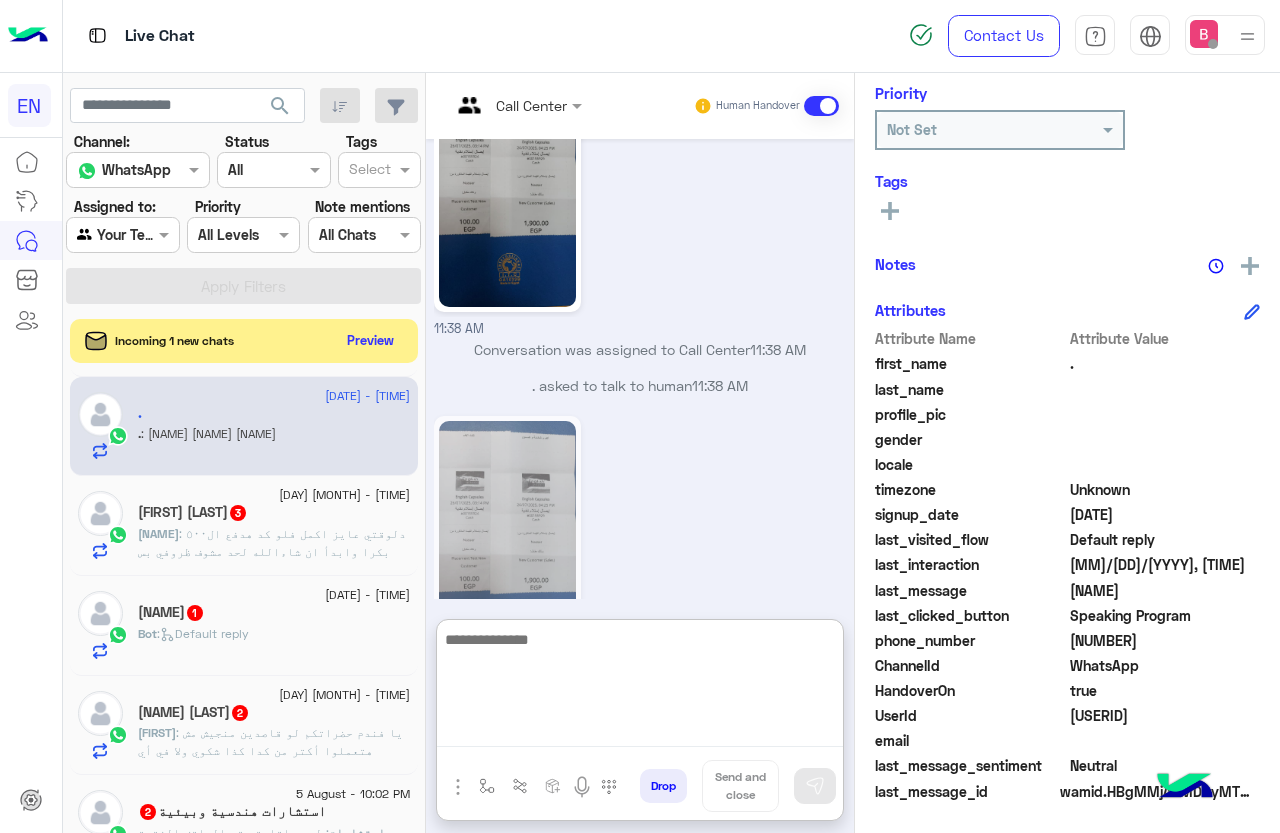 click at bounding box center [640, 687] 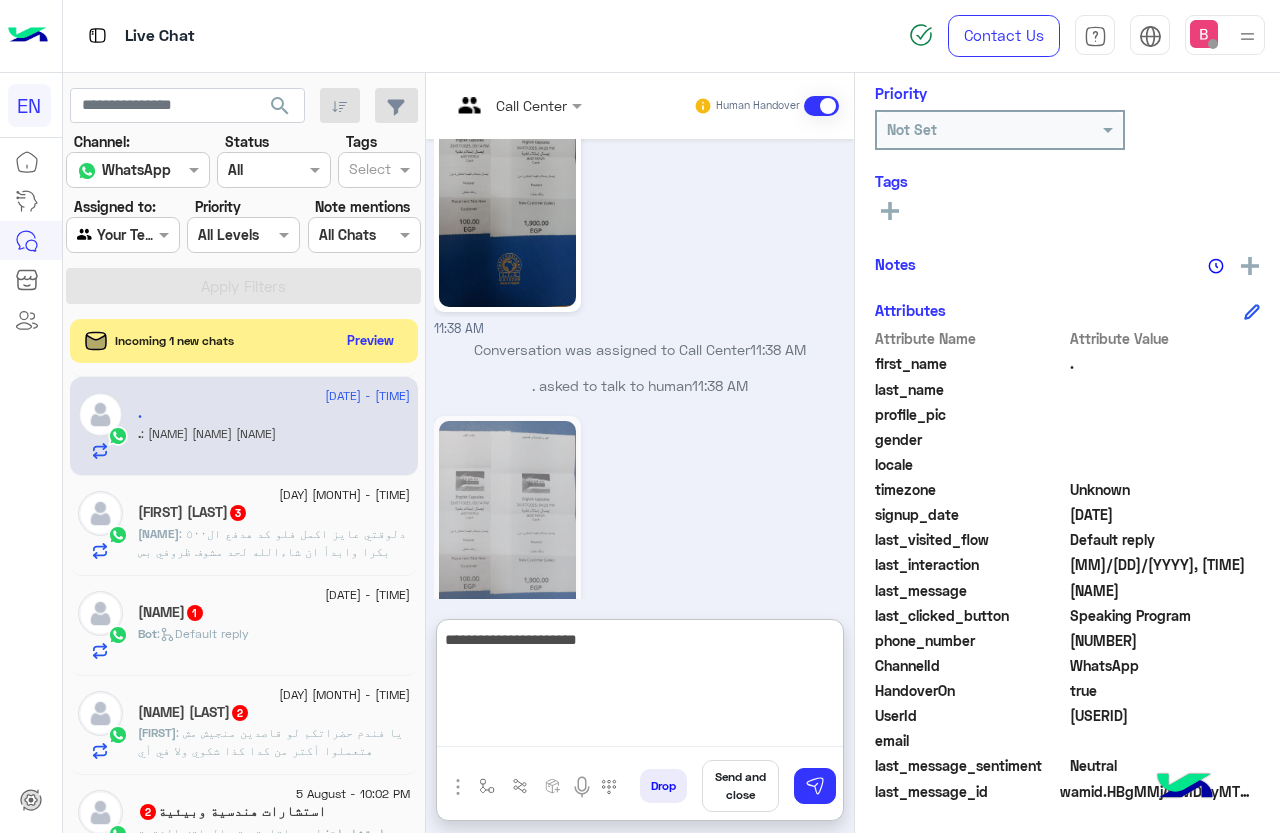 type on "**********" 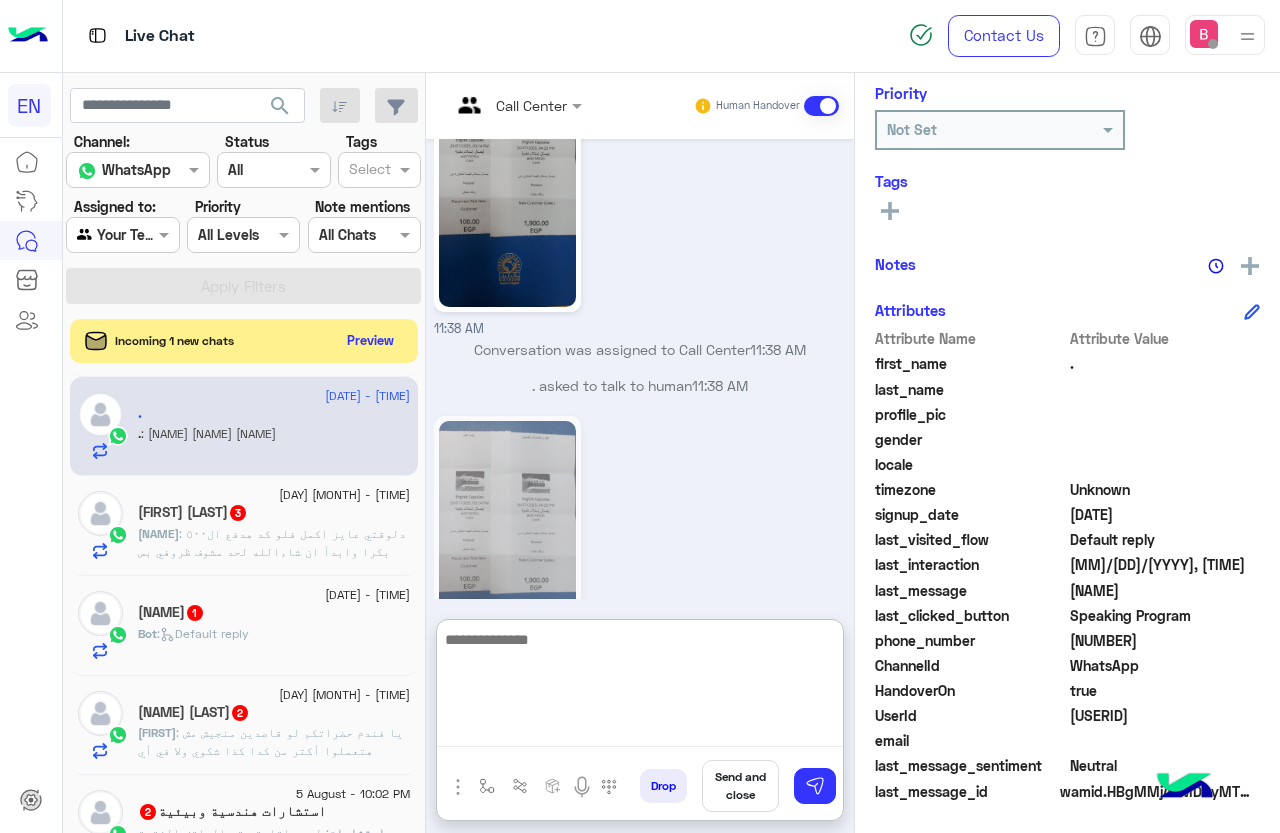 scroll, scrollTop: 3052, scrollLeft: 0, axis: vertical 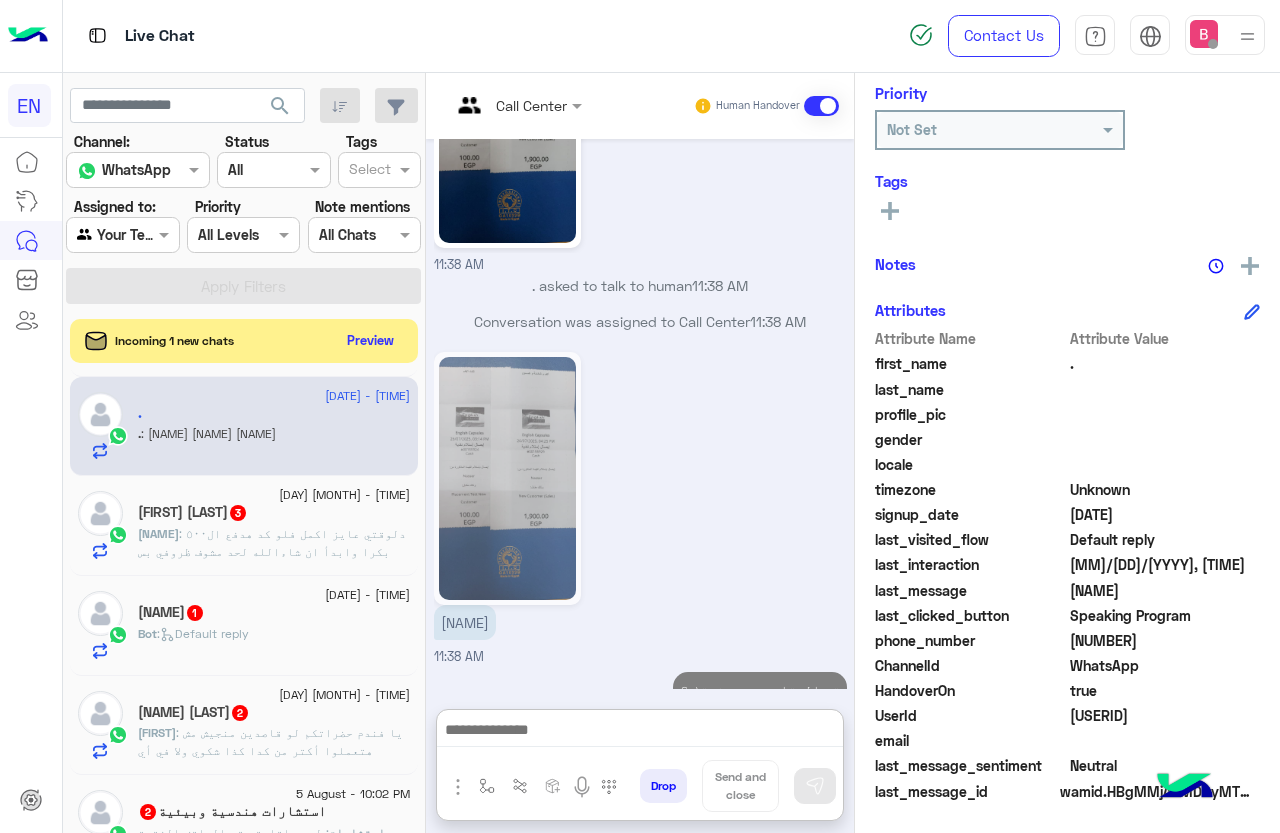 click on ": دلوقتي عايز اكمل فلو كد هدفع ال٥٠٠ بكرا وابدأ ان شاءالله لحد مشوف ظروفي بس ولو كد بعد اللفل هاخد ٣ لفل مع بعض" 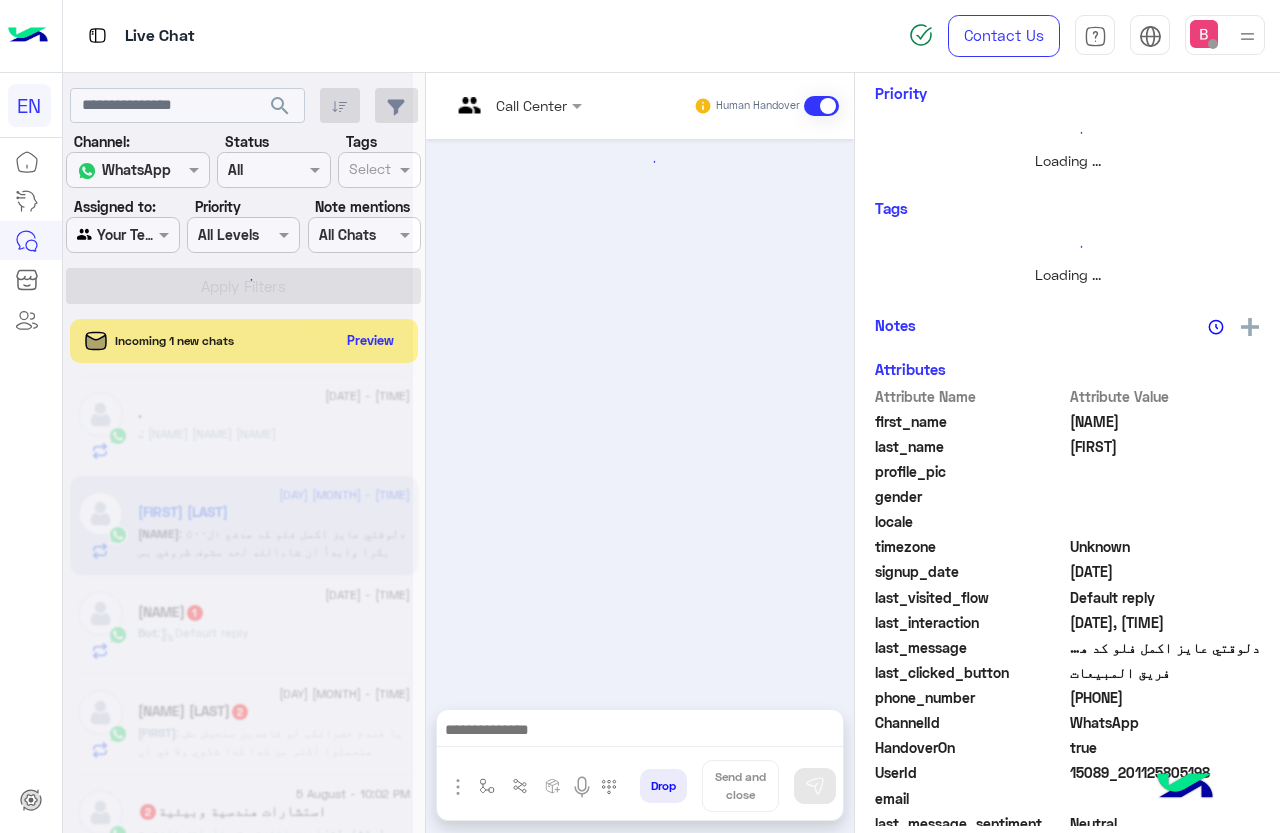 scroll, scrollTop: 0, scrollLeft: 0, axis: both 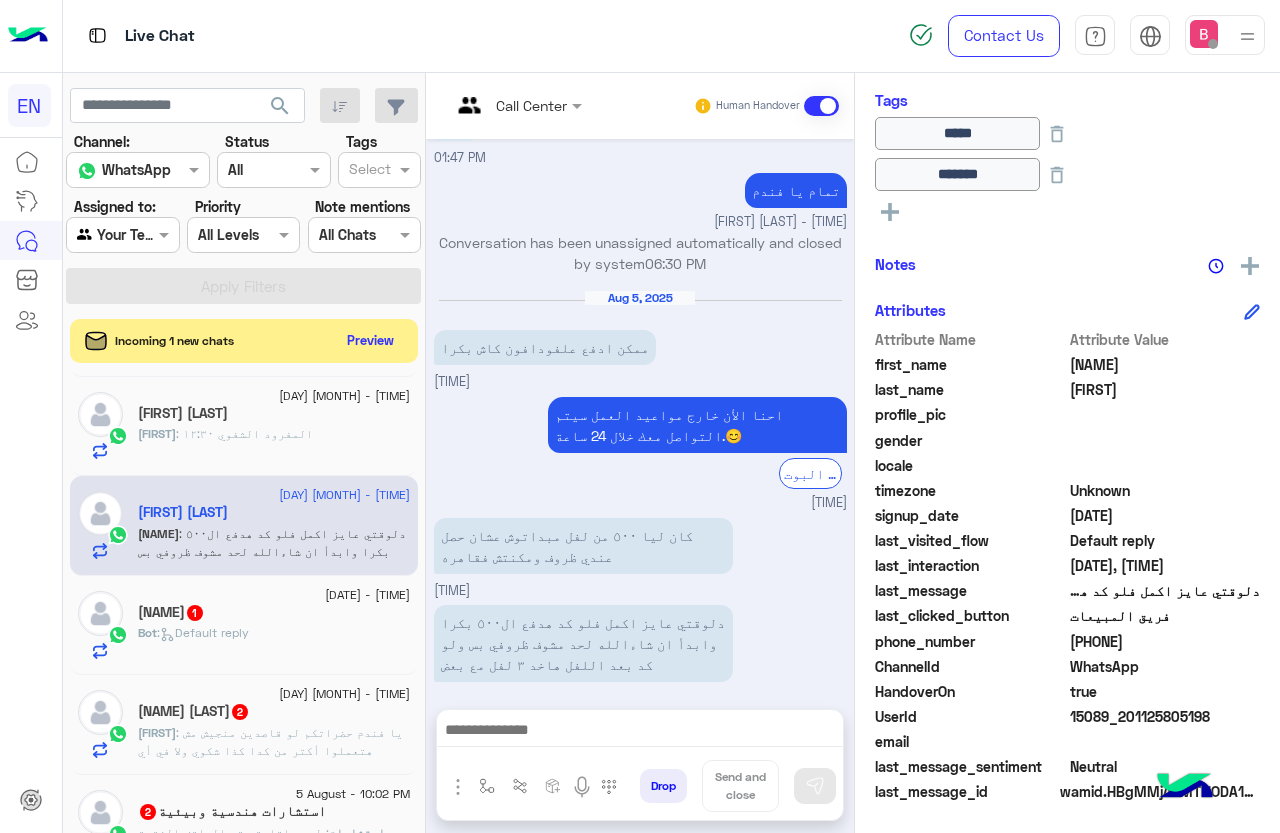 drag, startPoint x: 1077, startPoint y: 645, endPoint x: 1191, endPoint y: 654, distance: 114.35471 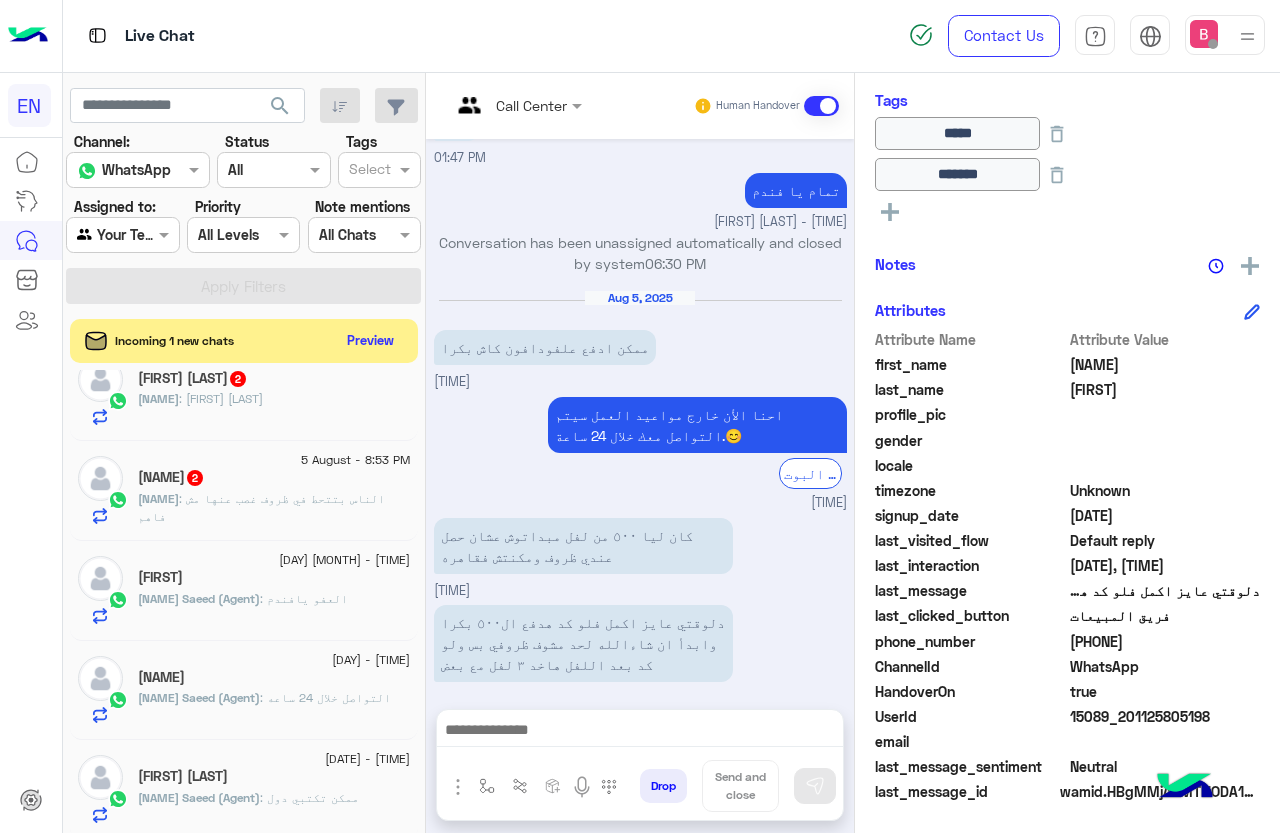scroll, scrollTop: 900, scrollLeft: 0, axis: vertical 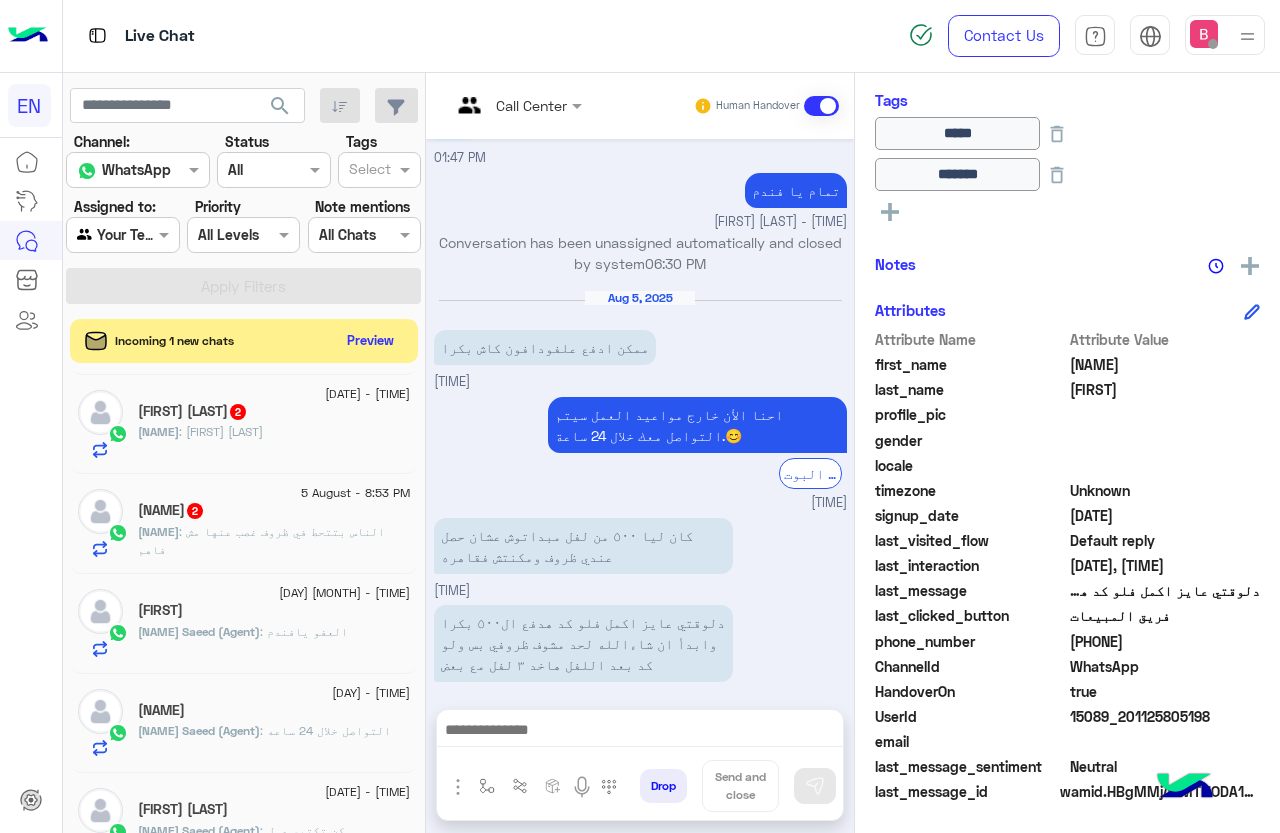 click on ": الناس بتتحط في ظروف غصب عنها مش فاهم" 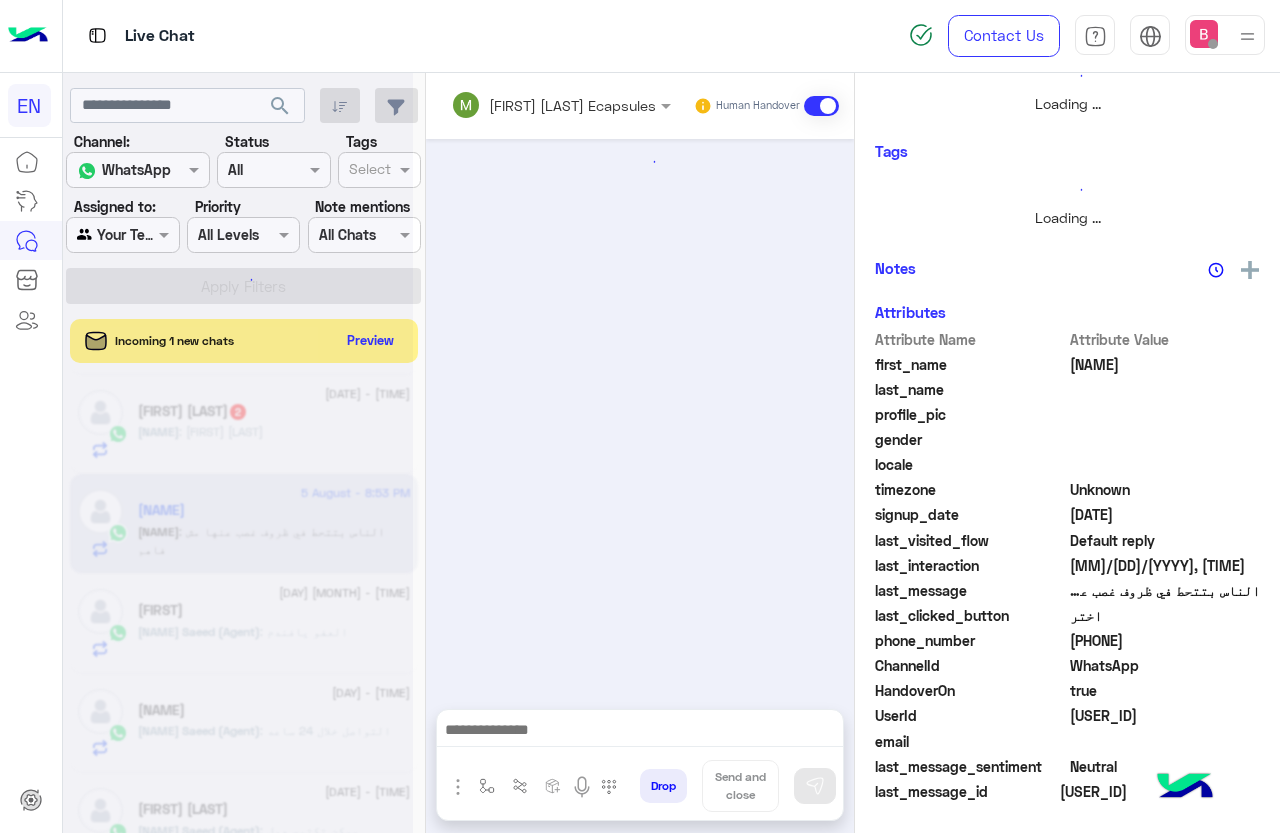 scroll, scrollTop: 301, scrollLeft: 0, axis: vertical 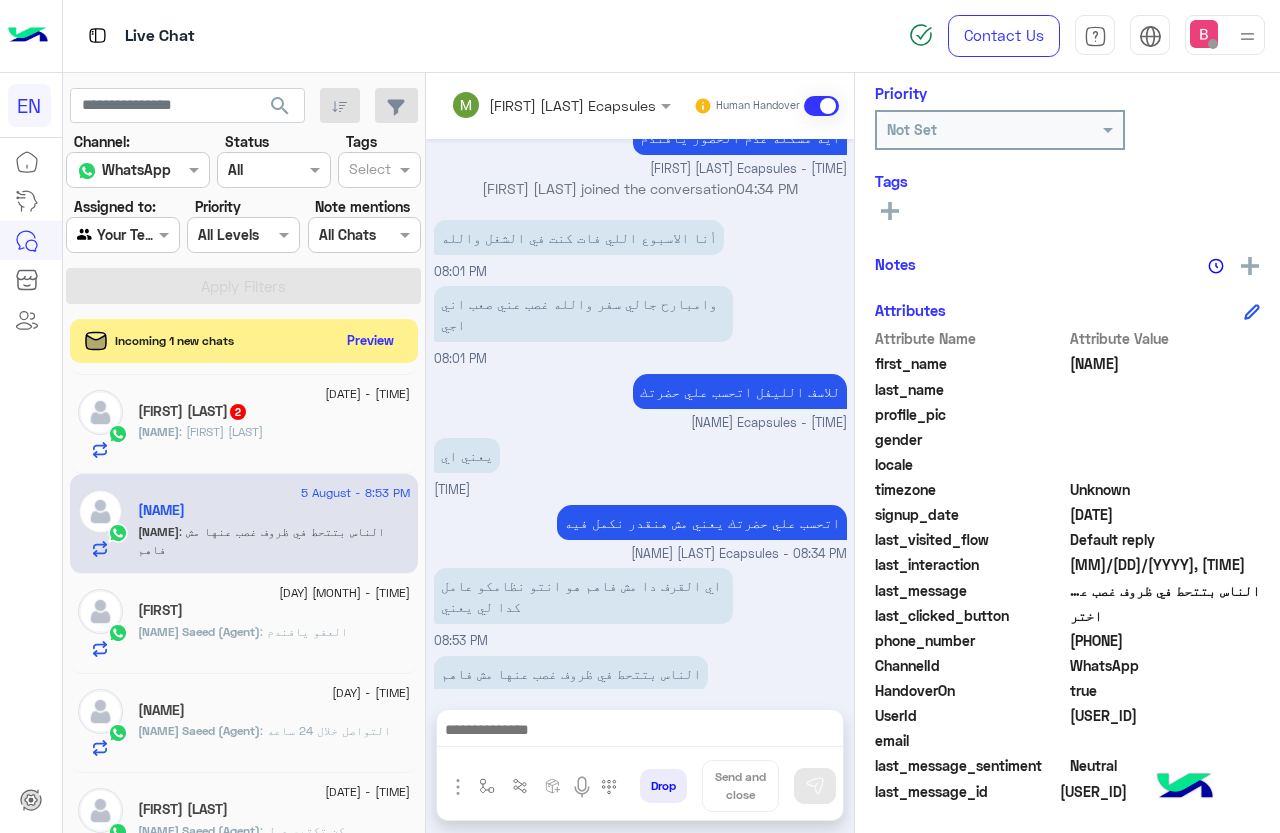 drag, startPoint x: 1072, startPoint y: 637, endPoint x: 1194, endPoint y: 644, distance: 122.20065 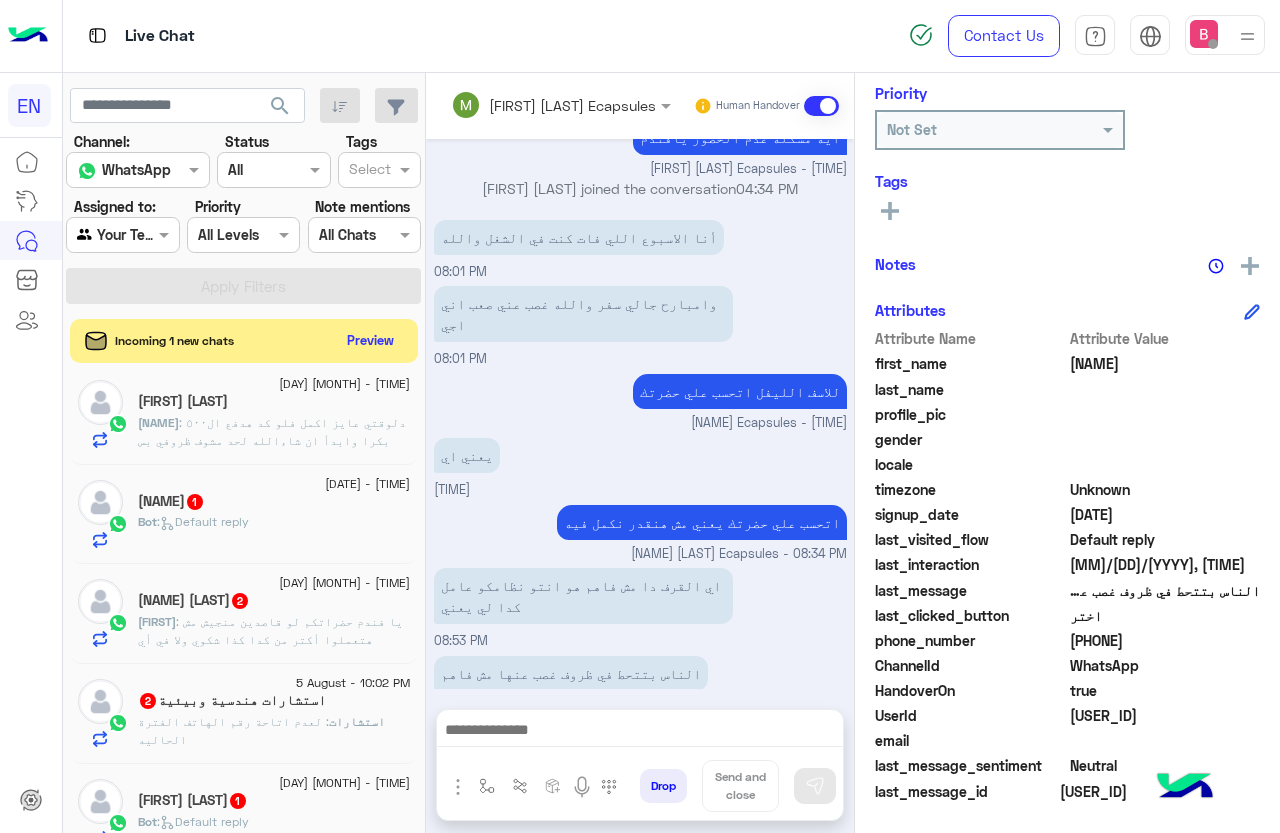 scroll, scrollTop: 400, scrollLeft: 0, axis: vertical 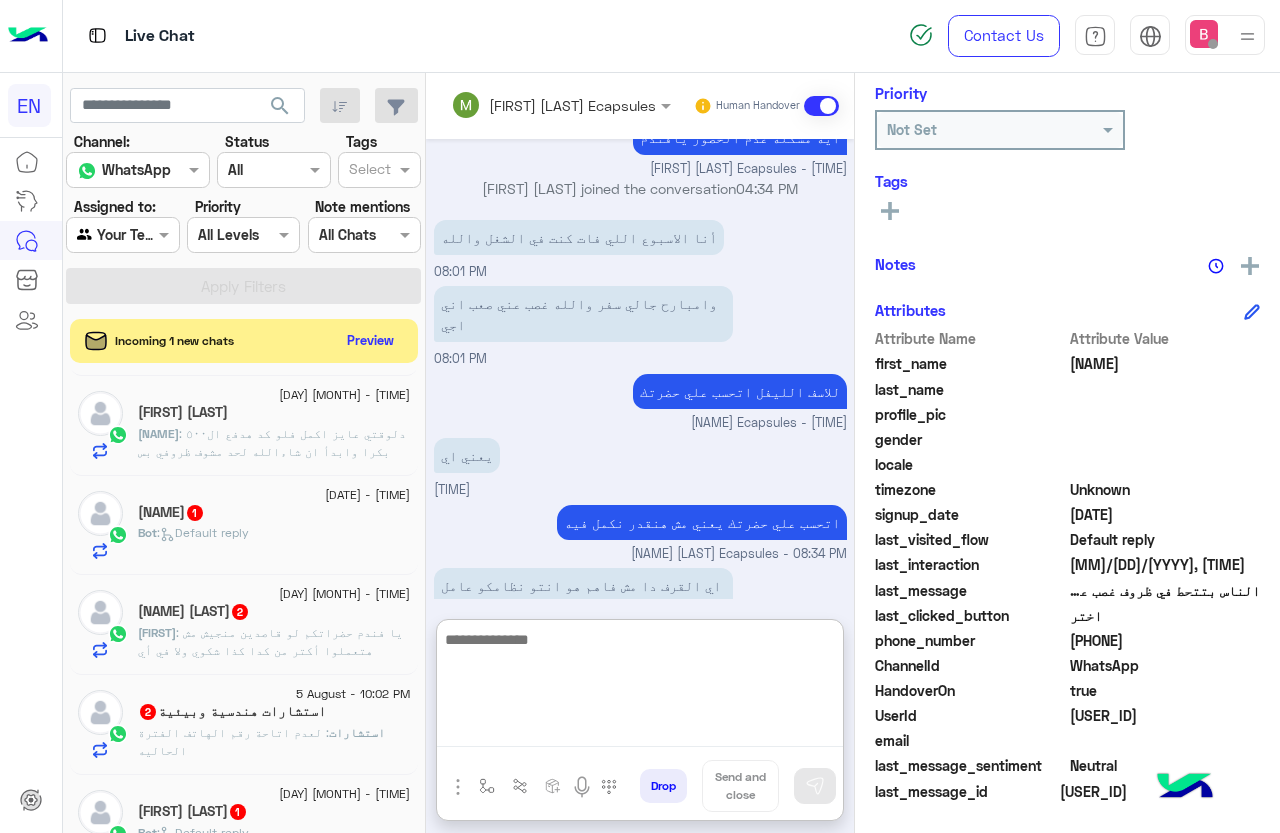 click at bounding box center [640, 687] 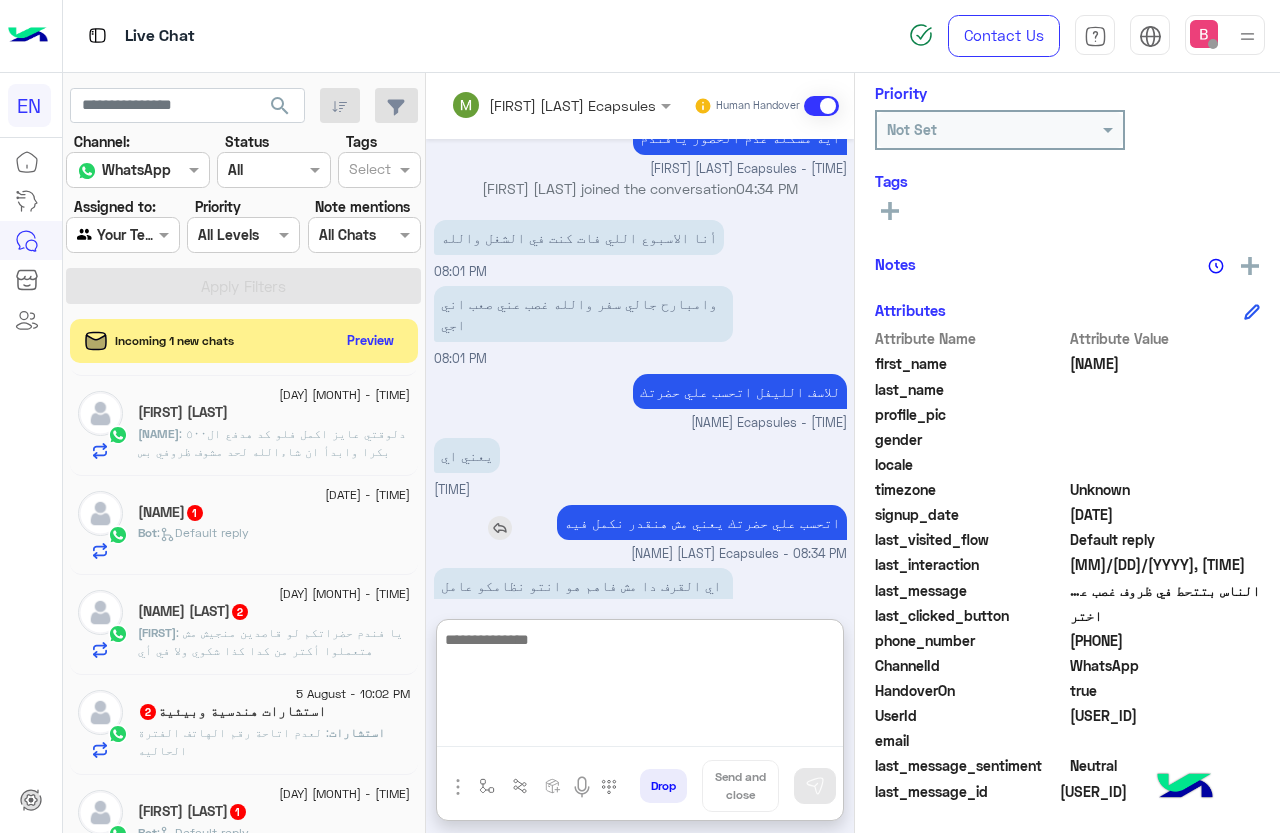 scroll, scrollTop: 1175, scrollLeft: 0, axis: vertical 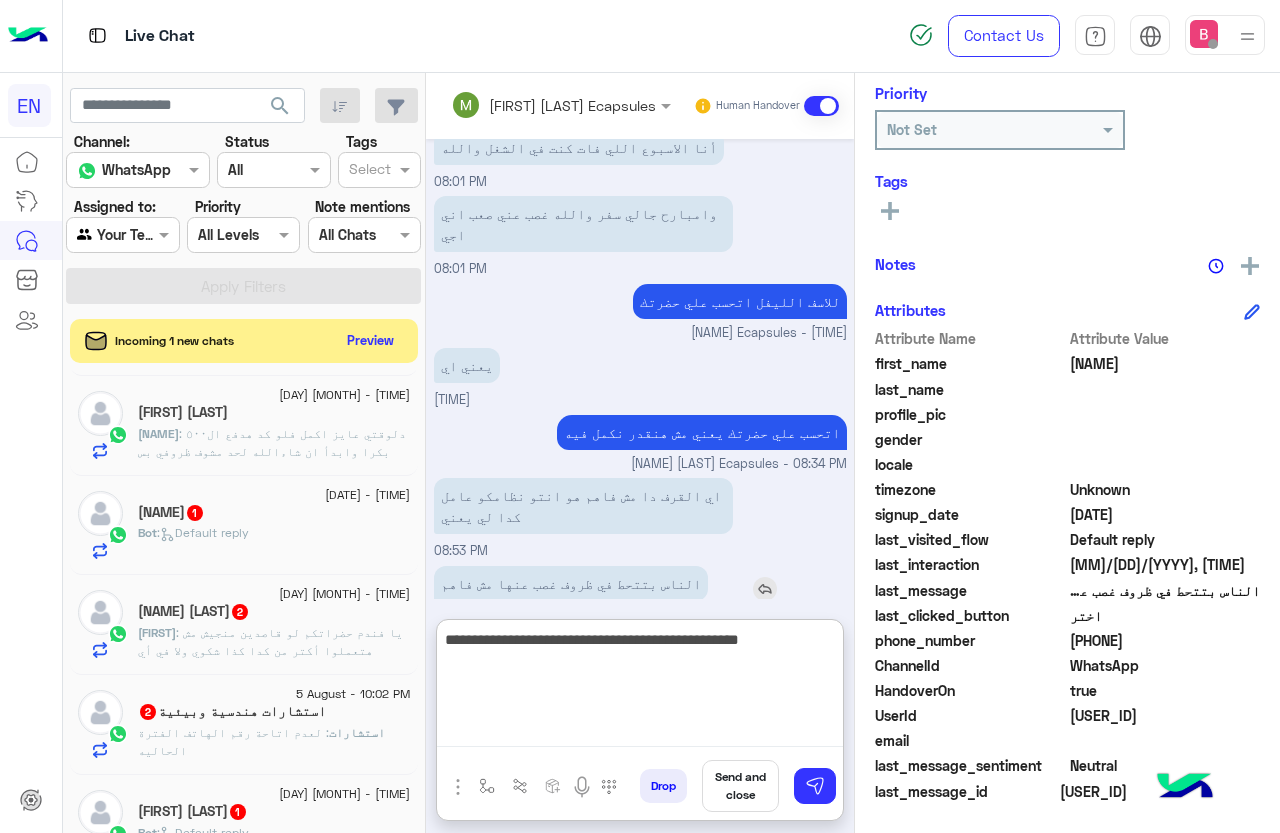 type on "**********" 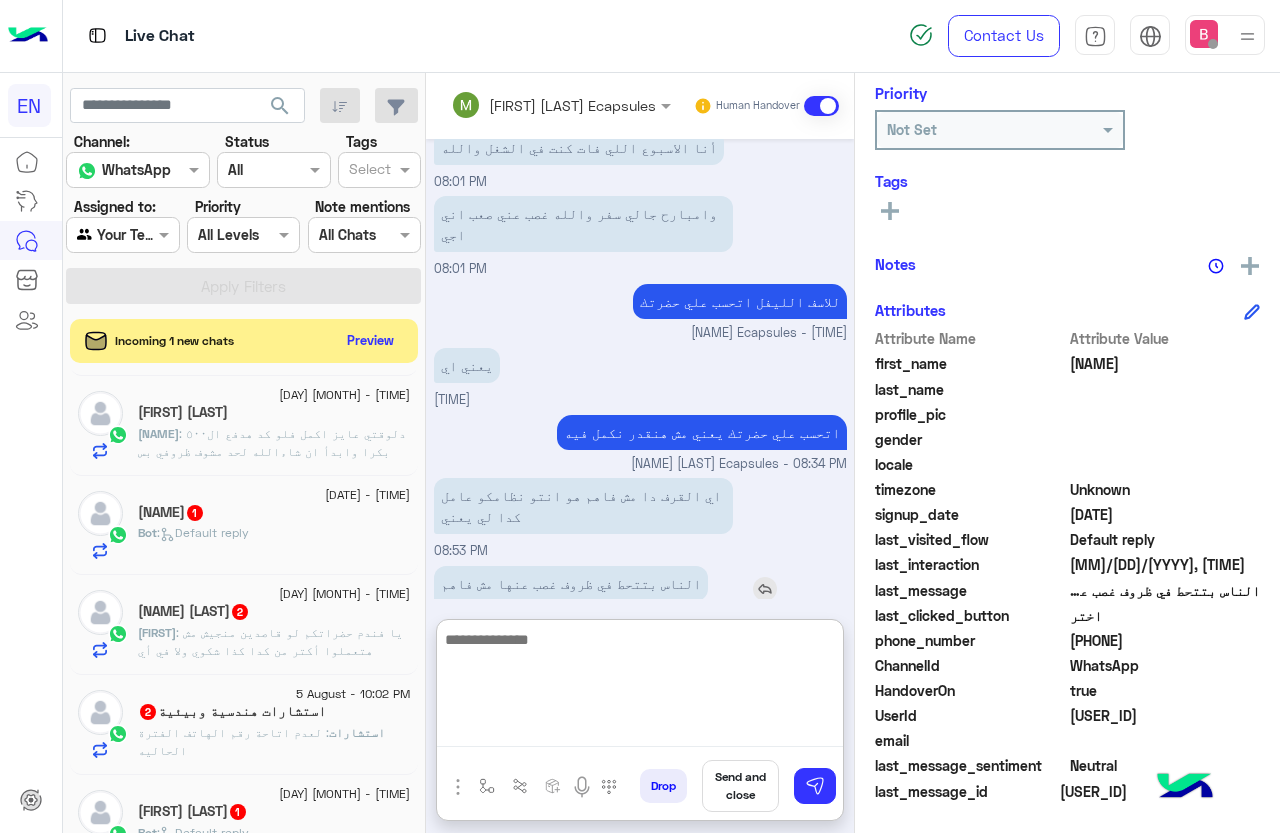 scroll, scrollTop: 1295, scrollLeft: 0, axis: vertical 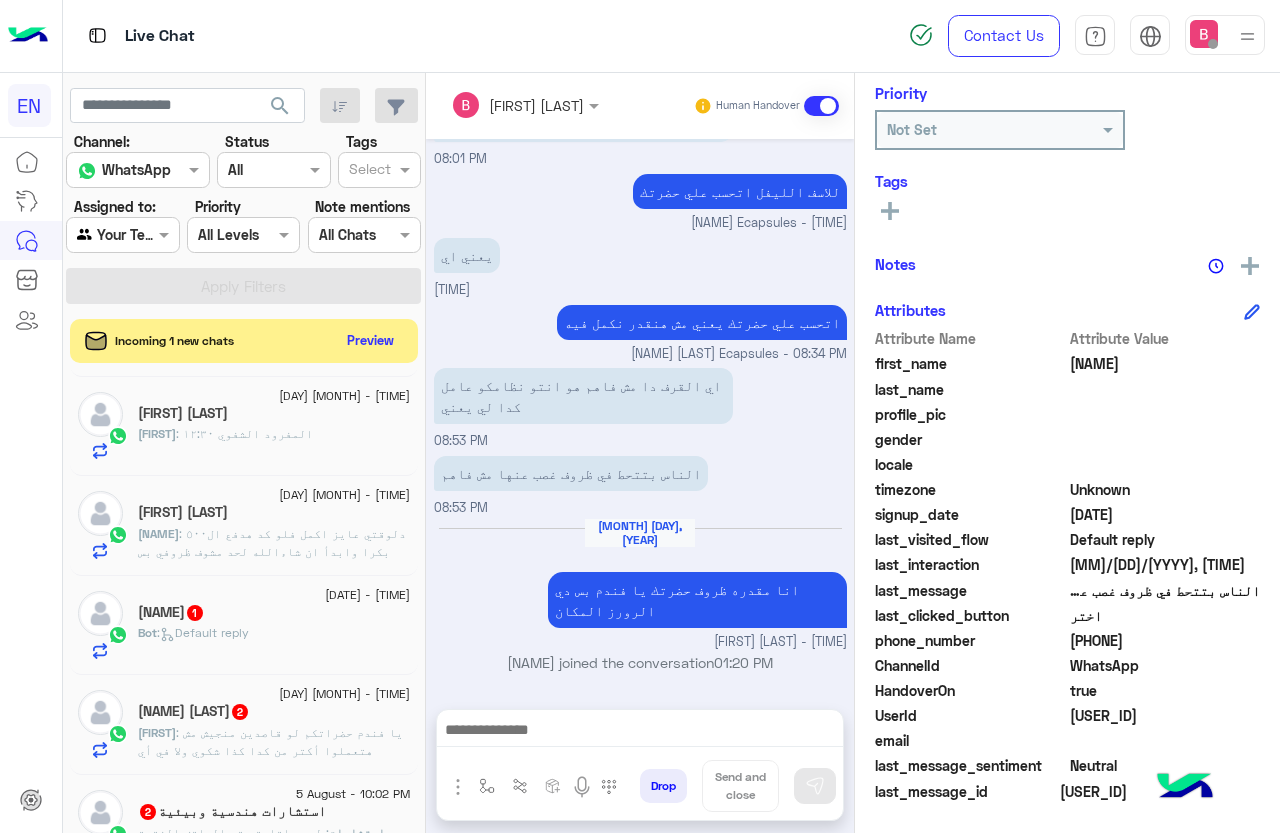 click on ":   Default reply" 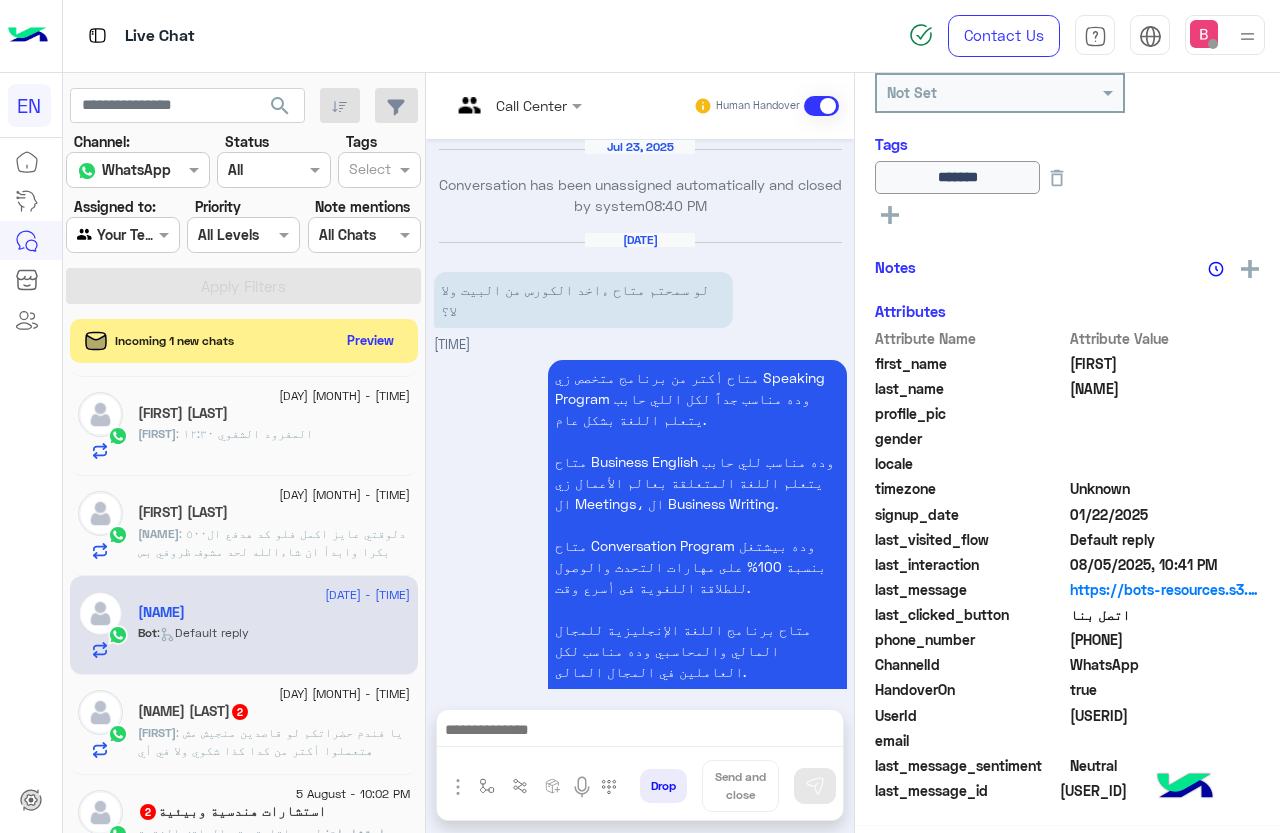 scroll, scrollTop: 281, scrollLeft: 0, axis: vertical 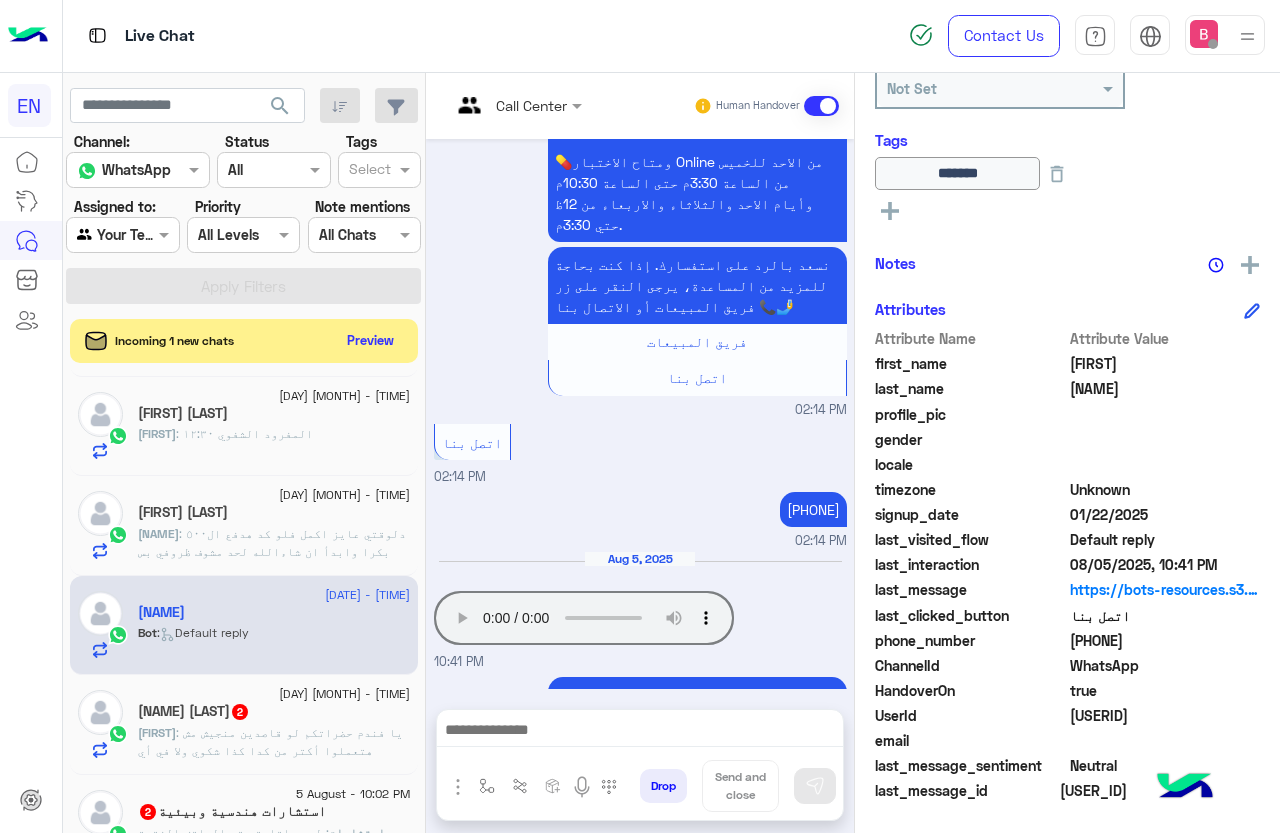 drag, startPoint x: 1076, startPoint y: 637, endPoint x: 1182, endPoint y: 637, distance: 106 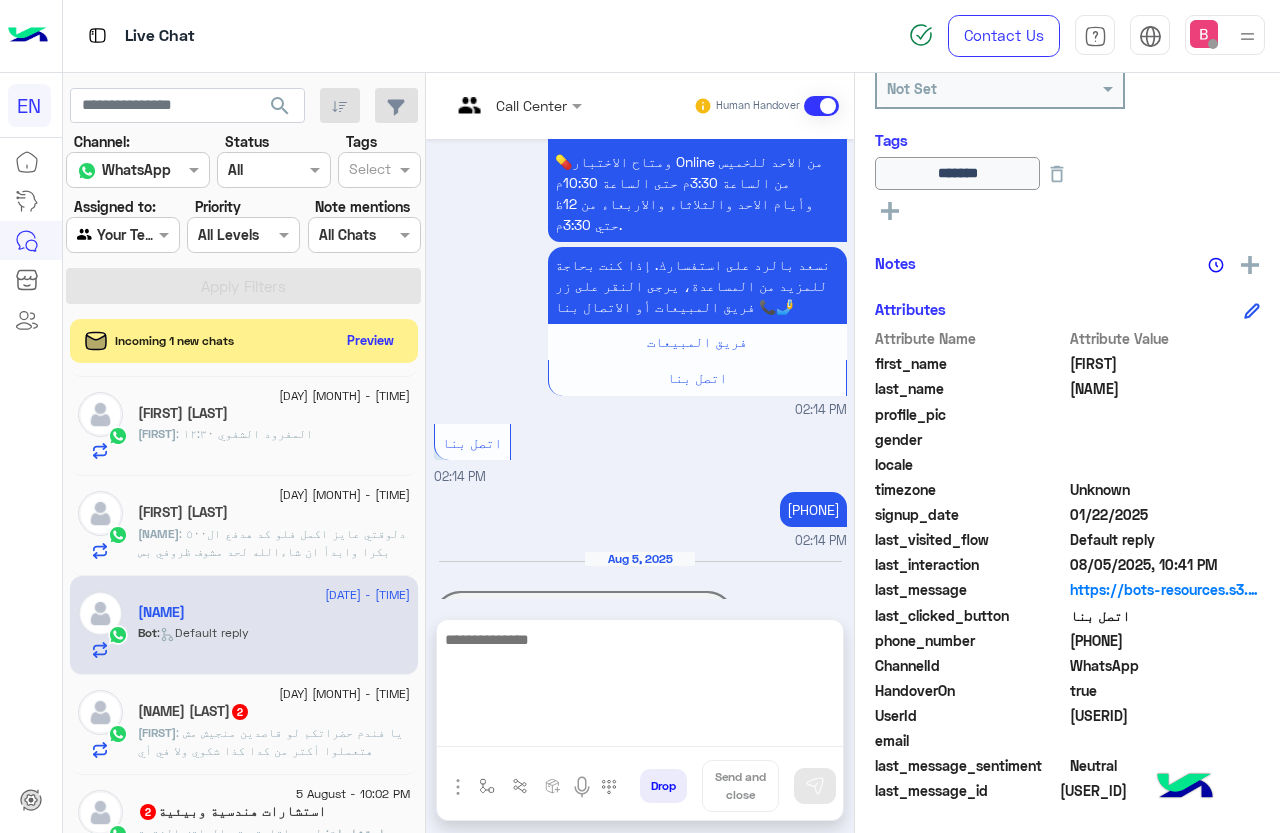 click at bounding box center (640, 687) 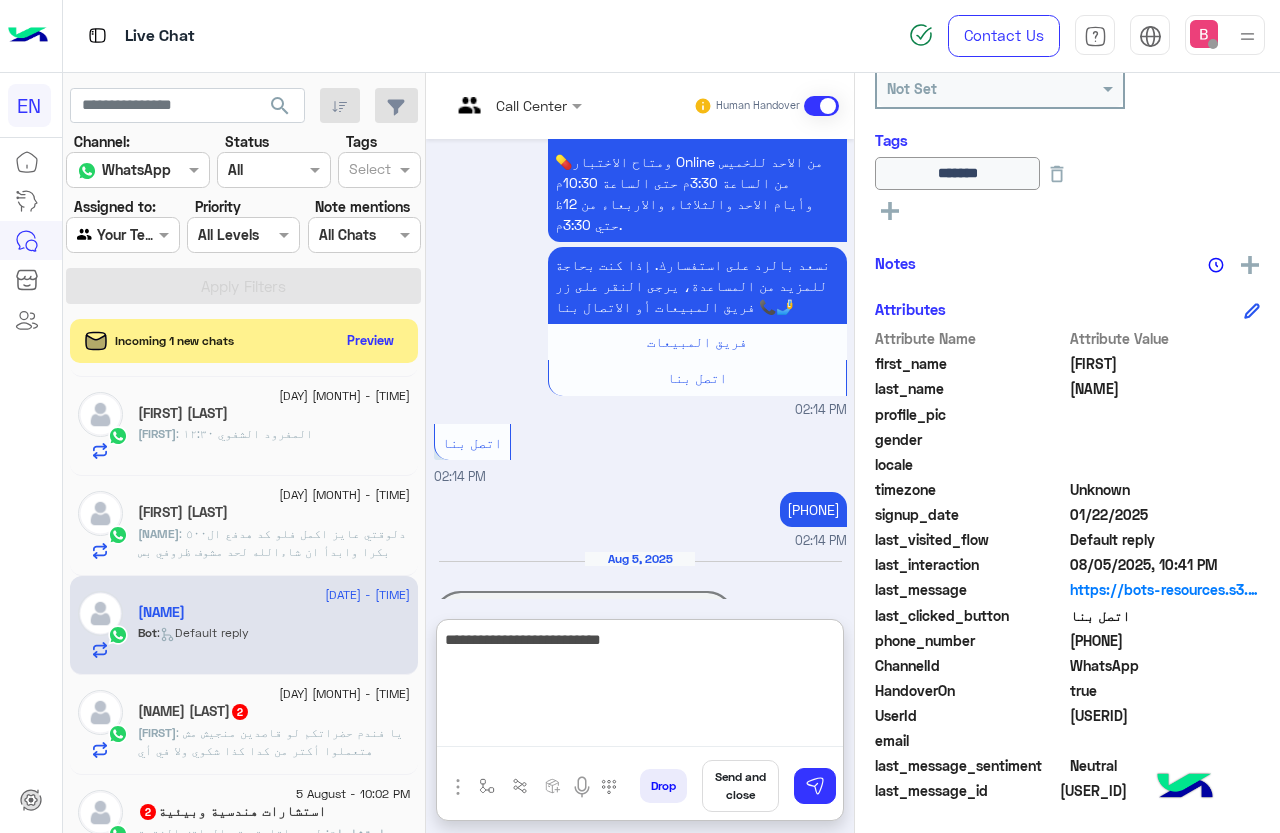 type on "**********" 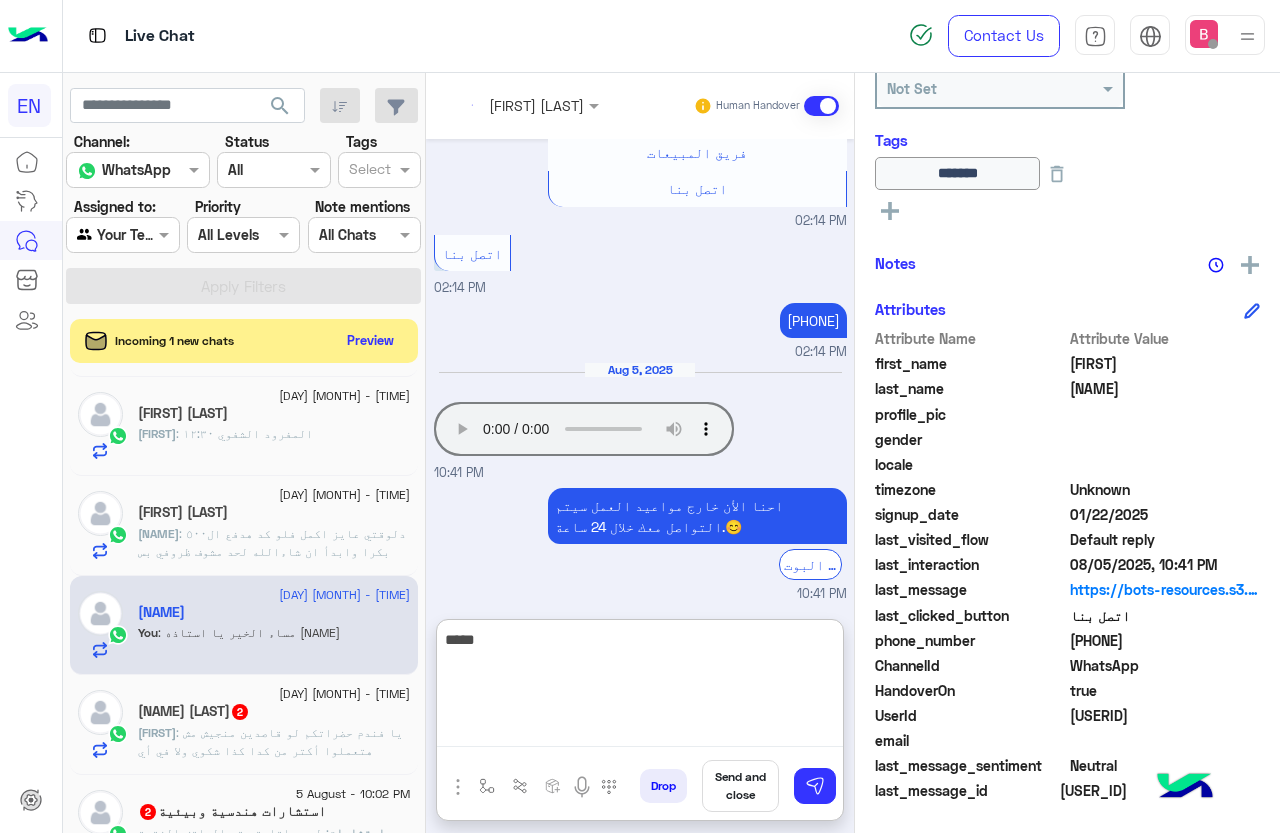 scroll, scrollTop: 2359, scrollLeft: 0, axis: vertical 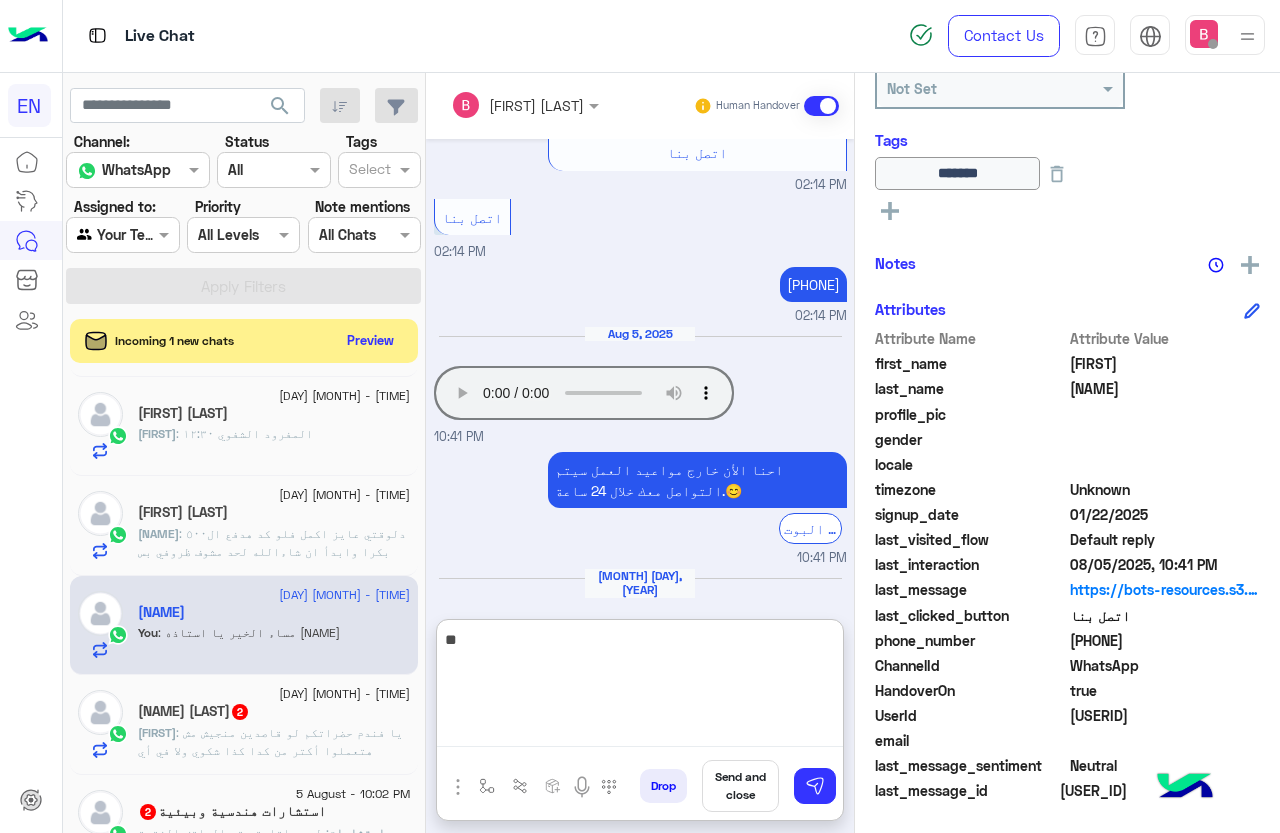 type on "*" 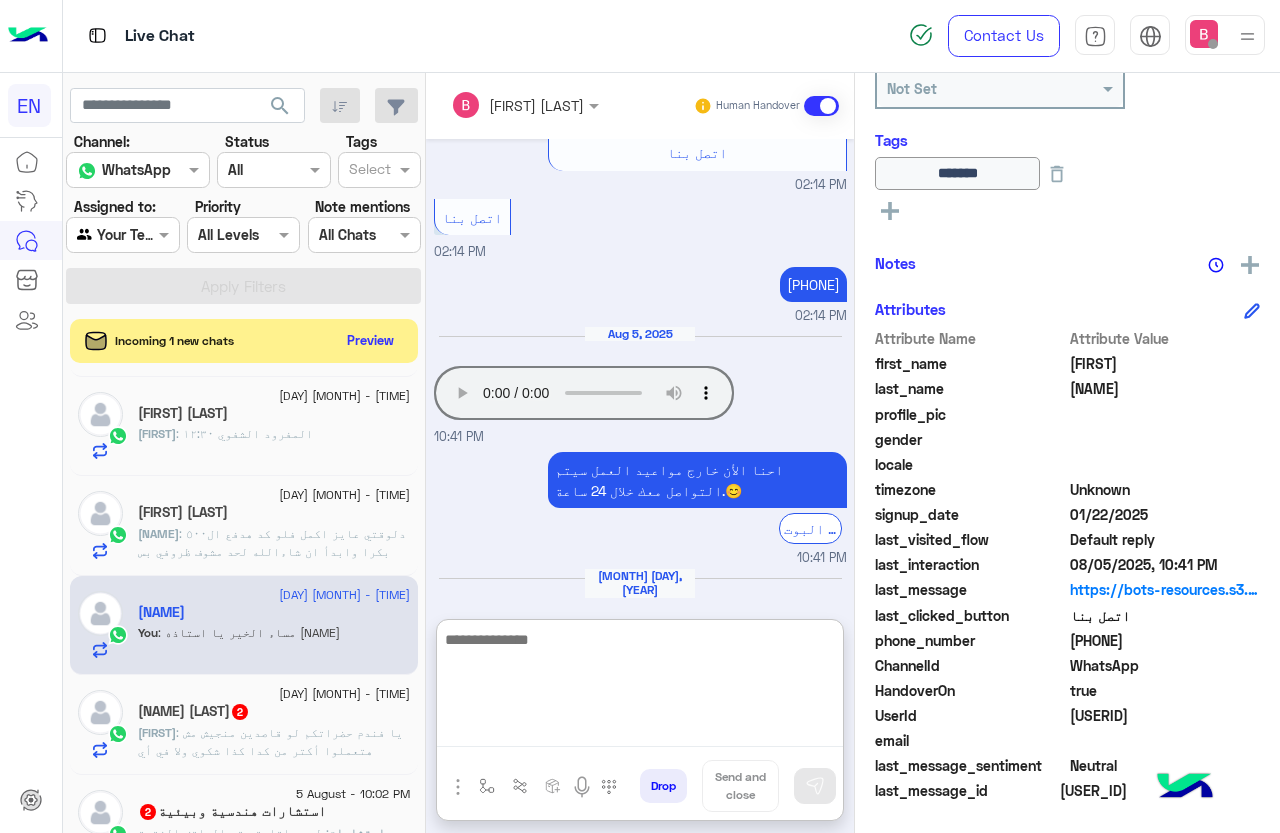 type on "*" 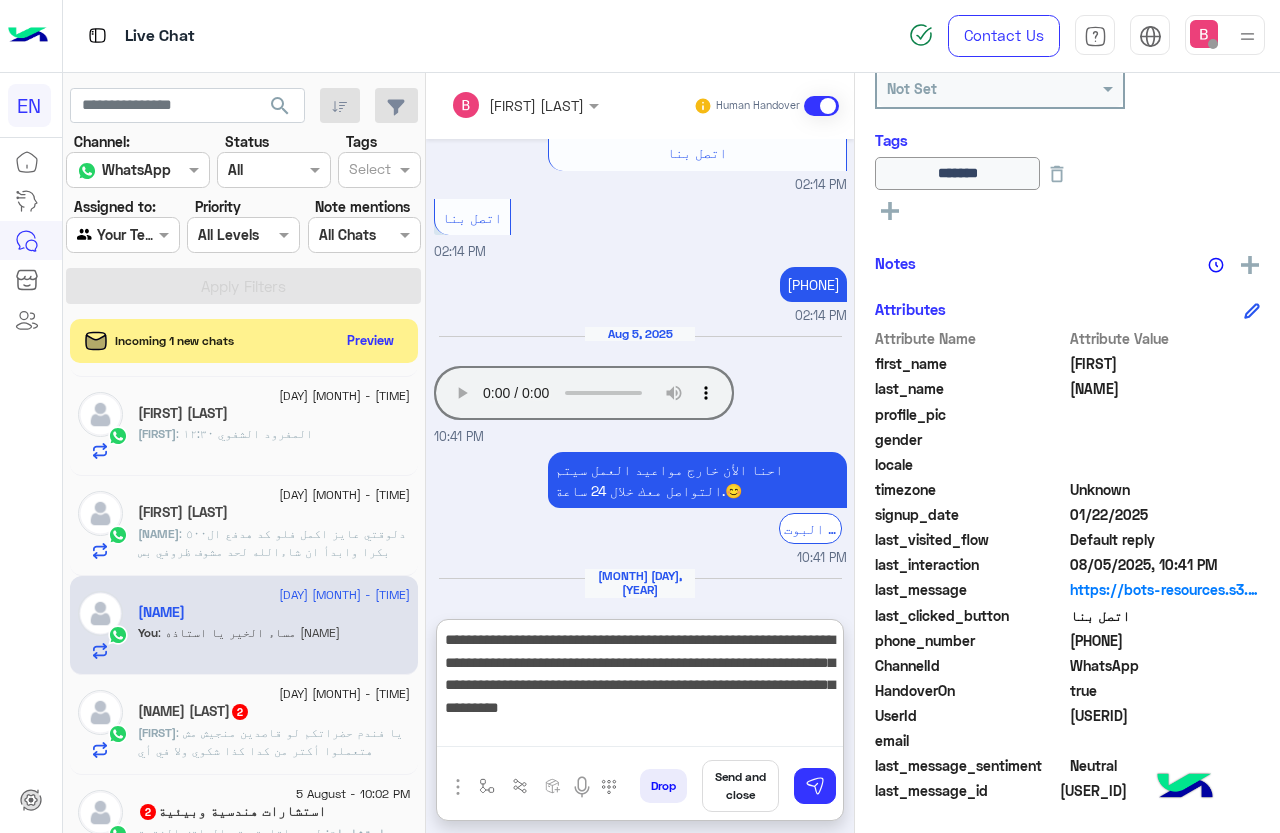 type on "**********" 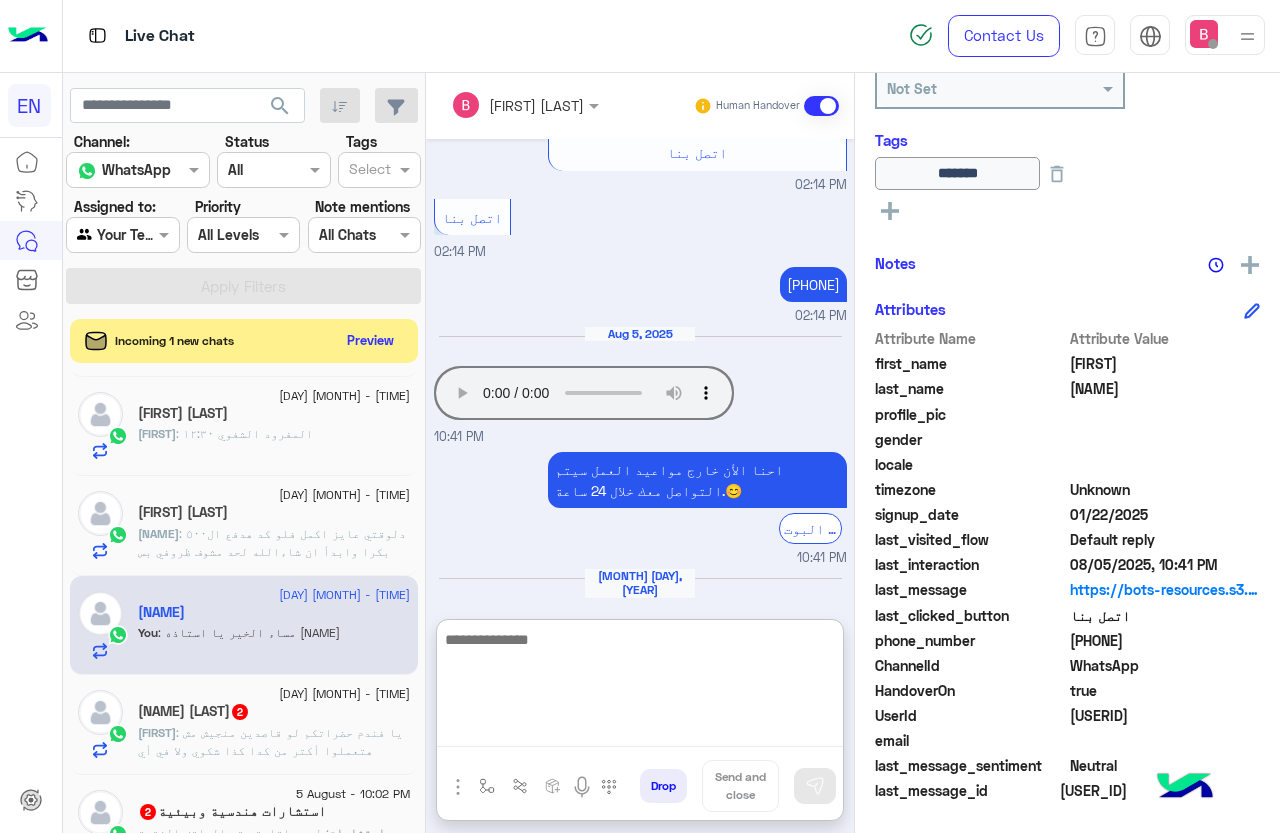 scroll, scrollTop: 2528, scrollLeft: 0, axis: vertical 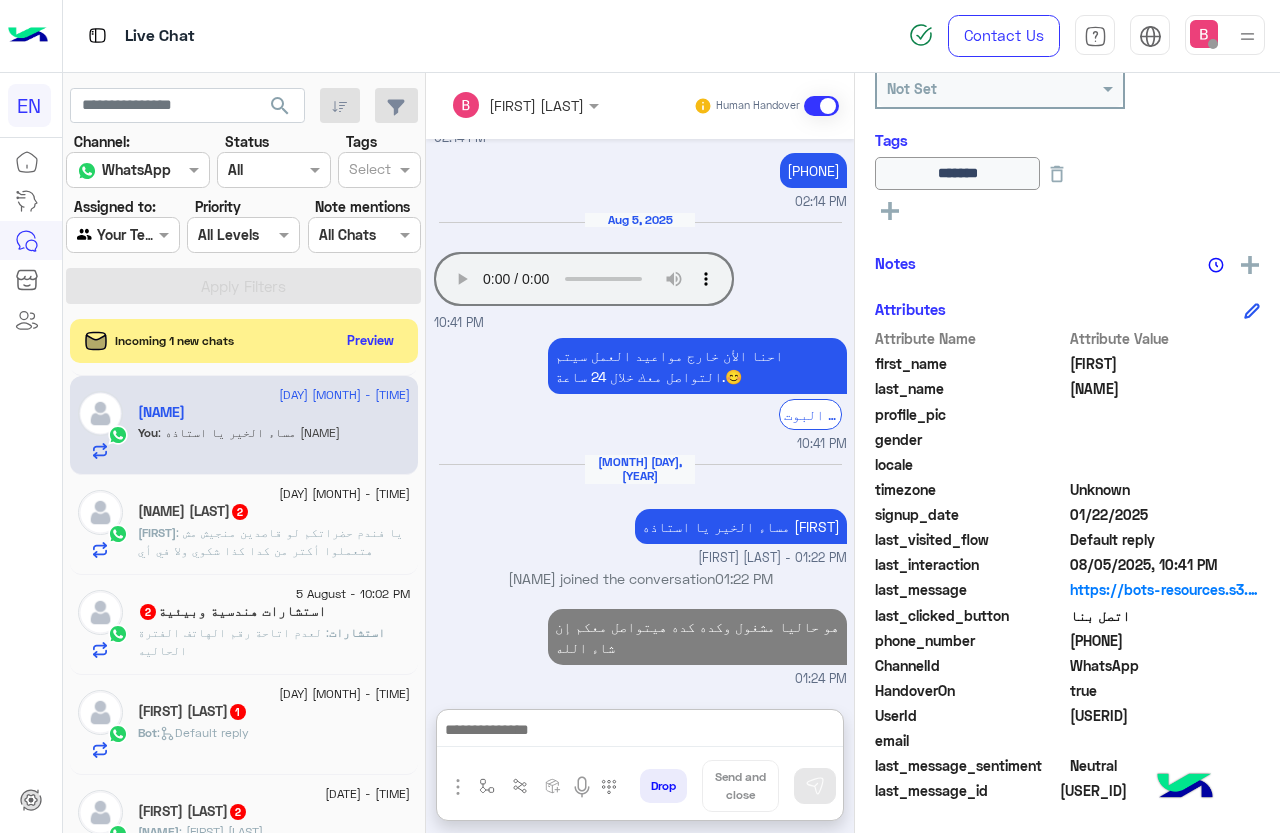 click on ": يا فندم حضراتكم لو قاصدين منجيش مش هتعملوا أكتر من كدا كذا شكوي  ولا في أي تقدير  ولا تواصل" 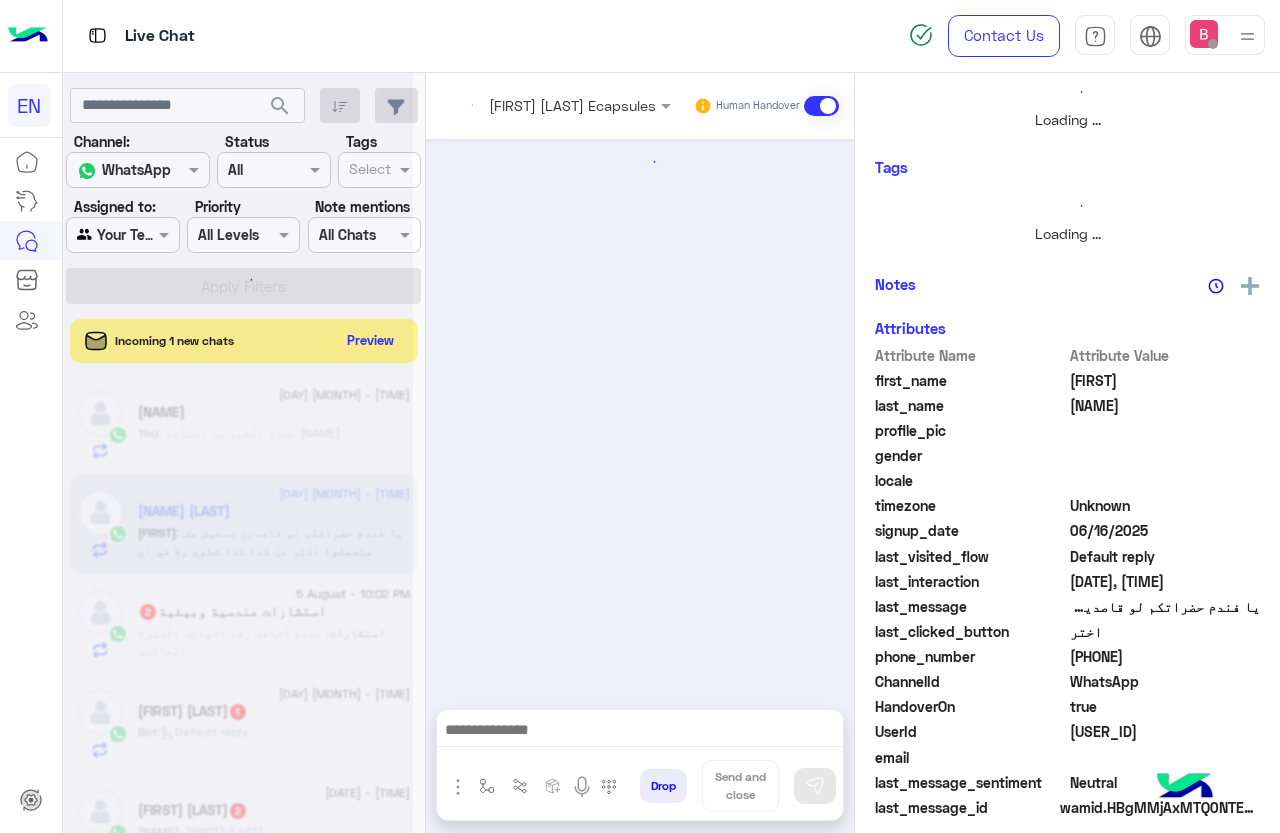 scroll, scrollTop: 0, scrollLeft: 0, axis: both 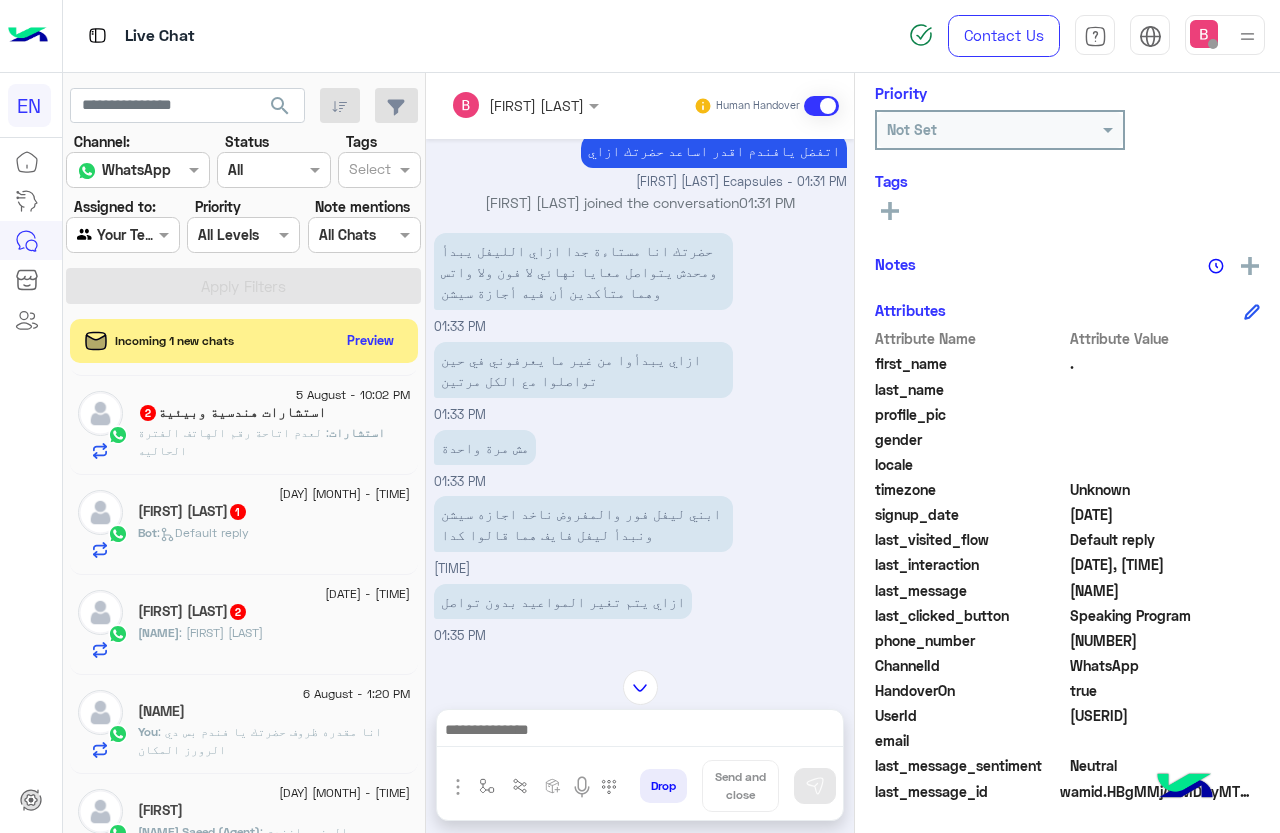 drag, startPoint x: 1073, startPoint y: 639, endPoint x: 1152, endPoint y: 646, distance: 79.30952 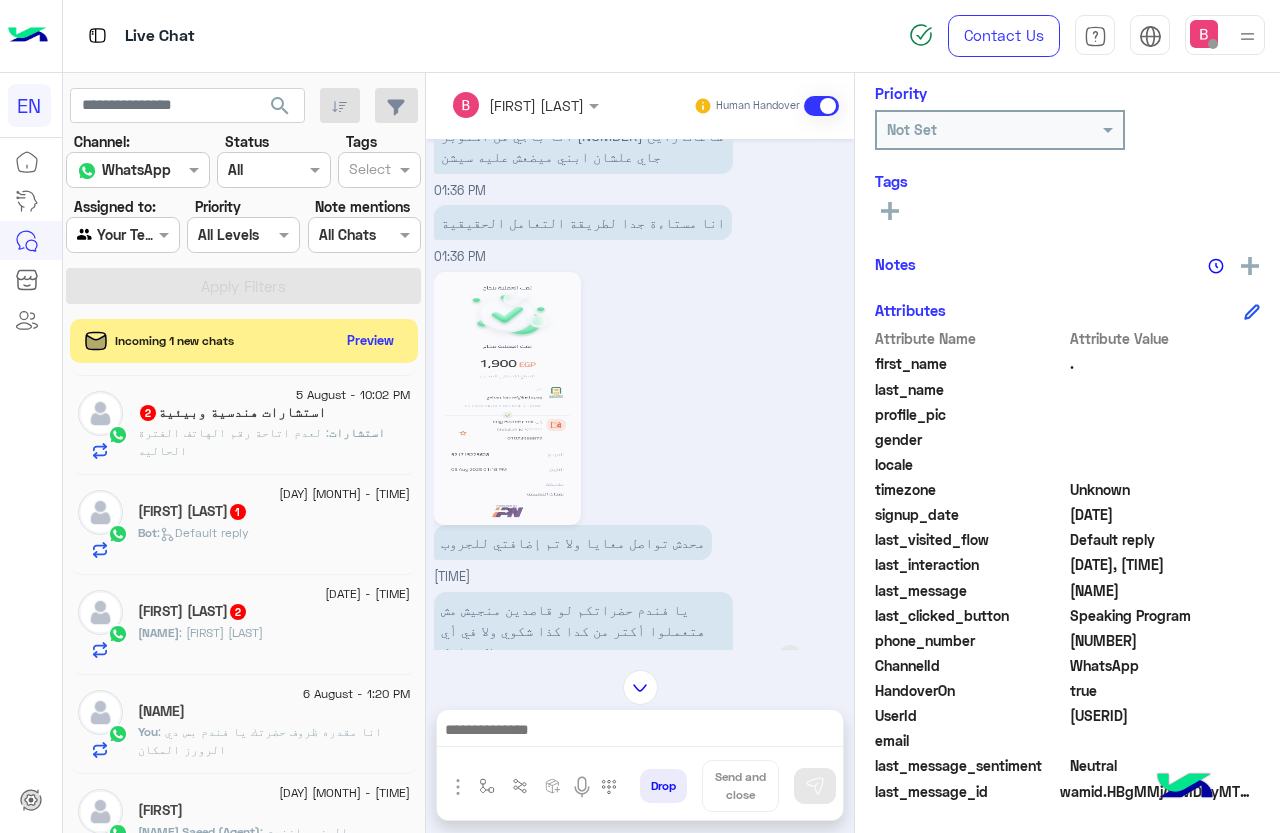 scroll, scrollTop: 1509, scrollLeft: 0, axis: vertical 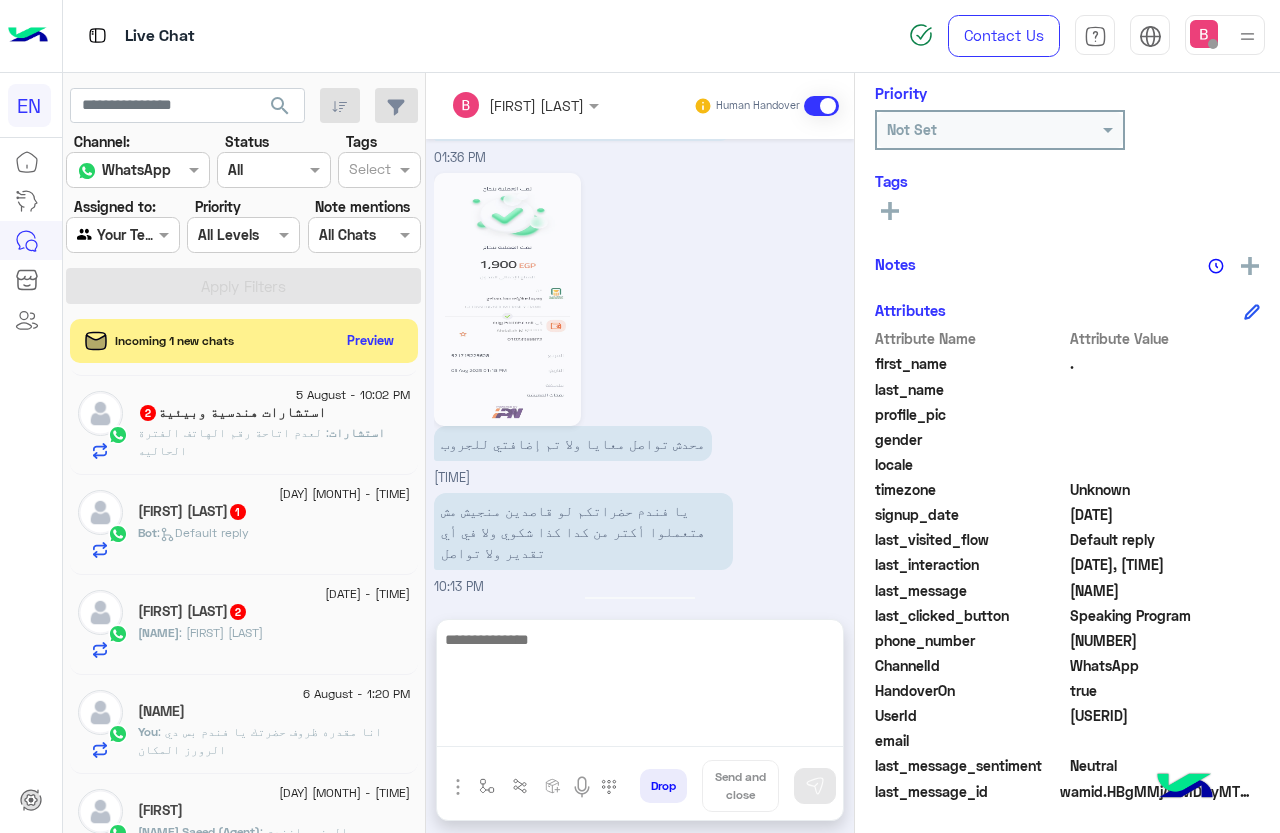 click at bounding box center (640, 687) 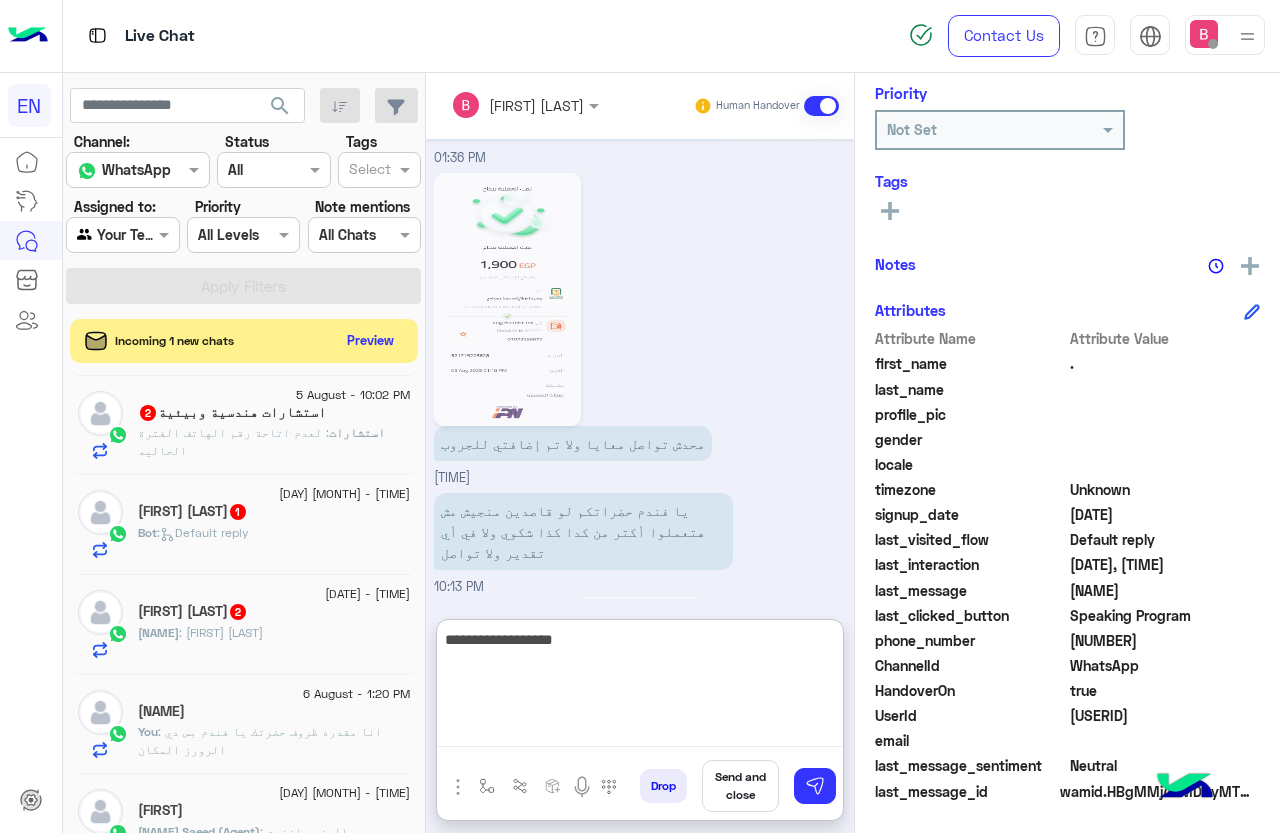 type on "**********" 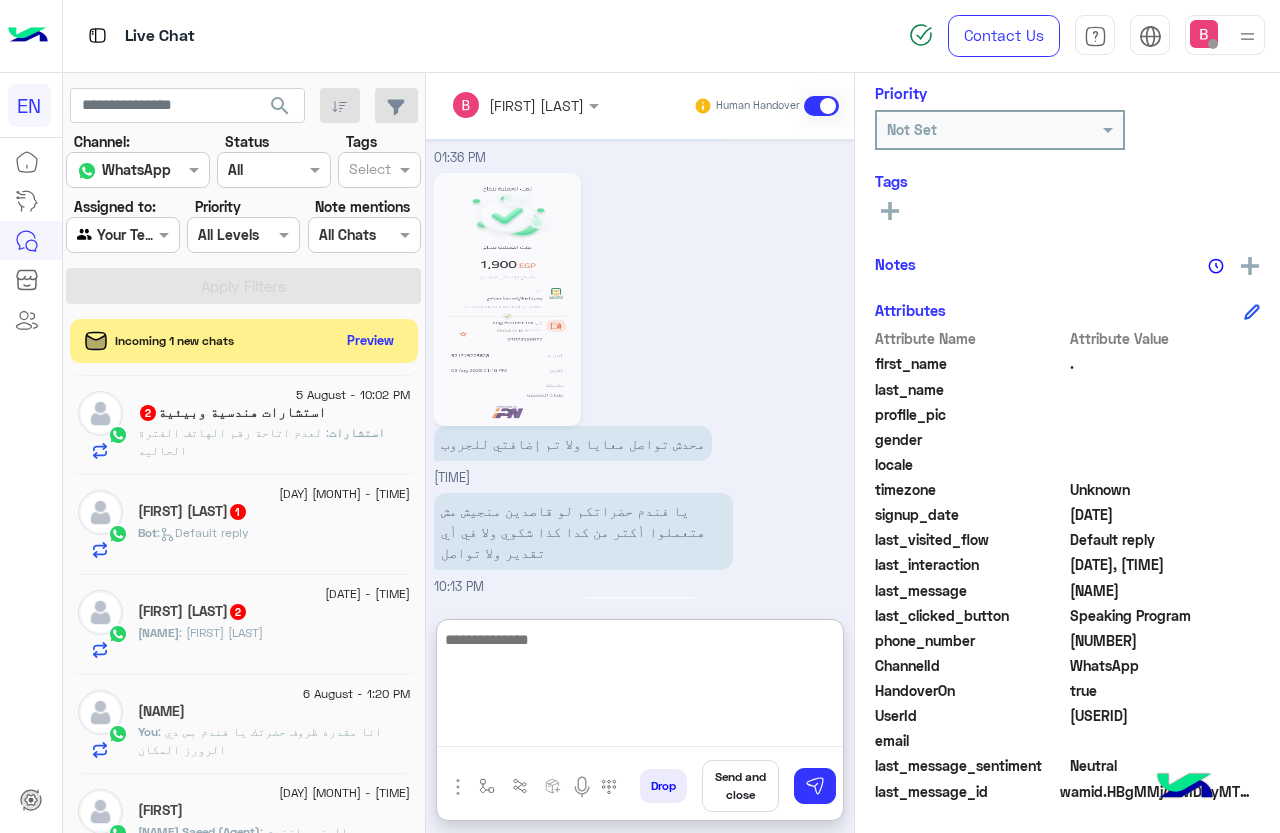 scroll, scrollTop: 1664, scrollLeft: 0, axis: vertical 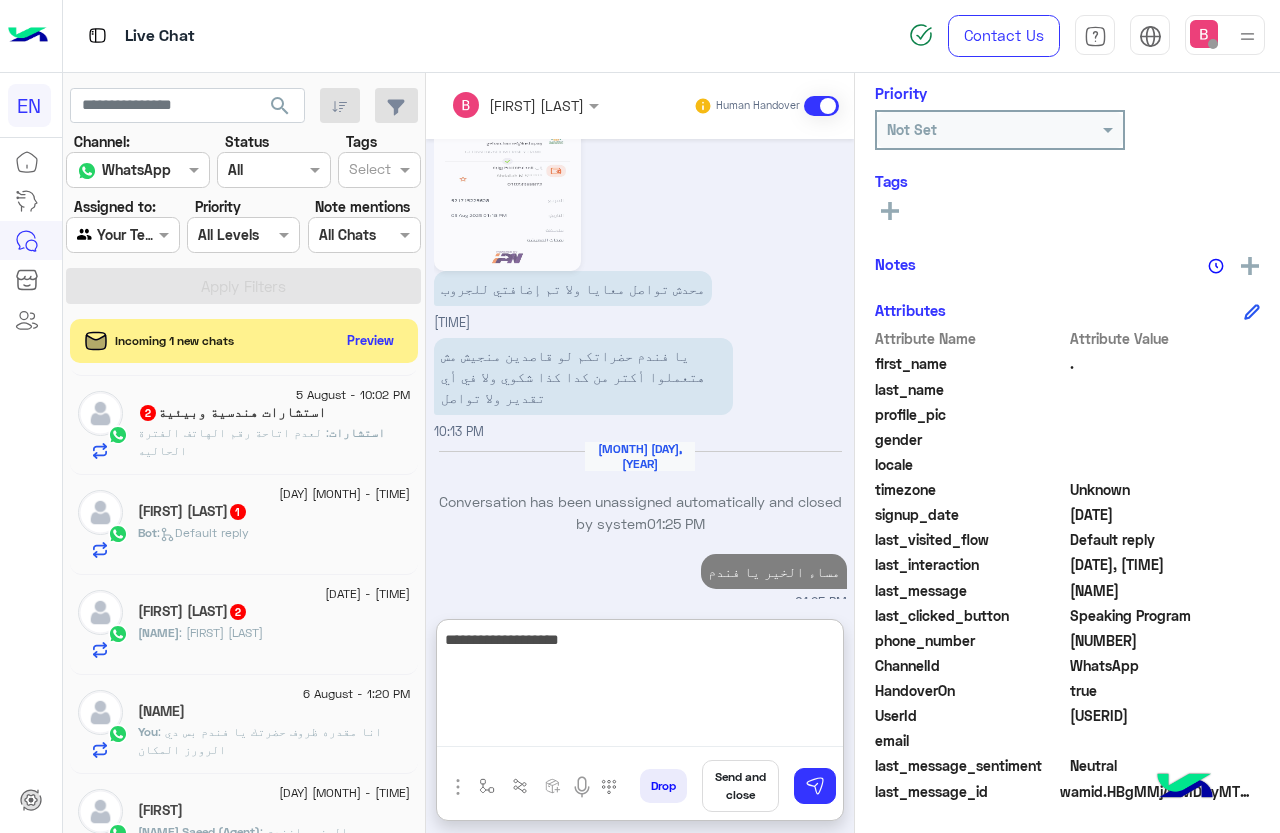 type on "**********" 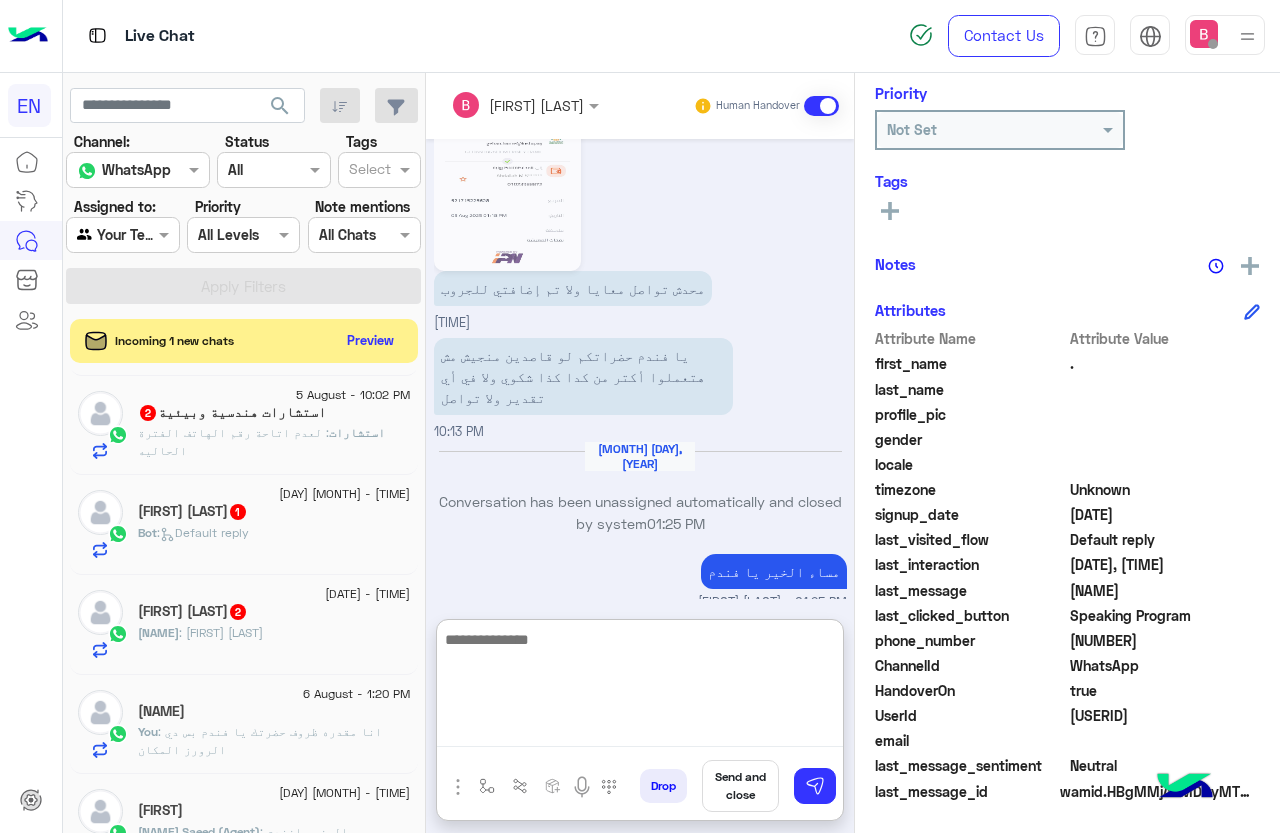 scroll, scrollTop: 1727, scrollLeft: 0, axis: vertical 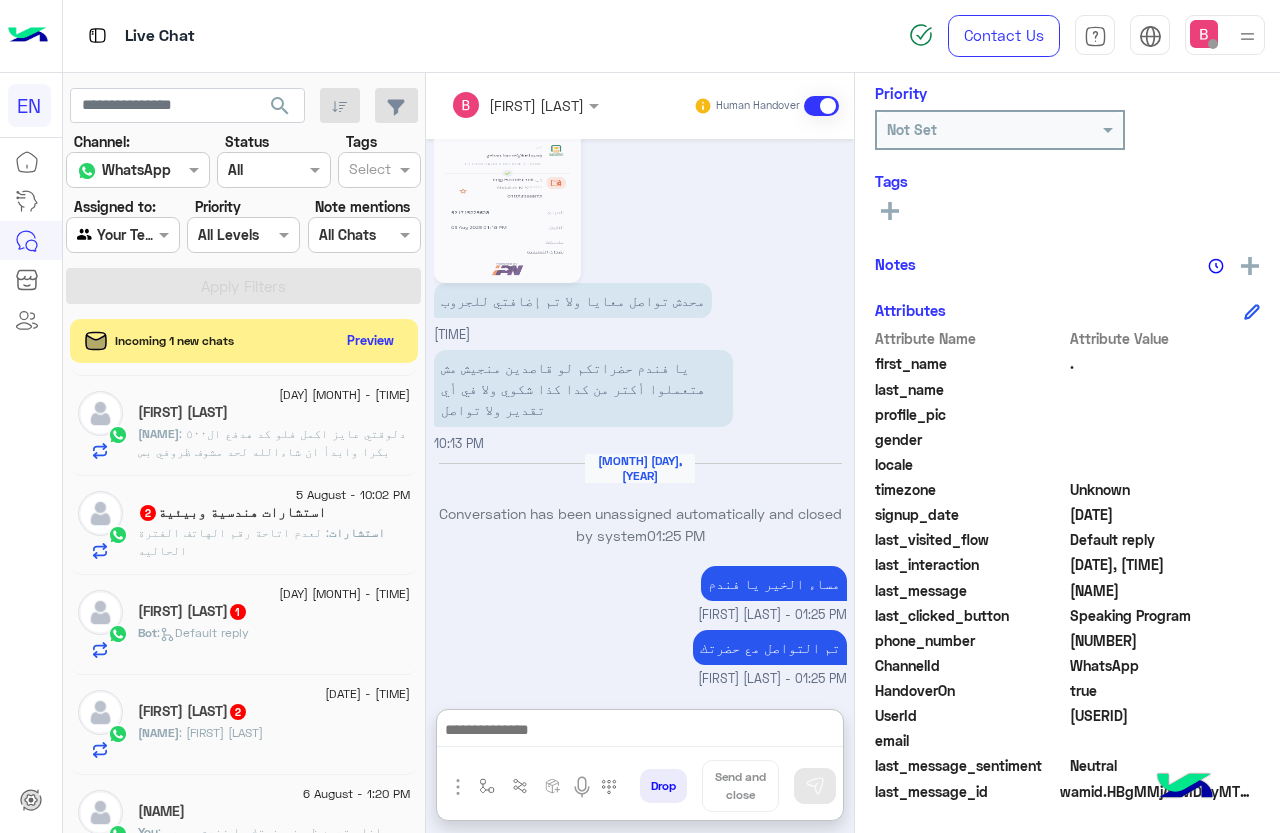 click on "استشارات هندسية وبيئية  2" 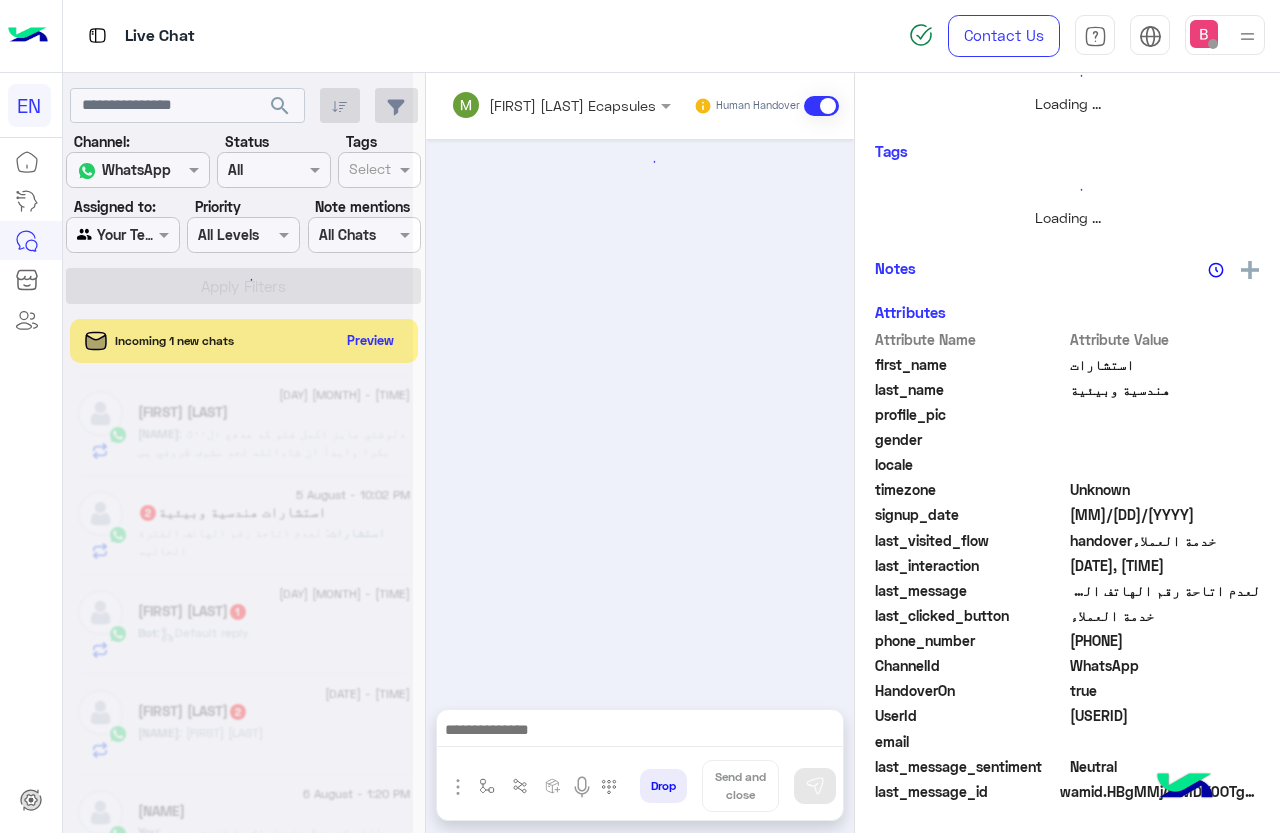 scroll, scrollTop: 240, scrollLeft: 0, axis: vertical 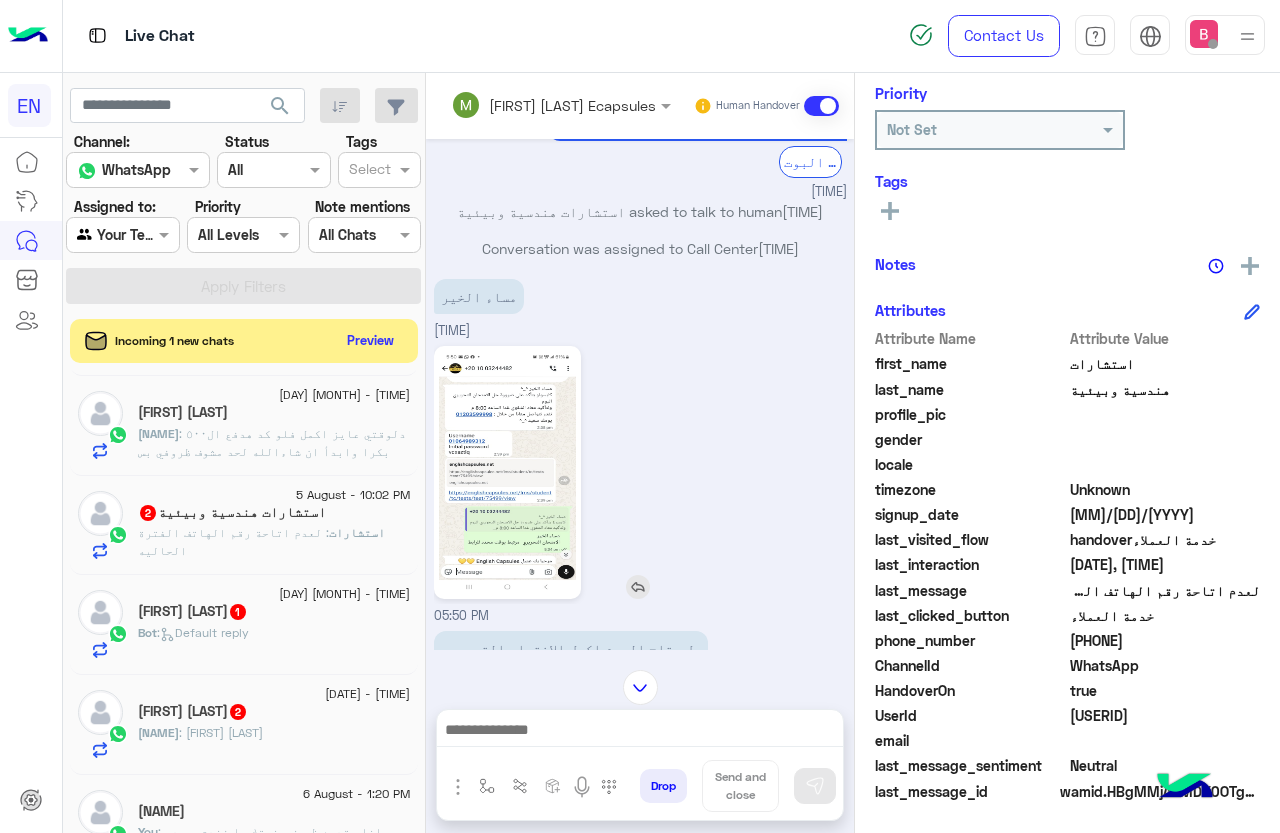 click 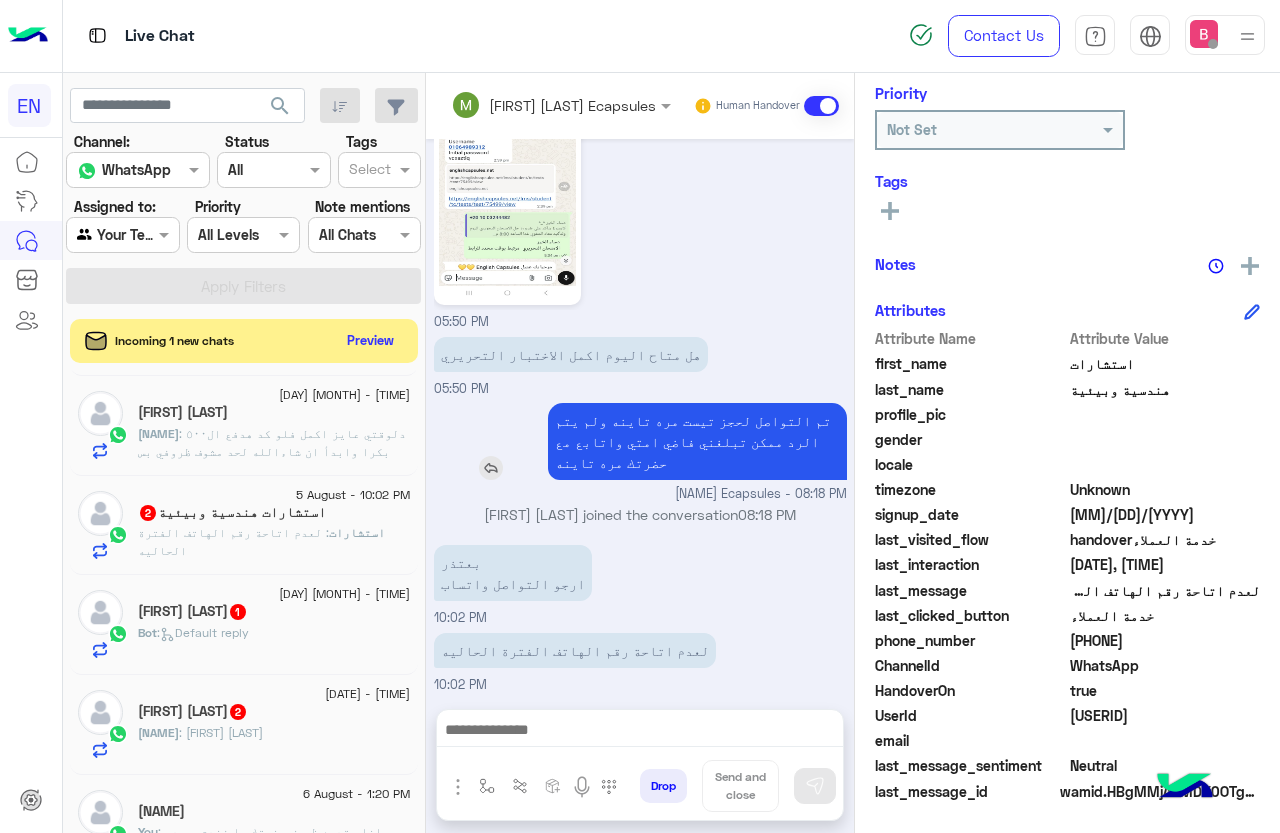 scroll, scrollTop: 1666, scrollLeft: 0, axis: vertical 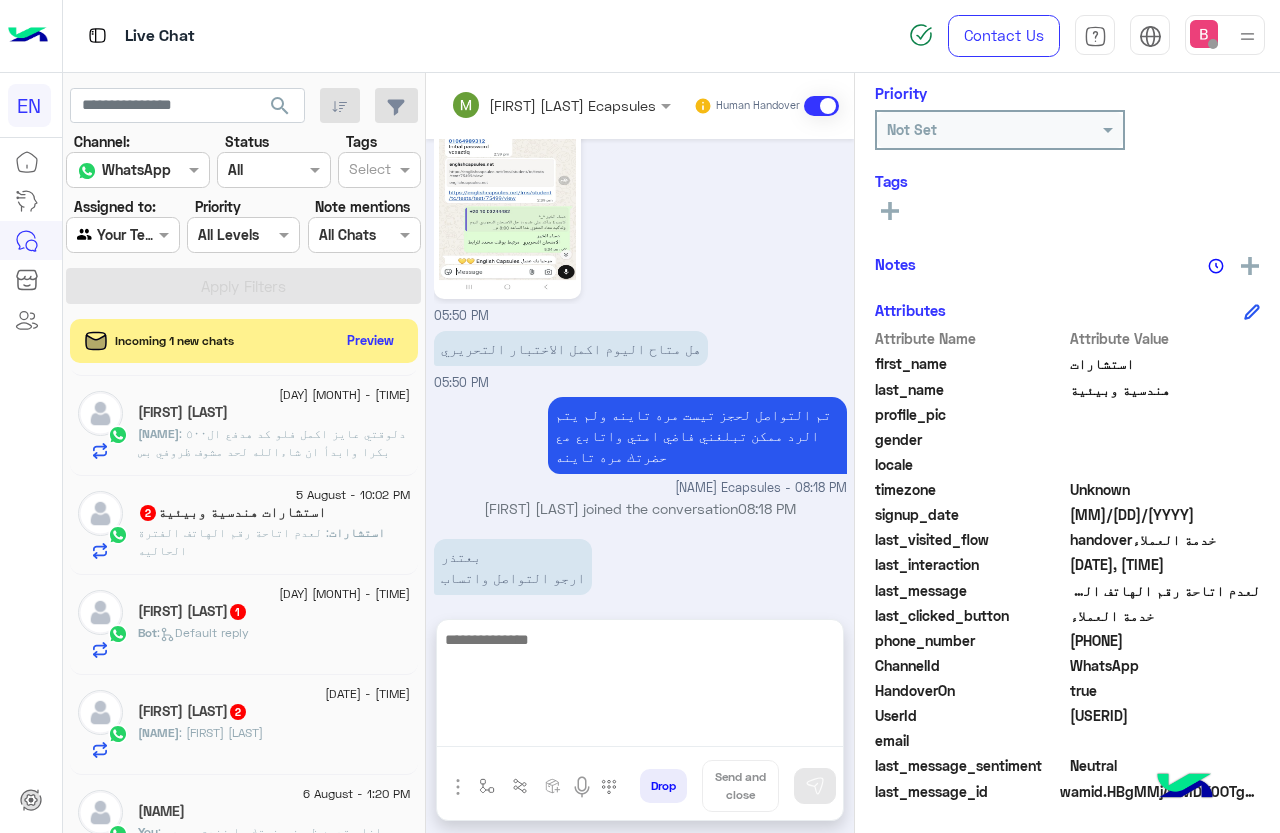 click at bounding box center (640, 687) 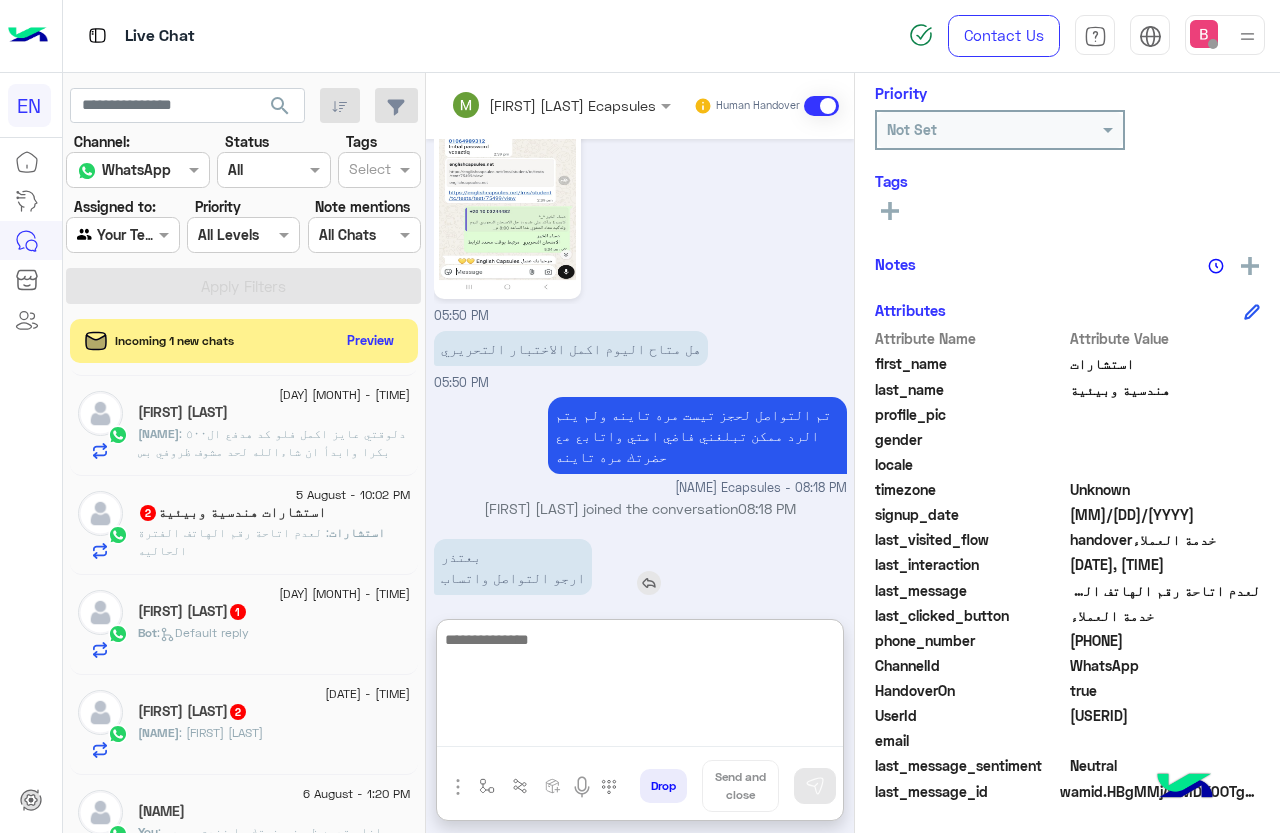 scroll, scrollTop: 1756, scrollLeft: 0, axis: vertical 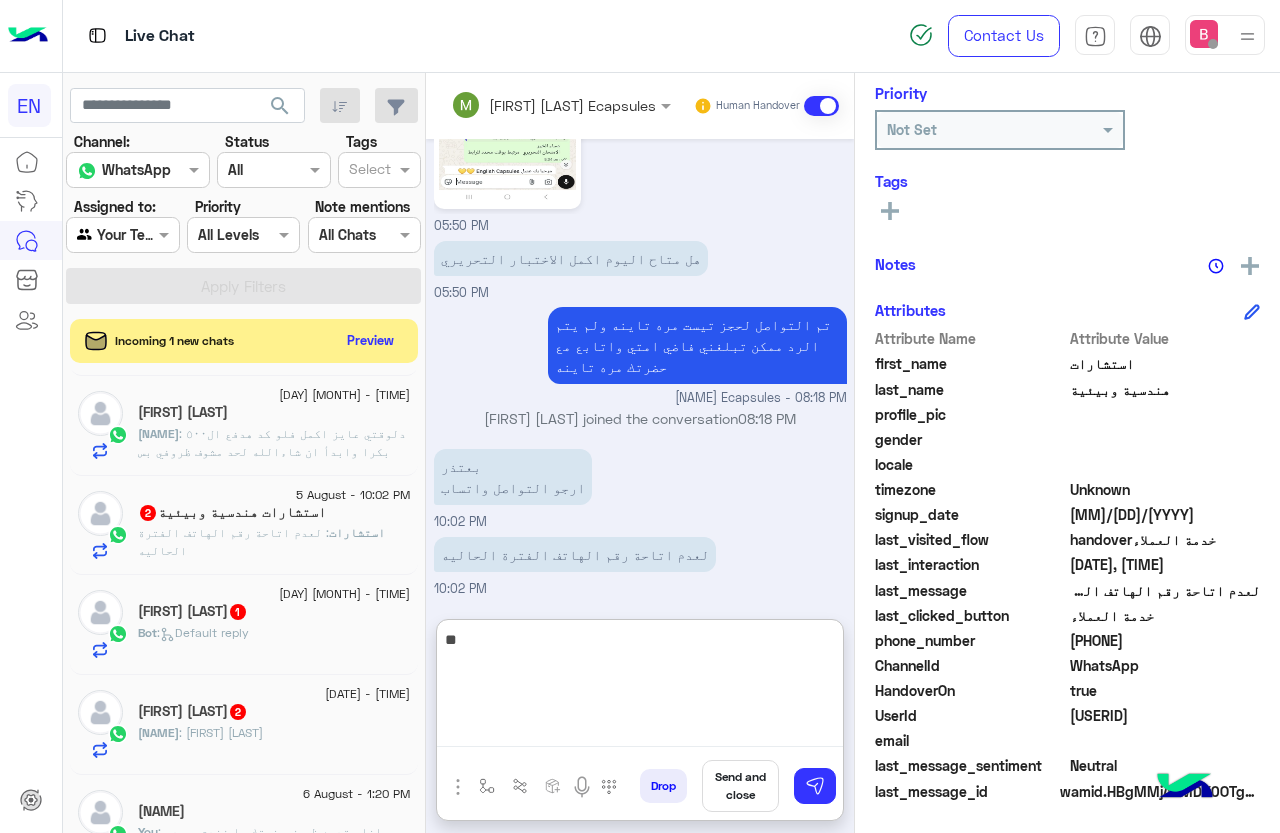 type on "*" 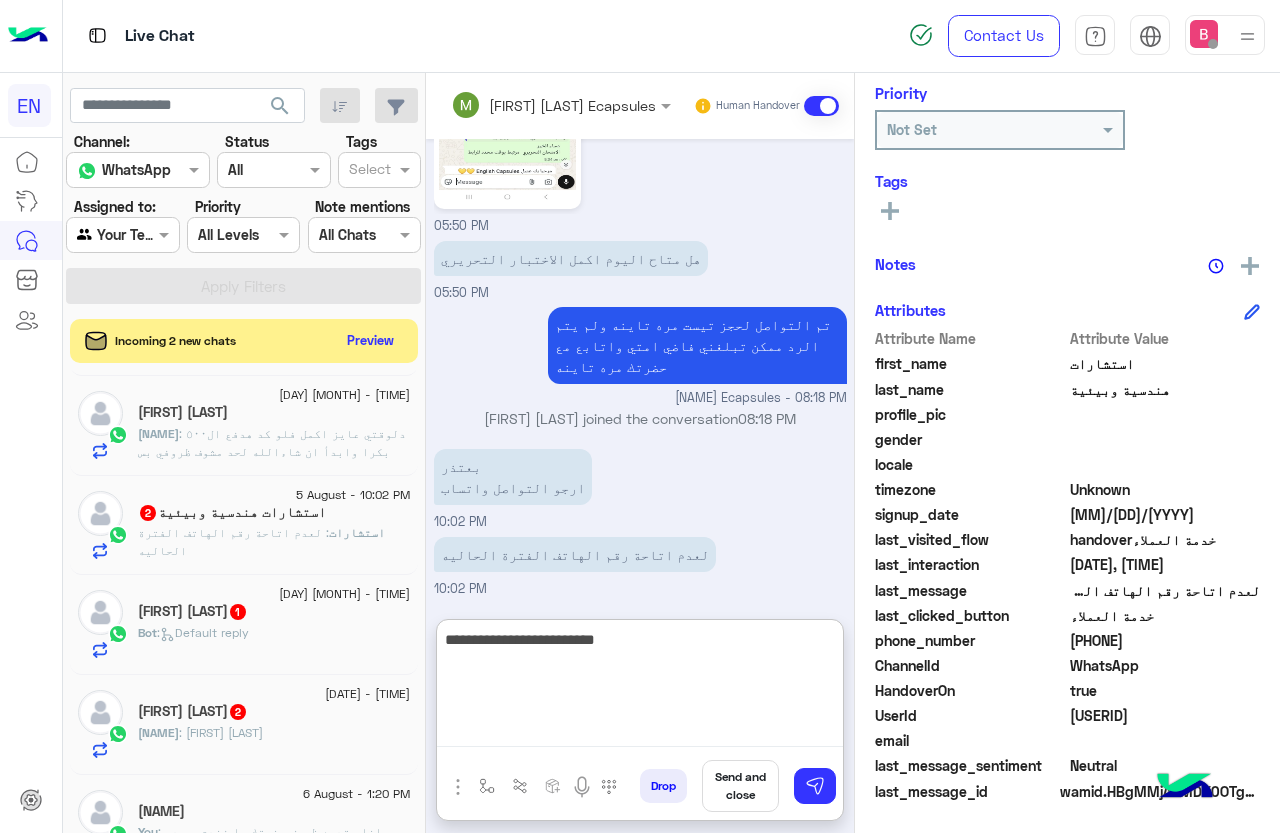 type on "**********" 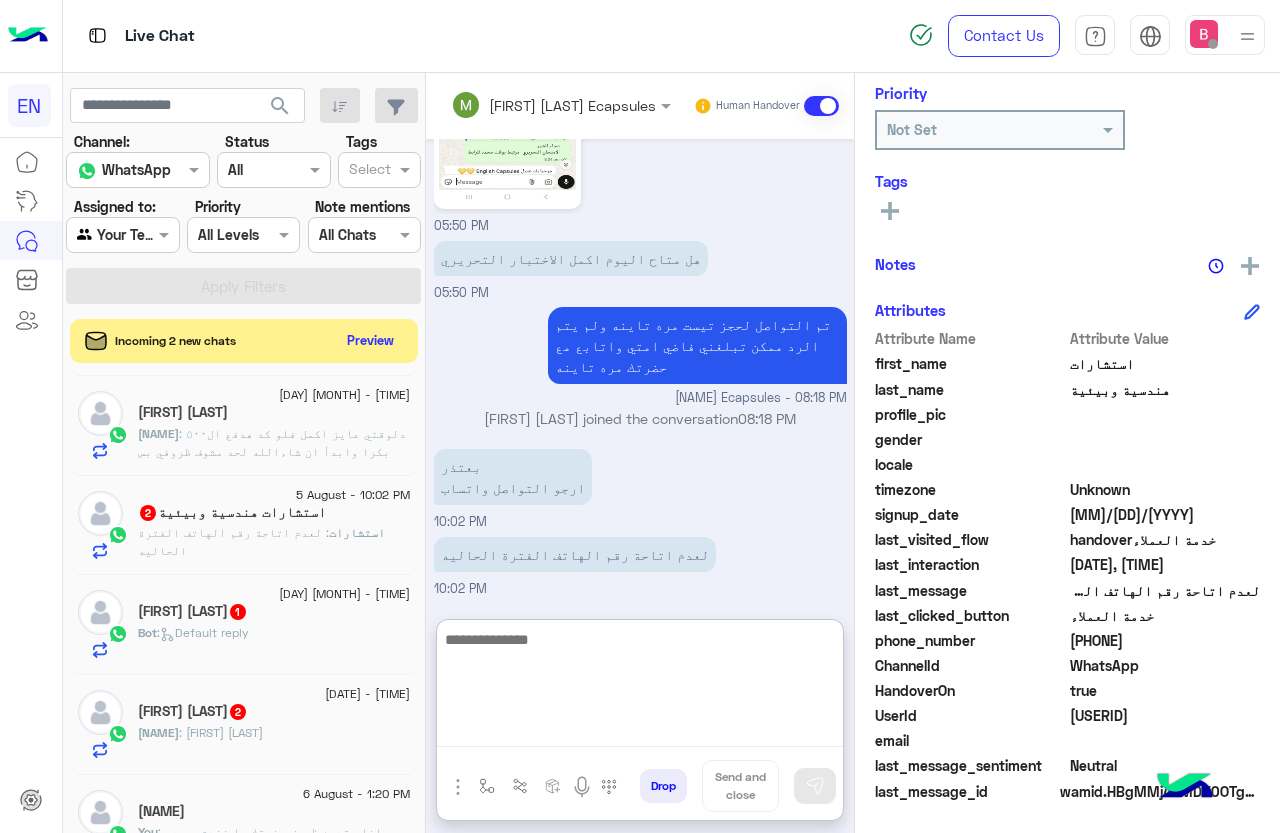 scroll, scrollTop: 1855, scrollLeft: 0, axis: vertical 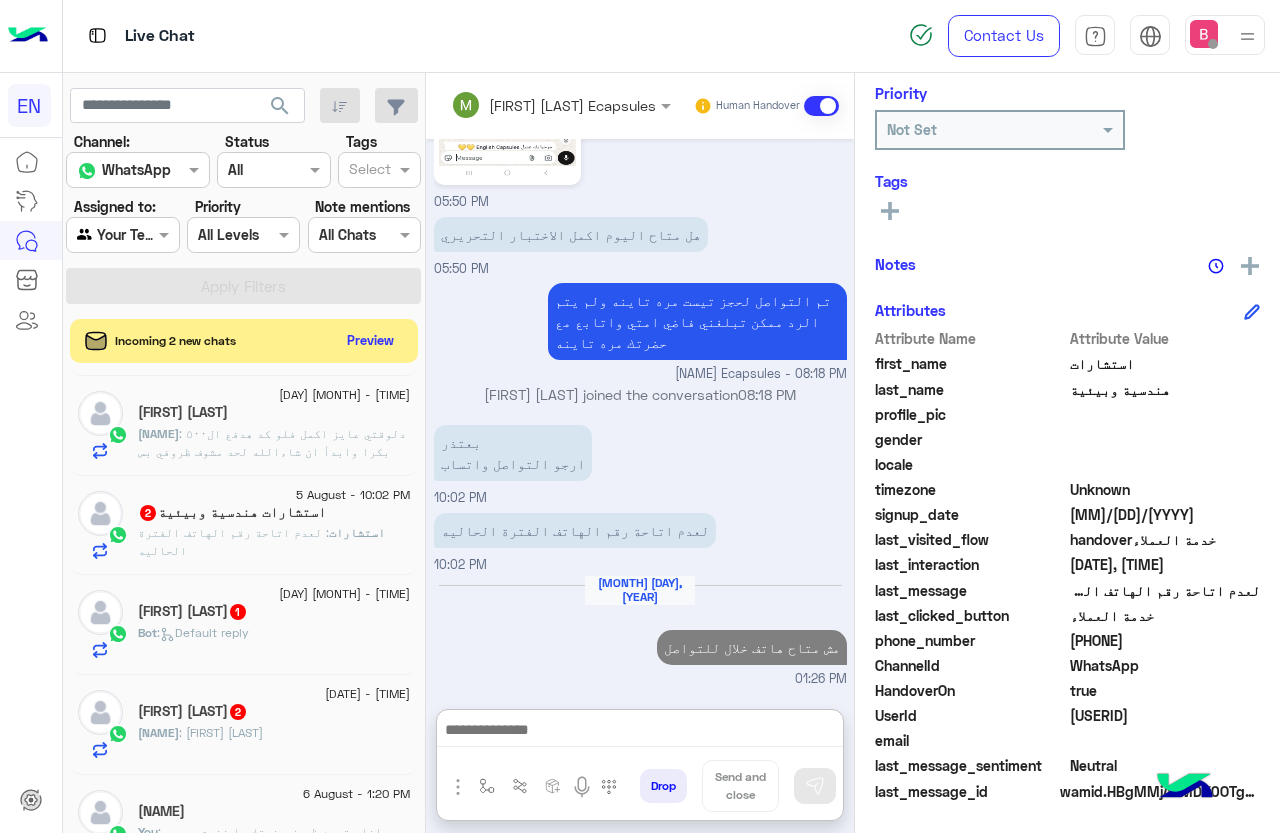 click on "استشارات : لعدم اتاحة رقم الهاتف الفترة الحاليه" 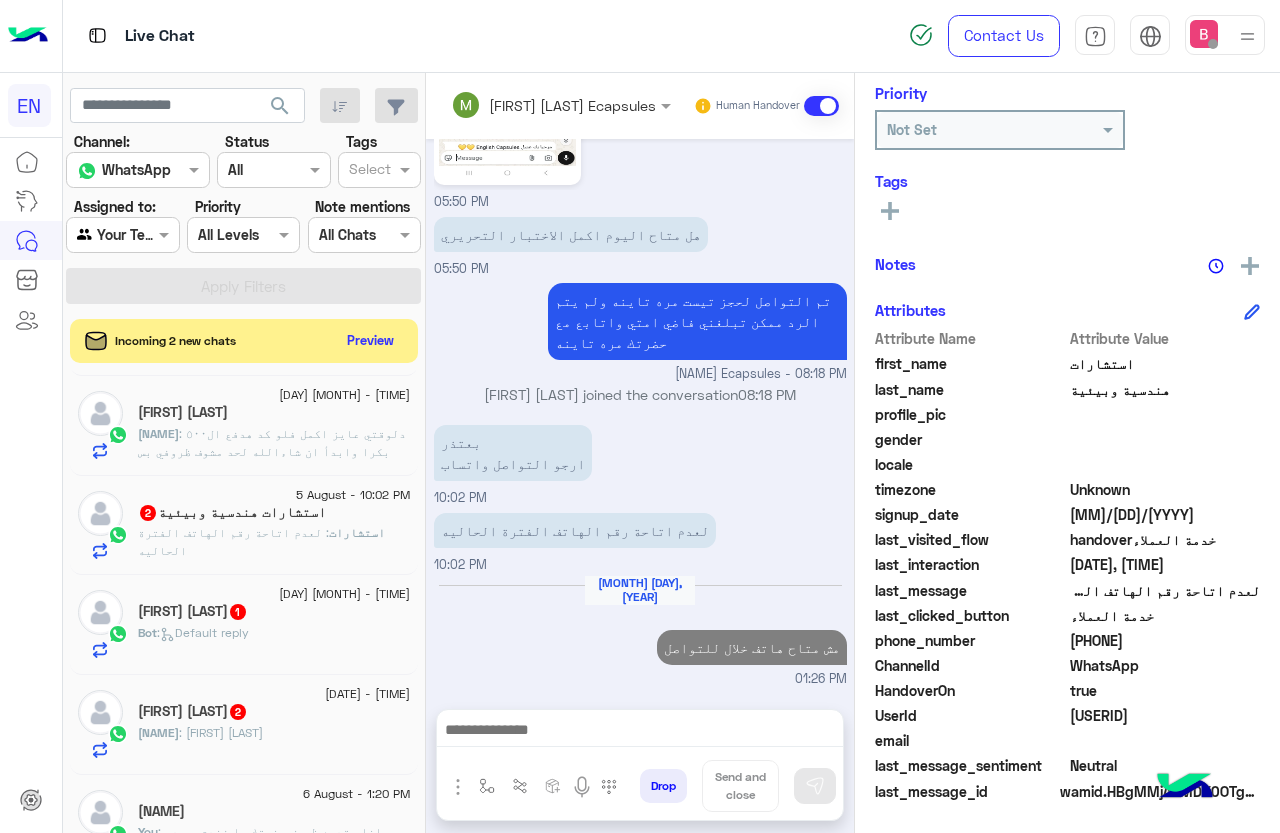 scroll, scrollTop: 1765, scrollLeft: 0, axis: vertical 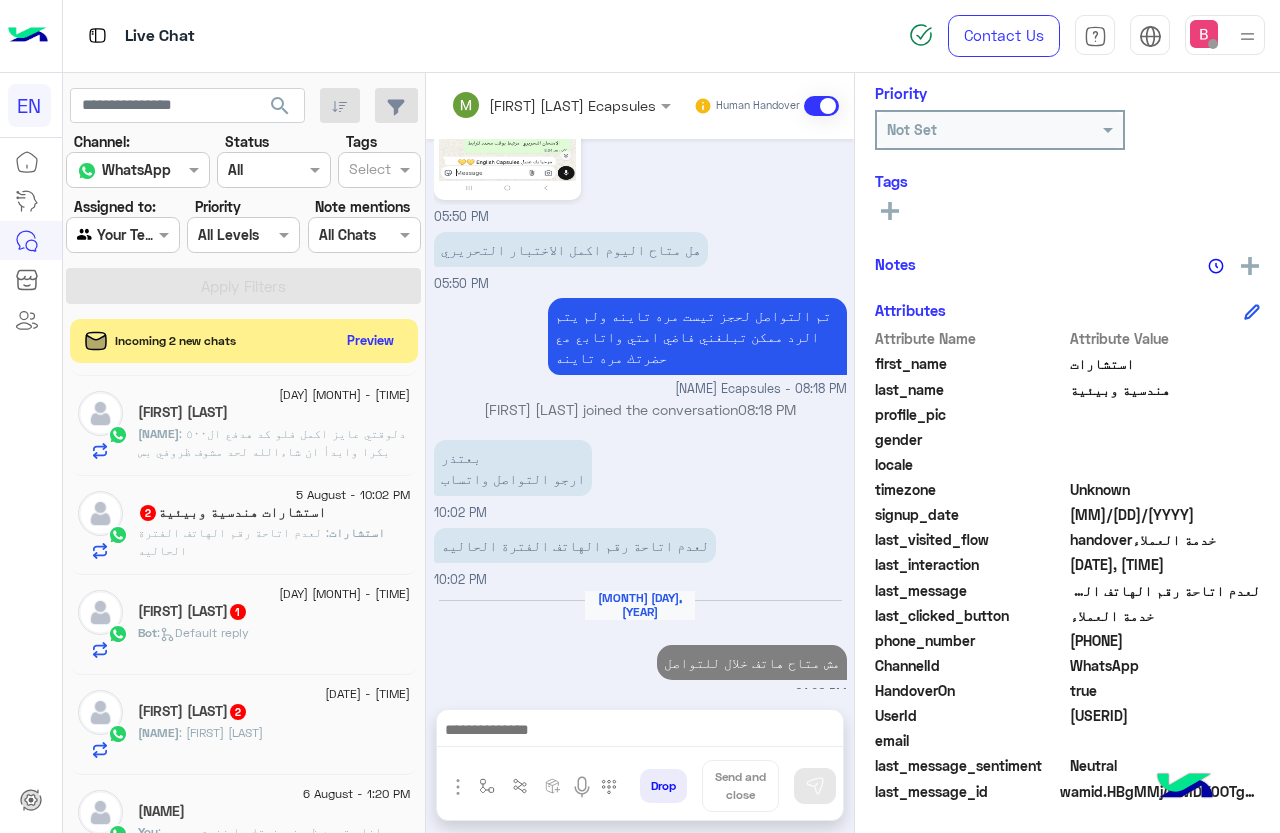 click on "استشارات" 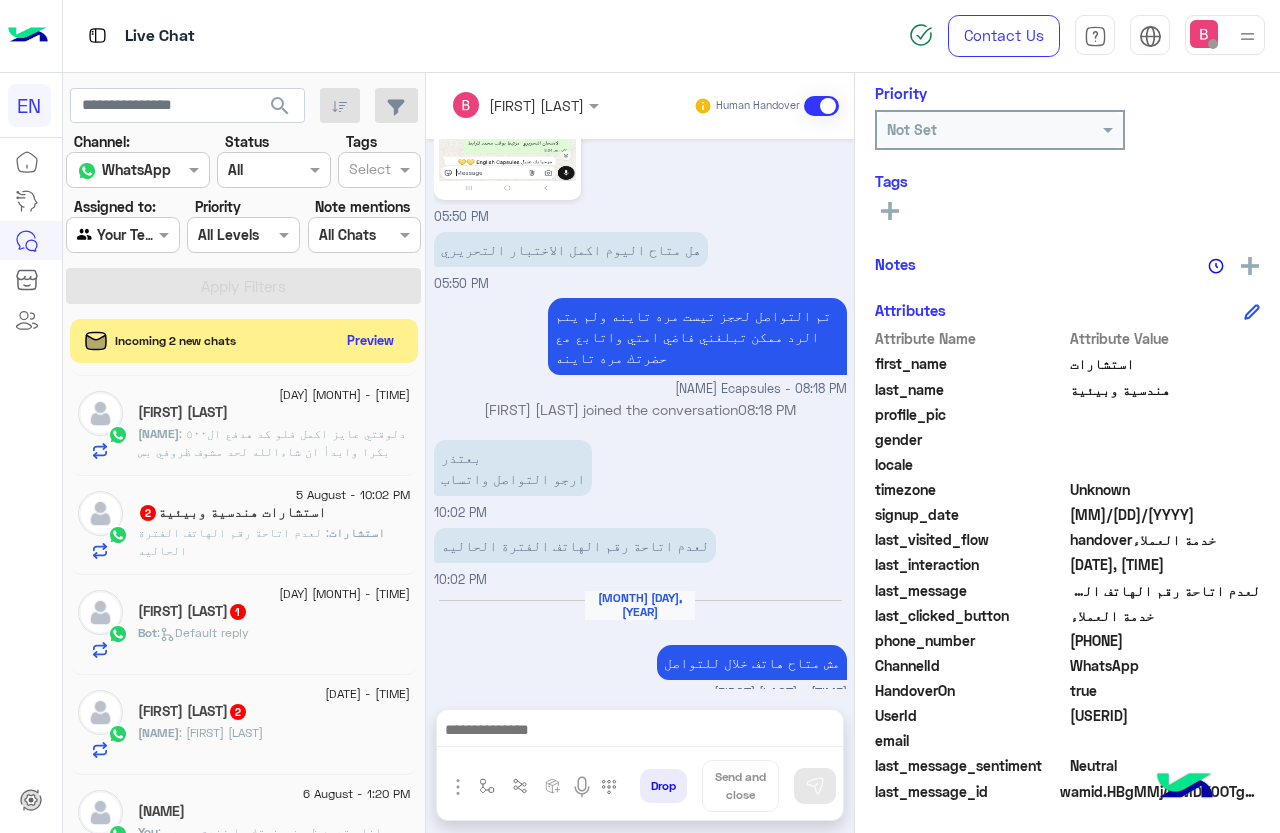 scroll, scrollTop: 1802, scrollLeft: 0, axis: vertical 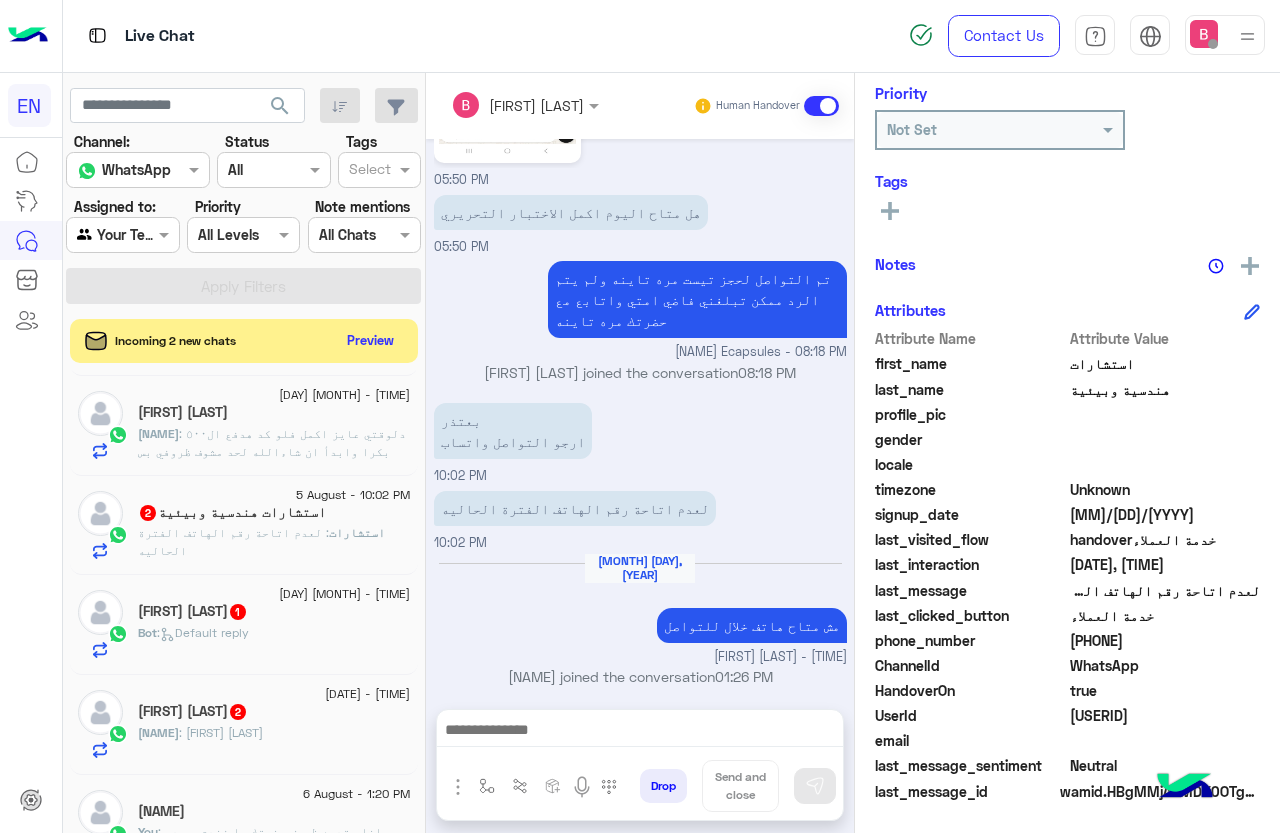 click on "استشارات هندسية وبيئية  2" 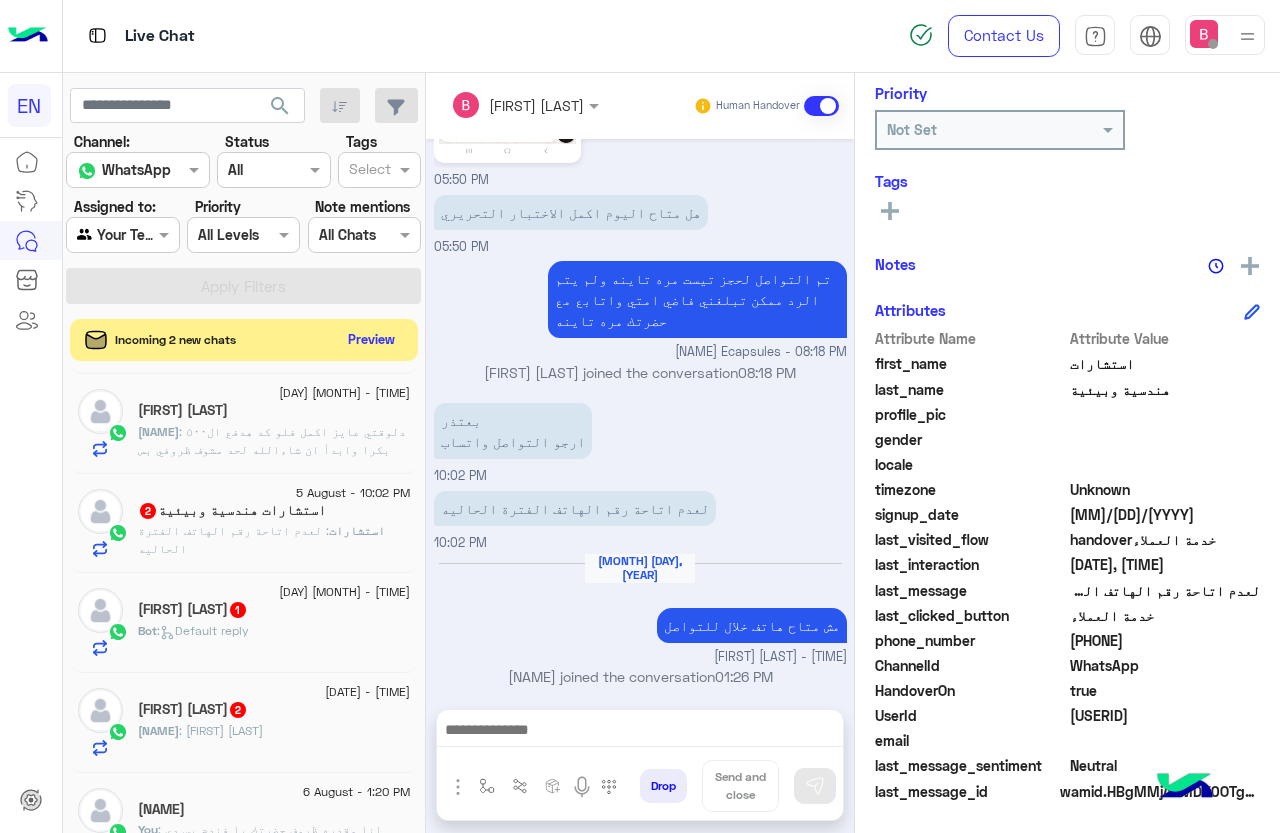 click on "Preview" 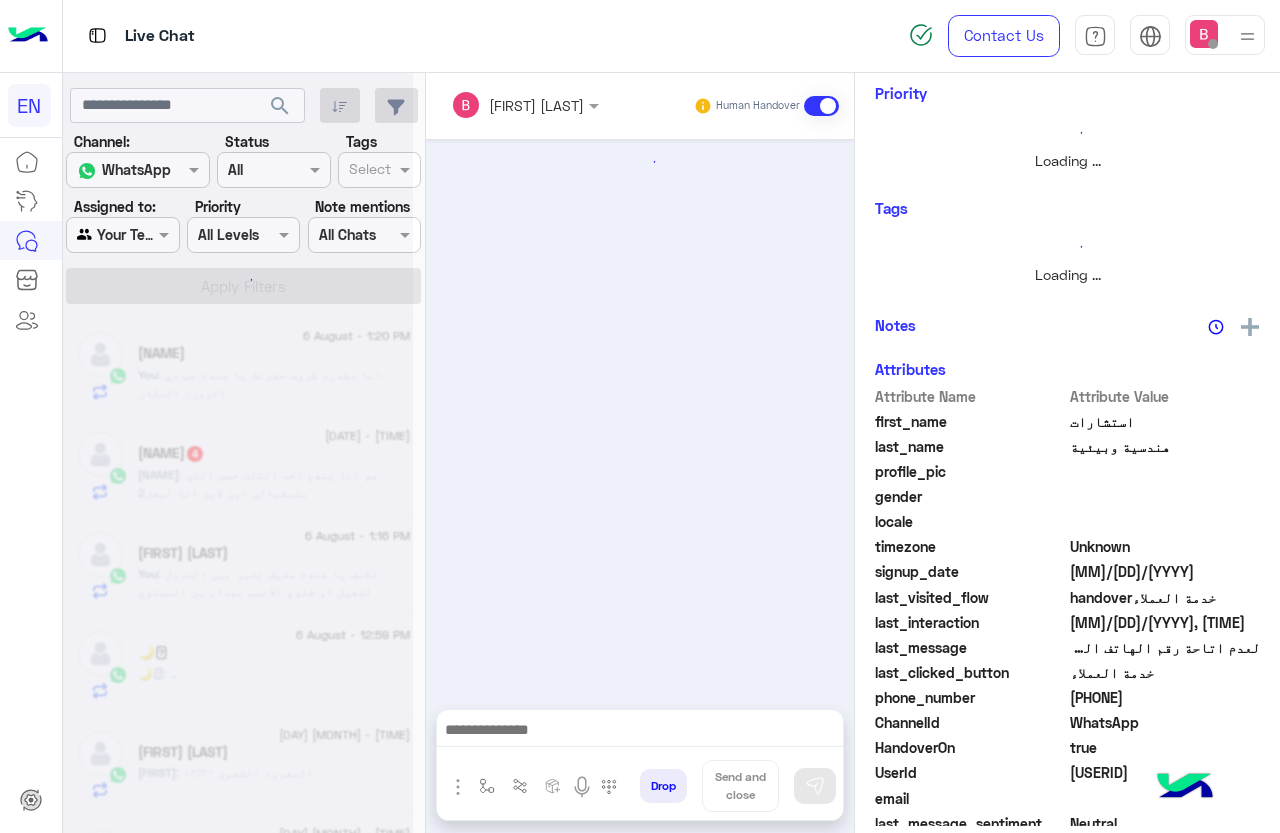 scroll, scrollTop: 301, scrollLeft: 0, axis: vertical 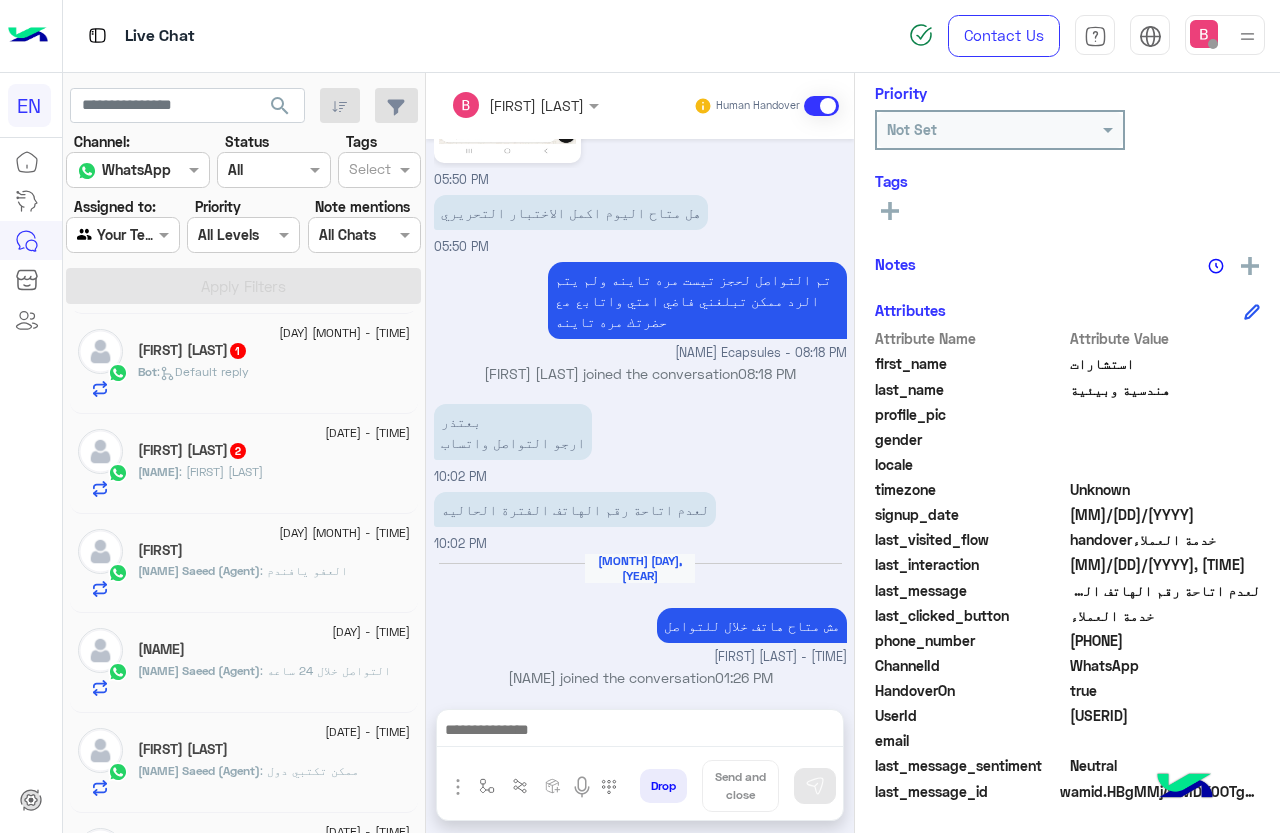 click on "[NAME] : [NAME]" 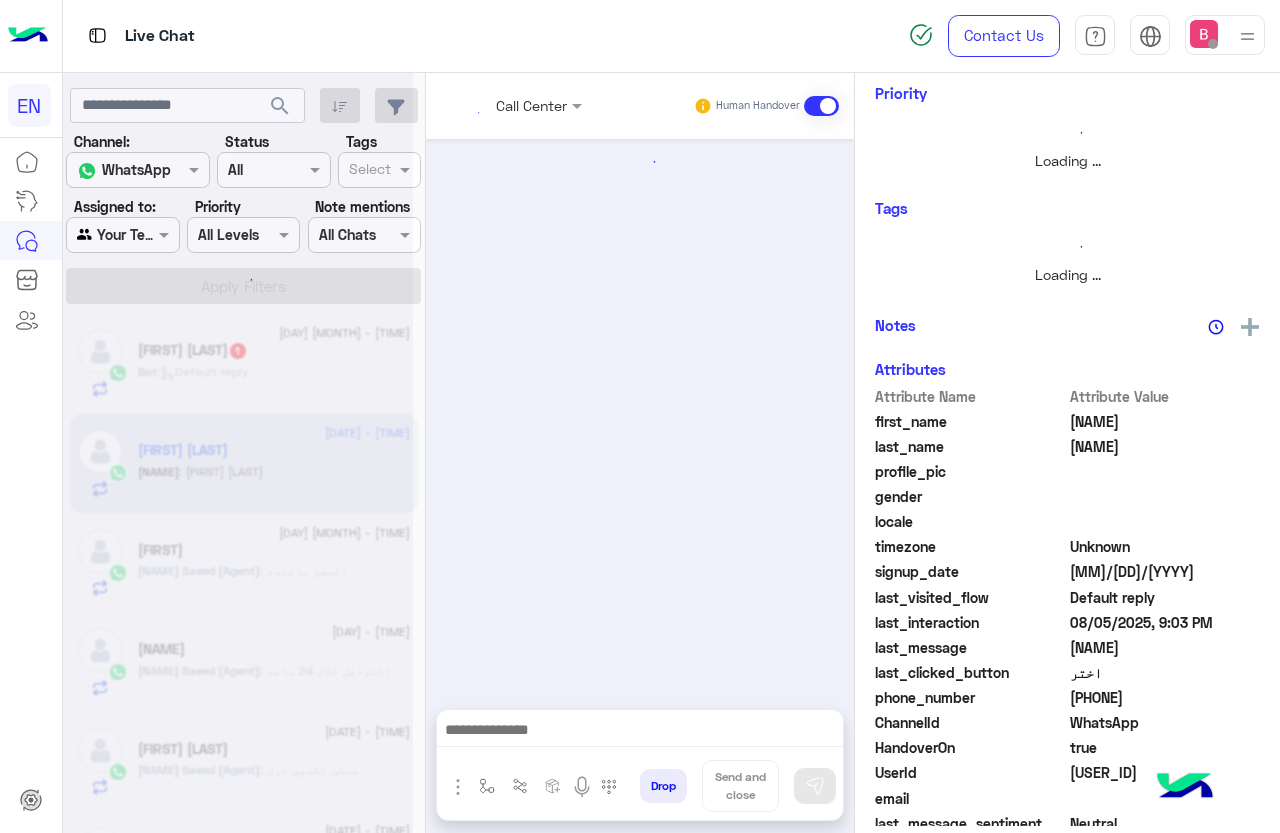 scroll, scrollTop: 301, scrollLeft: 0, axis: vertical 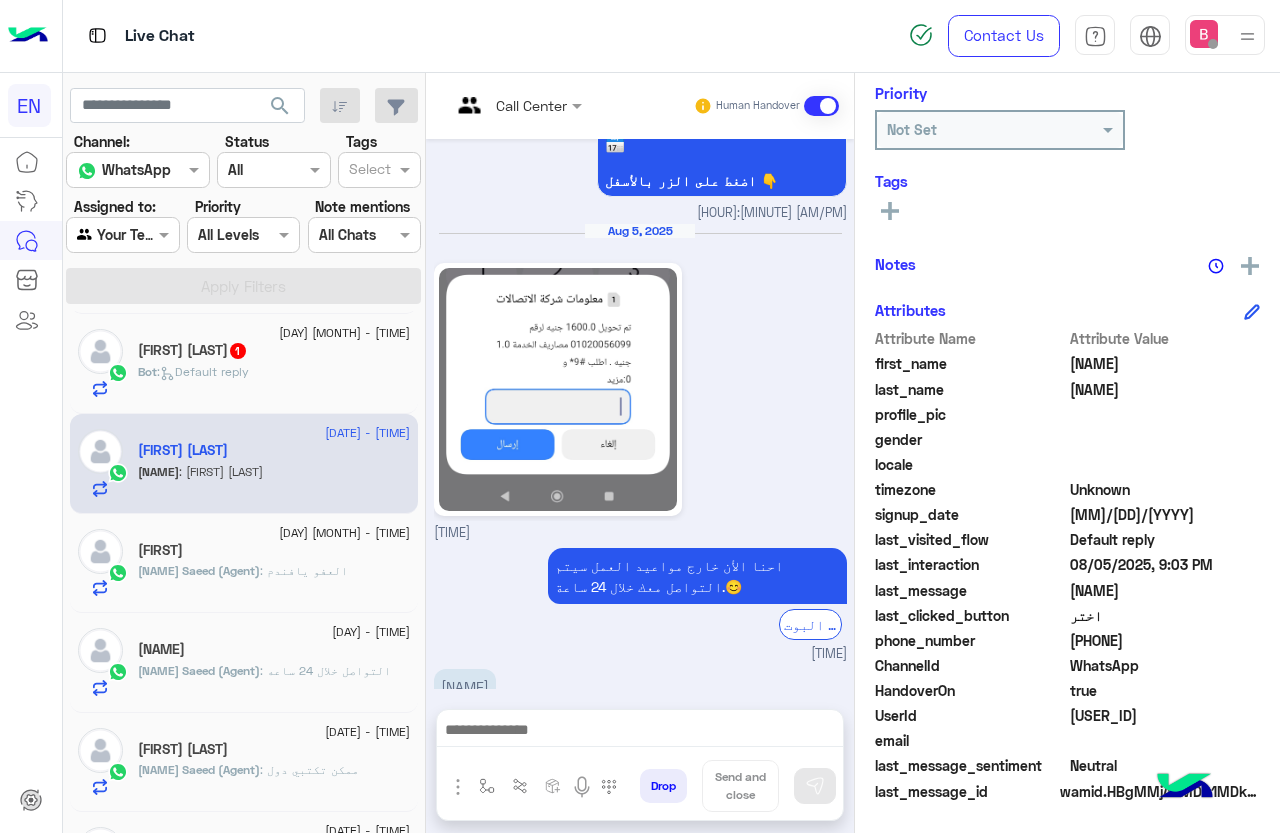 drag, startPoint x: 1075, startPoint y: 639, endPoint x: 1146, endPoint y: 643, distance: 71.11259 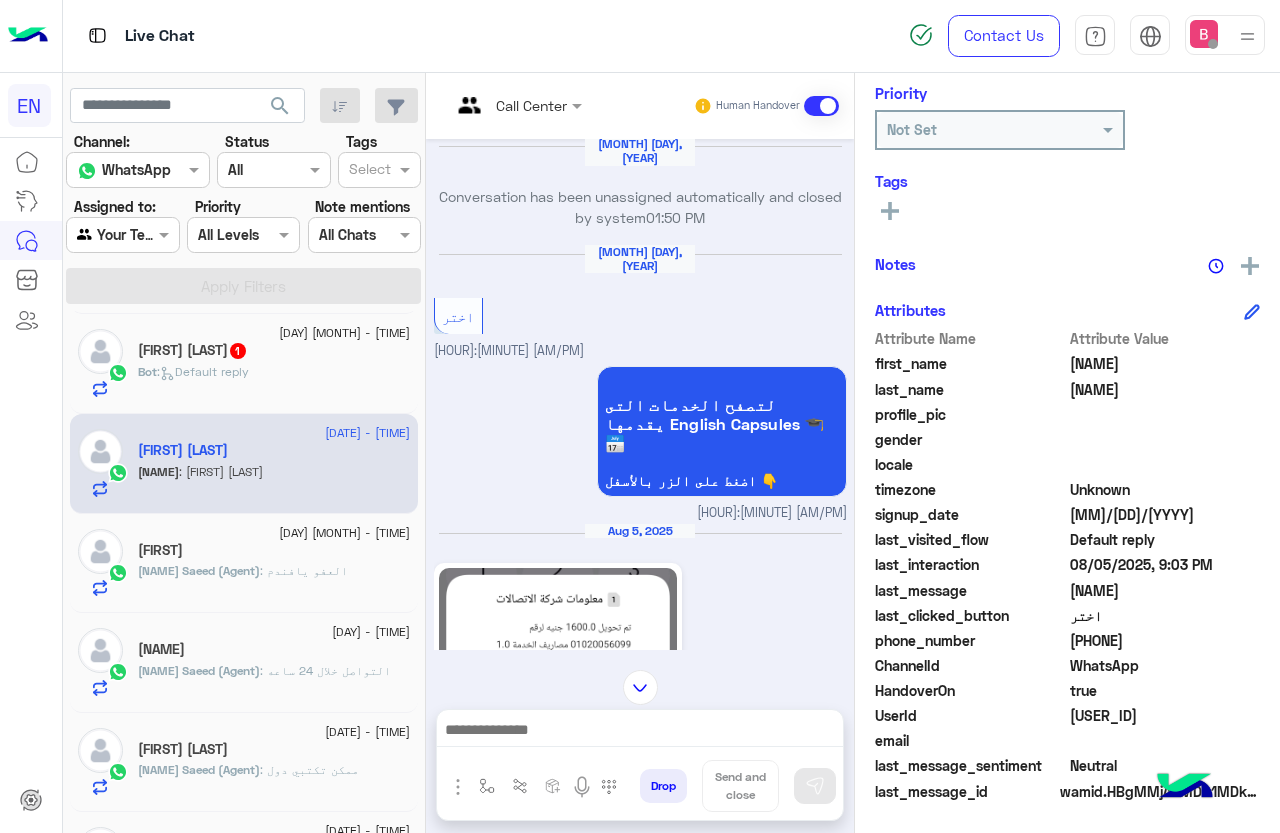 scroll, scrollTop: 1285, scrollLeft: 0, axis: vertical 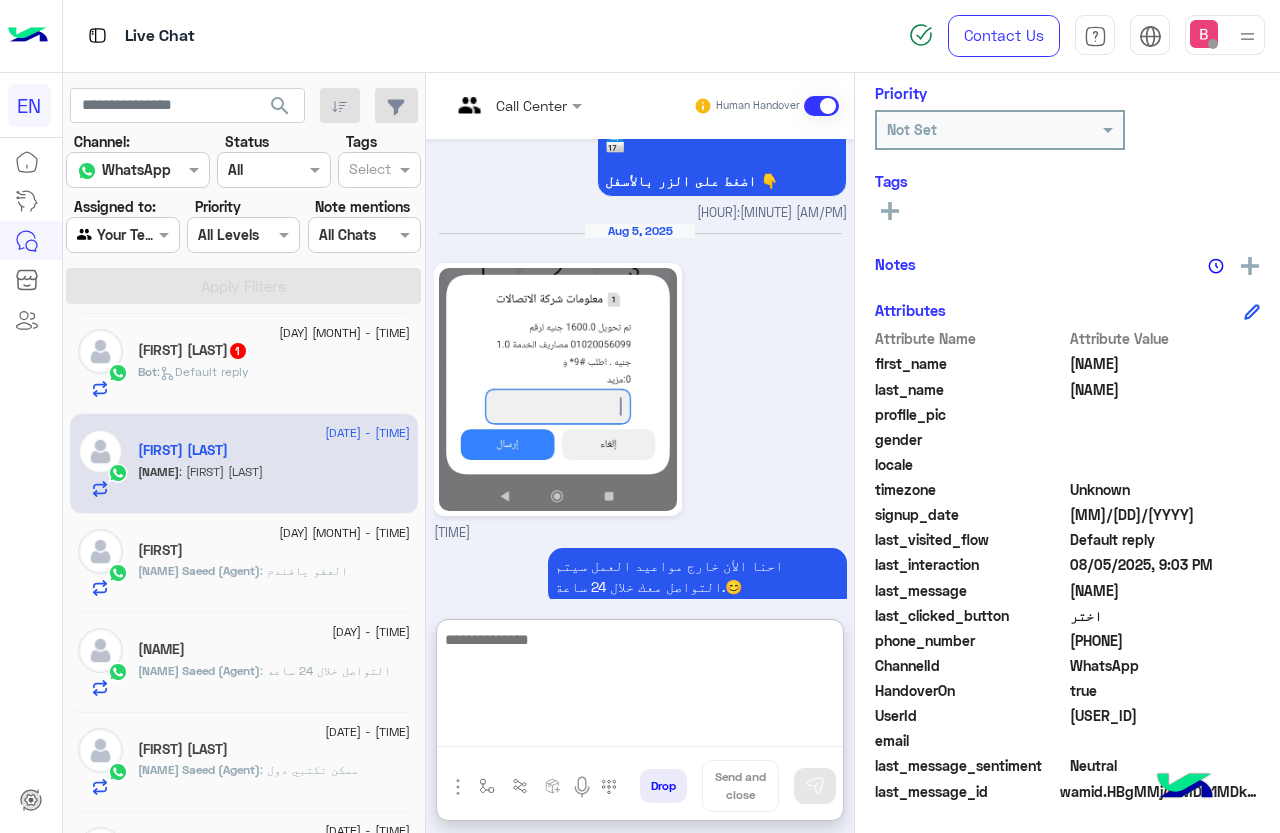 click at bounding box center (640, 687) 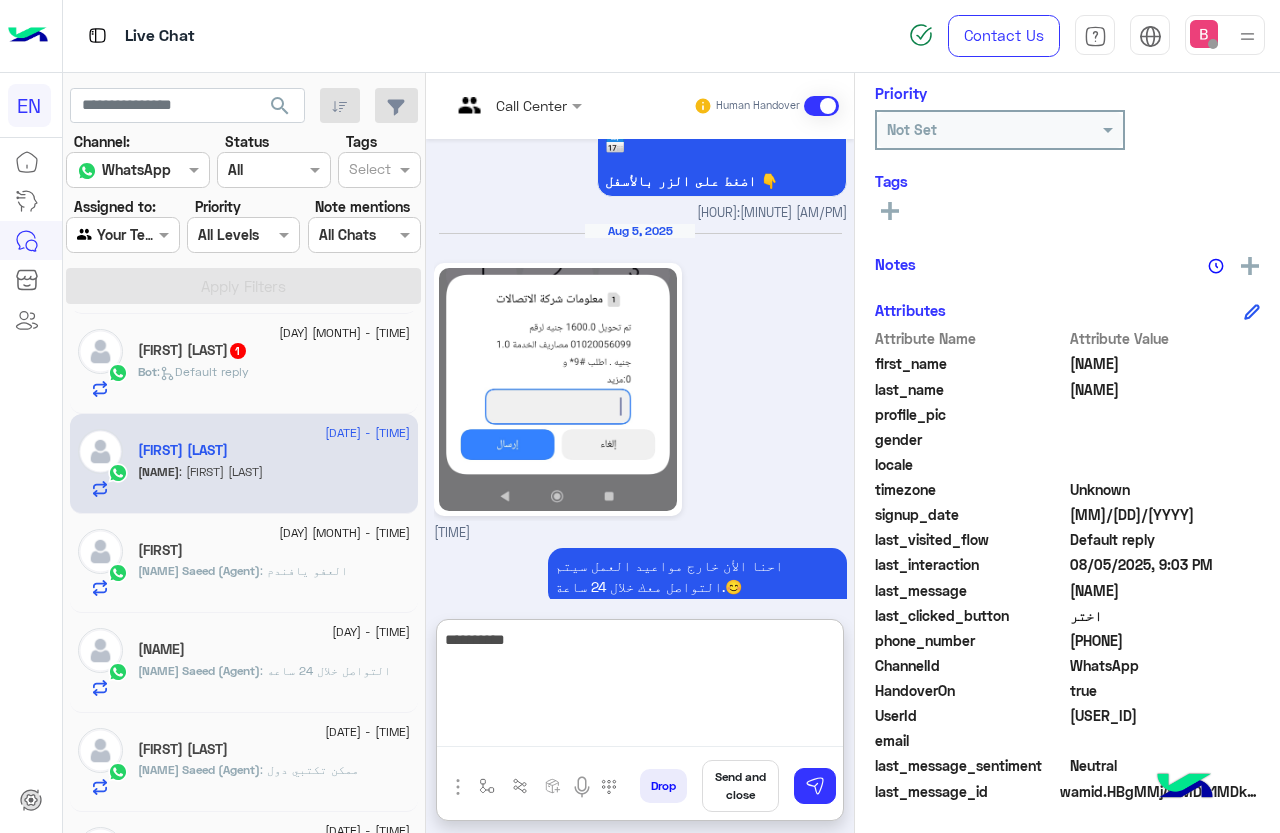 type on "**********" 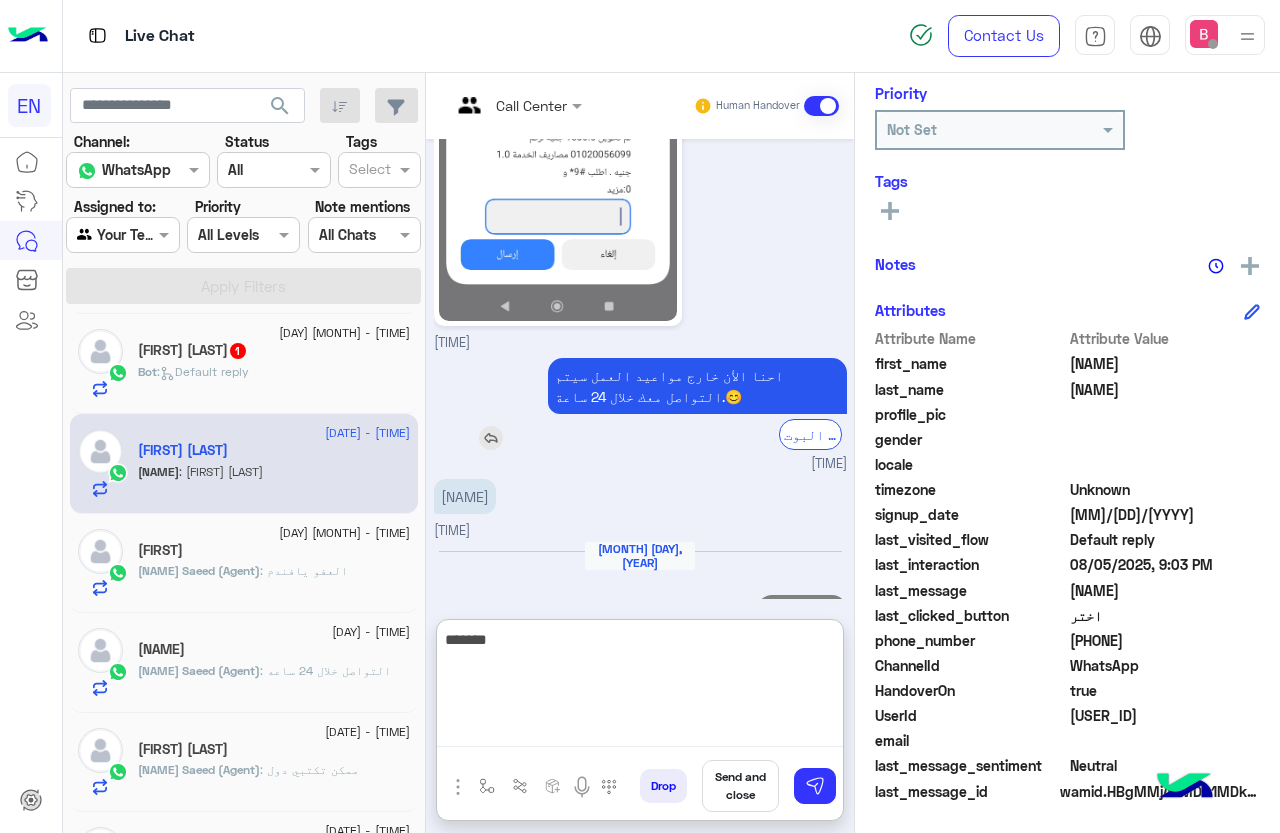 scroll, scrollTop: 1511, scrollLeft: 0, axis: vertical 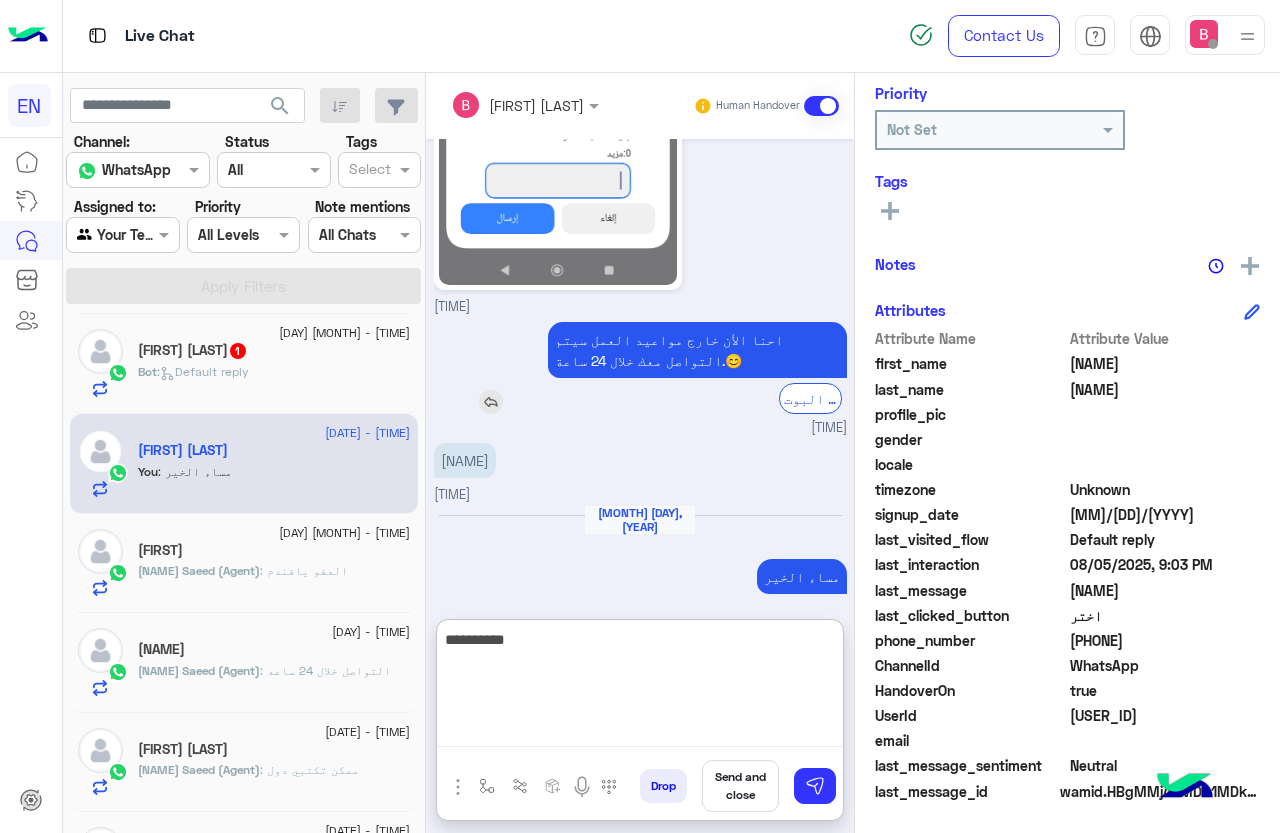 type on "**********" 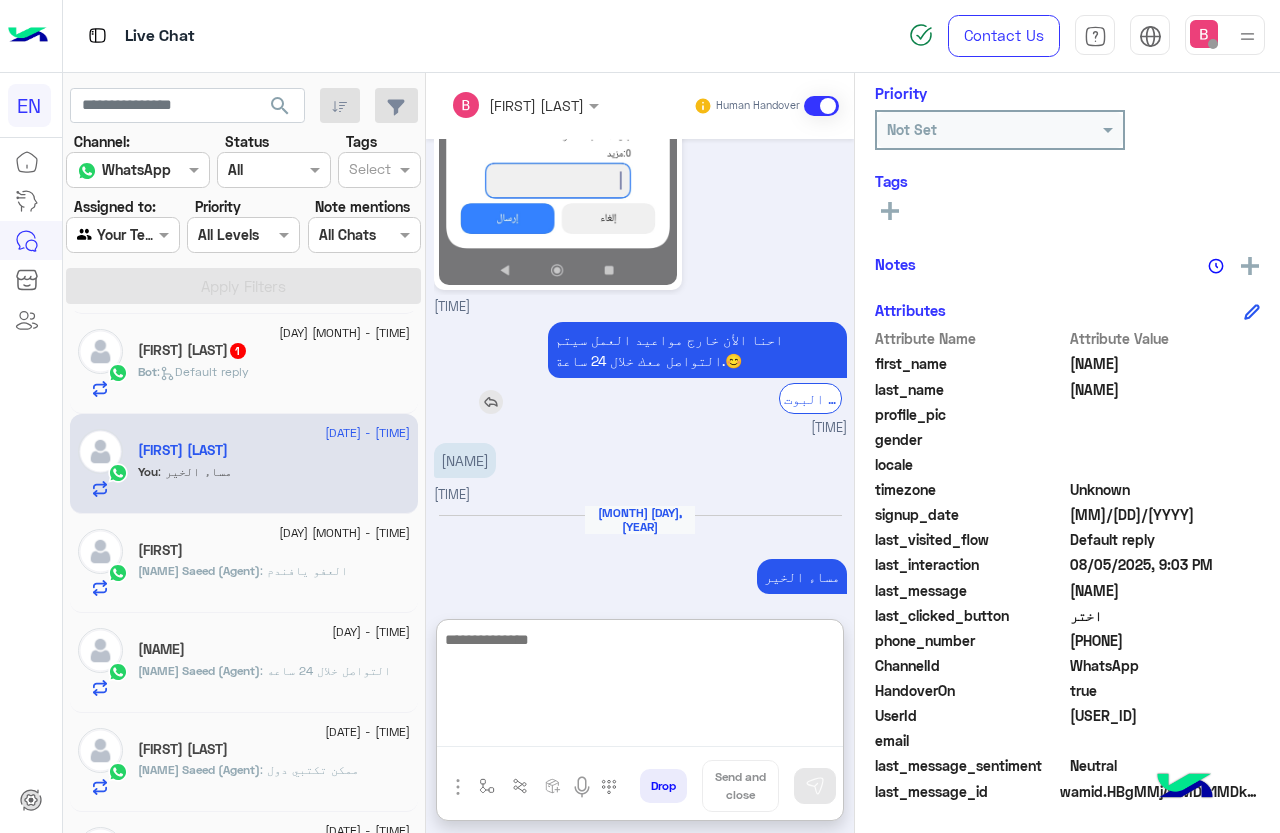 scroll, scrollTop: 1575, scrollLeft: 0, axis: vertical 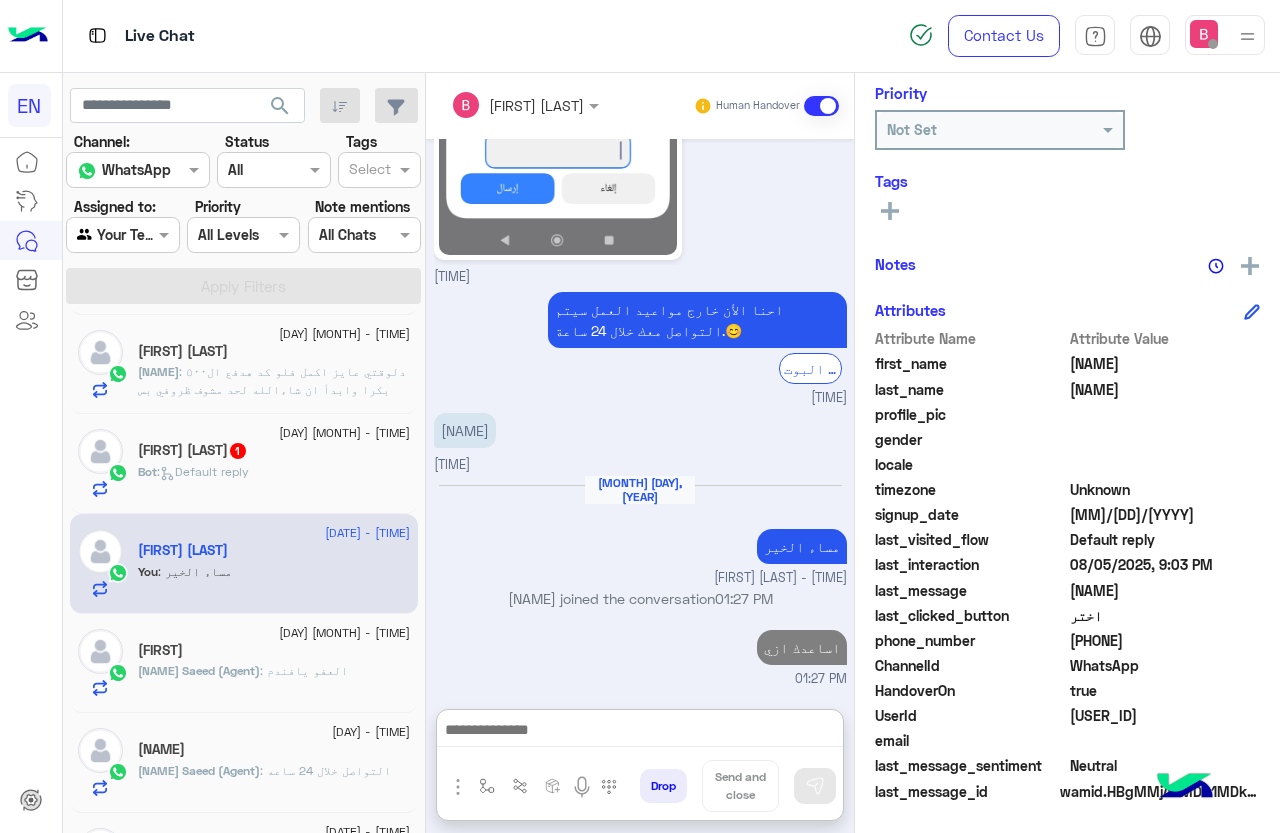 click on "Bot :   Default reply" 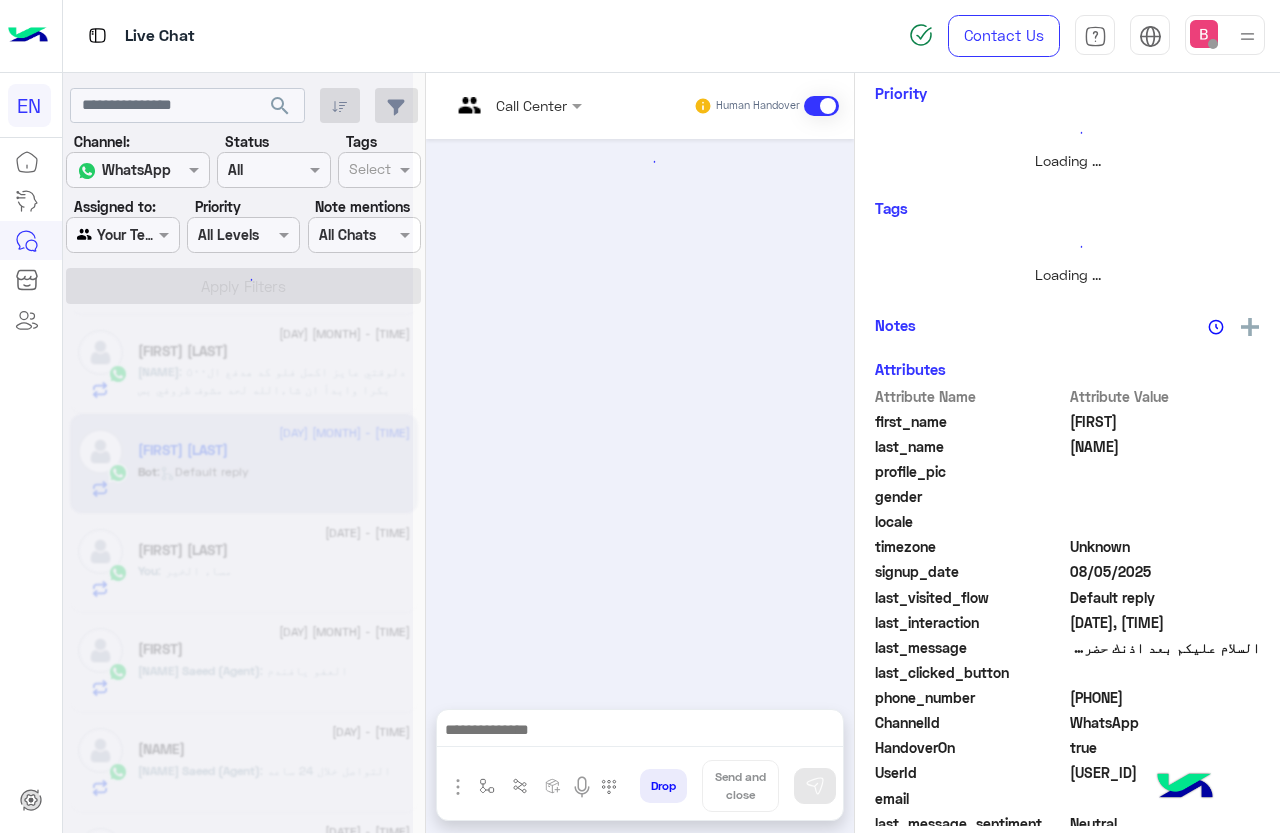 scroll, scrollTop: 0, scrollLeft: 0, axis: both 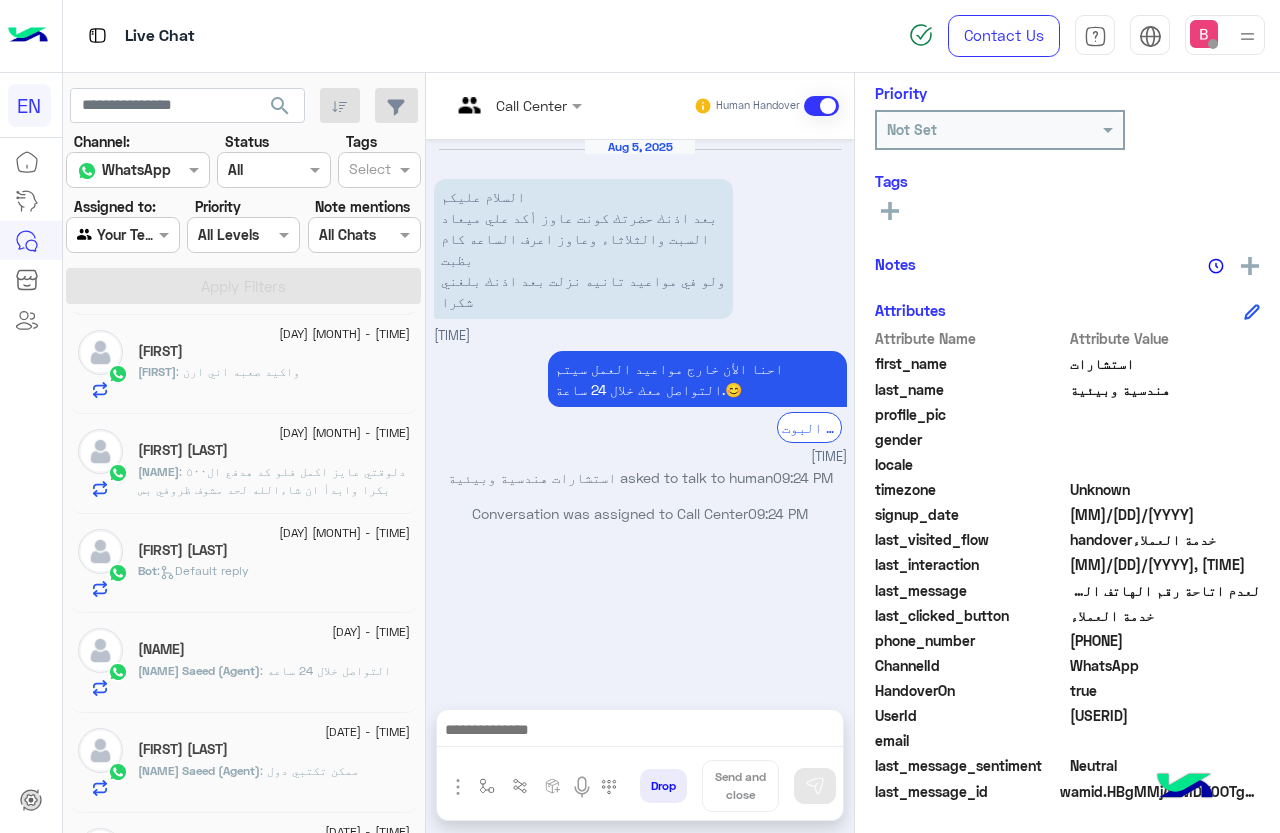 drag, startPoint x: 1071, startPoint y: 637, endPoint x: 1145, endPoint y: 644, distance: 74.330345 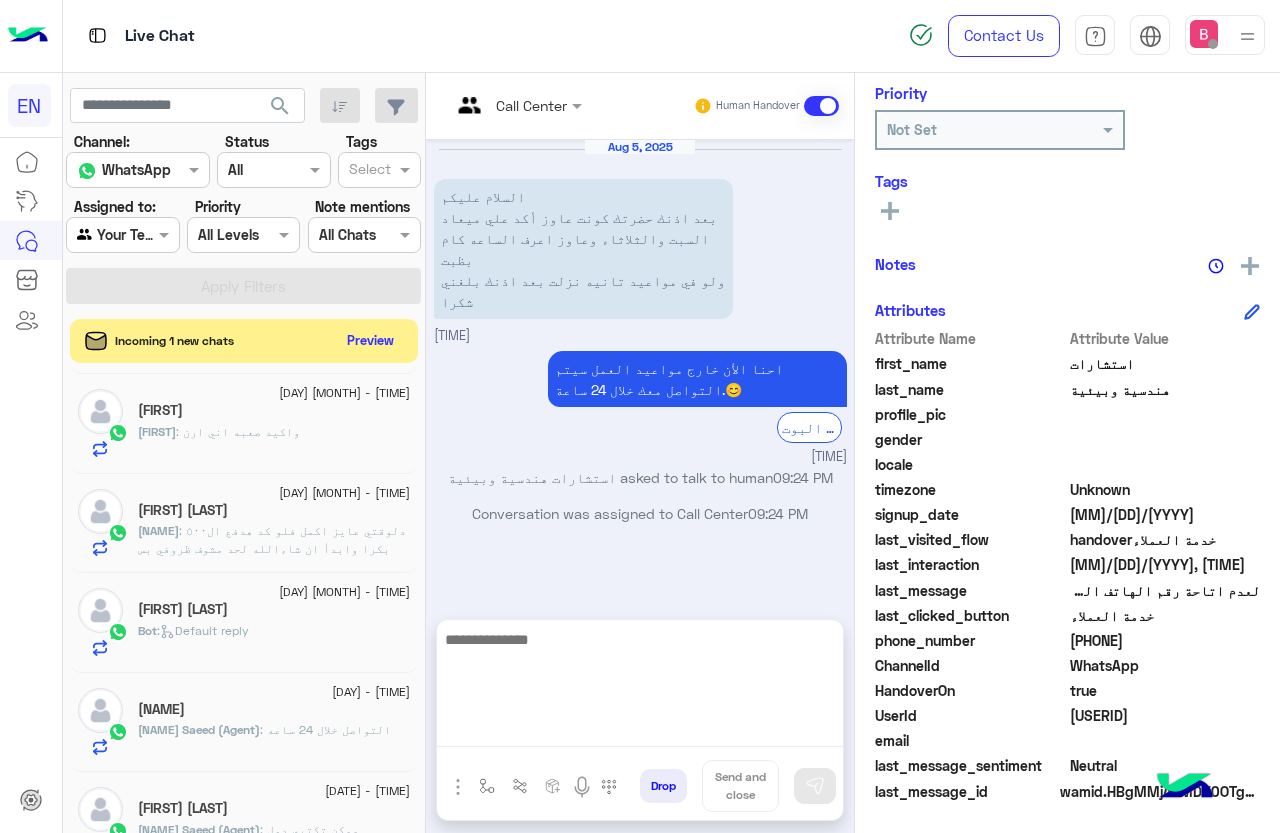 click at bounding box center (640, 687) 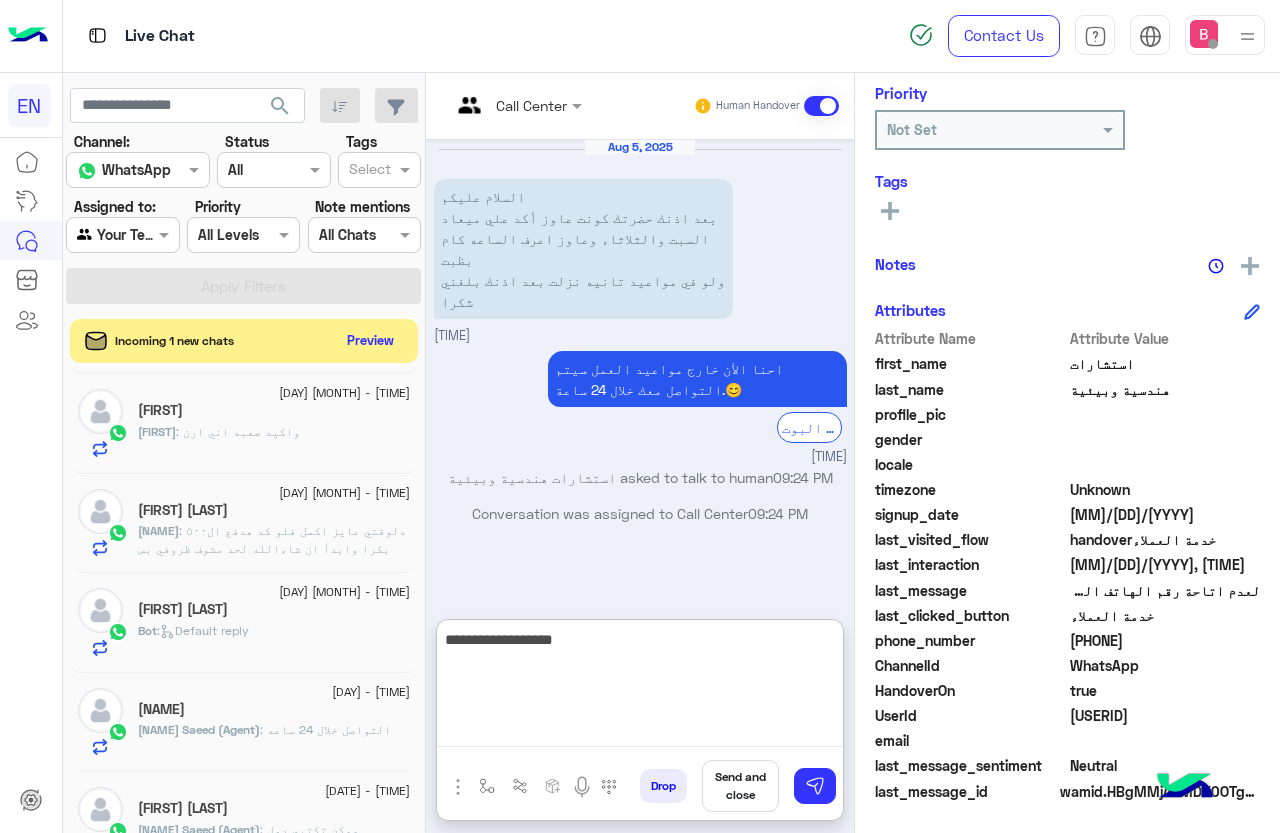 type on "**********" 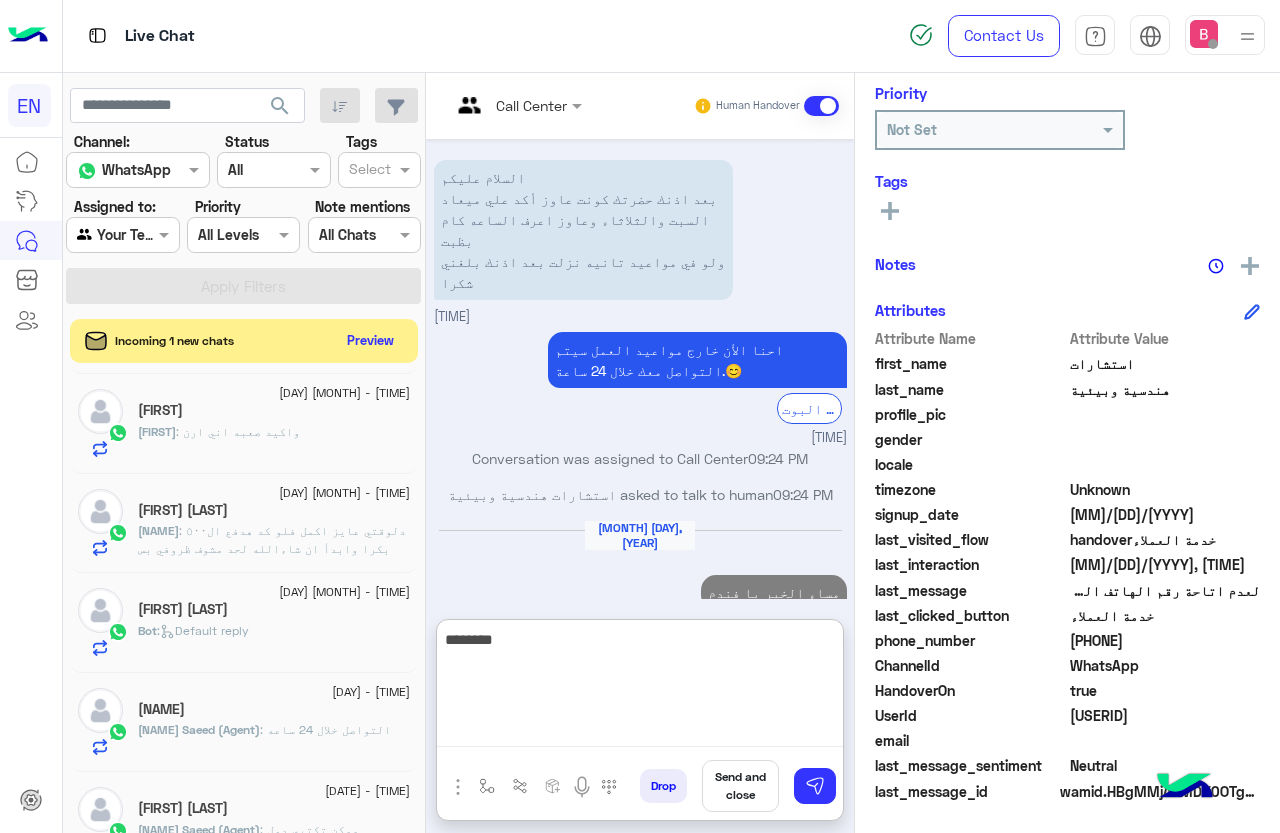 scroll, scrollTop: 55, scrollLeft: 0, axis: vertical 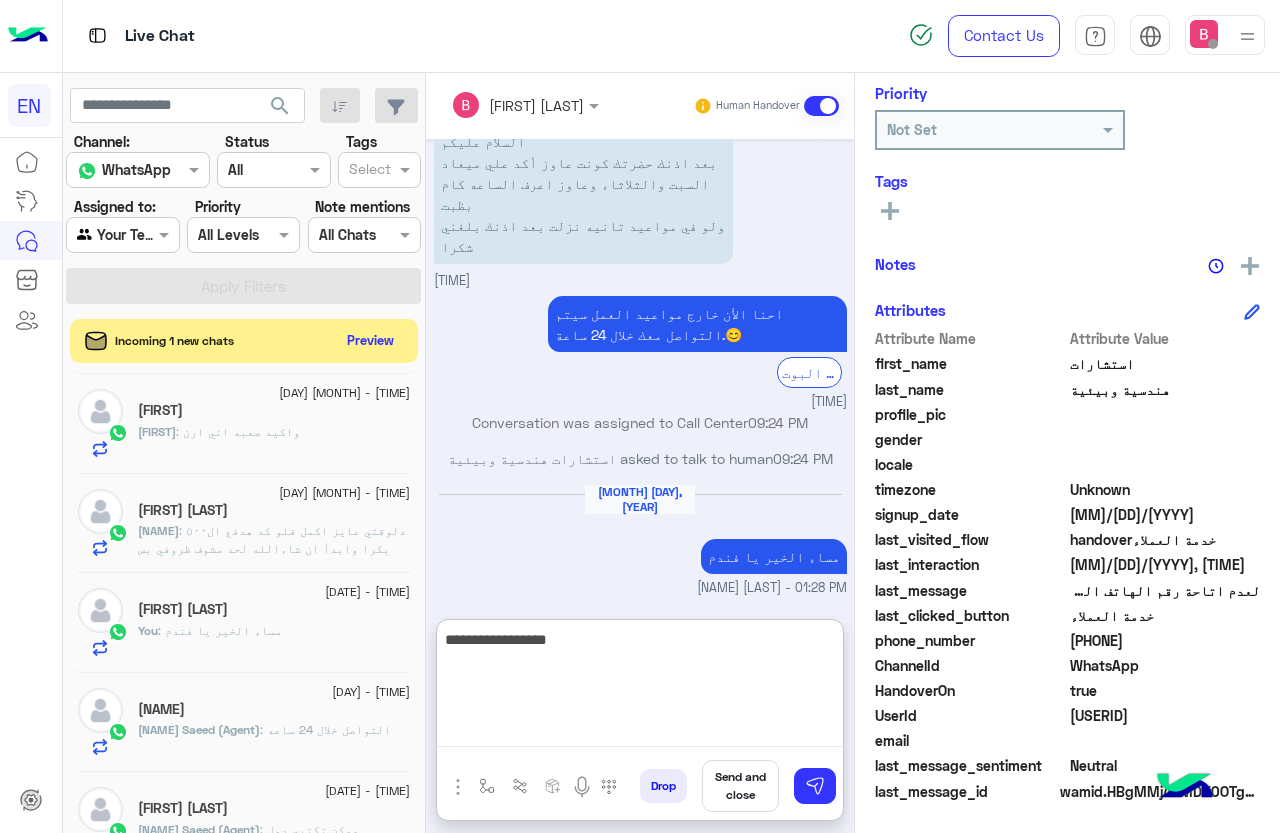 type on "**********" 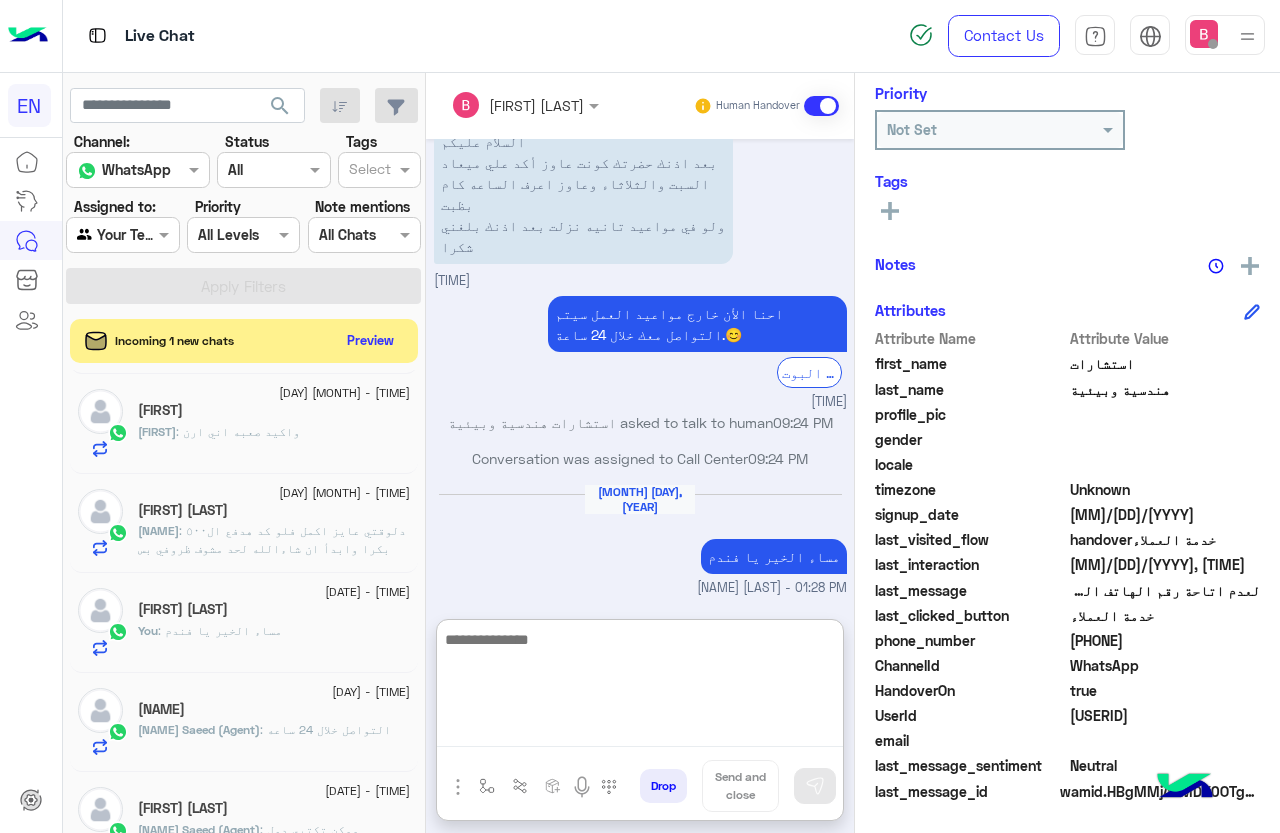 scroll, scrollTop: 119, scrollLeft: 0, axis: vertical 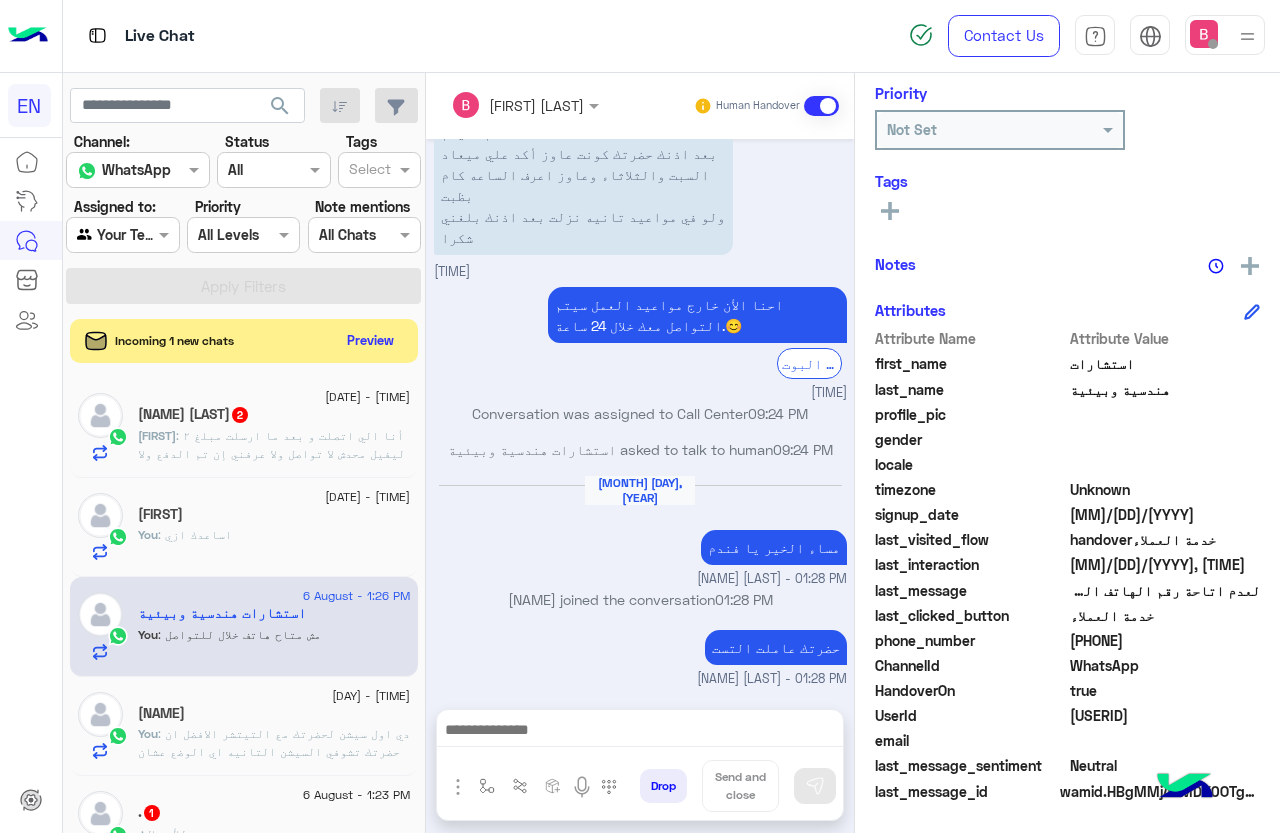 click on ": أنا الي اتصلت و بعد ما ارسلت مبلغ ٢ ليفيل محدش لا تواصل ولا عرفني إن تم الدفع ولا تمت إضافتي للجروب" 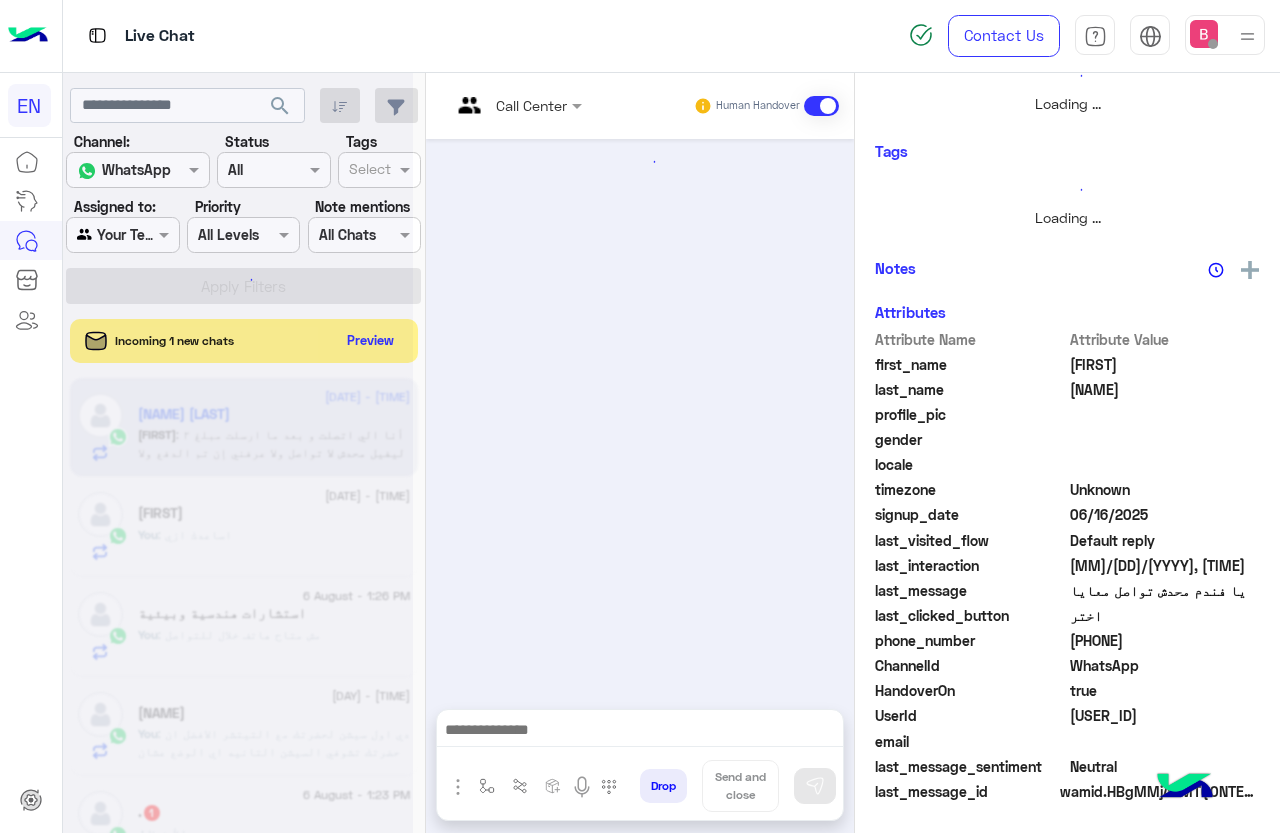 scroll, scrollTop: 201, scrollLeft: 0, axis: vertical 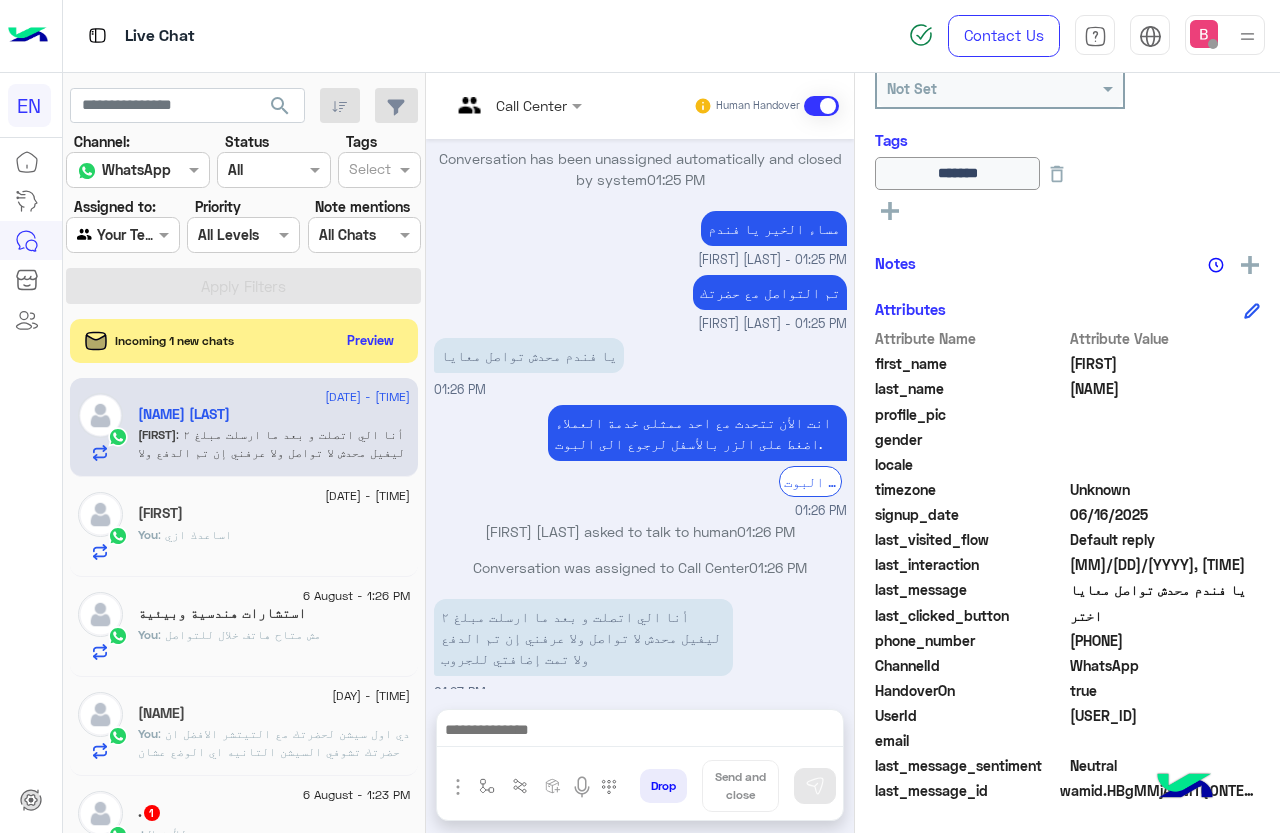 drag, startPoint x: 1075, startPoint y: 641, endPoint x: 1213, endPoint y: 633, distance: 138.23169 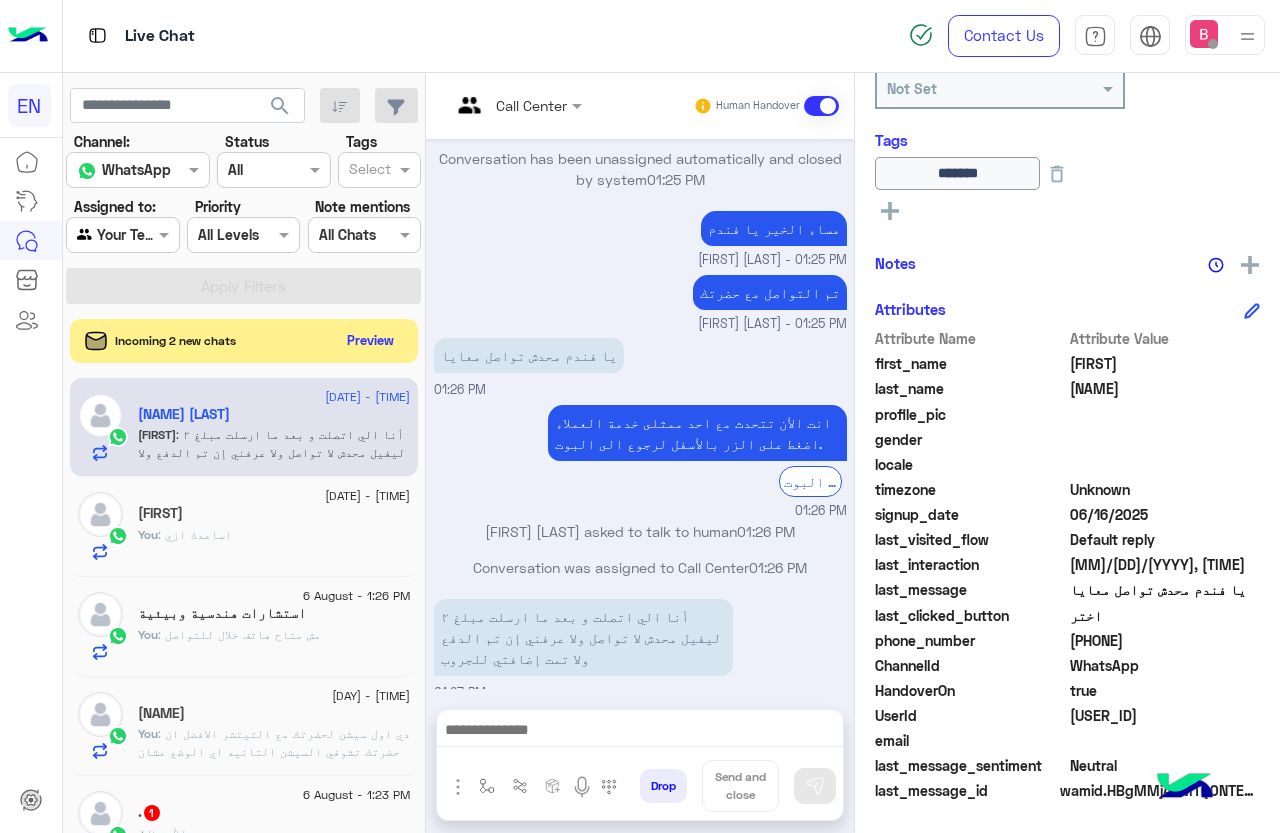 click at bounding box center (640, 735) 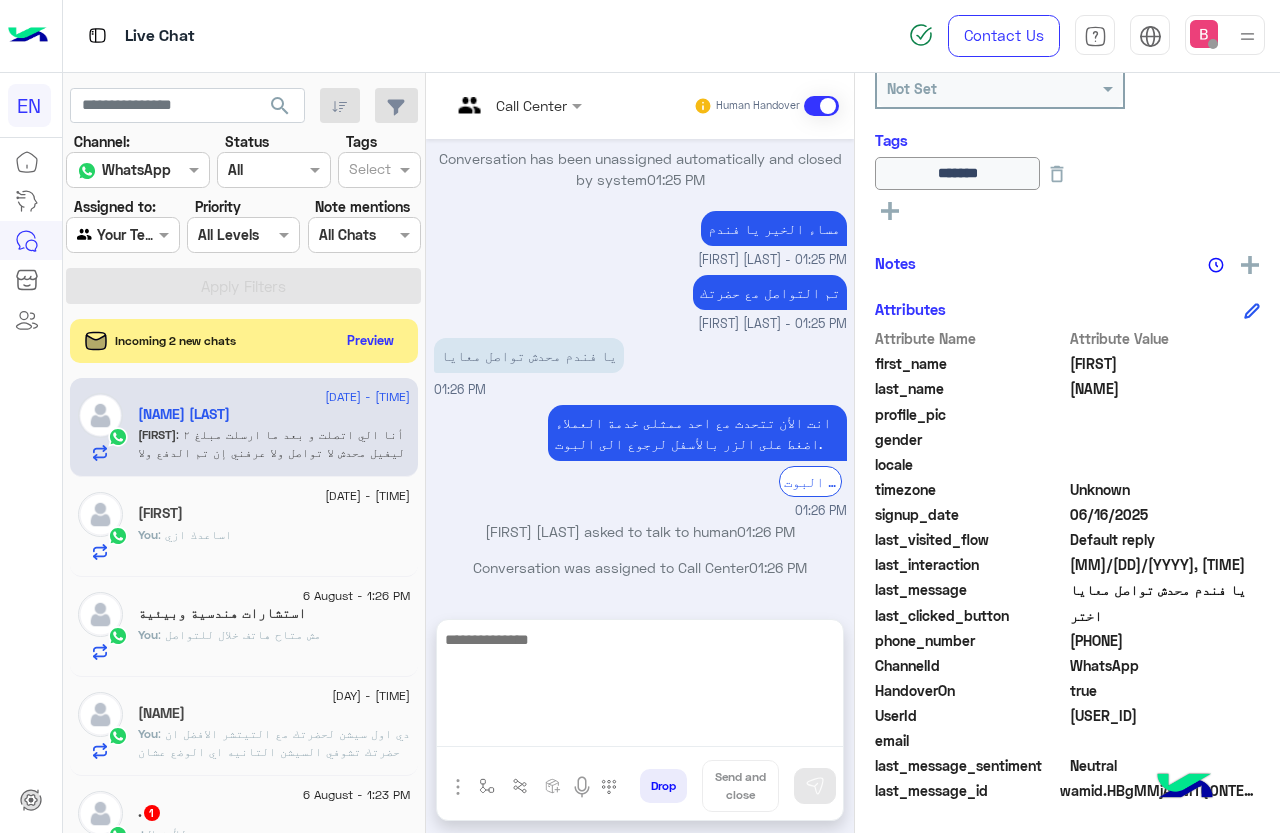 click at bounding box center [640, 687] 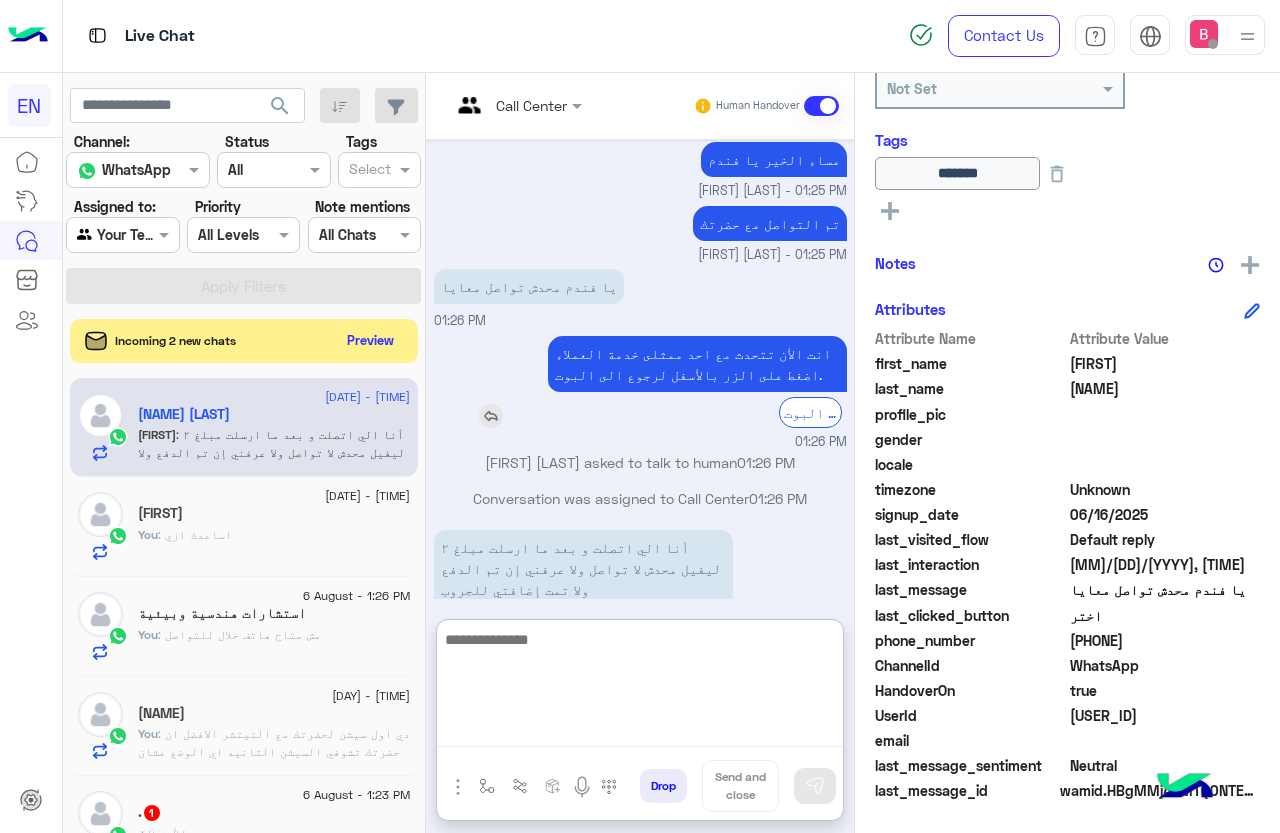 scroll, scrollTop: 1268, scrollLeft: 0, axis: vertical 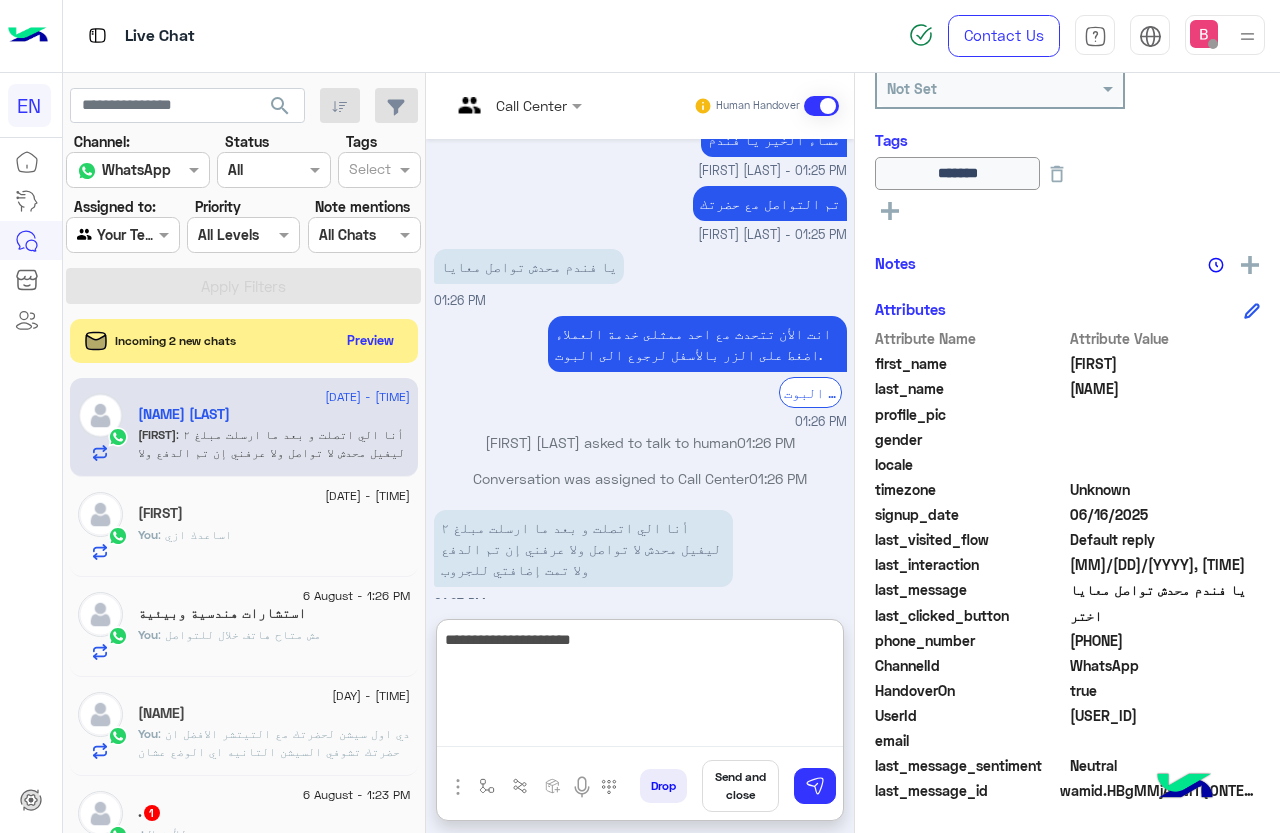 type on "**********" 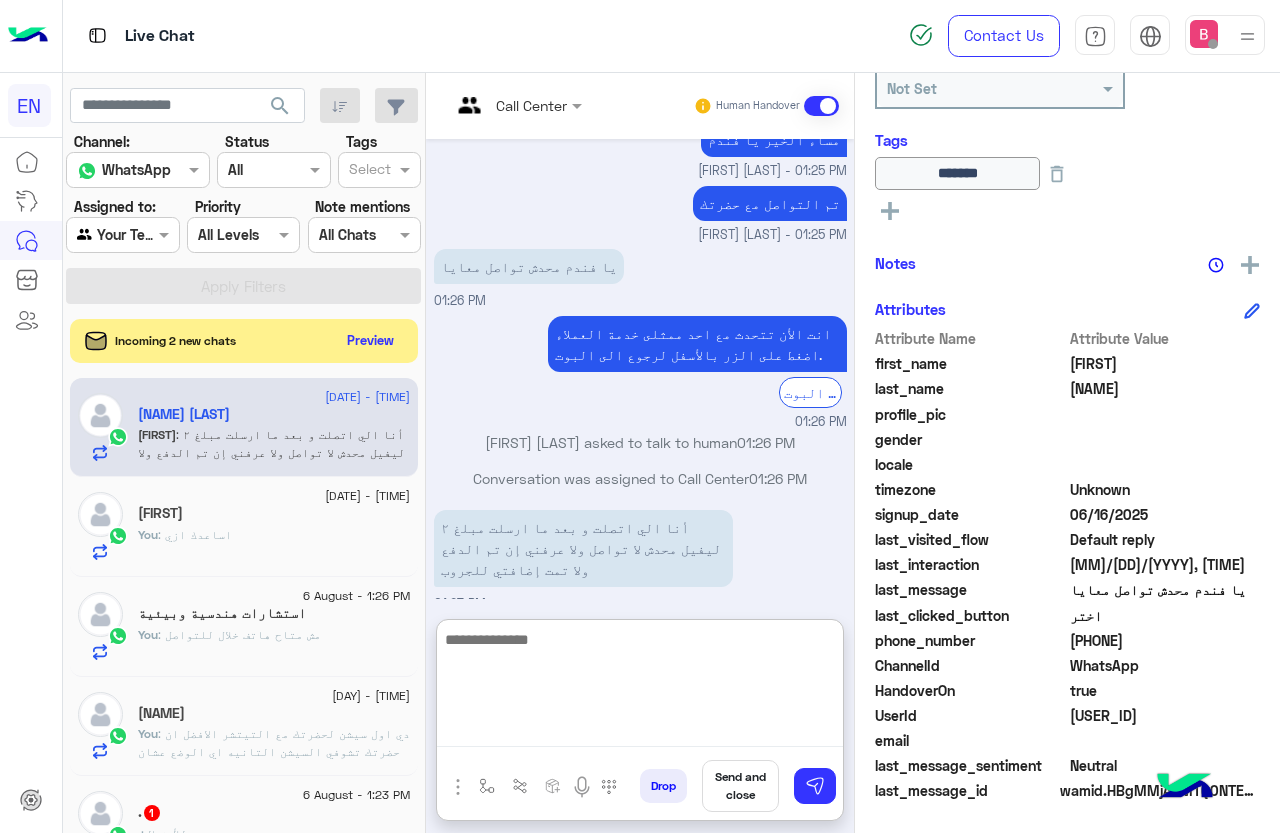 scroll, scrollTop: 1332, scrollLeft: 0, axis: vertical 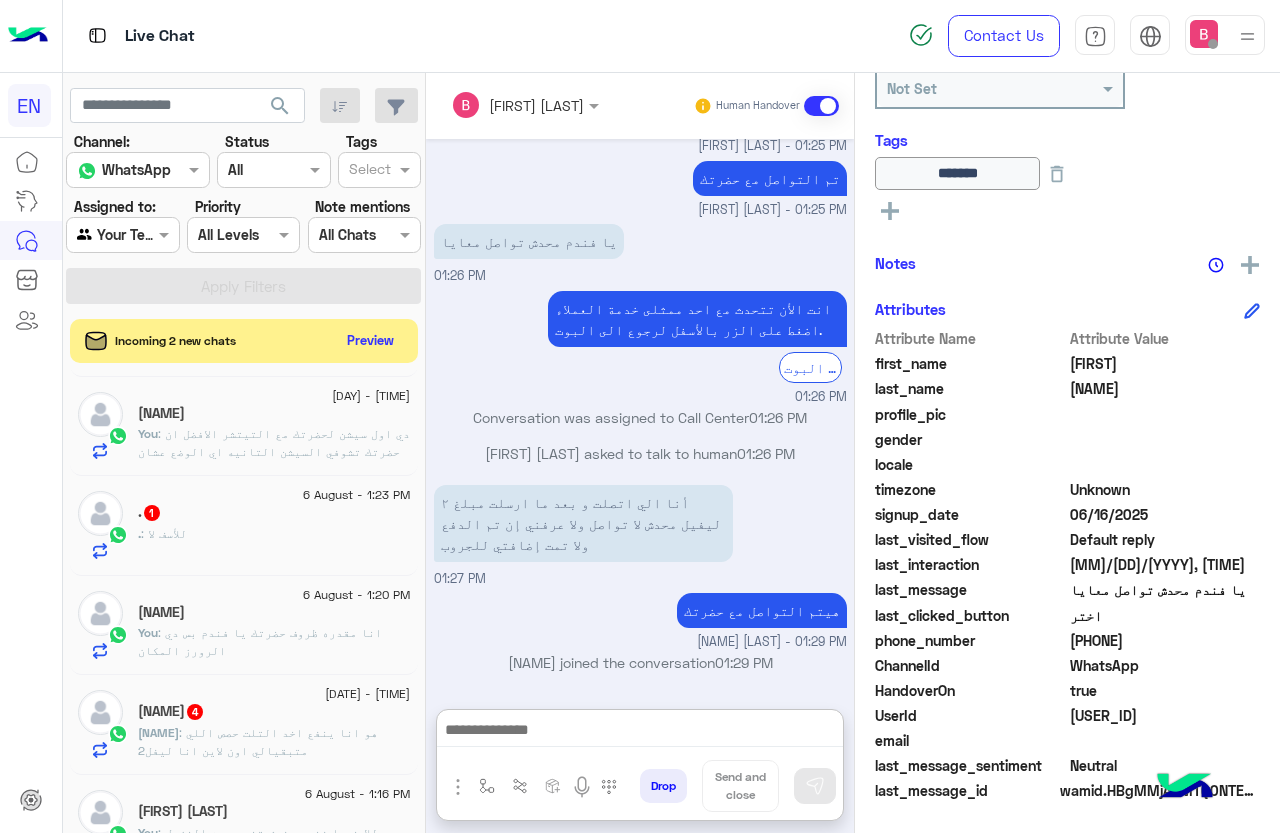 click on ". : للأسف  لا" 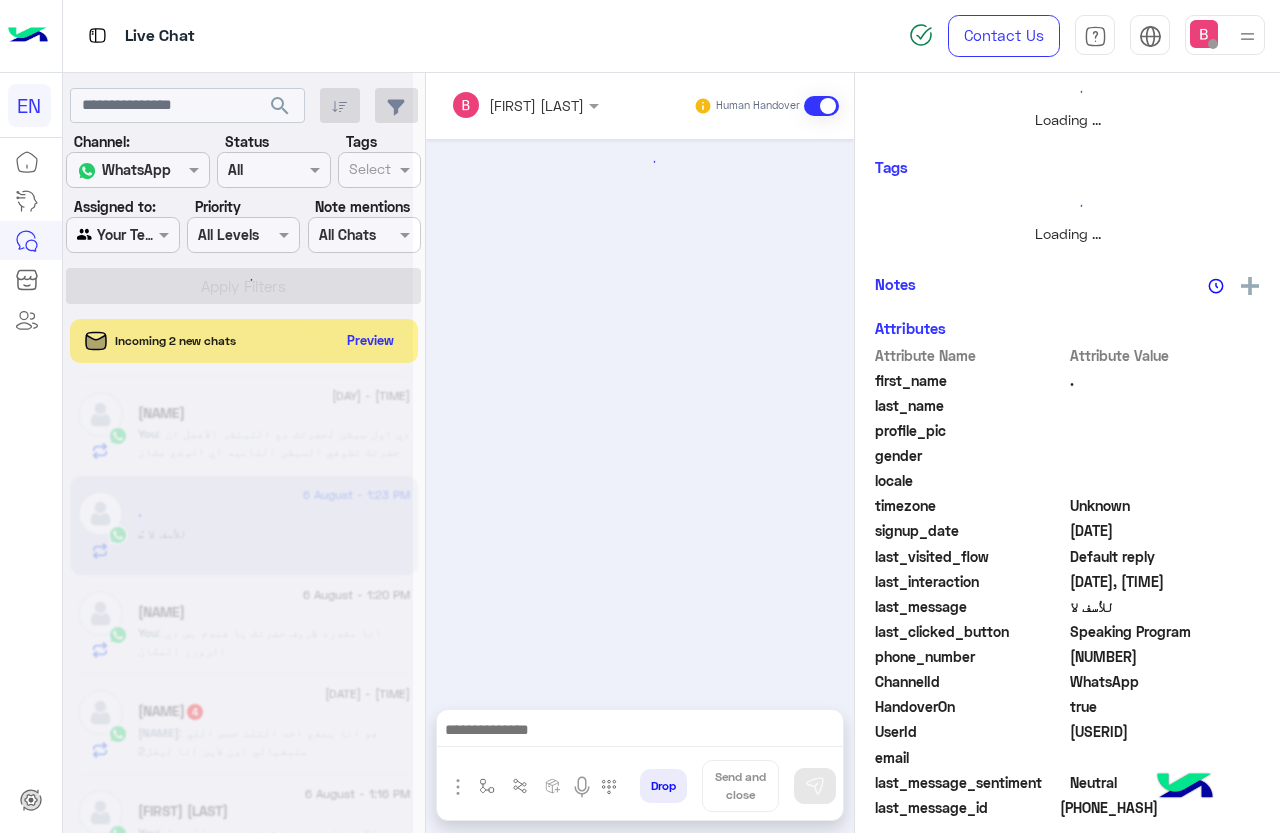 scroll, scrollTop: 0, scrollLeft: 0, axis: both 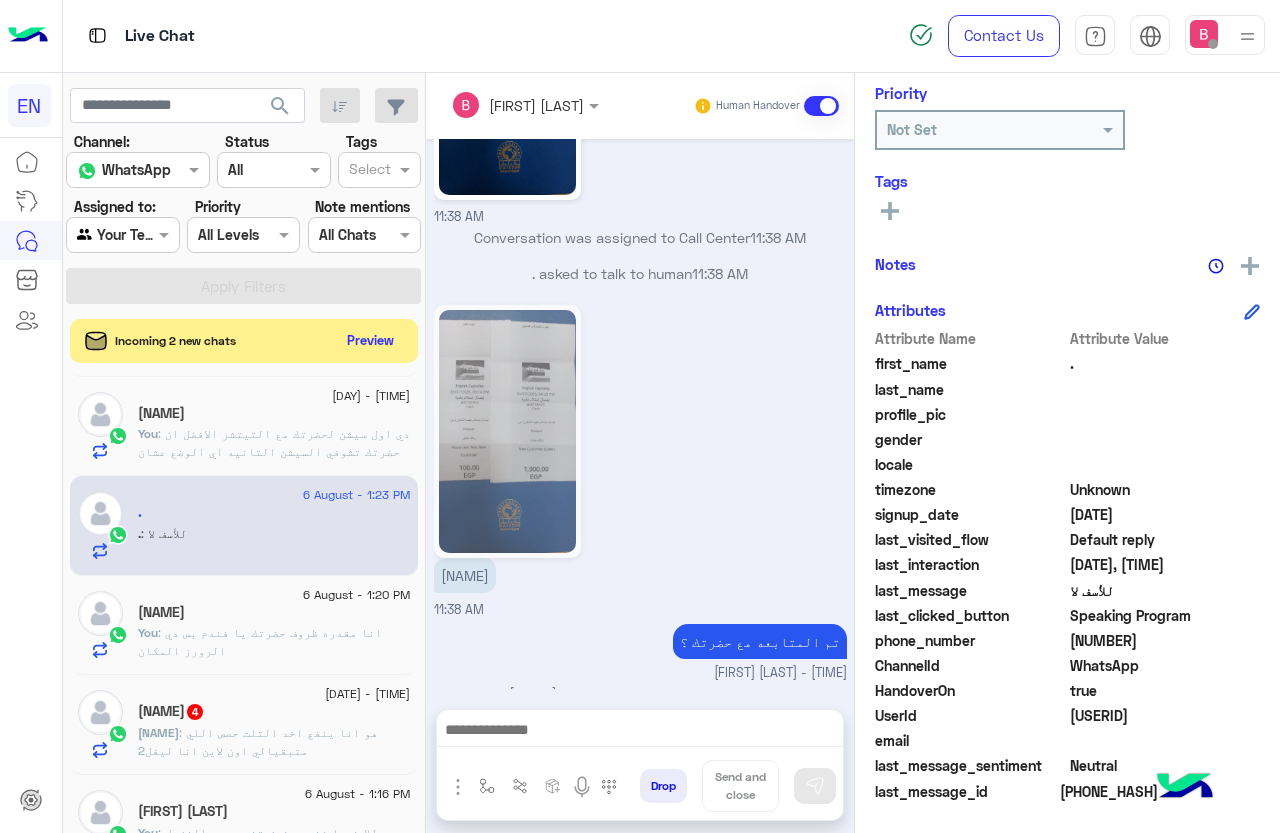 drag, startPoint x: 1074, startPoint y: 643, endPoint x: 1159, endPoint y: 643, distance: 85 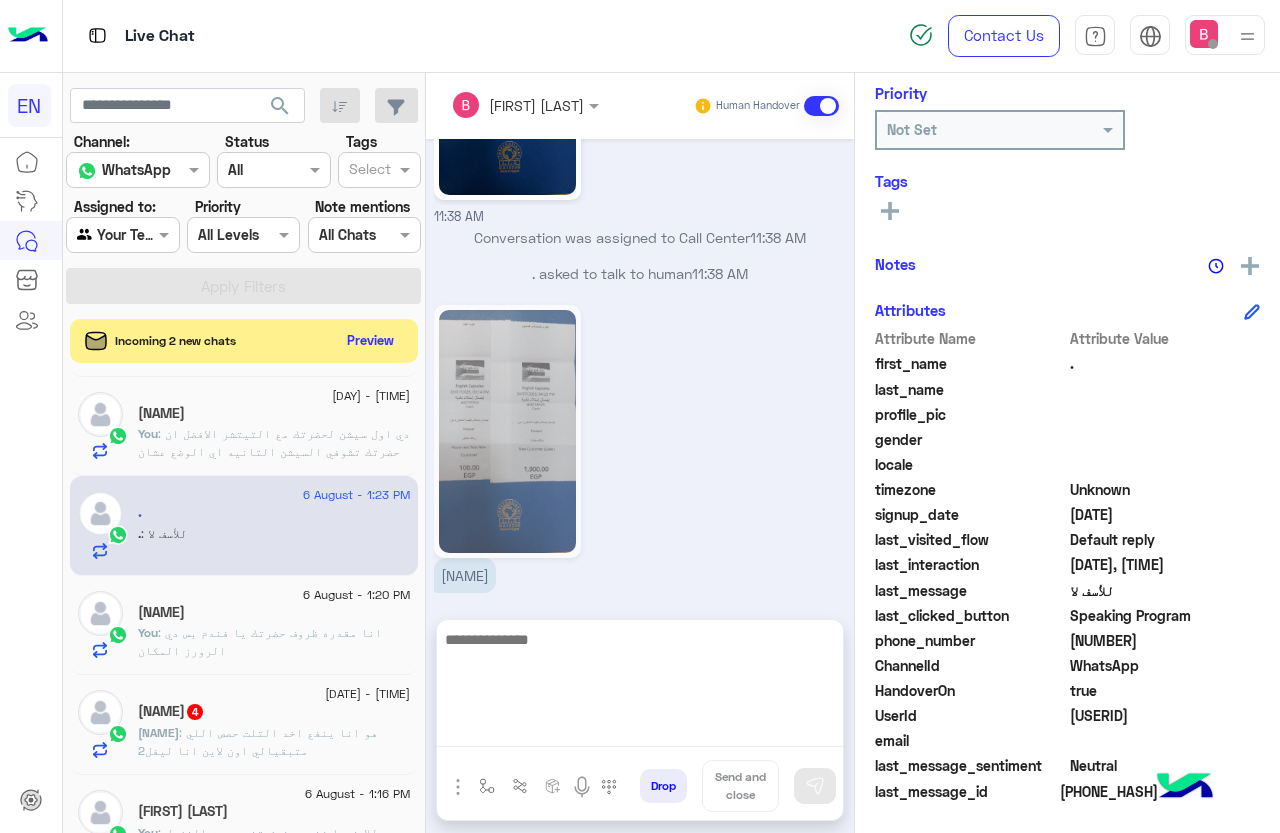 click at bounding box center [640, 687] 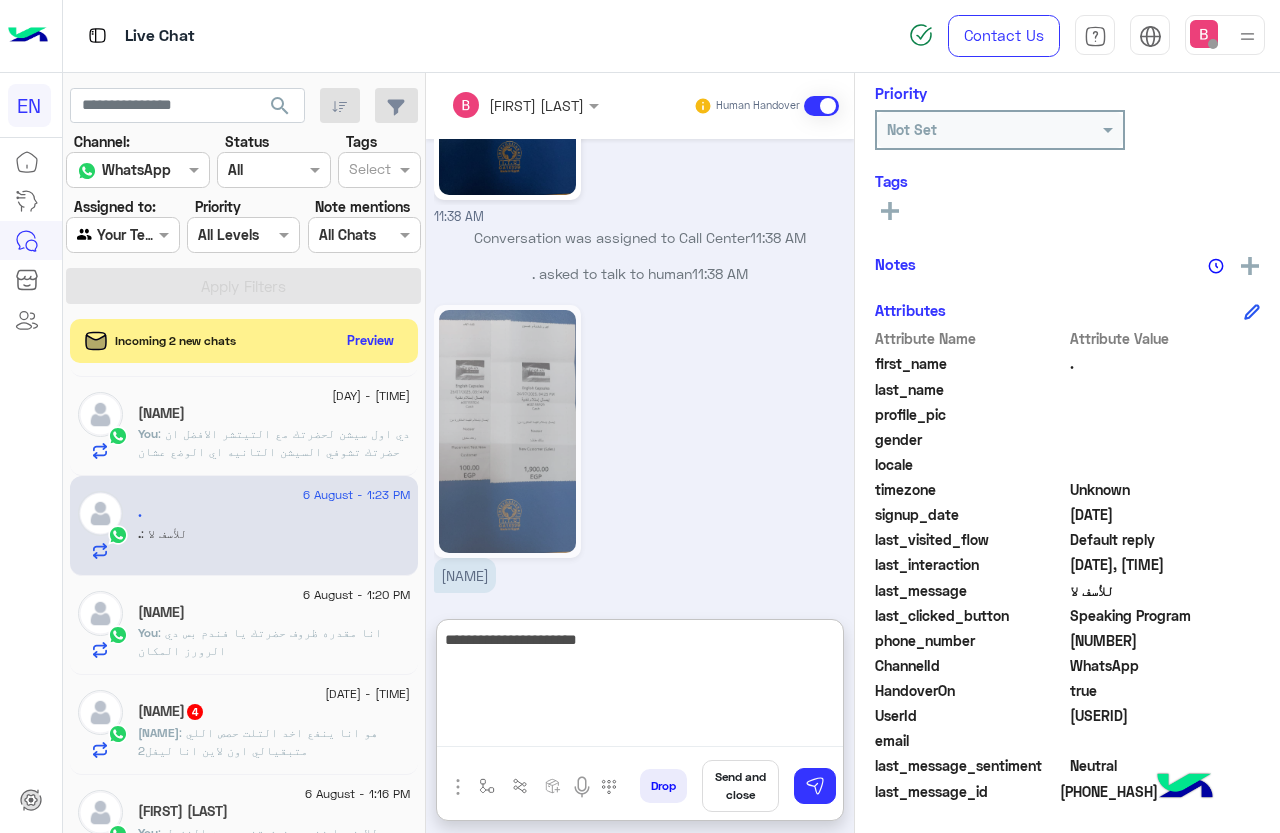 type on "**********" 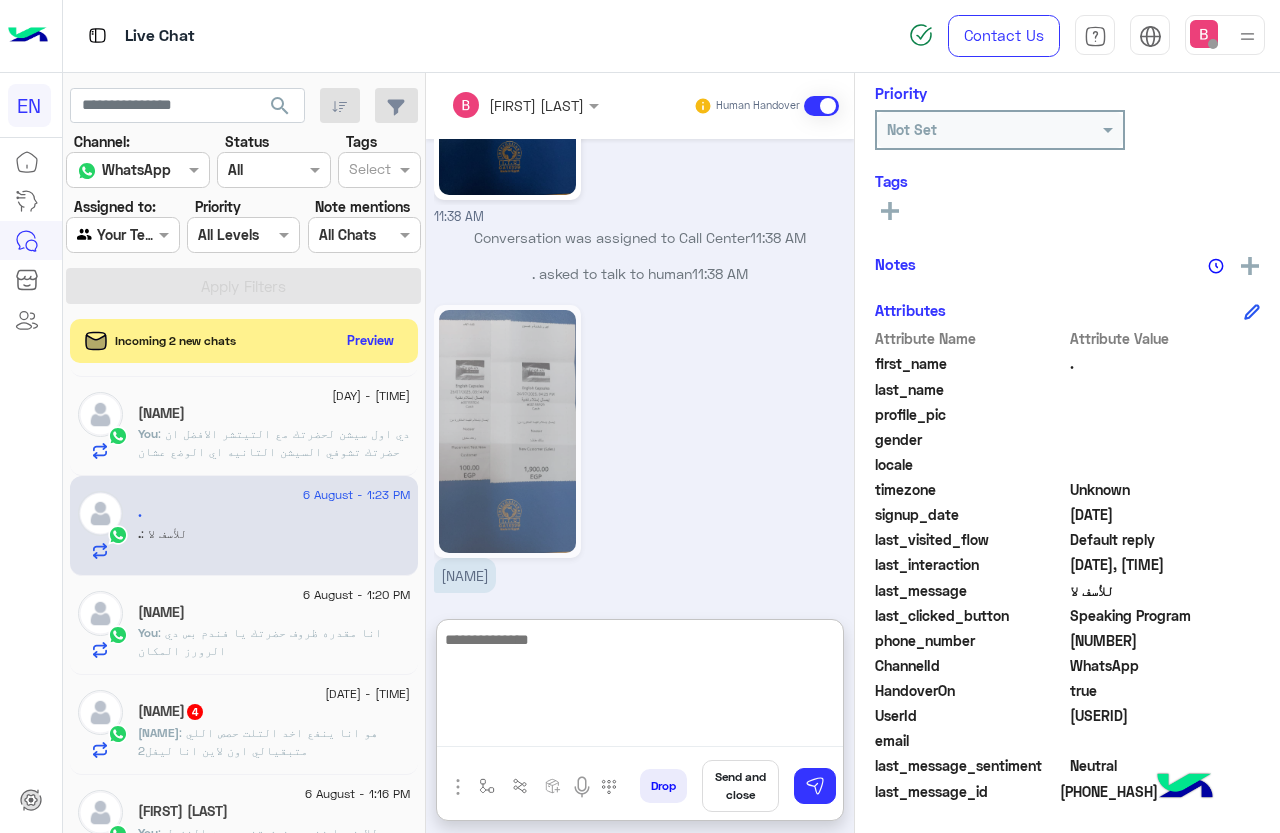 scroll, scrollTop: 2987, scrollLeft: 0, axis: vertical 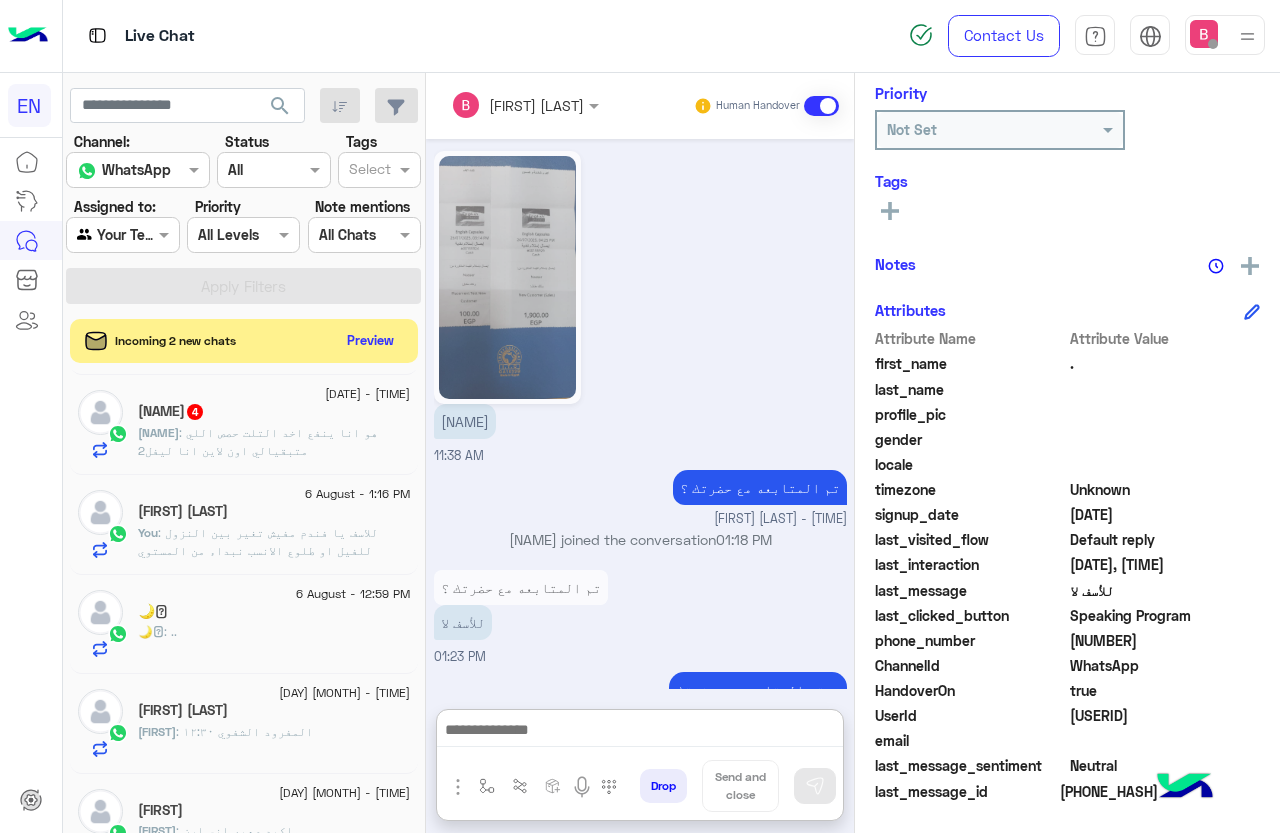 click on ": هو انا ينفع اخد التلت حصص اللي متبقيالي اون لاين انا ليفل2" 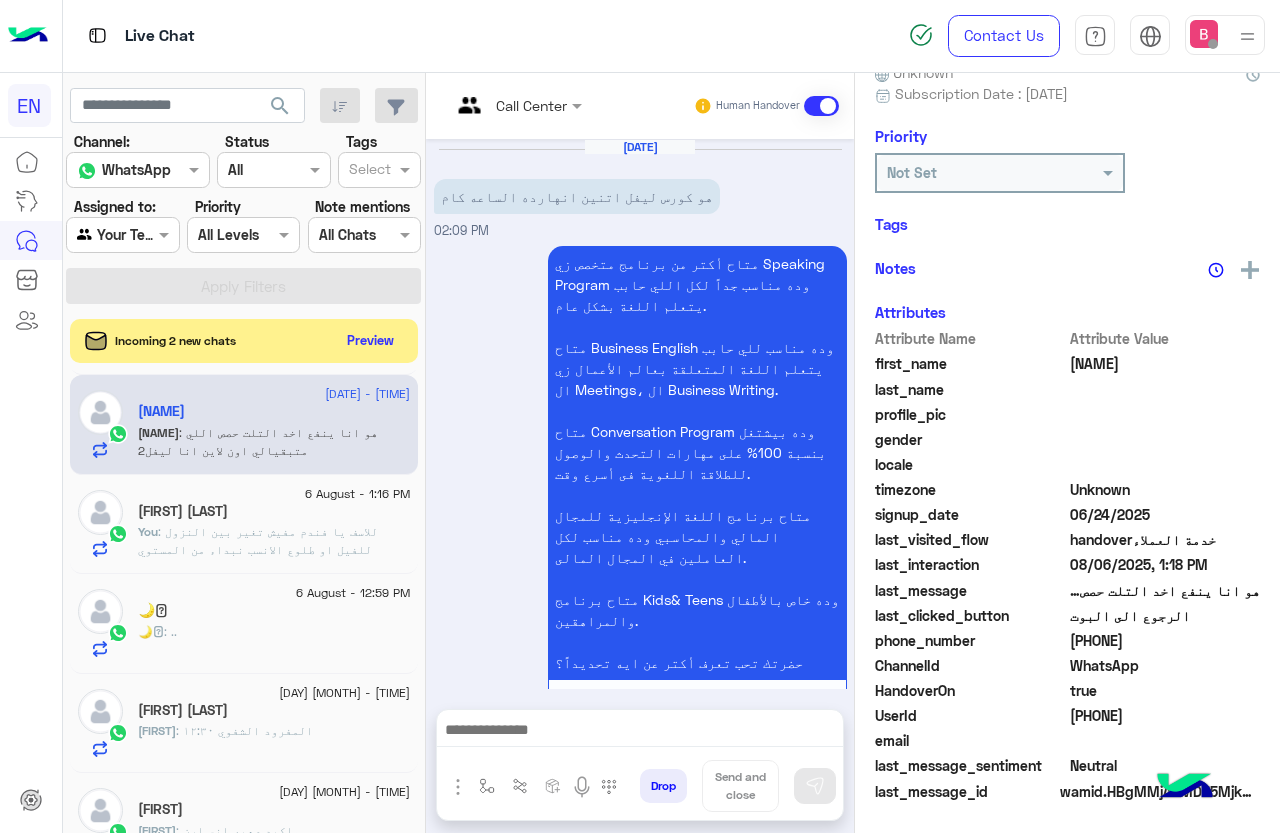 scroll, scrollTop: 201, scrollLeft: 0, axis: vertical 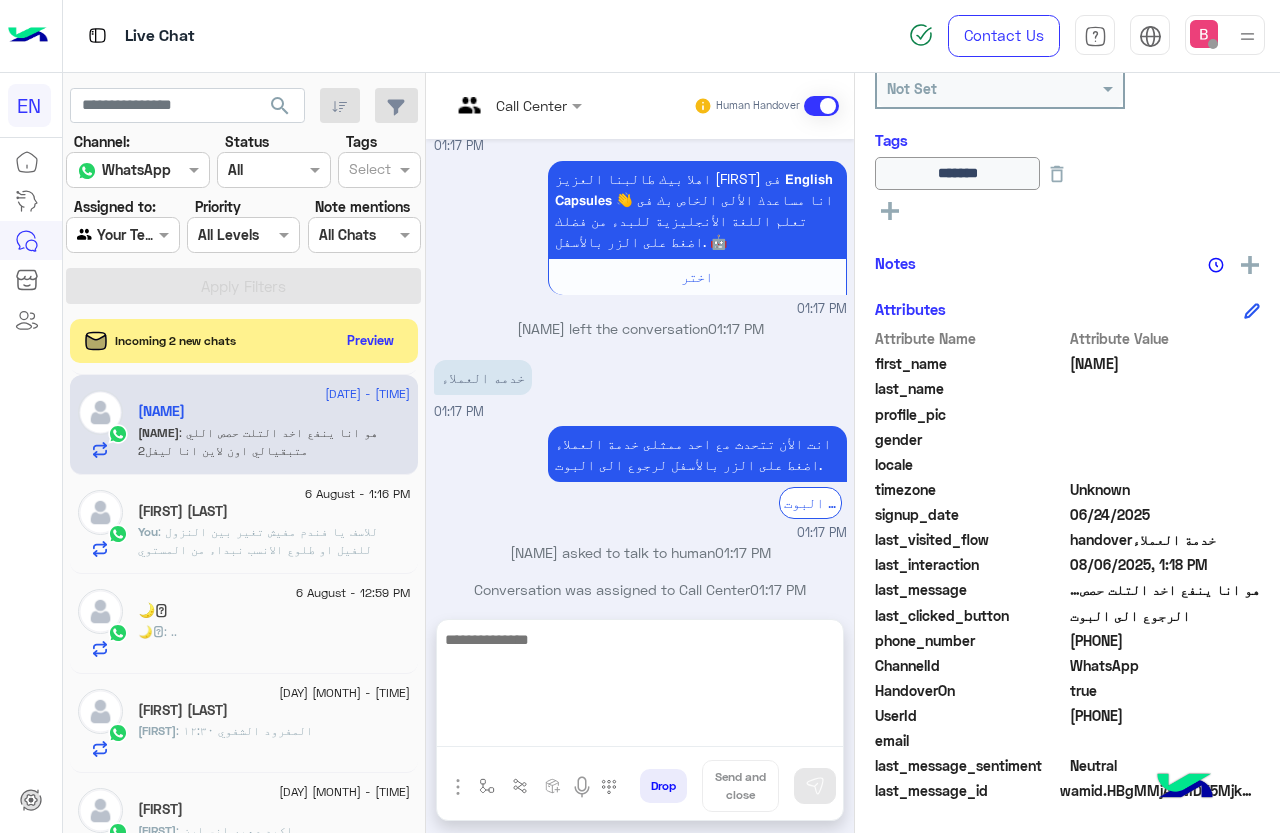 click at bounding box center (640, 687) 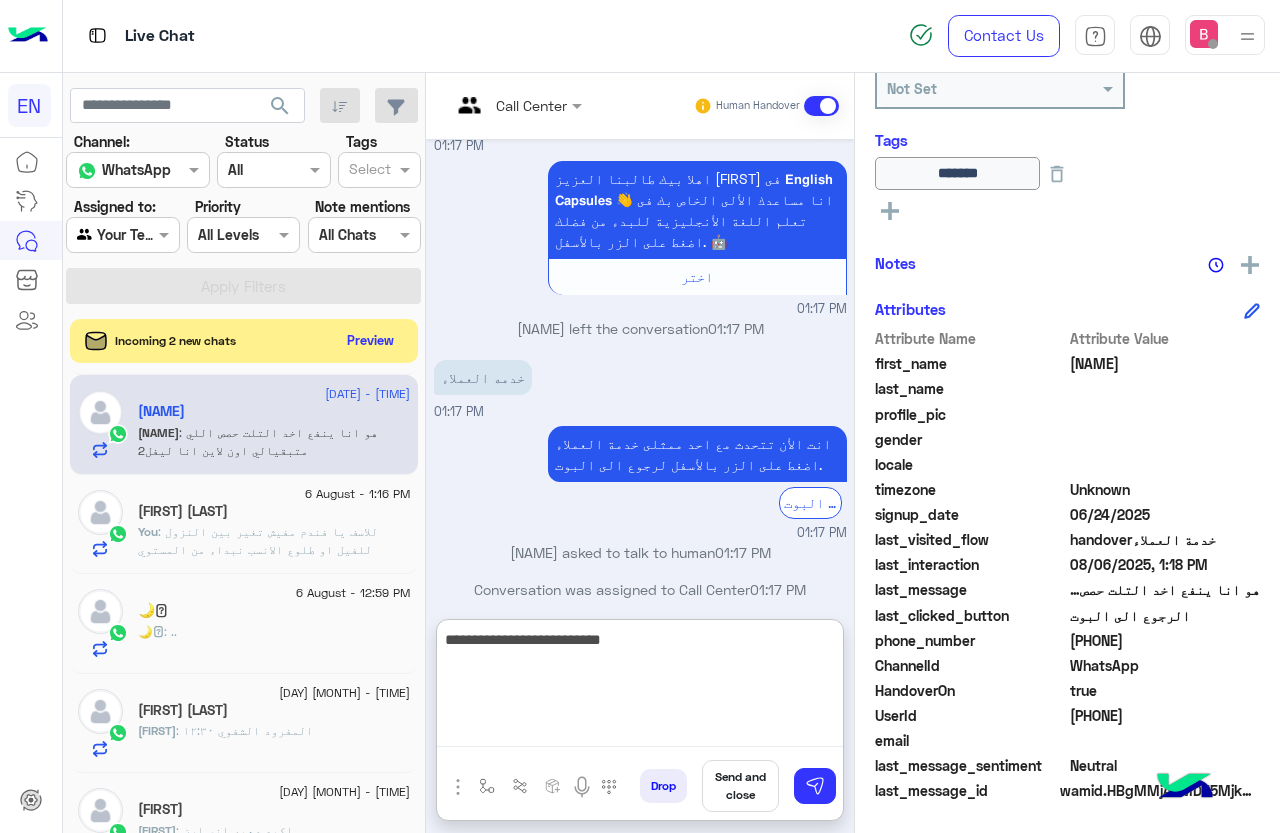 type on "**********" 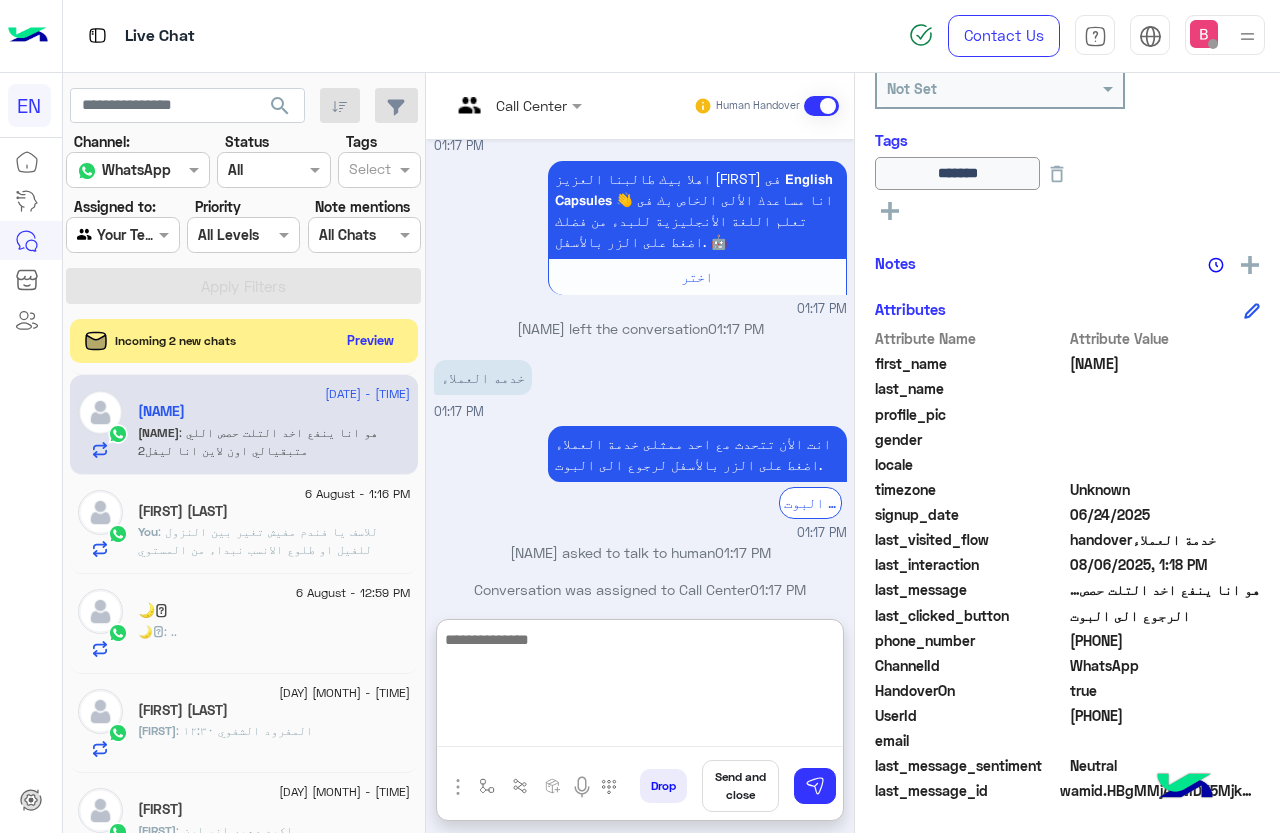 scroll, scrollTop: 1318, scrollLeft: 0, axis: vertical 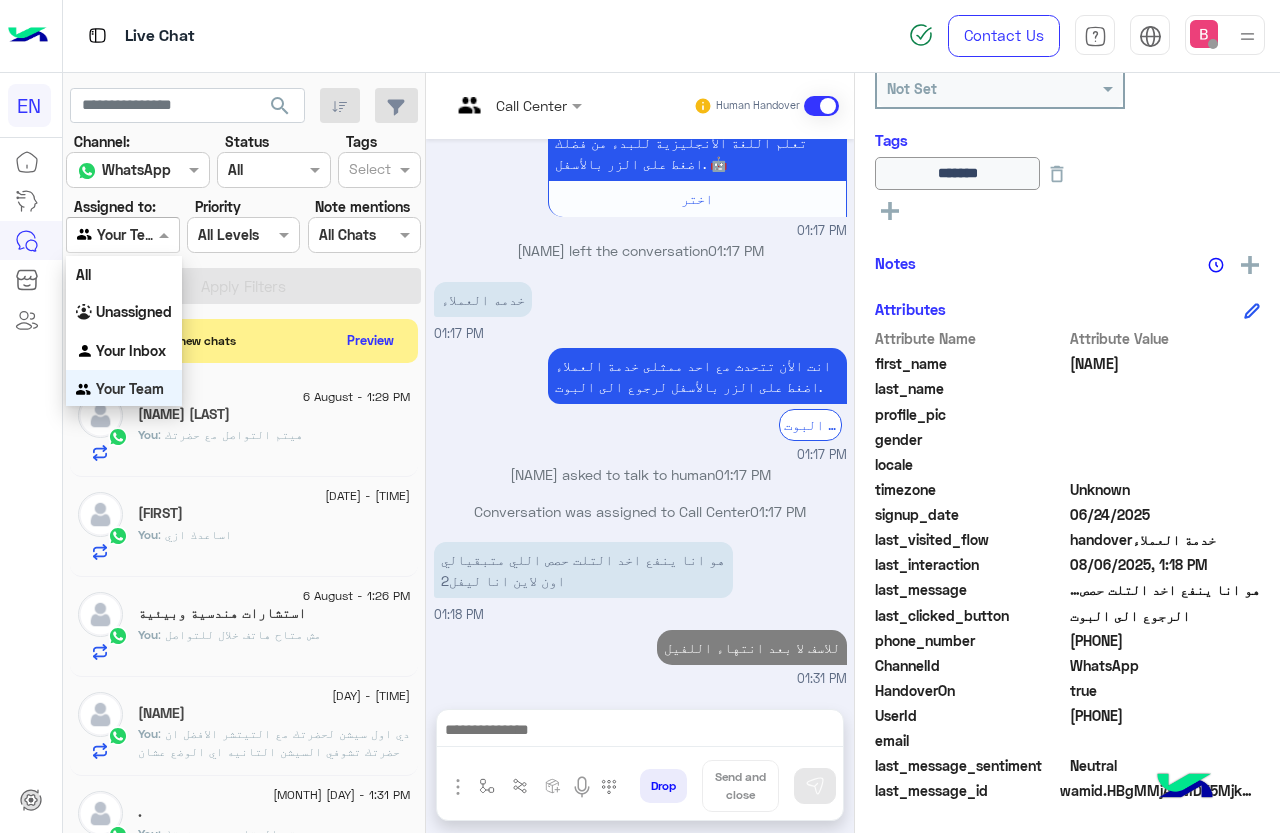 click at bounding box center (122, 234) 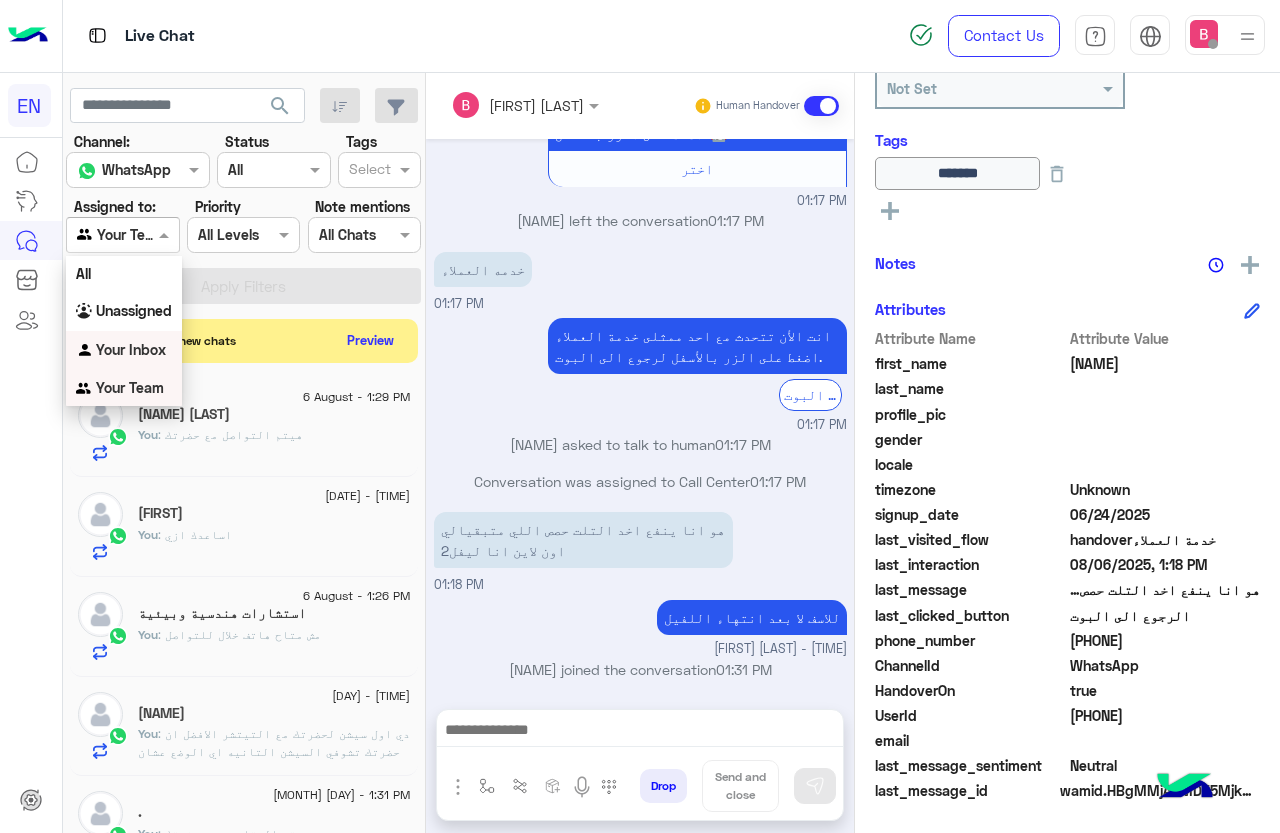 scroll, scrollTop: 1264, scrollLeft: 0, axis: vertical 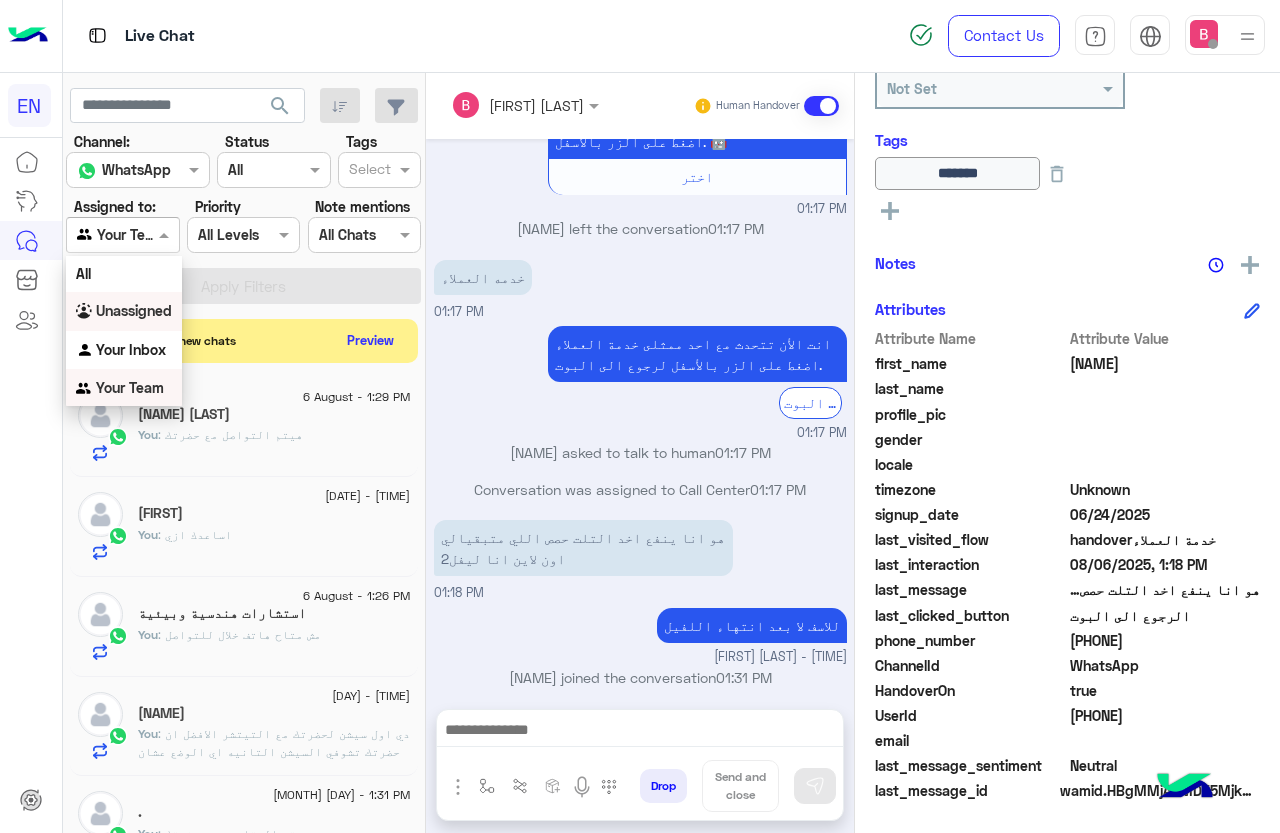 click on "Unassigned" at bounding box center (124, 311) 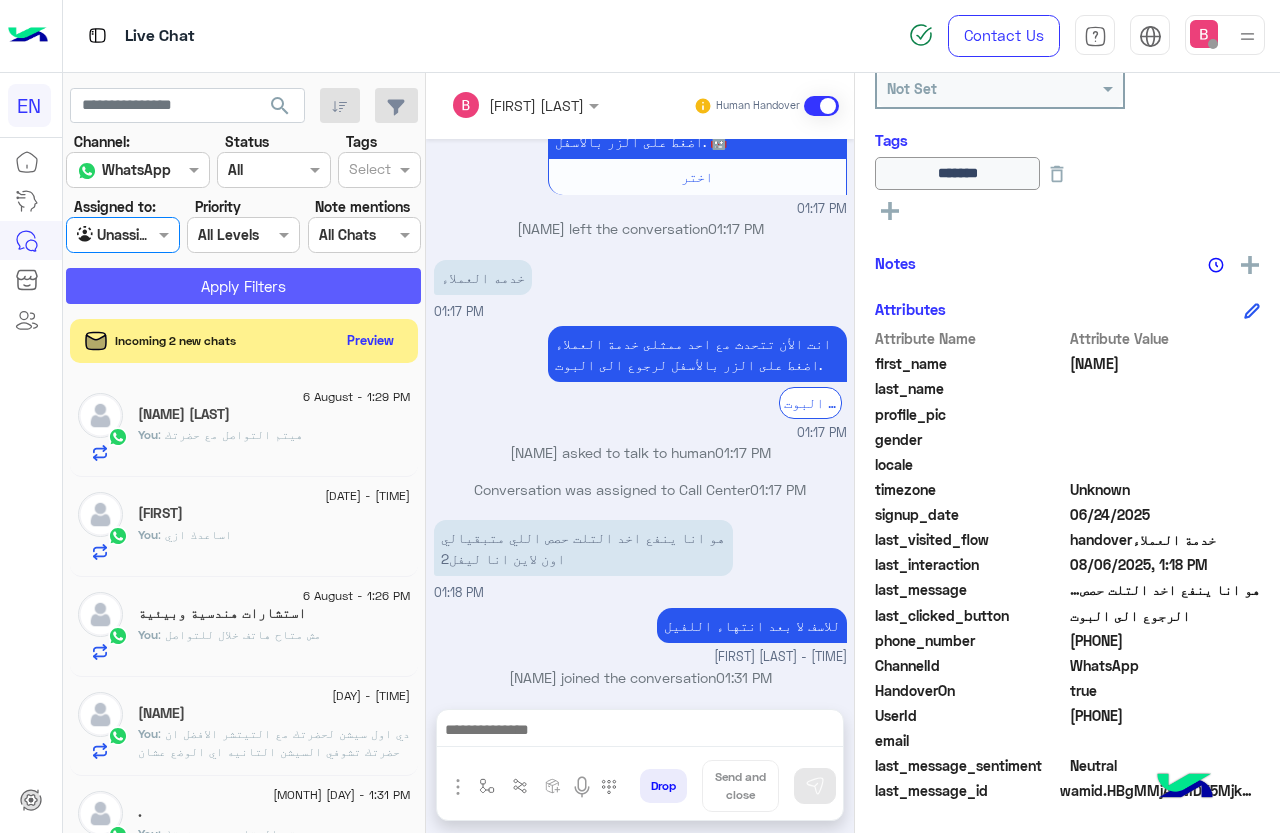 click on "Apply Filters" 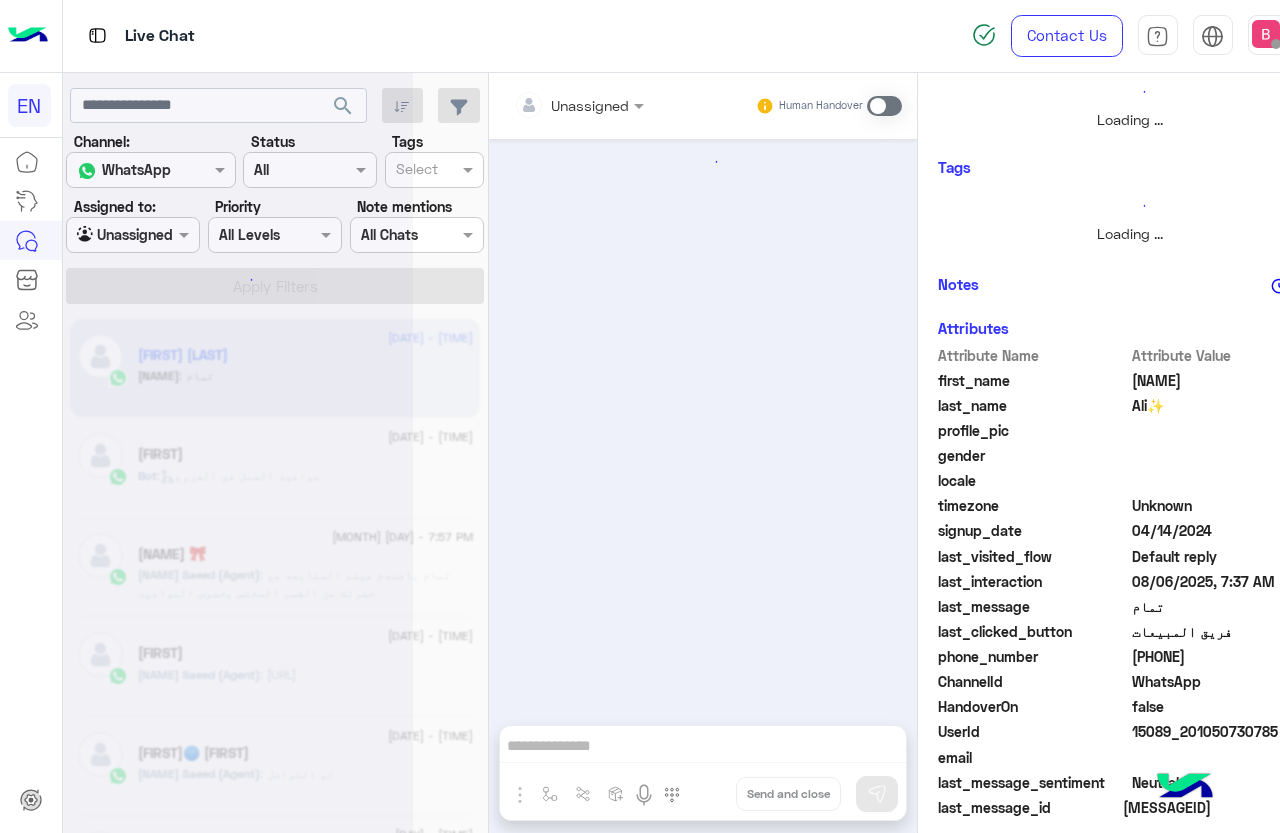 scroll, scrollTop: 301, scrollLeft: 0, axis: vertical 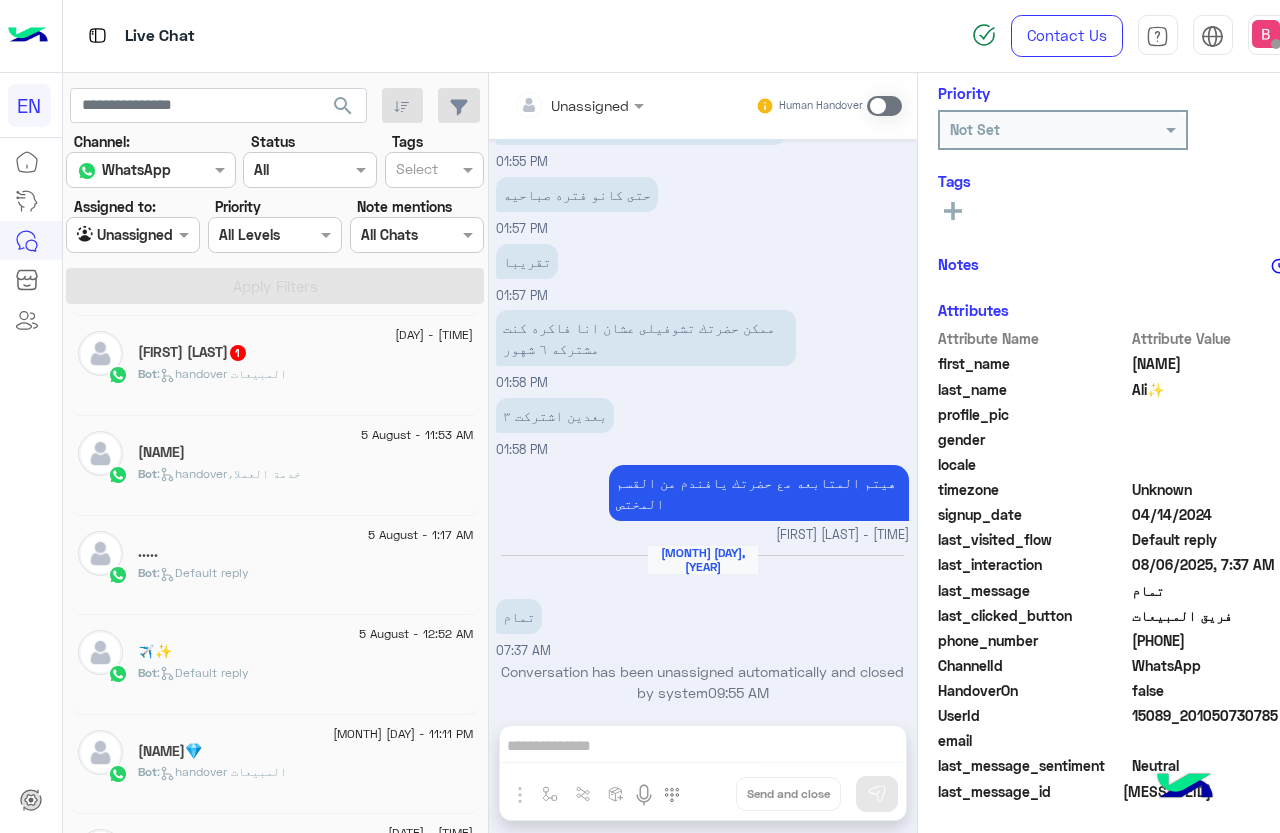 click on "[FIRST] [LAST]  1" 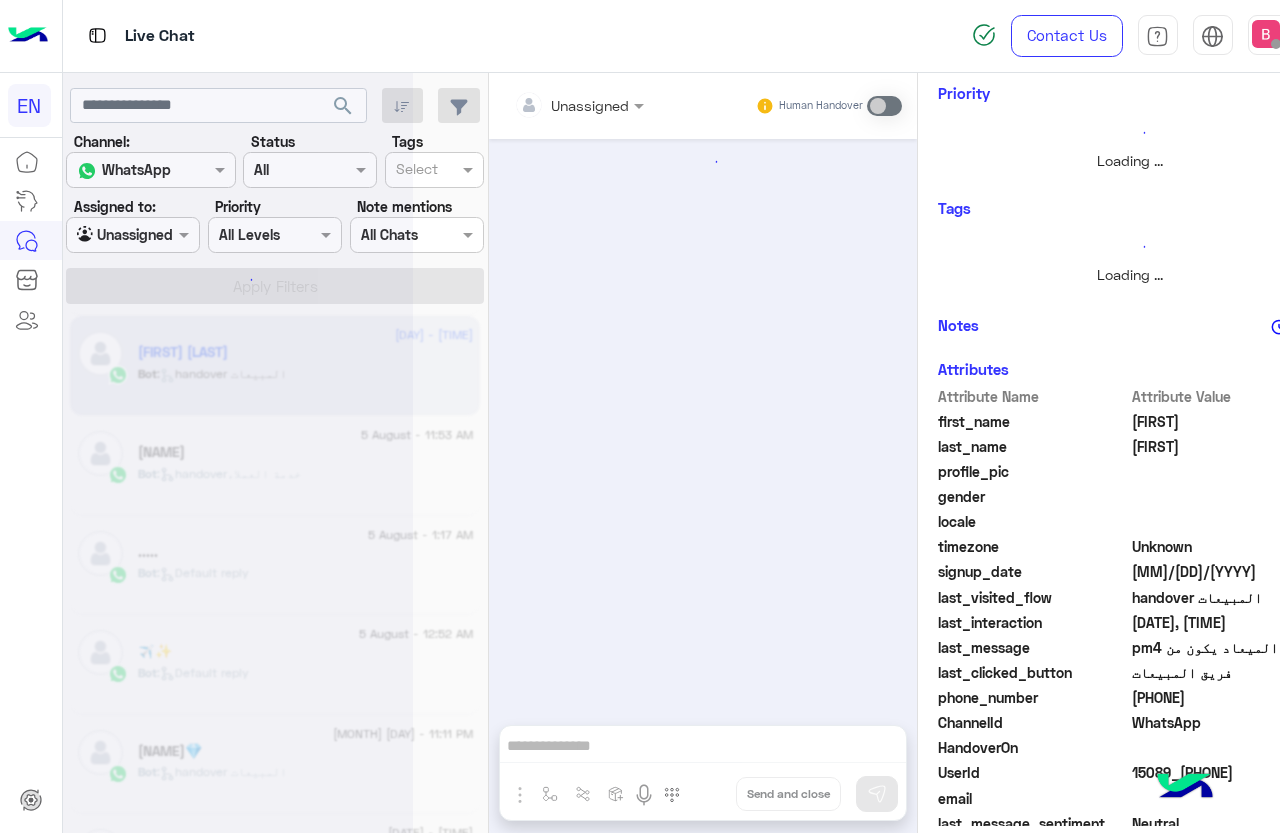 scroll, scrollTop: 301, scrollLeft: 0, axis: vertical 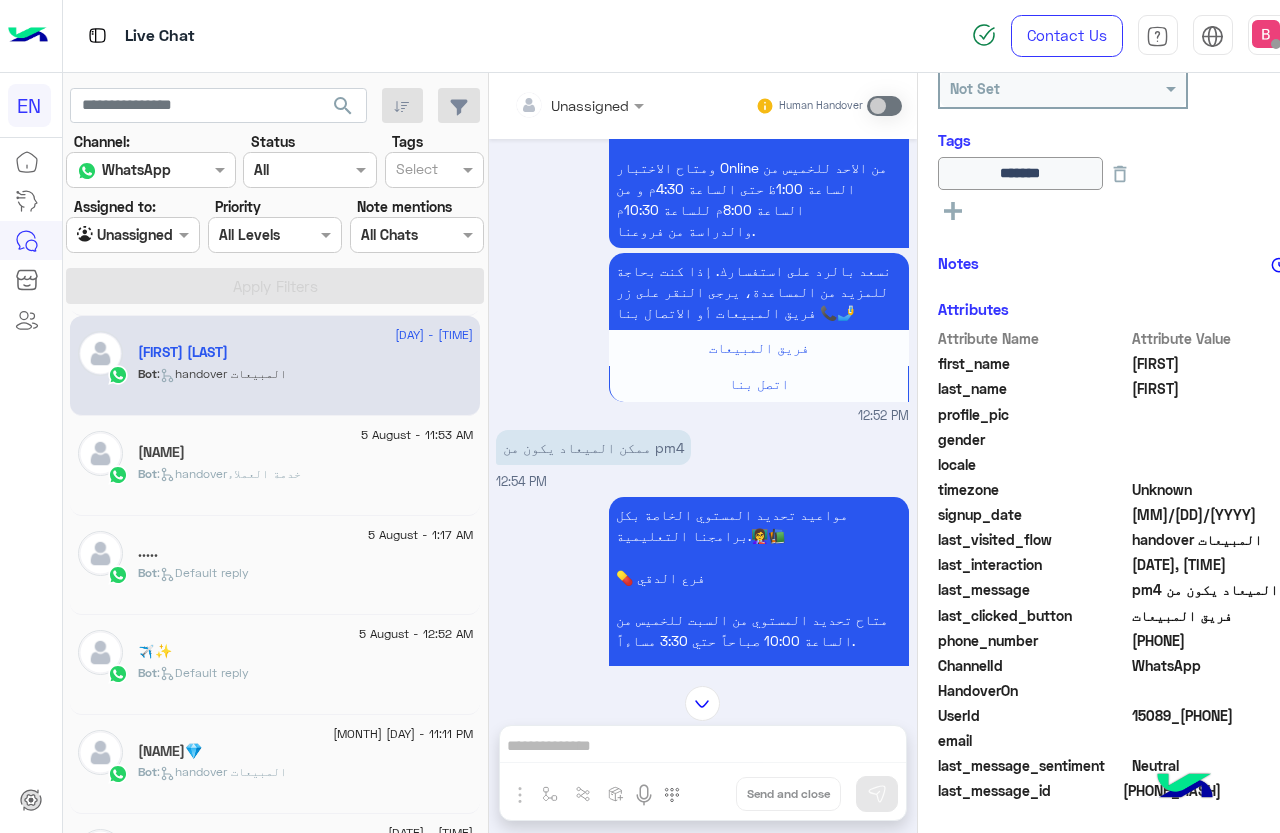click on "Agent Filter Unassigned" at bounding box center [133, 235] 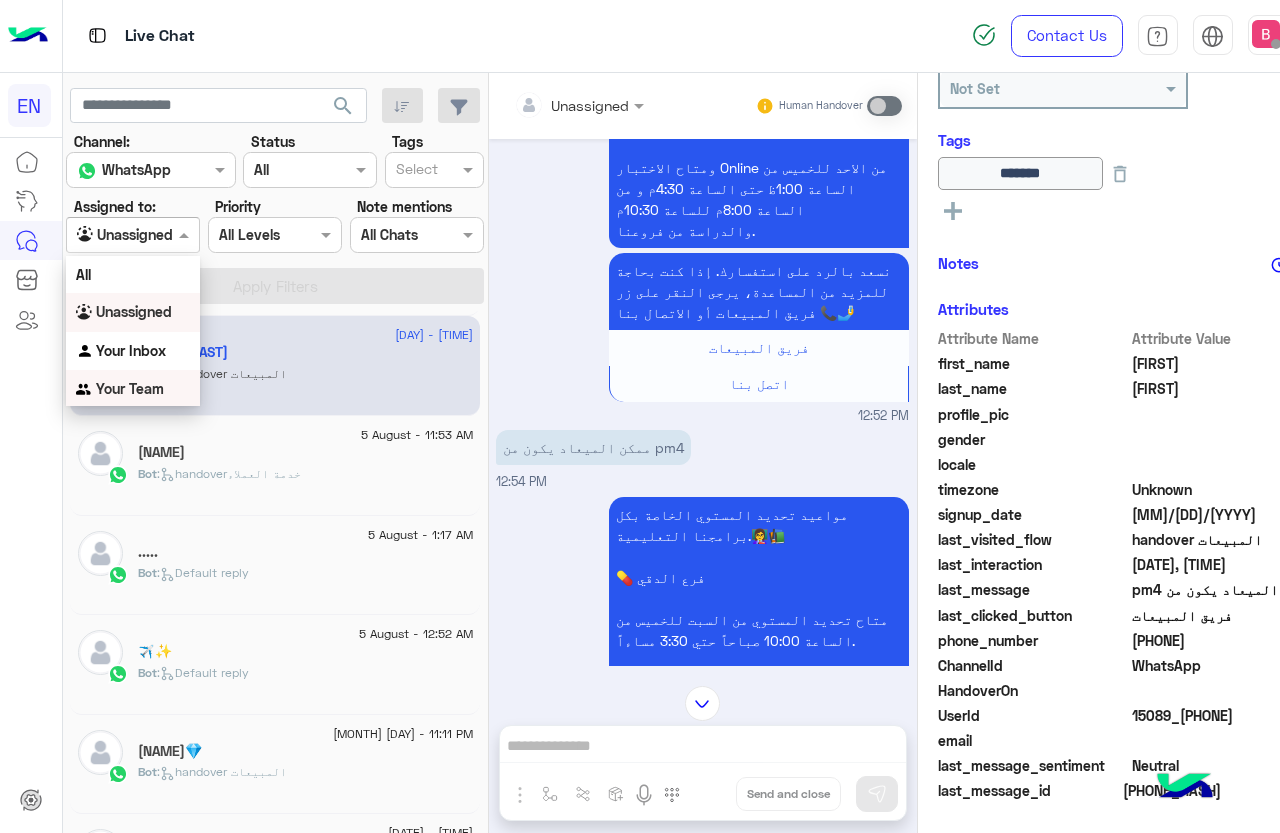 click on "Your Team" at bounding box center [130, 388] 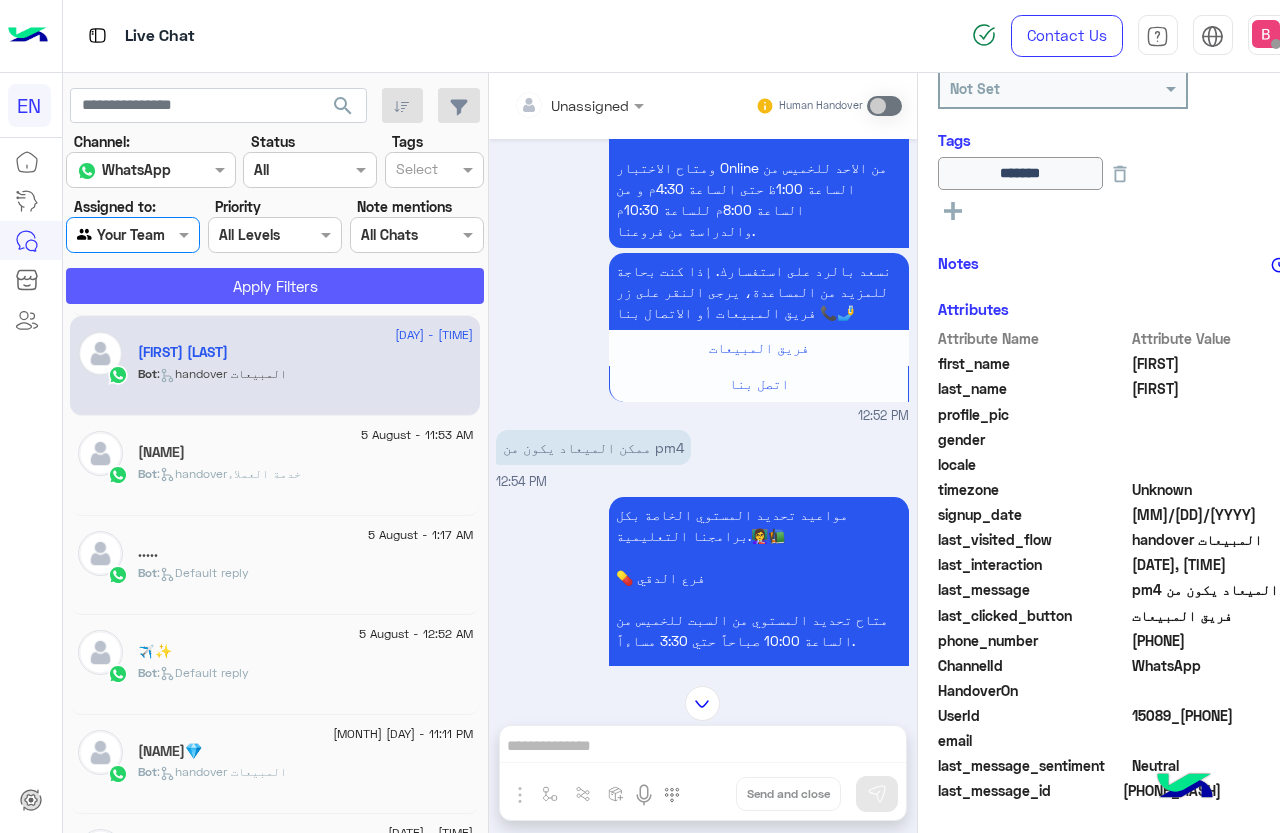 click on "Apply Filters" 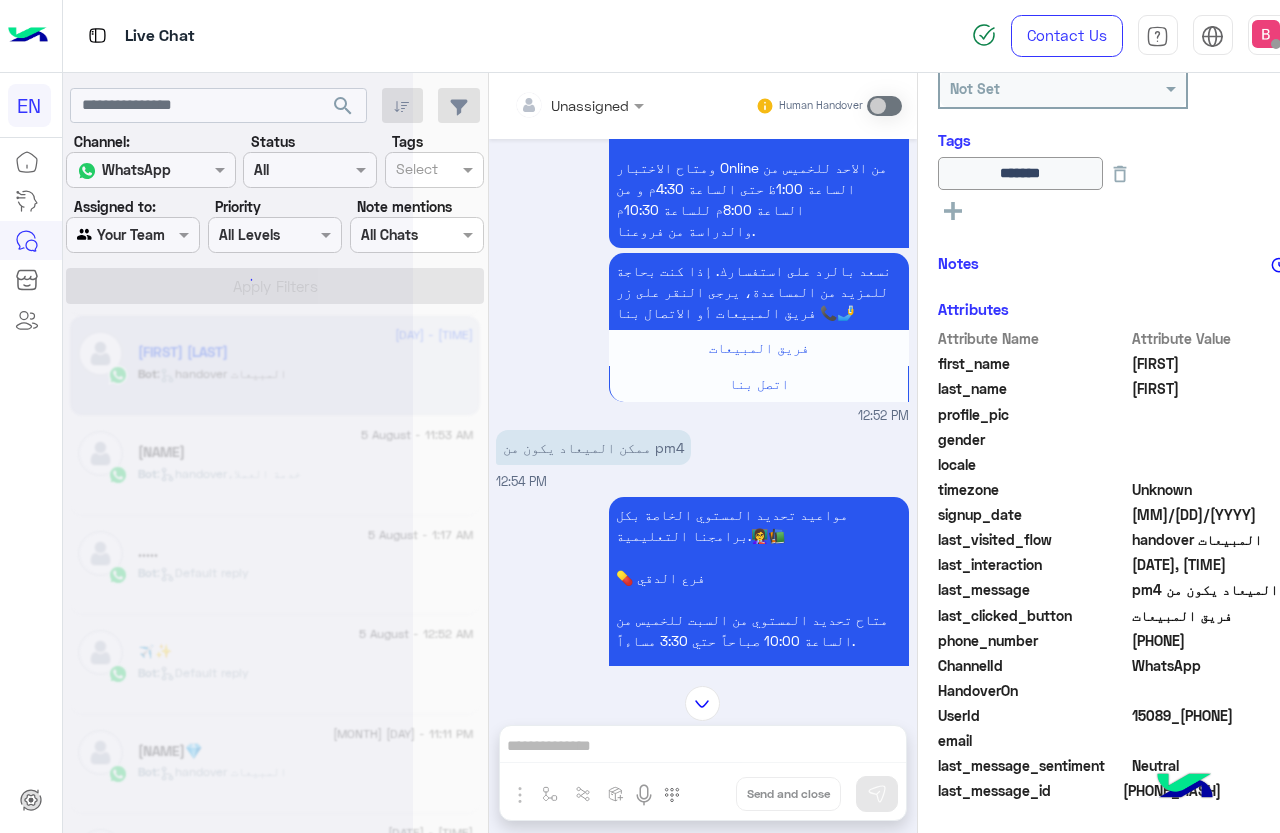 scroll, scrollTop: 301, scrollLeft: 0, axis: vertical 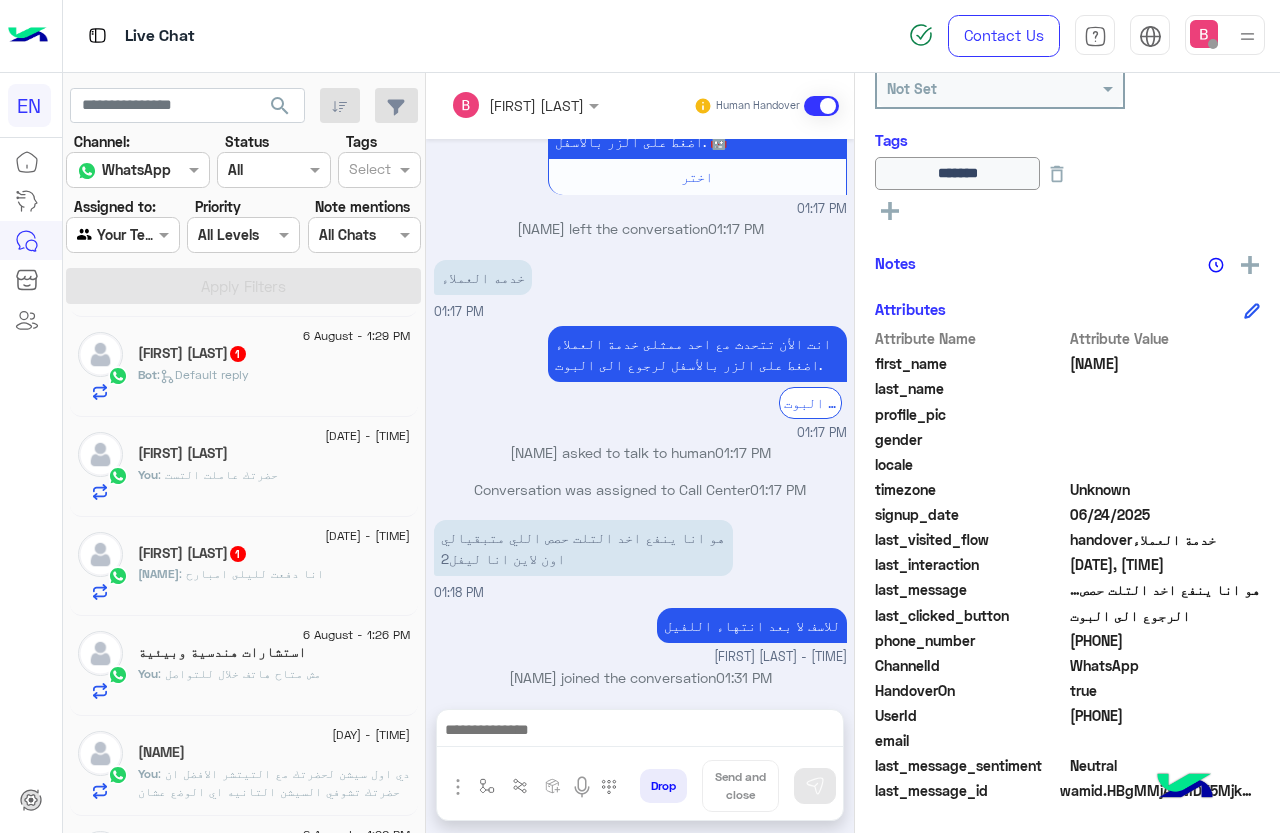 click on ": انا دفعت لليلى امبارح" 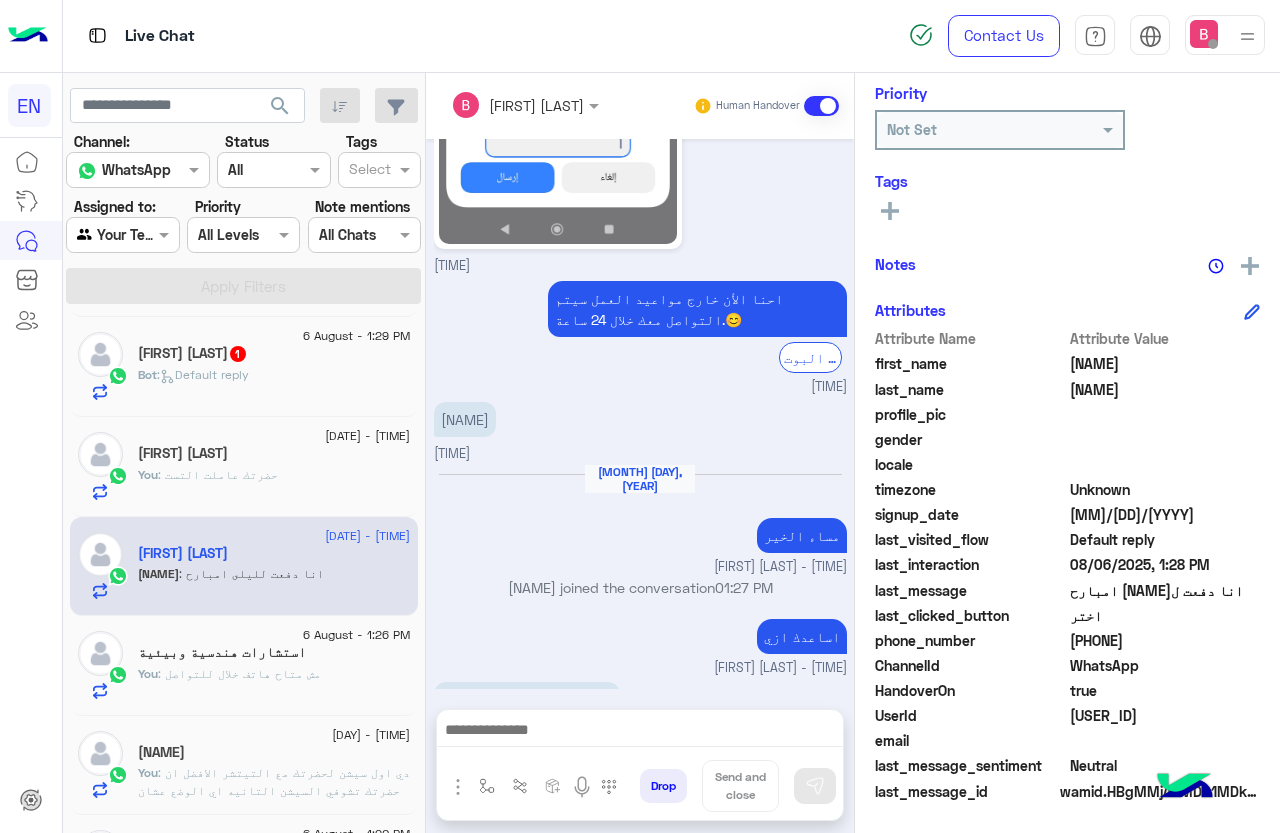 drag, startPoint x: 1078, startPoint y: 641, endPoint x: 1205, endPoint y: 642, distance: 127.00394 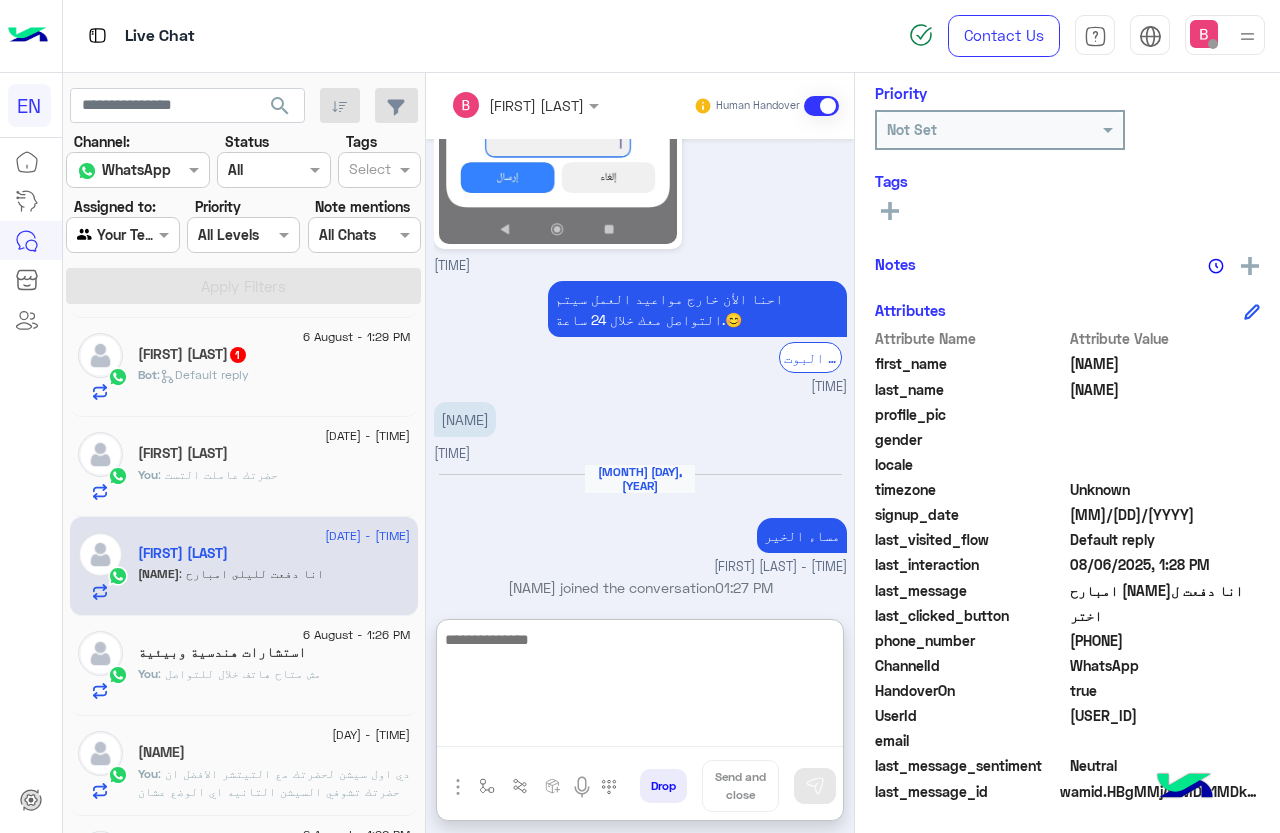 click at bounding box center [640, 687] 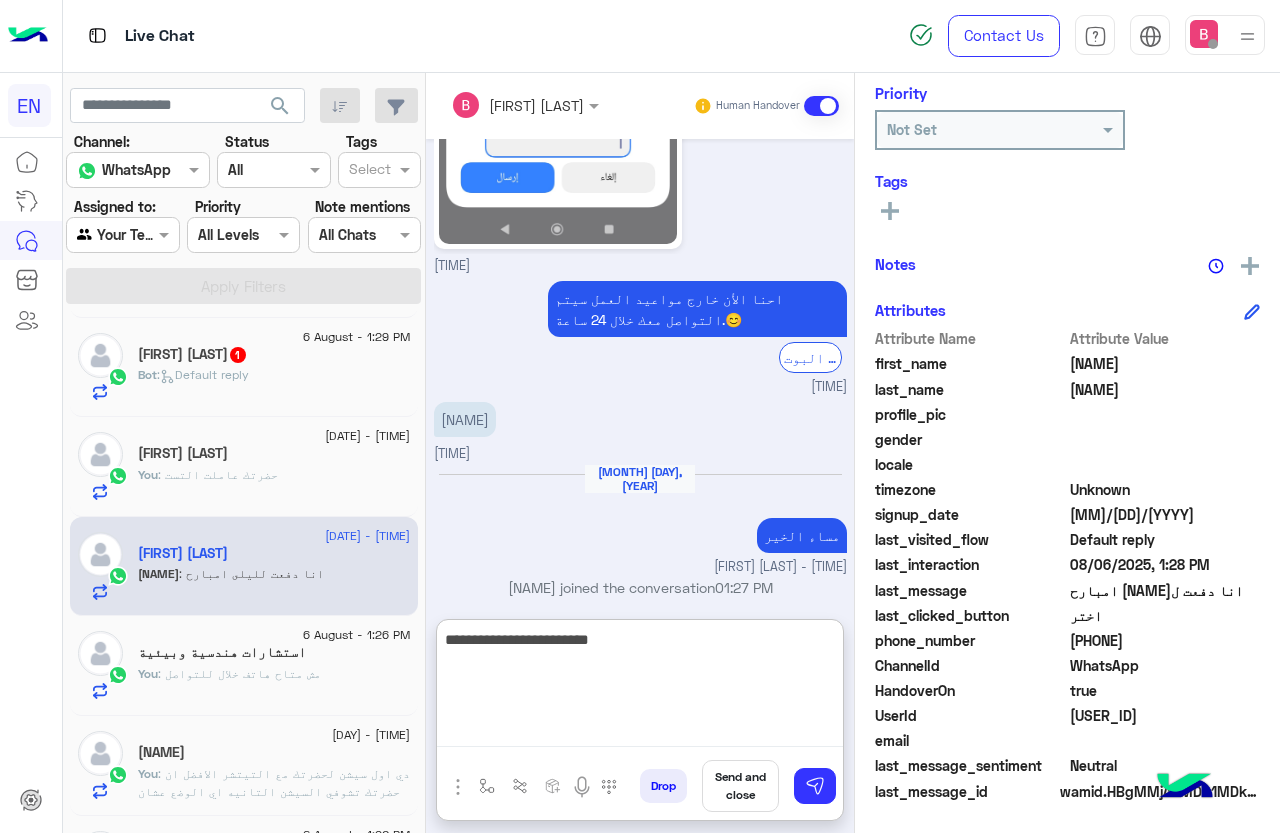 type on "**********" 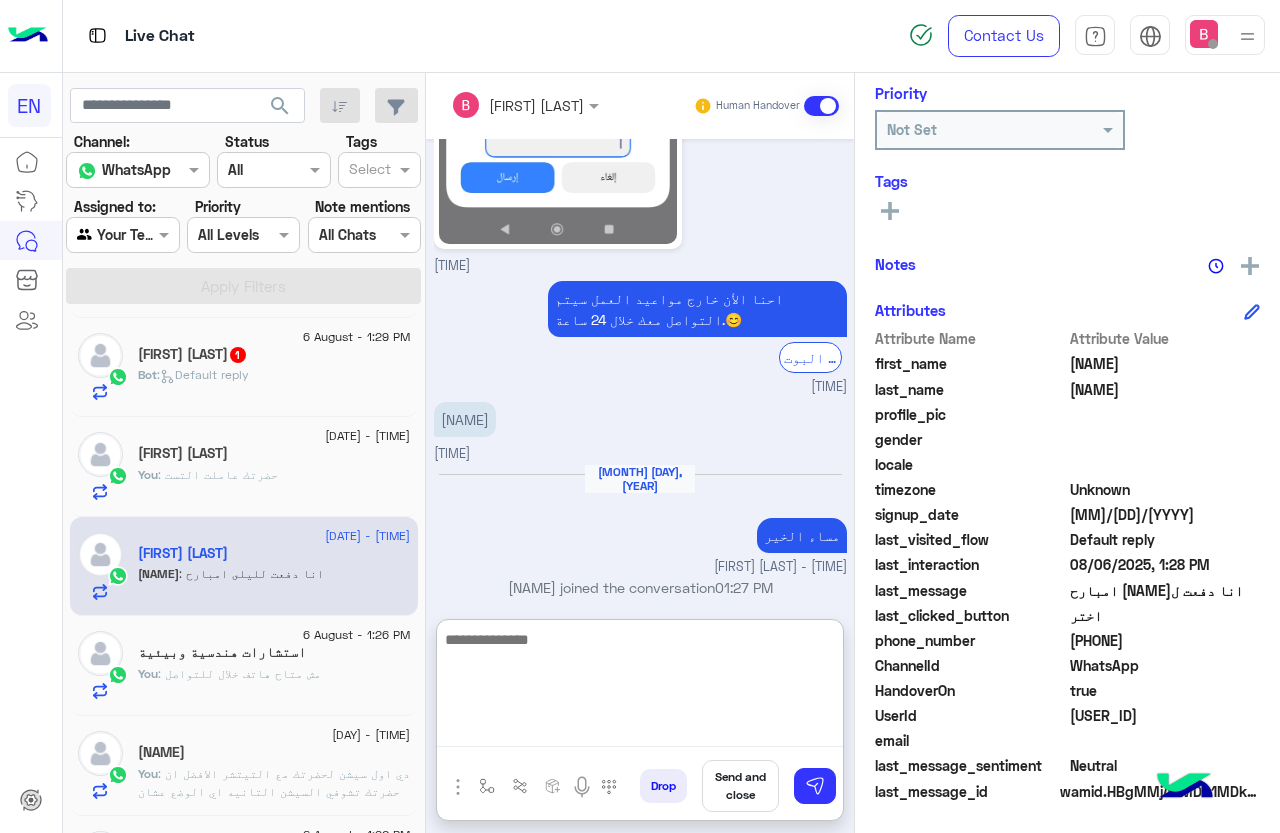 scroll, scrollTop: 1706, scrollLeft: 0, axis: vertical 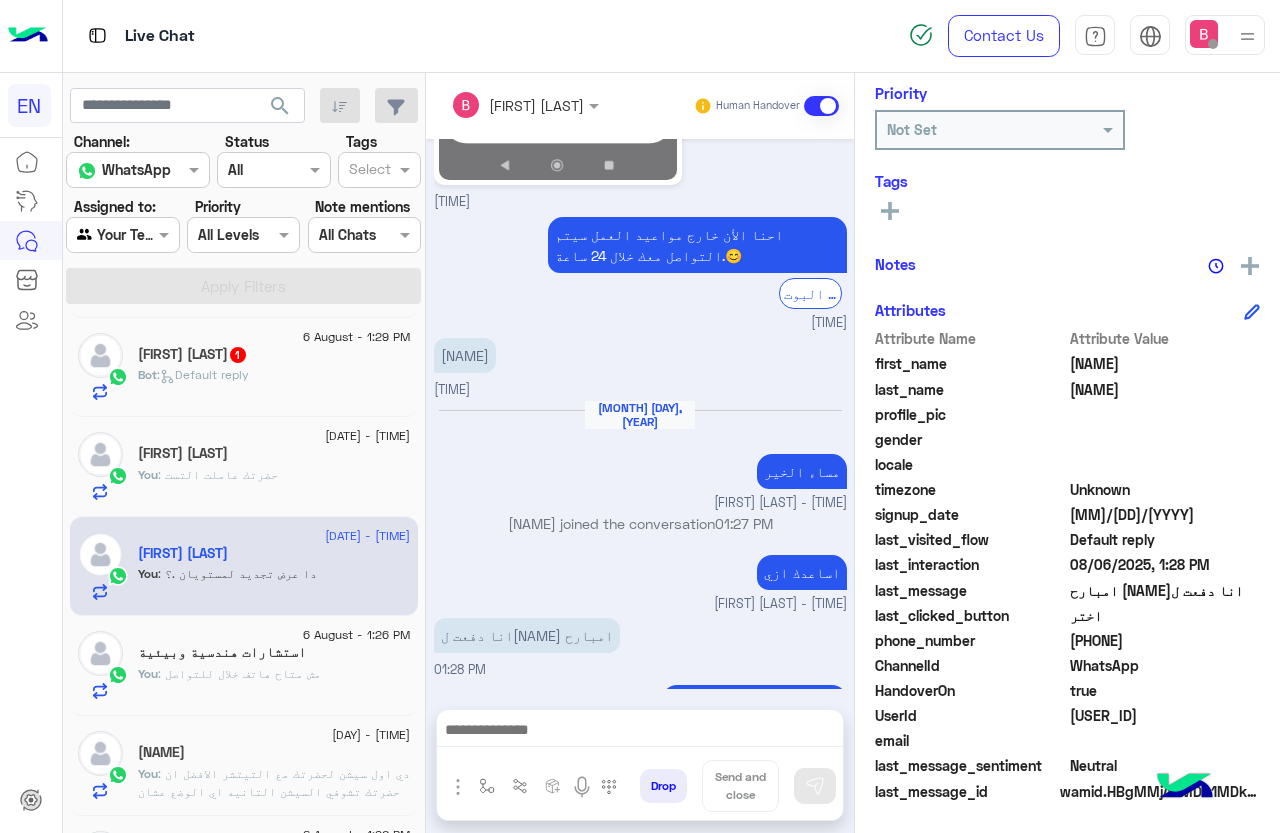 drag, startPoint x: 1073, startPoint y: 634, endPoint x: 1197, endPoint y: 639, distance: 124.10077 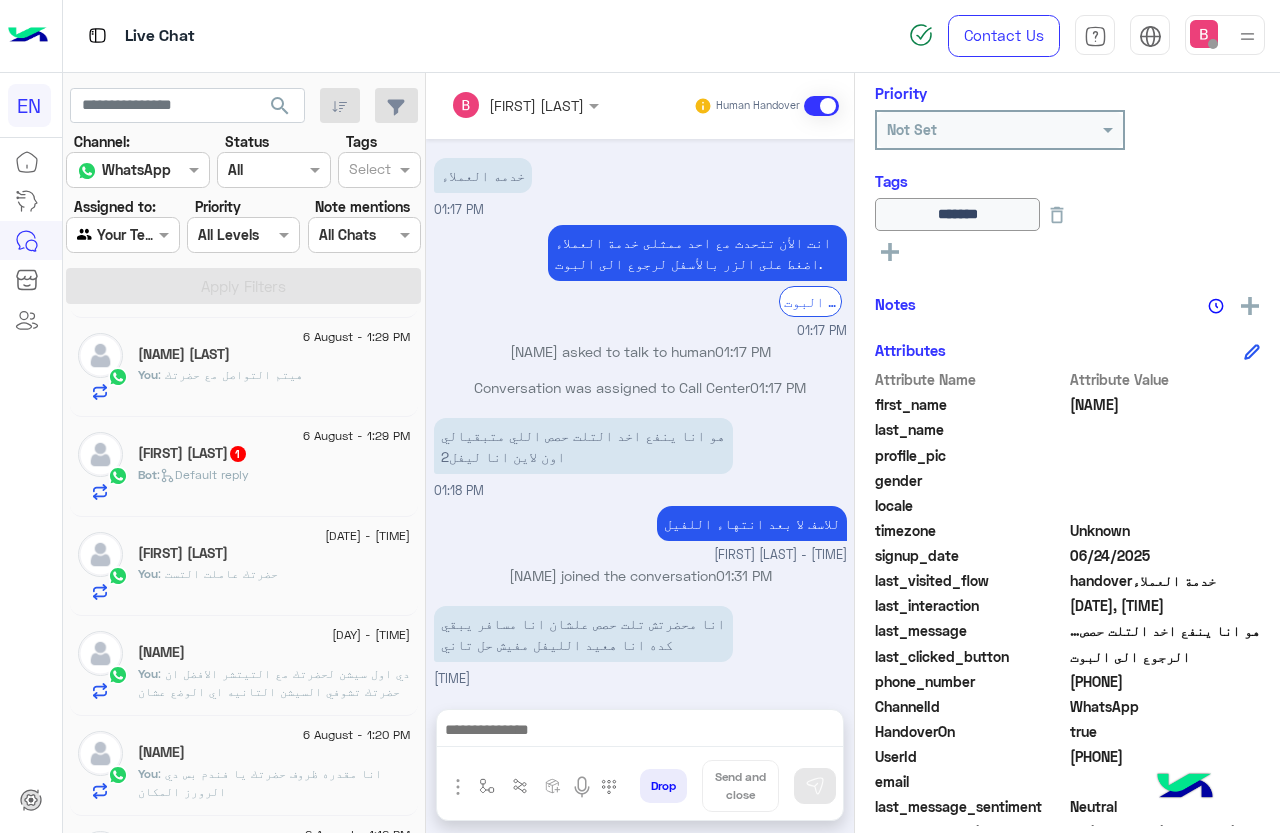 scroll, scrollTop: 285, scrollLeft: 0, axis: vertical 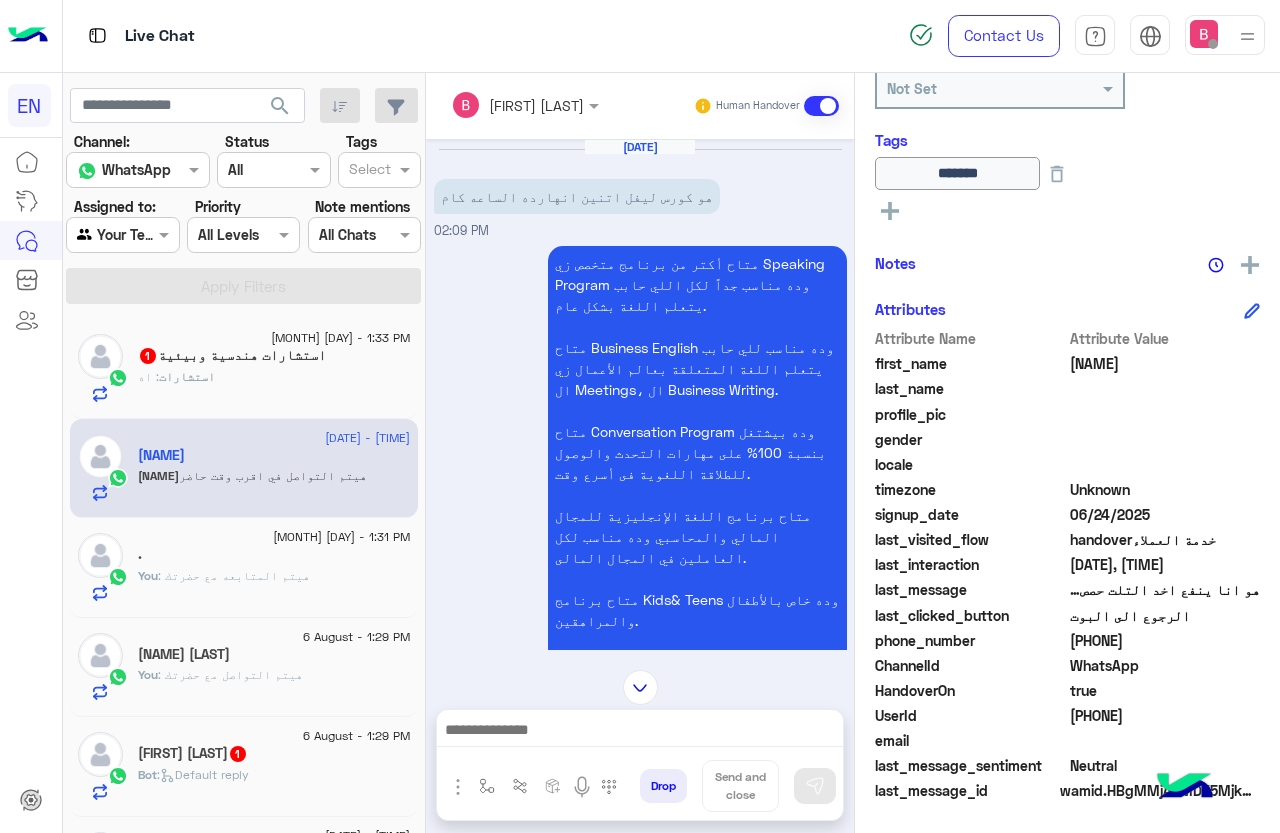 drag, startPoint x: 1072, startPoint y: 641, endPoint x: 1153, endPoint y: 647, distance: 81.22192 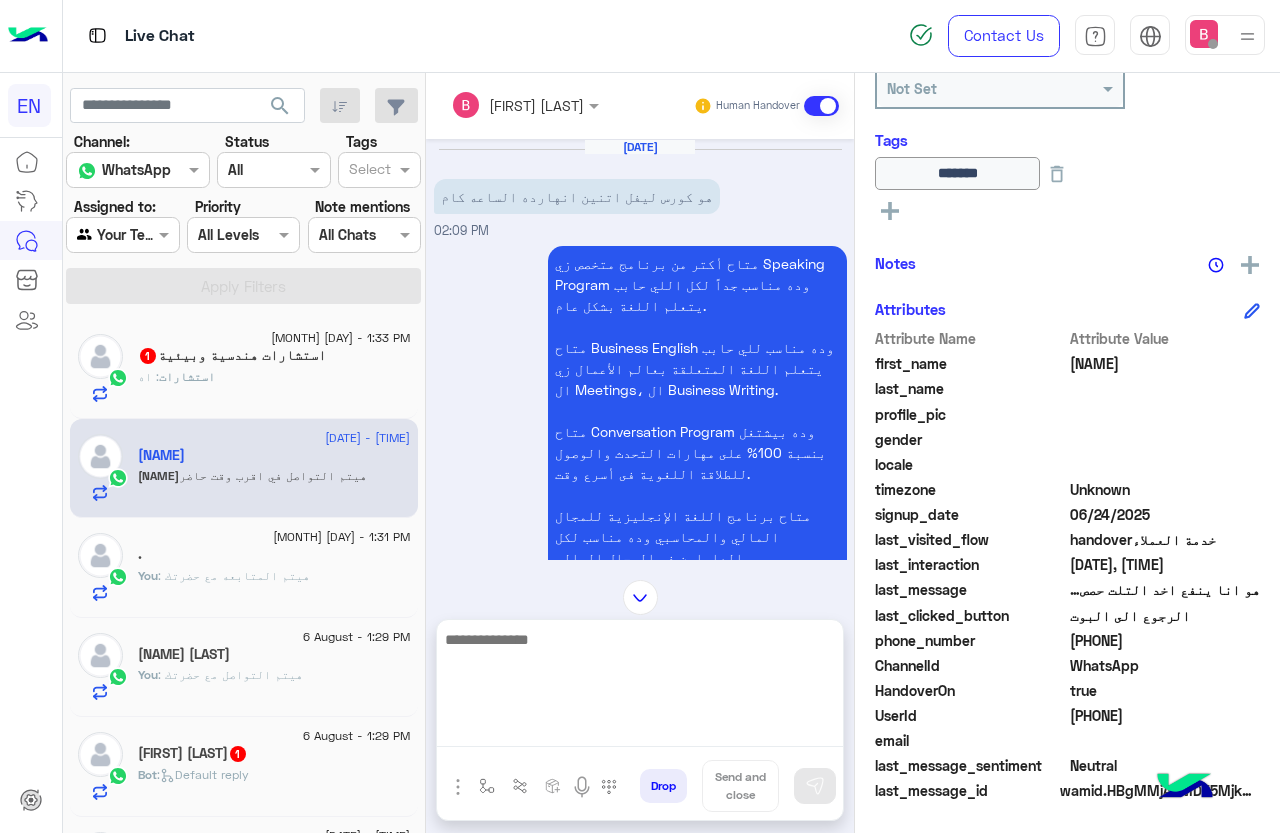 click at bounding box center (640, 687) 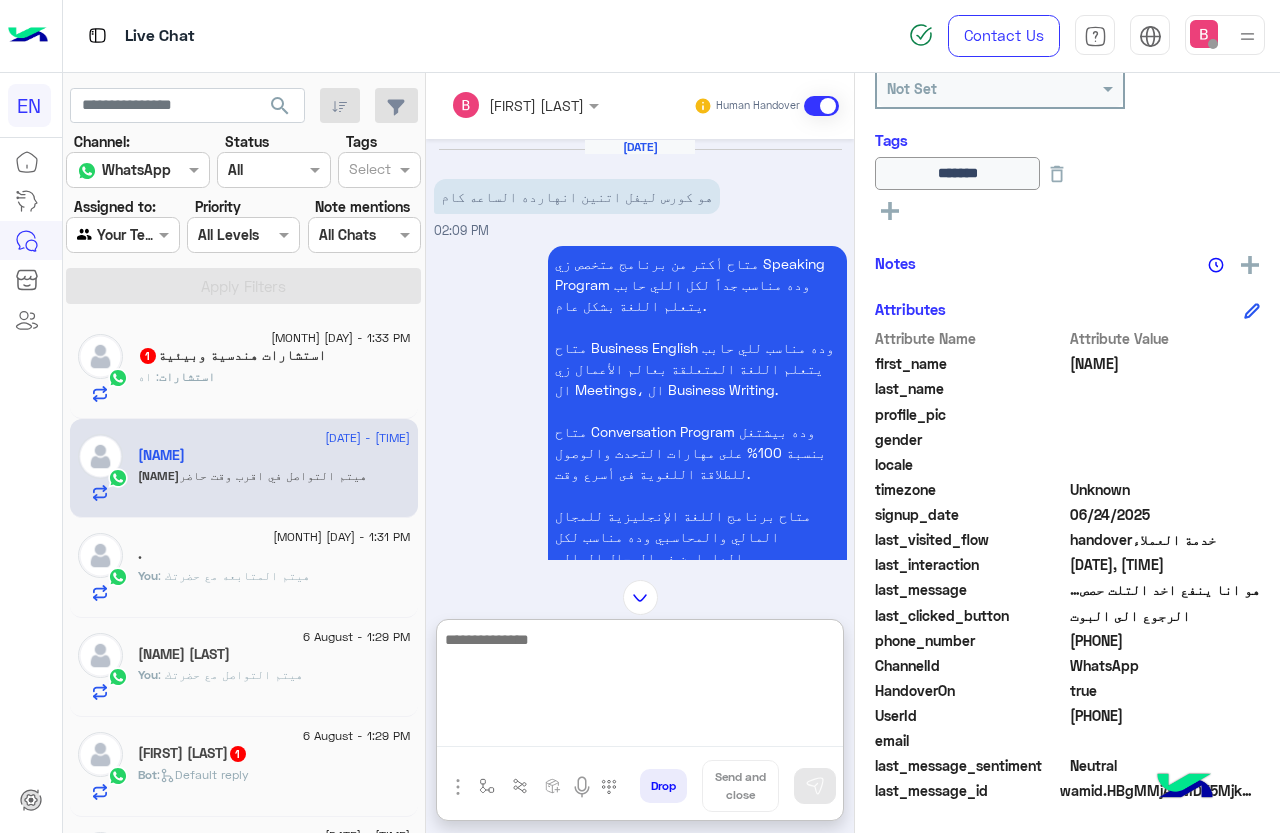 paste on "***" 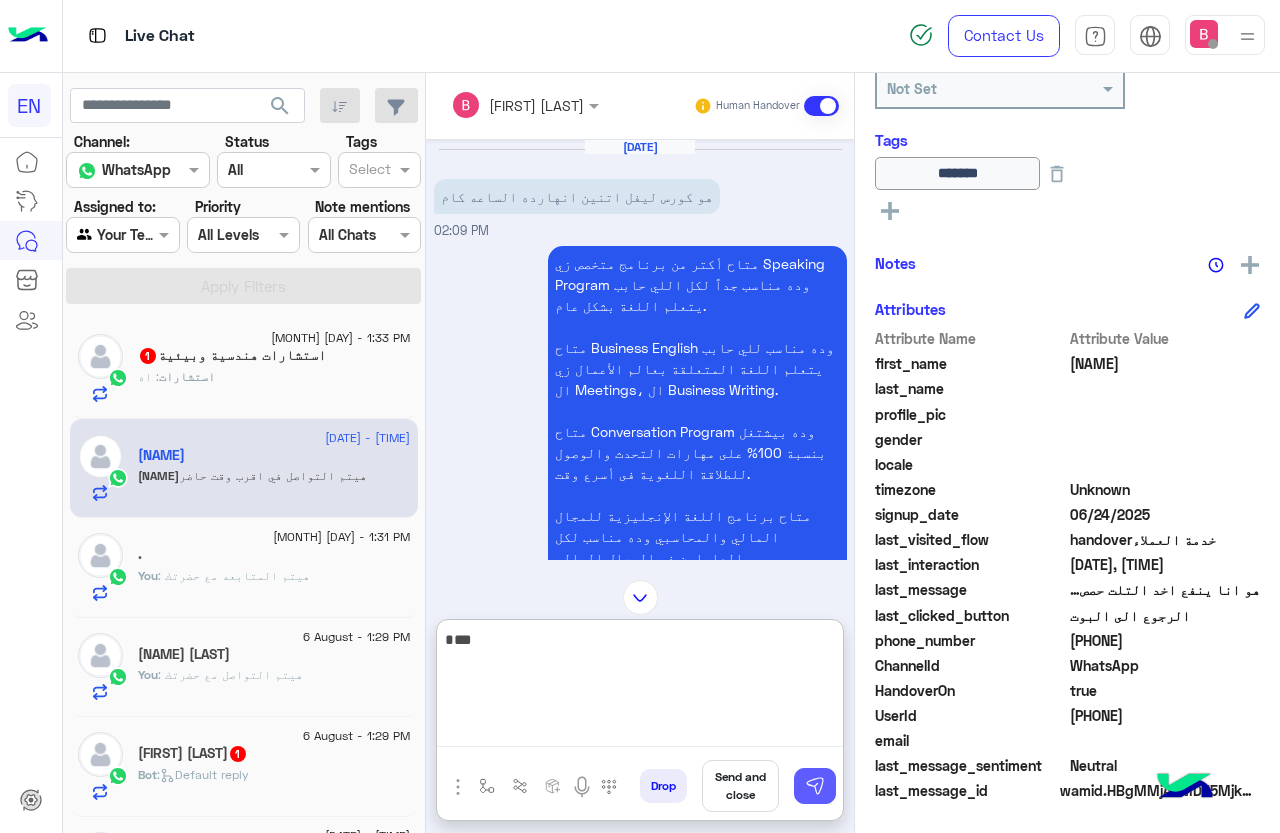 type on "***" 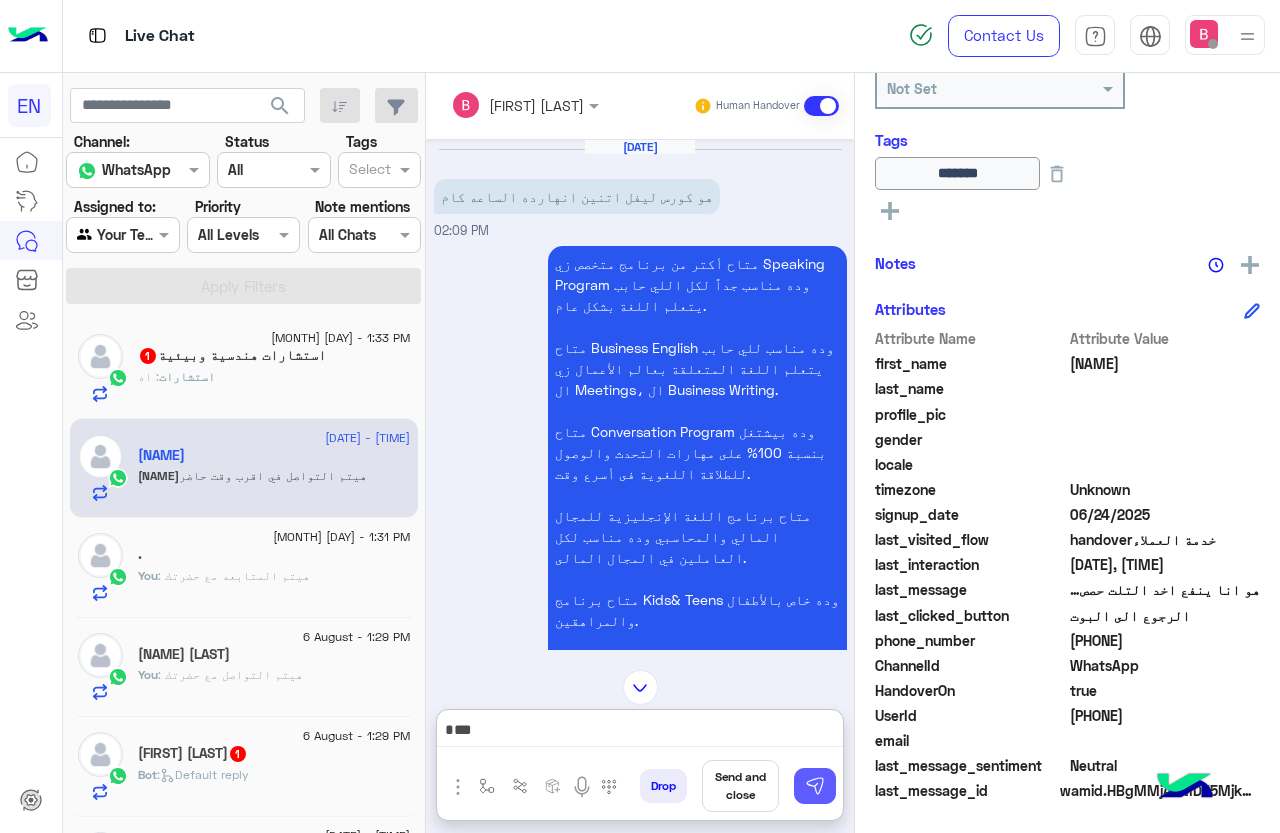 click at bounding box center (815, 786) 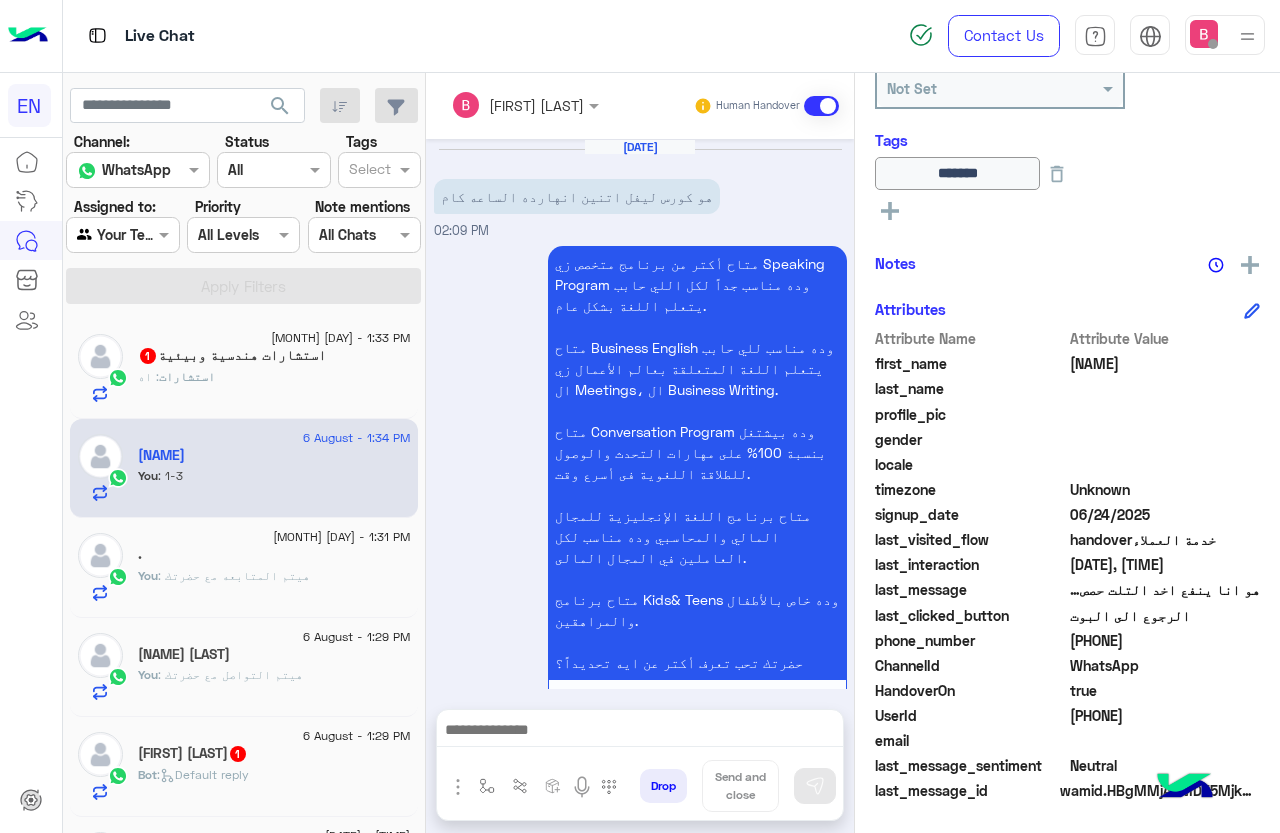 scroll, scrollTop: 1415, scrollLeft: 0, axis: vertical 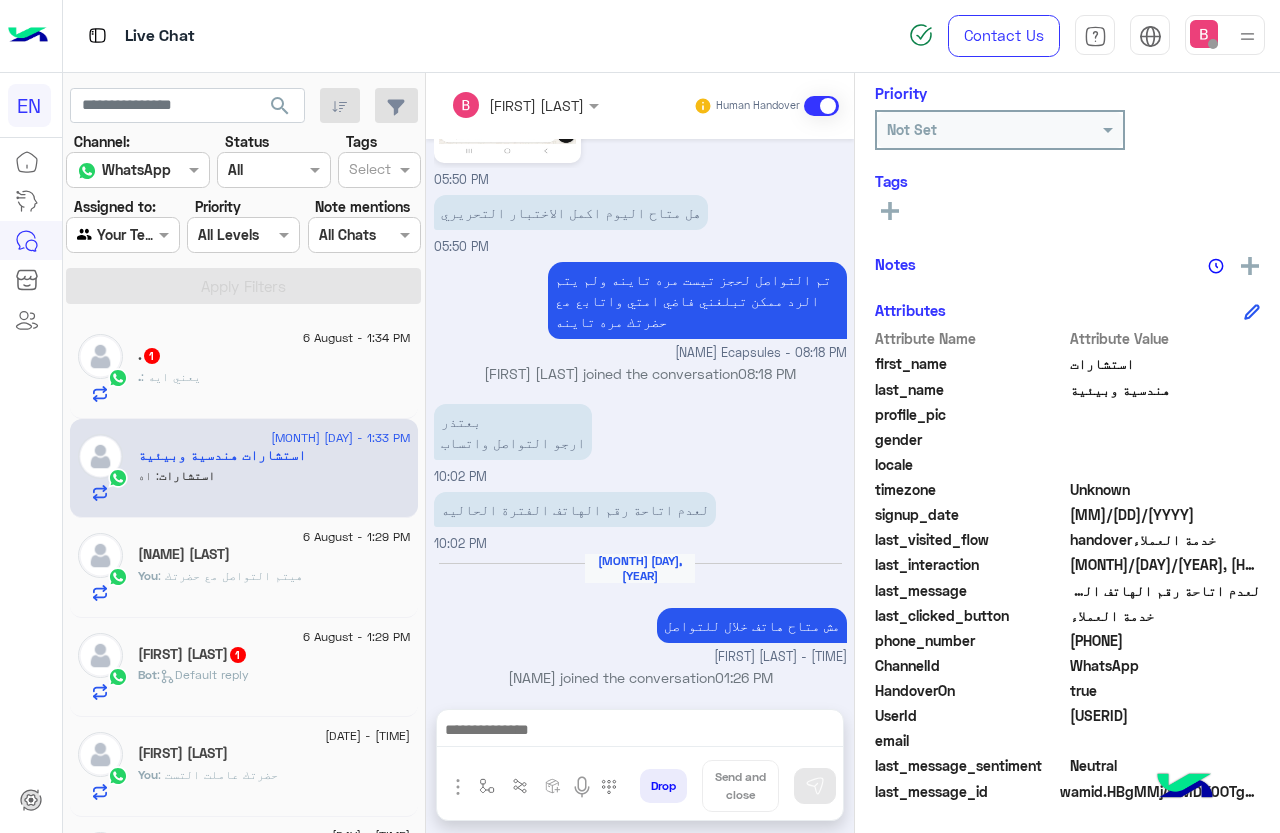 click at bounding box center (122, 234) 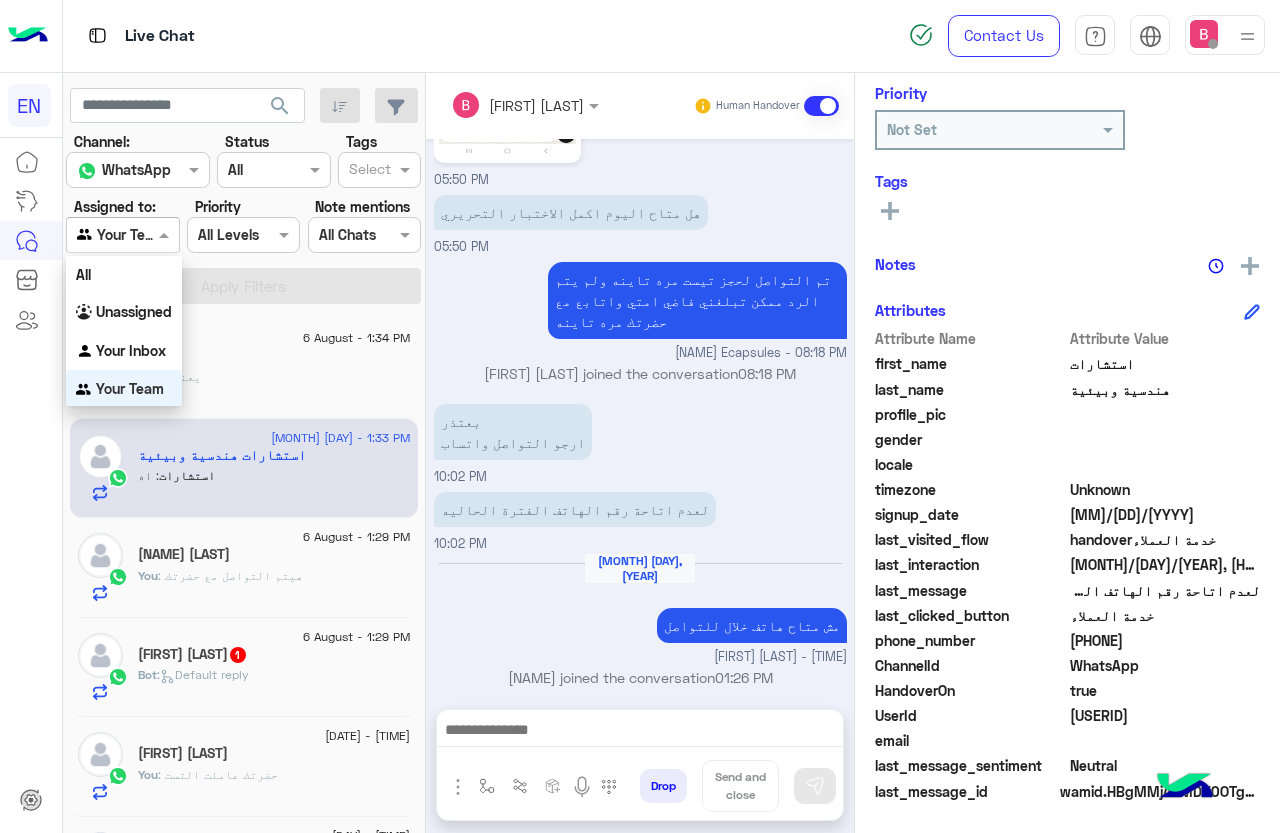 scroll, scrollTop: 1, scrollLeft: 0, axis: vertical 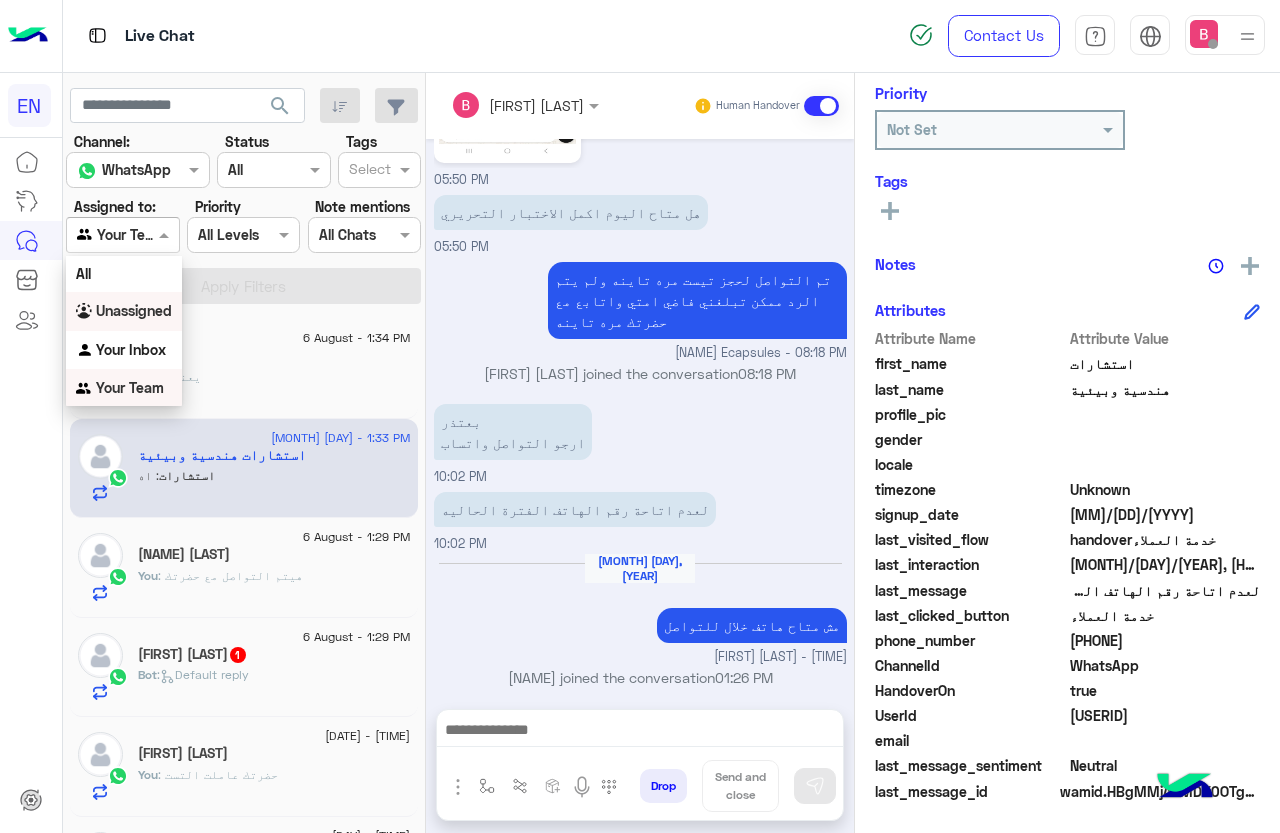 click on ".   1" 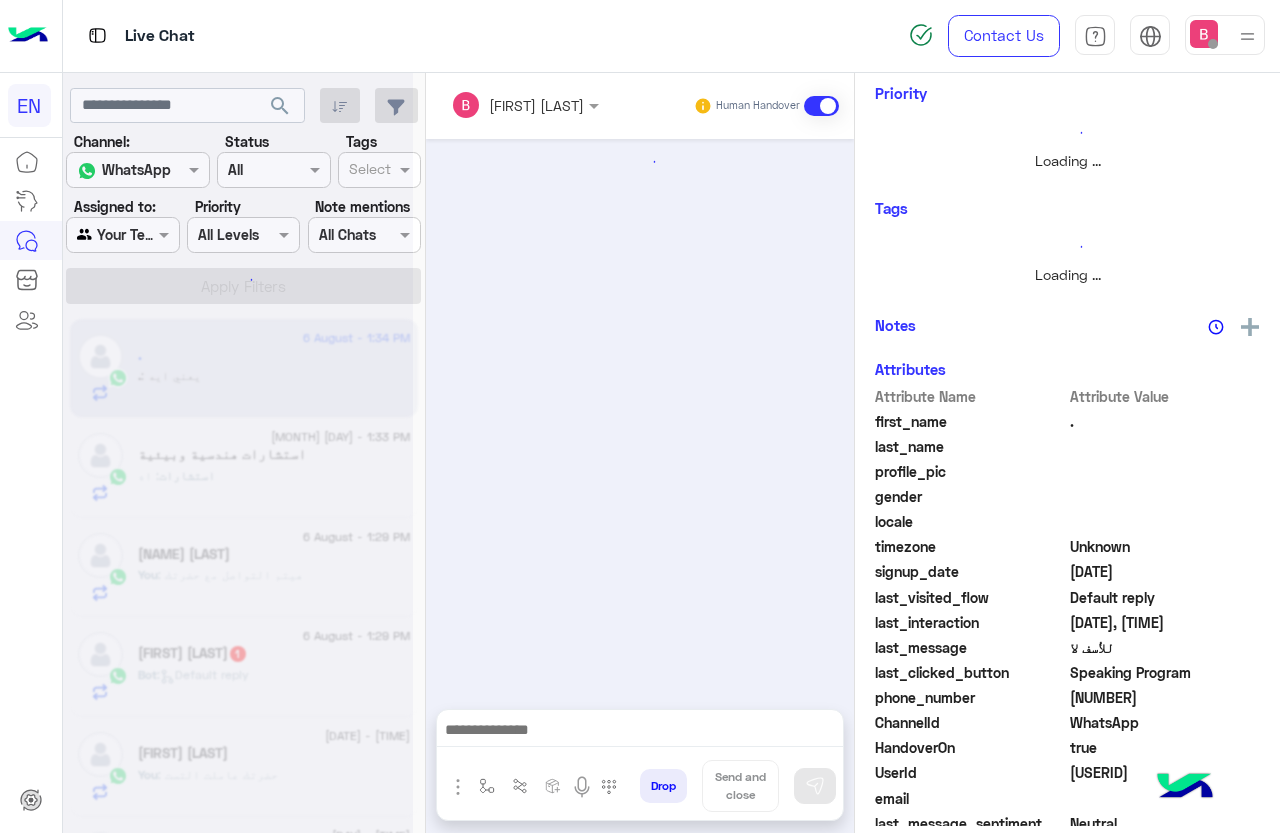 scroll, scrollTop: 301, scrollLeft: 0, axis: vertical 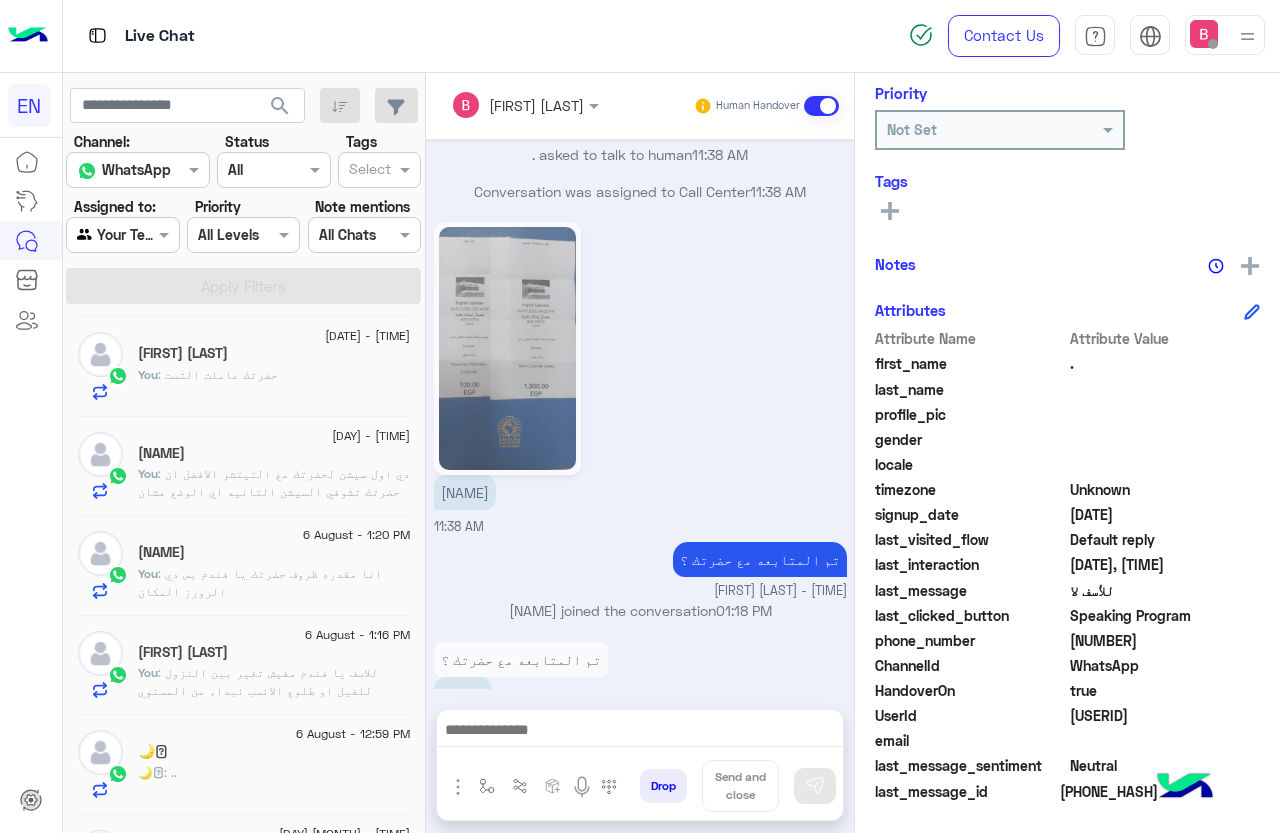 click at bounding box center [122, 234] 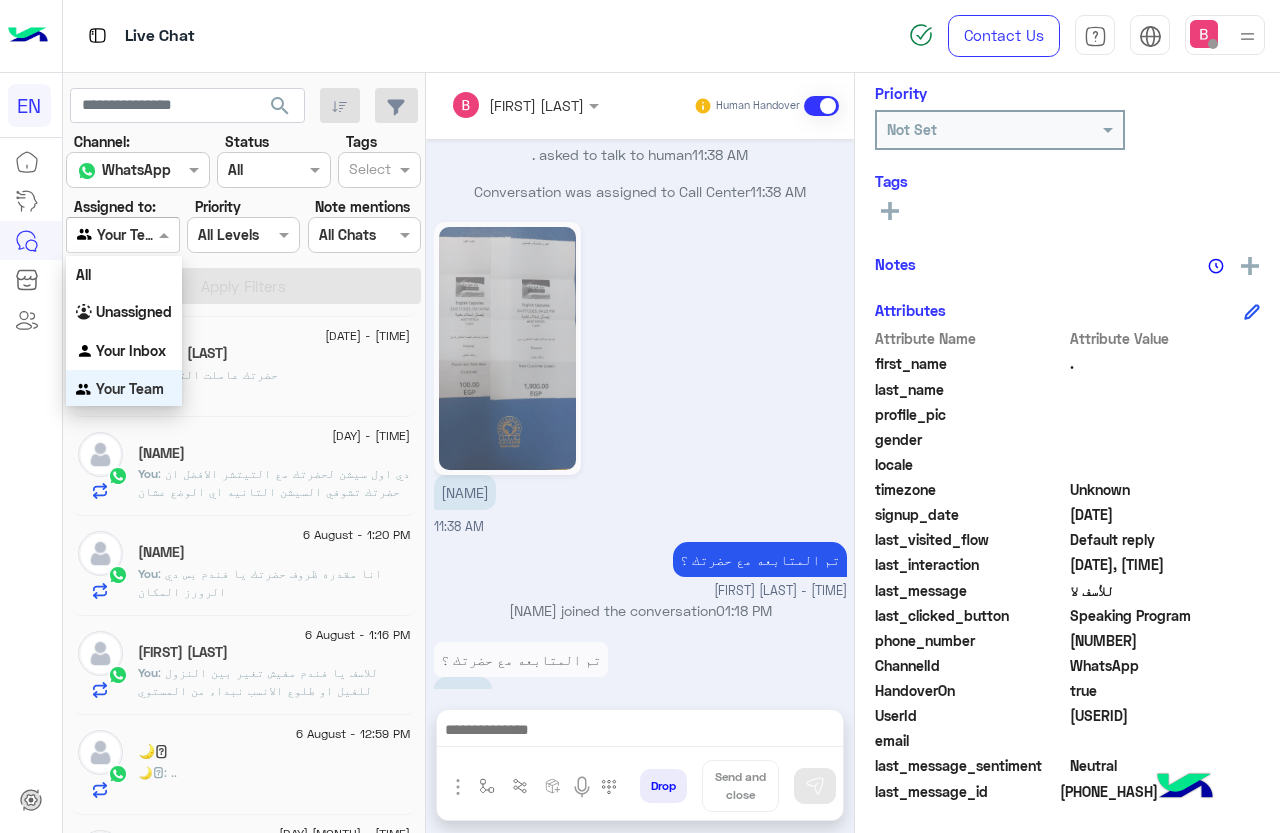 scroll, scrollTop: 3, scrollLeft: 0, axis: vertical 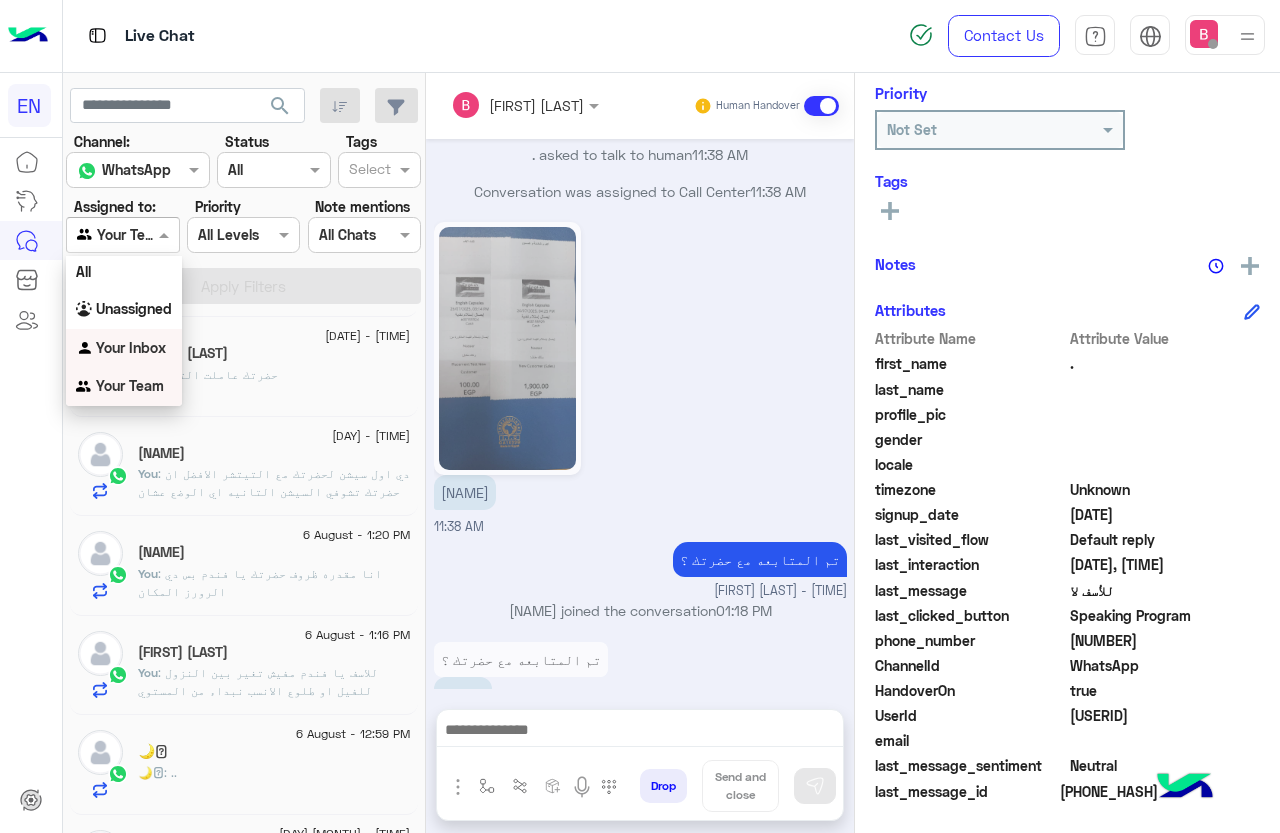 click on "Your Inbox" at bounding box center (131, 347) 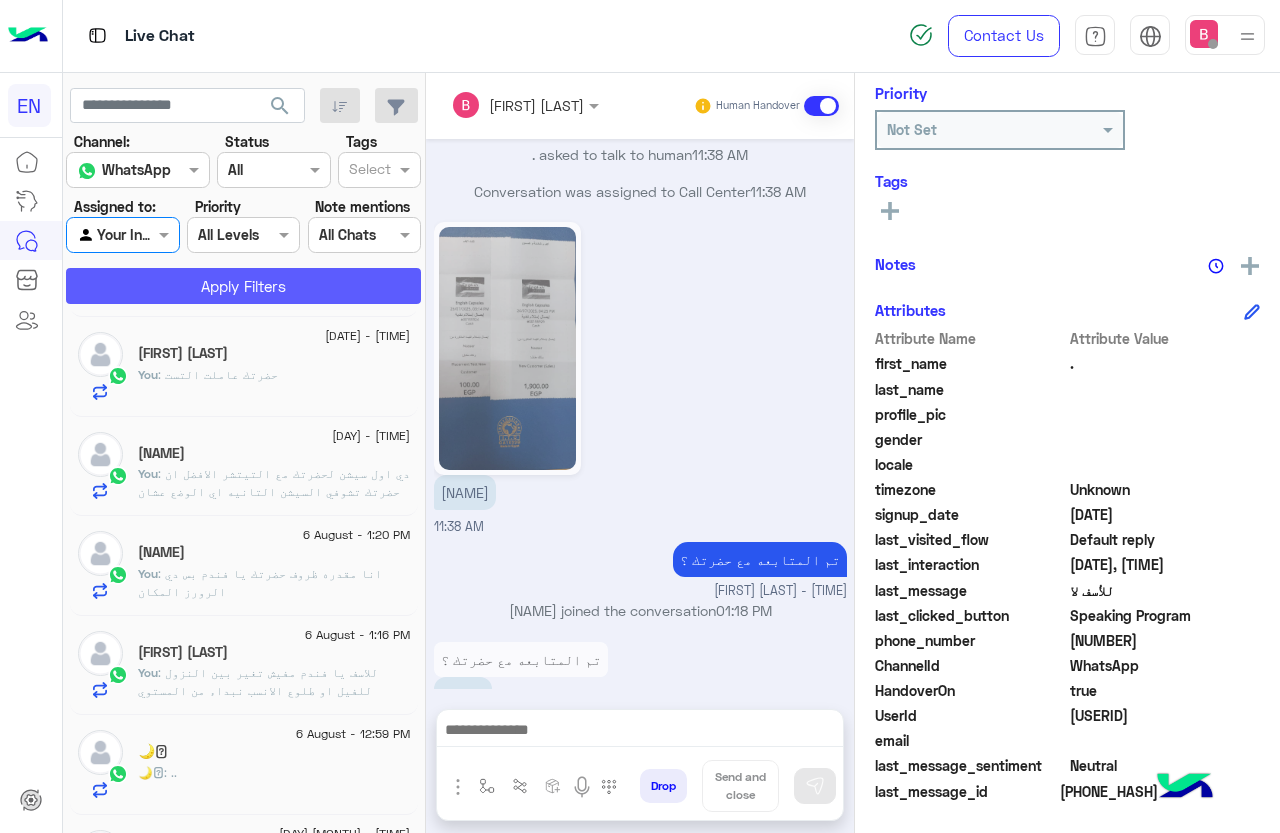 click on "Apply Filters" 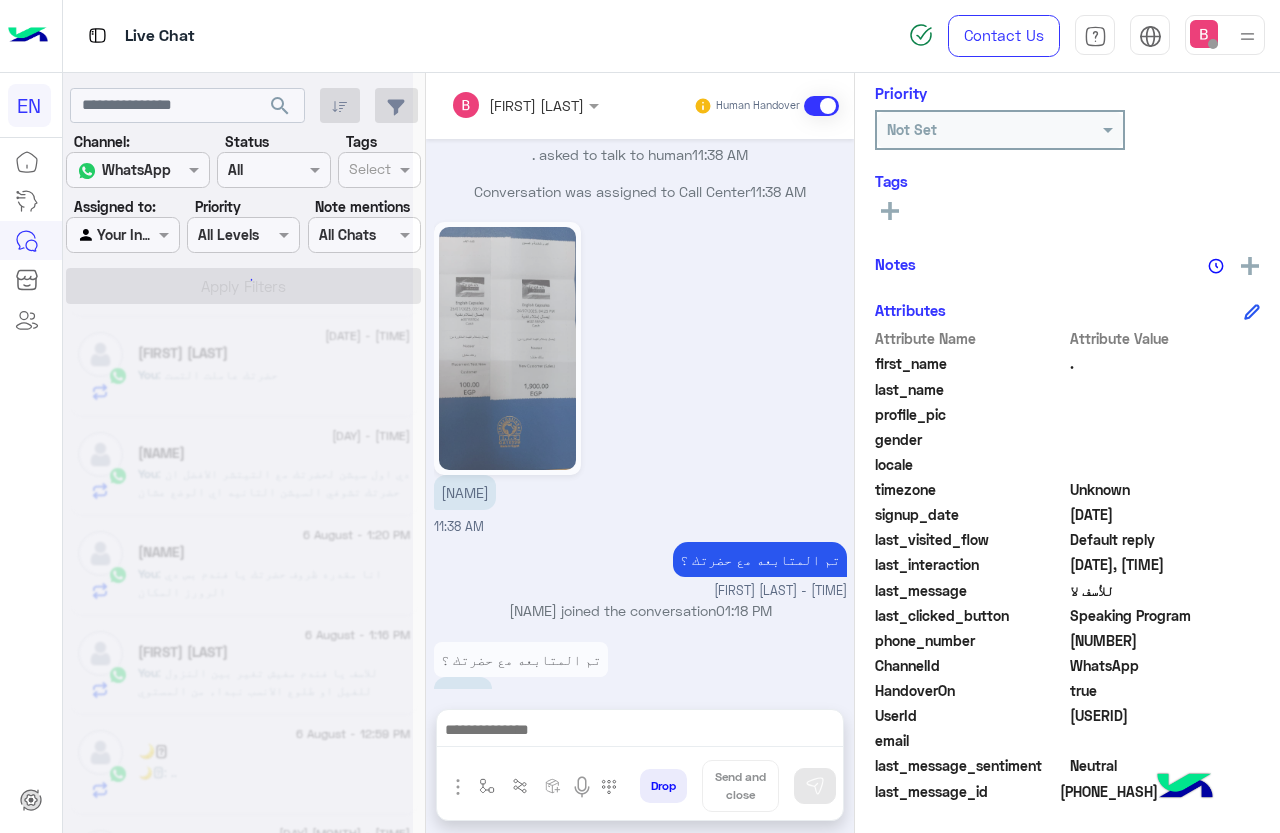 scroll, scrollTop: 301, scrollLeft: 0, axis: vertical 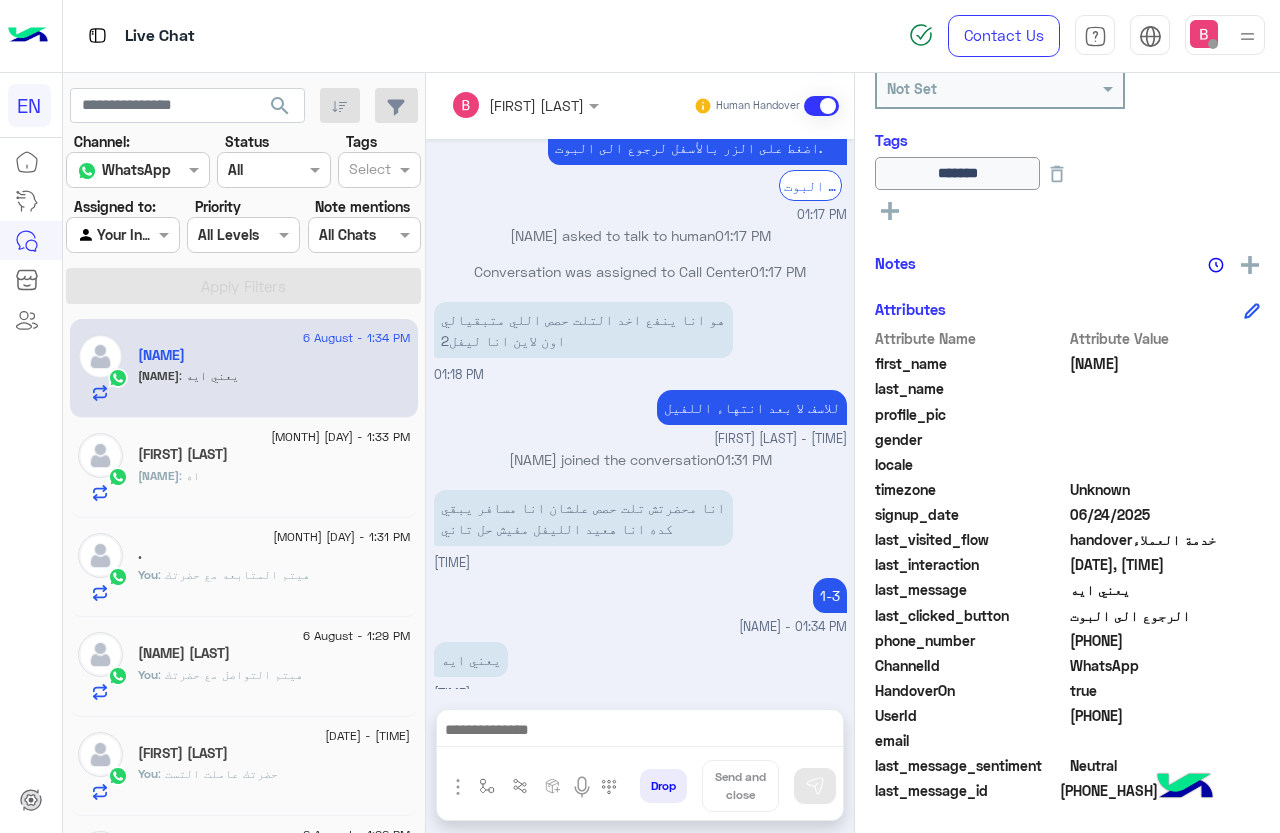 click on "[NAME] : اه" 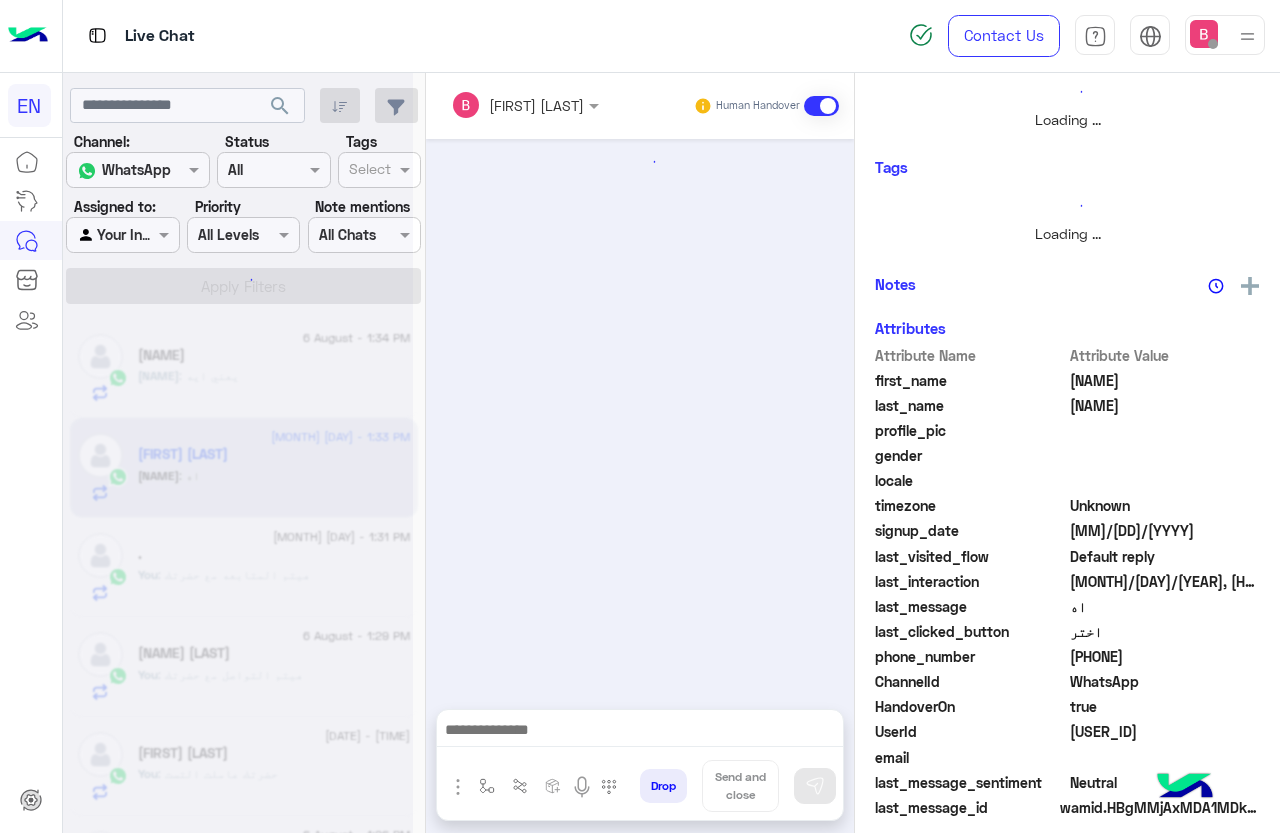 scroll, scrollTop: 301, scrollLeft: 0, axis: vertical 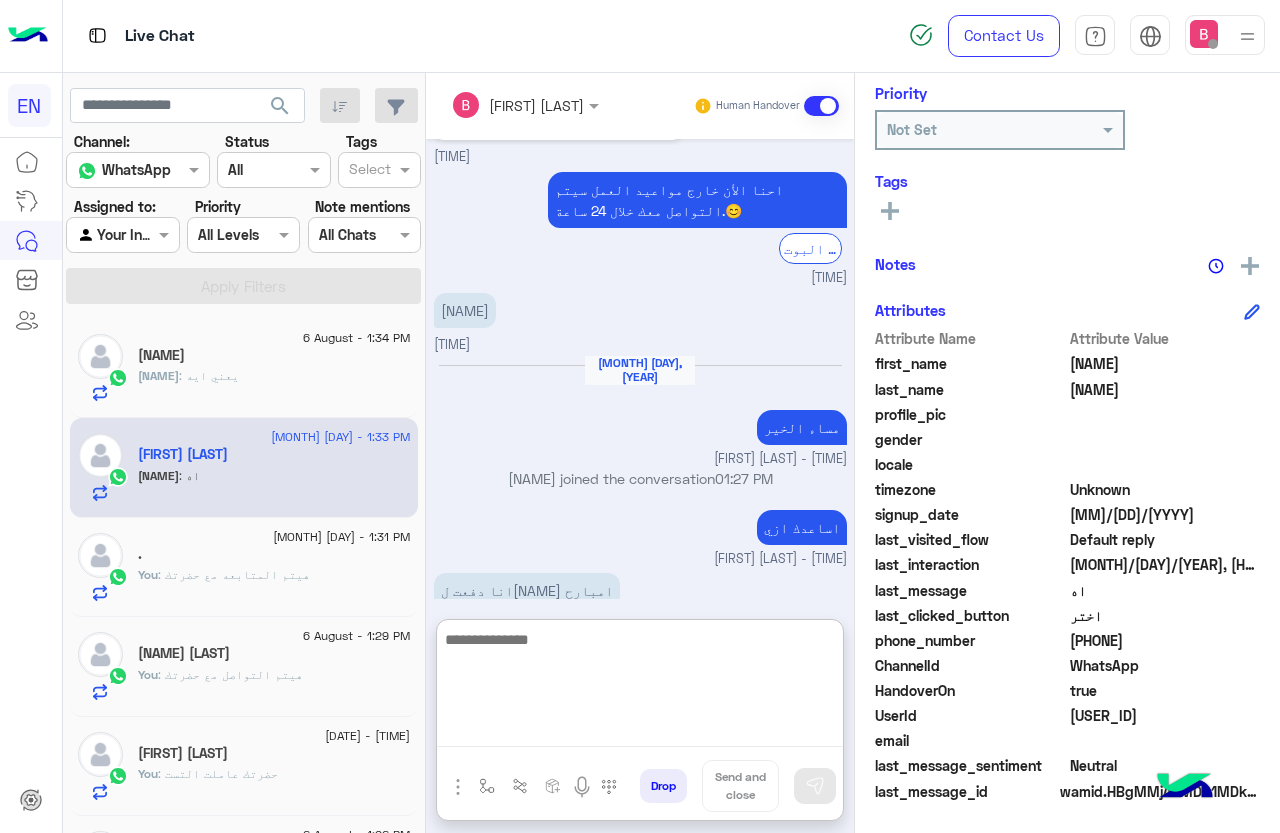 click at bounding box center [640, 687] 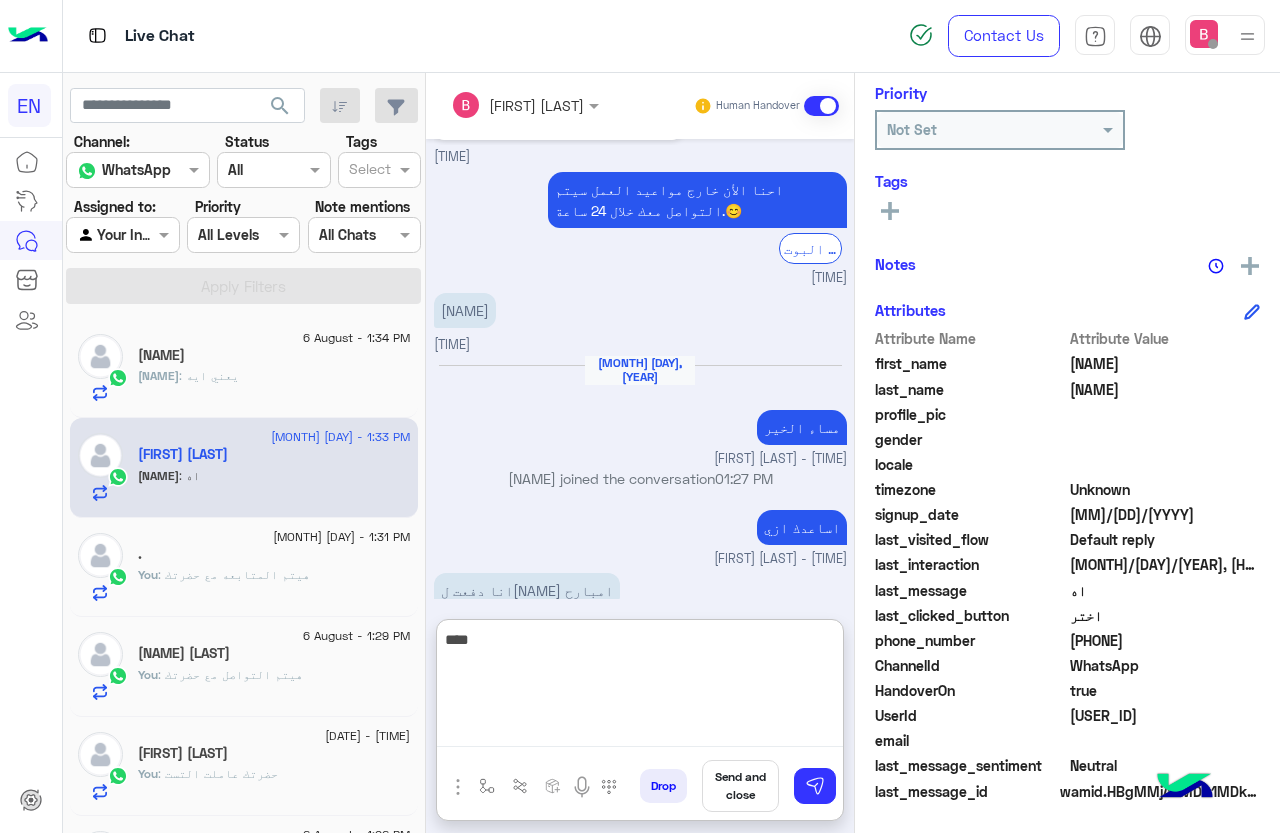 type on "****" 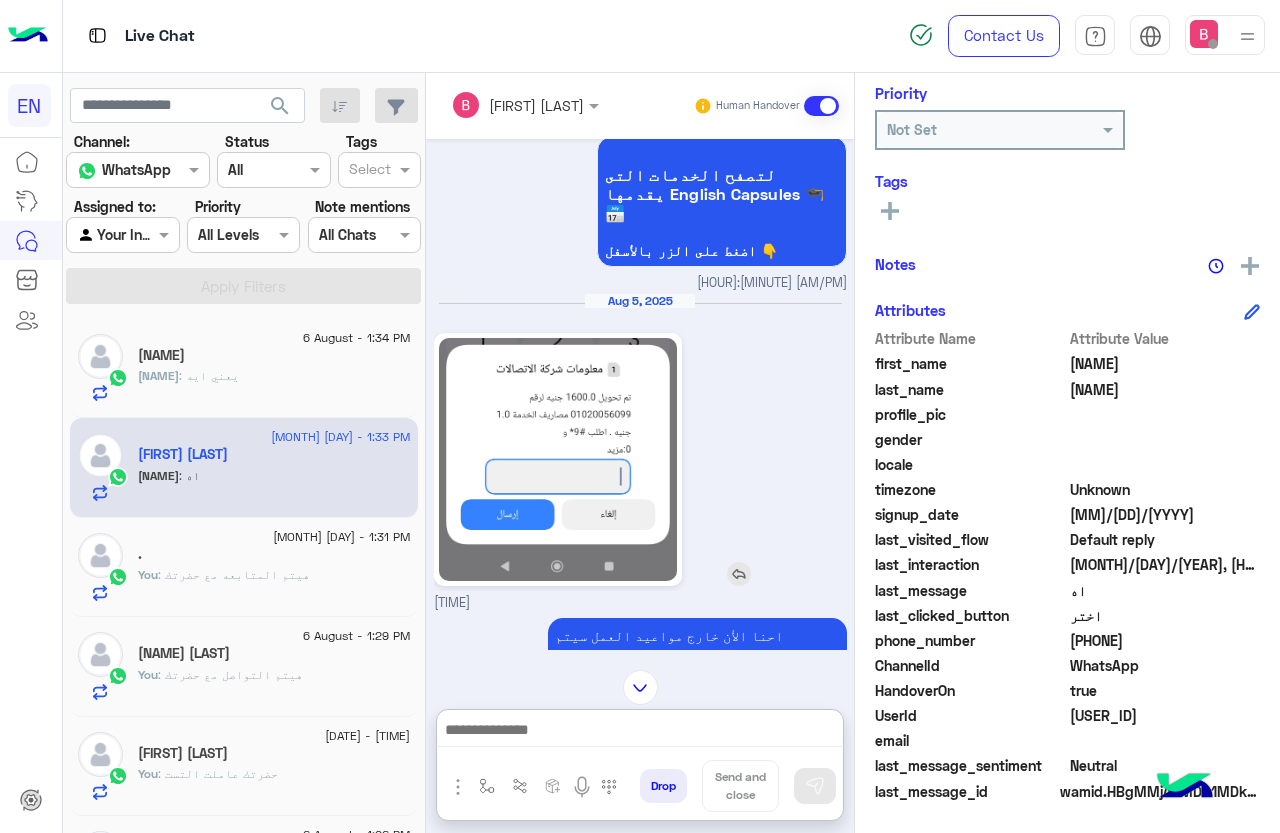 click 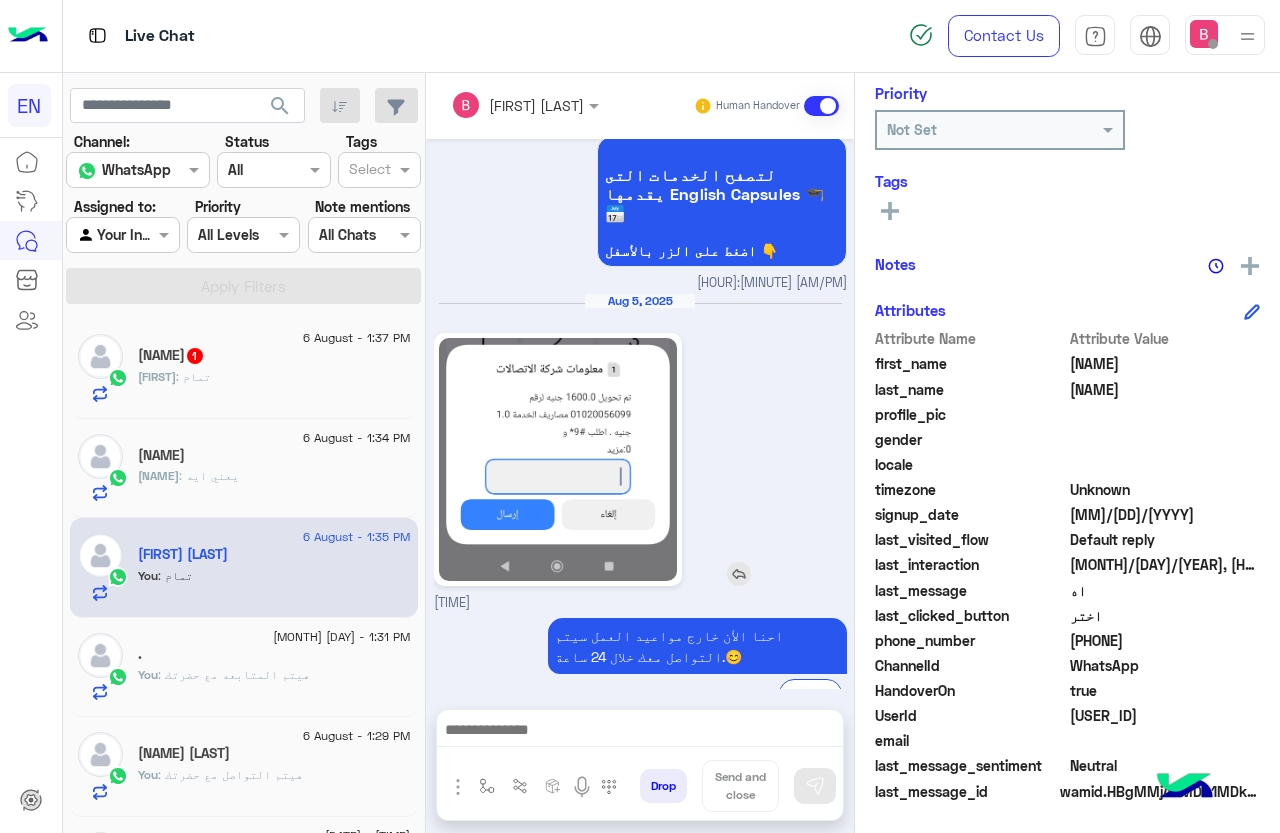 scroll, scrollTop: 1268, scrollLeft: 0, axis: vertical 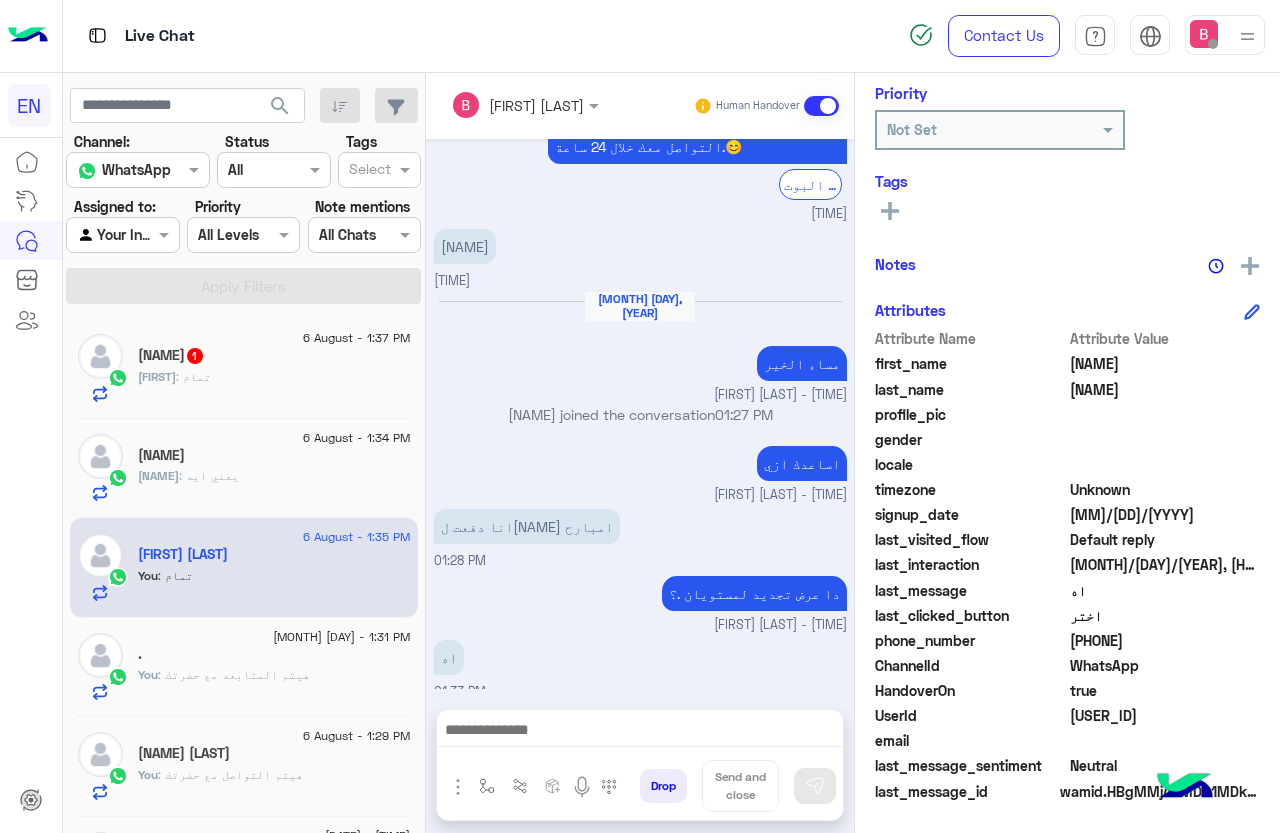 click at bounding box center [100, 235] 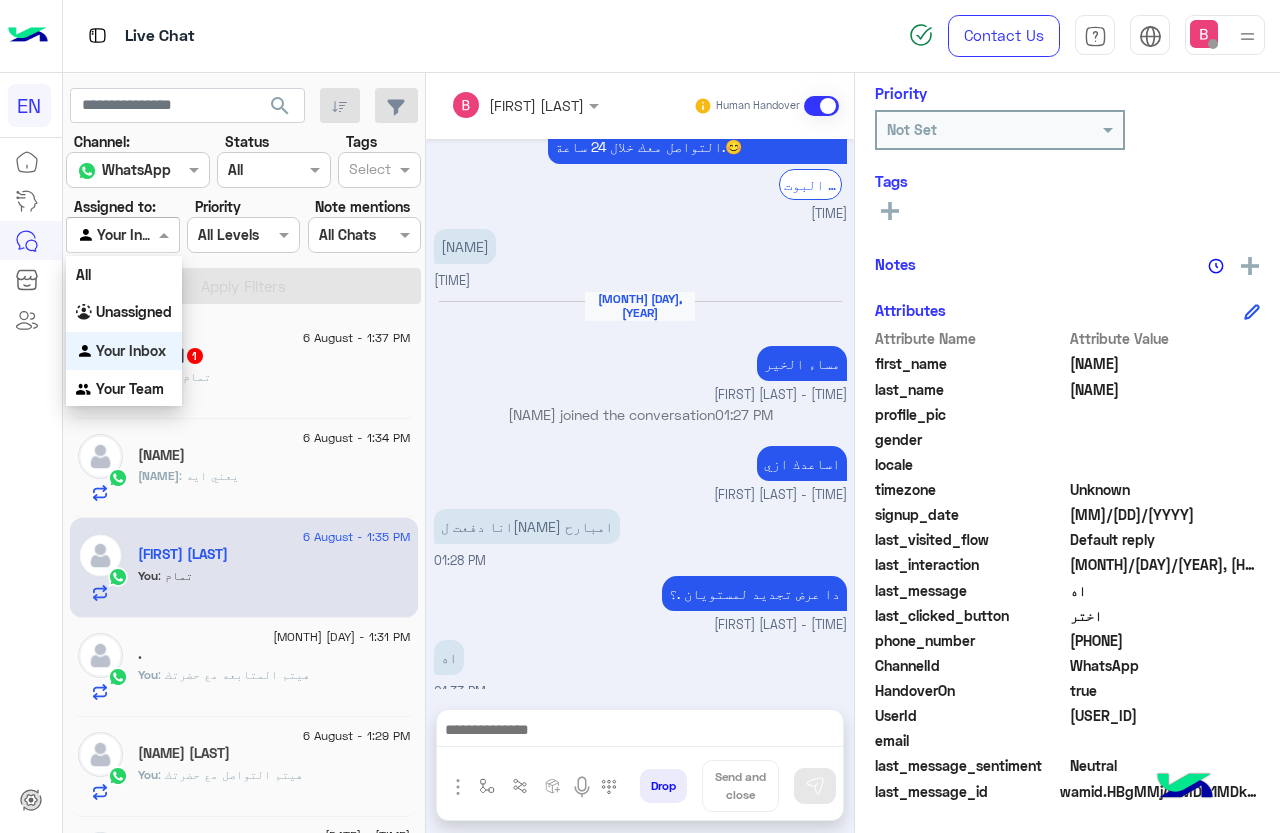 click on "[DATE] - [TIME] [FIRST] : تمام" 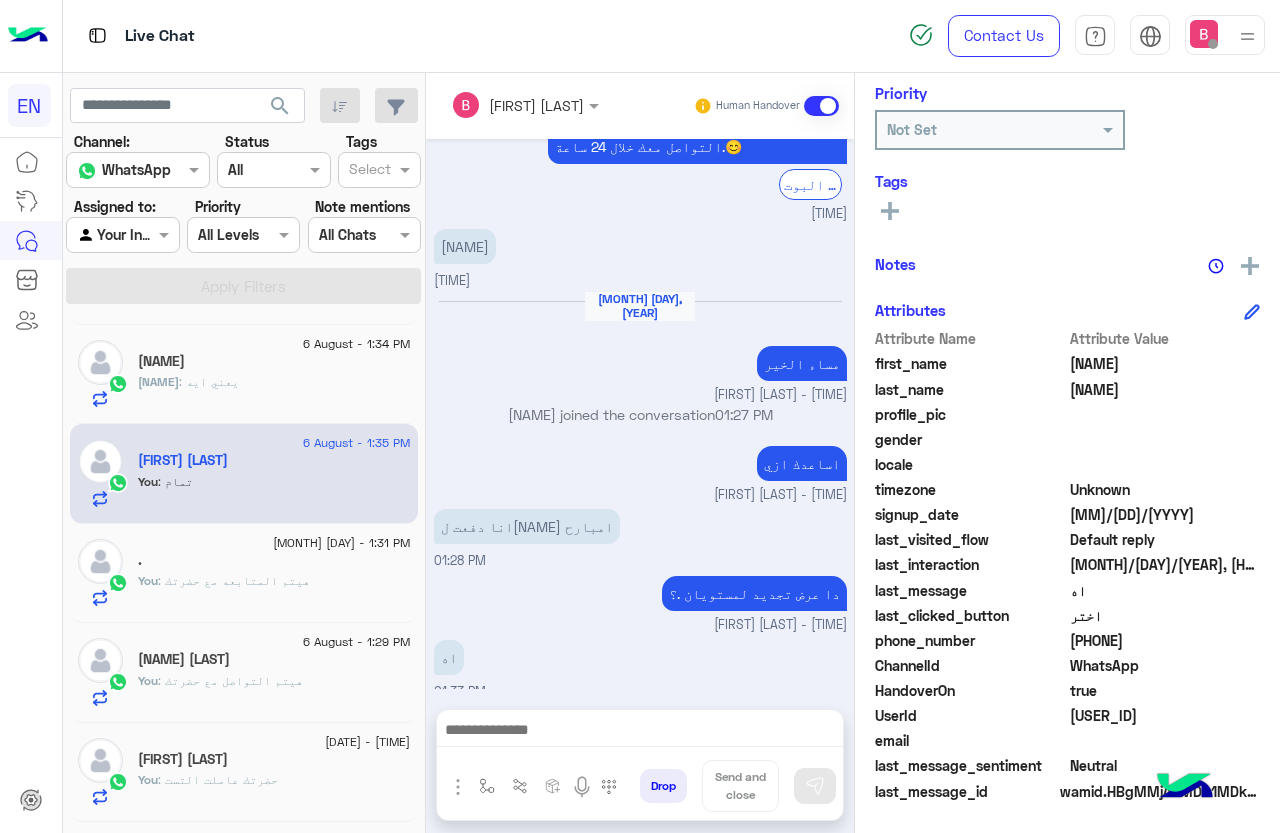 scroll, scrollTop: 0, scrollLeft: 0, axis: both 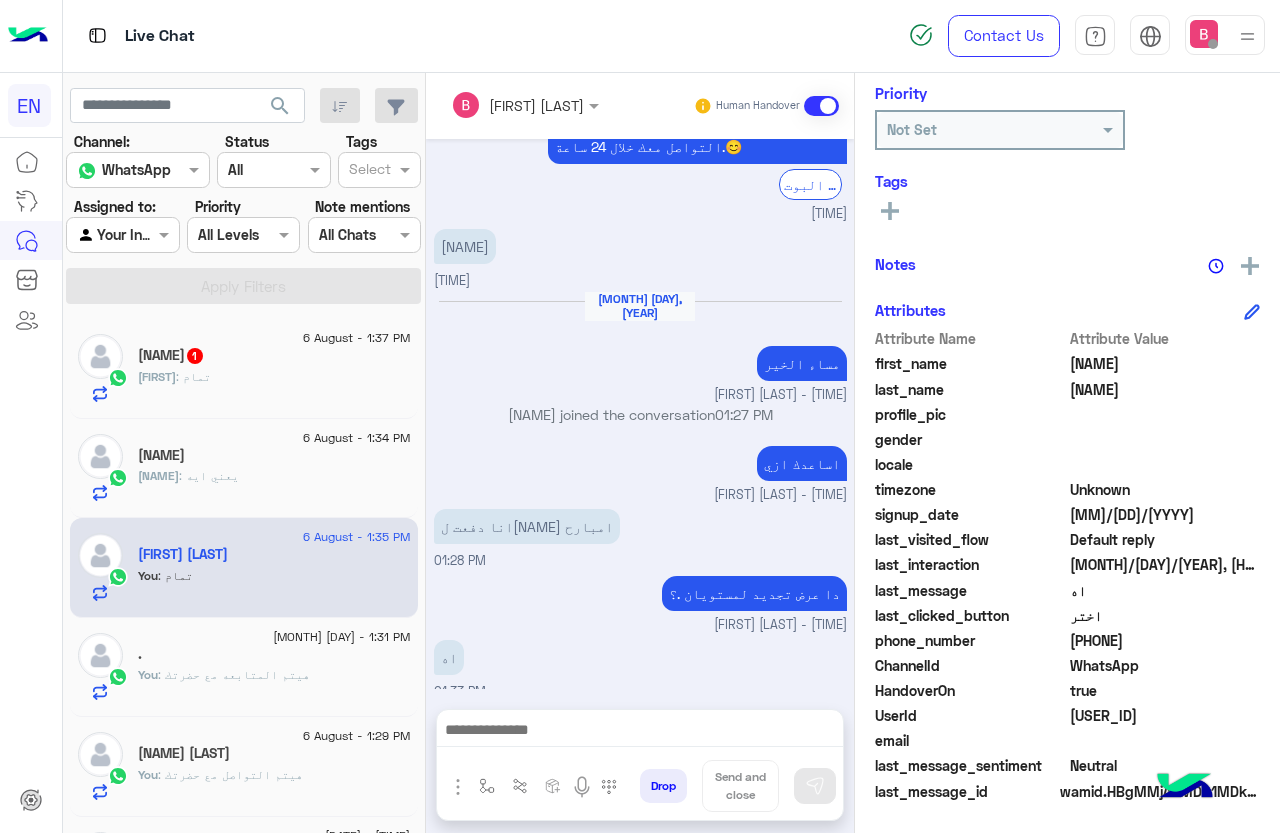 click on "[NAME] : يعني ايه" 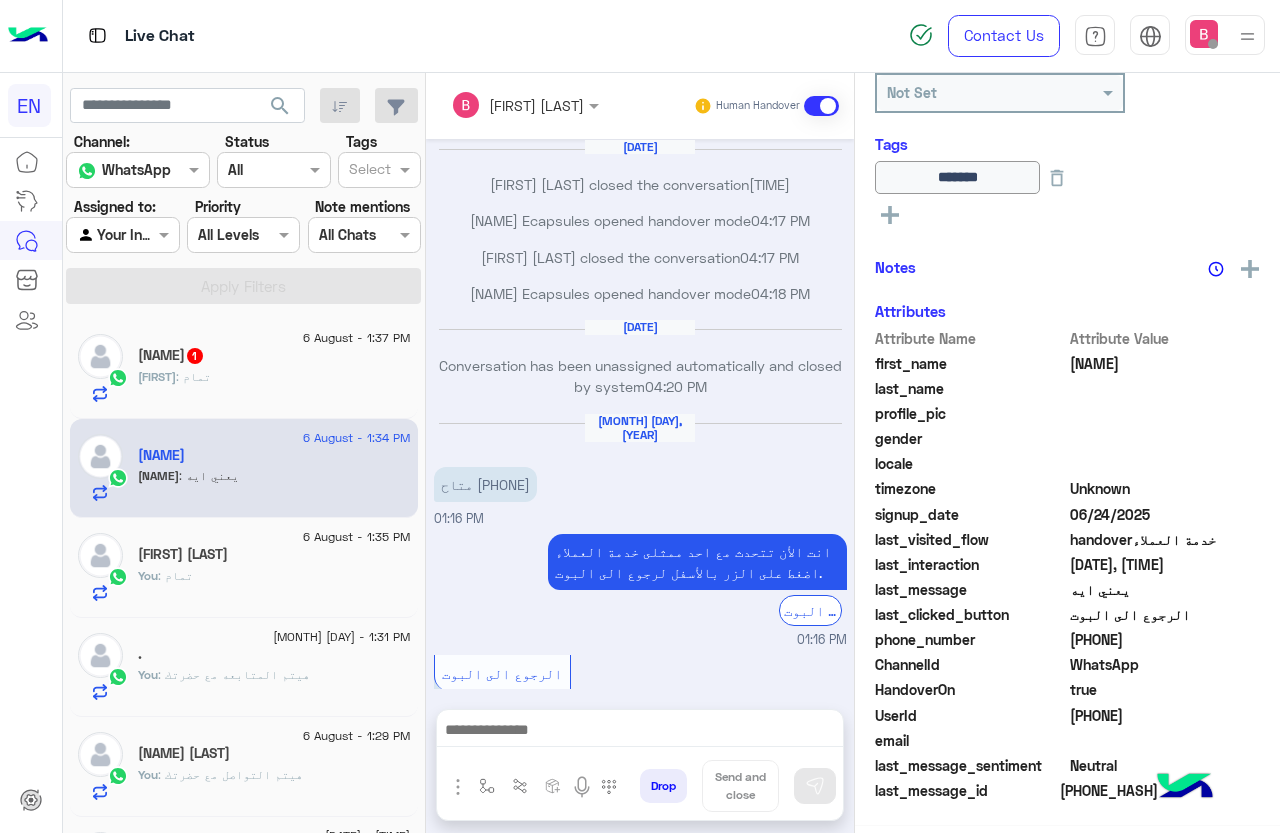 scroll, scrollTop: 880, scrollLeft: 0, axis: vertical 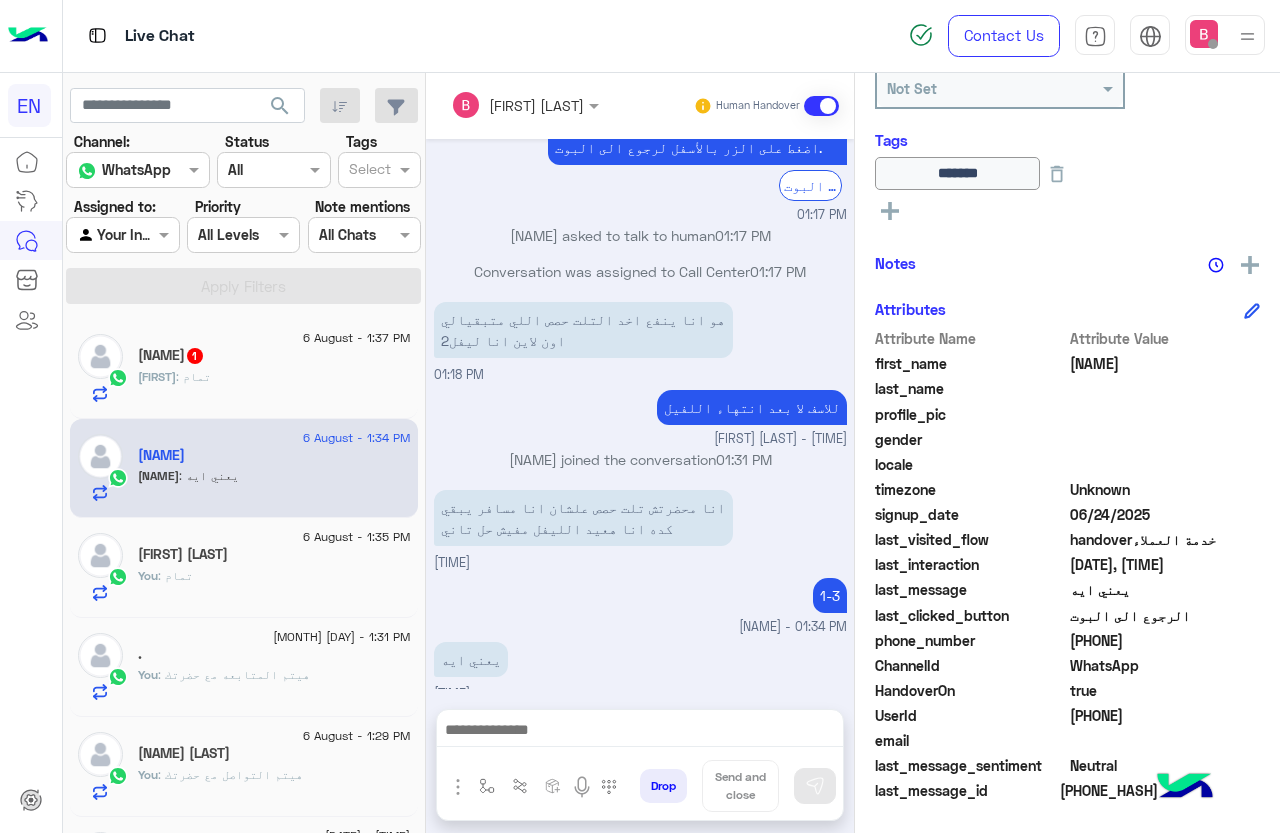drag, startPoint x: 1070, startPoint y: 641, endPoint x: 1181, endPoint y: 639, distance: 111.01801 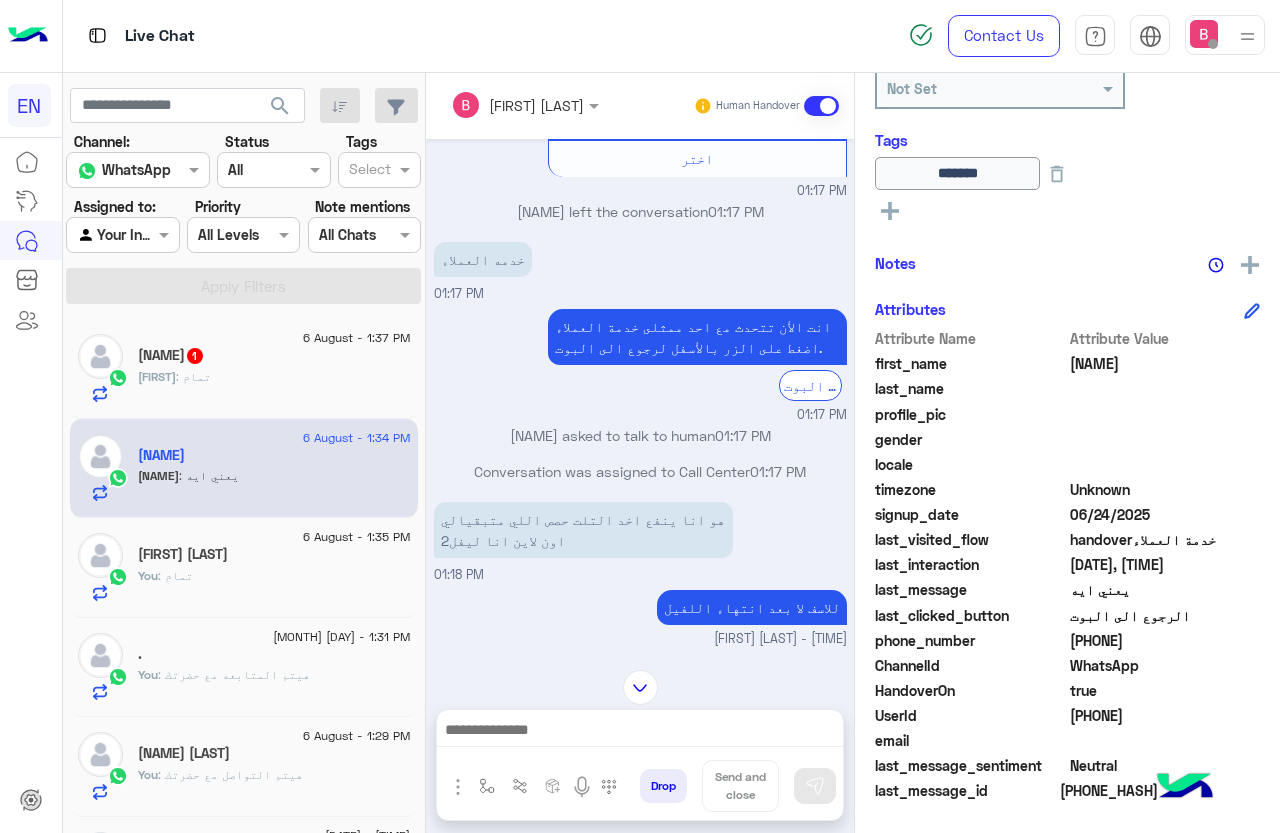 scroll, scrollTop: 880, scrollLeft: 0, axis: vertical 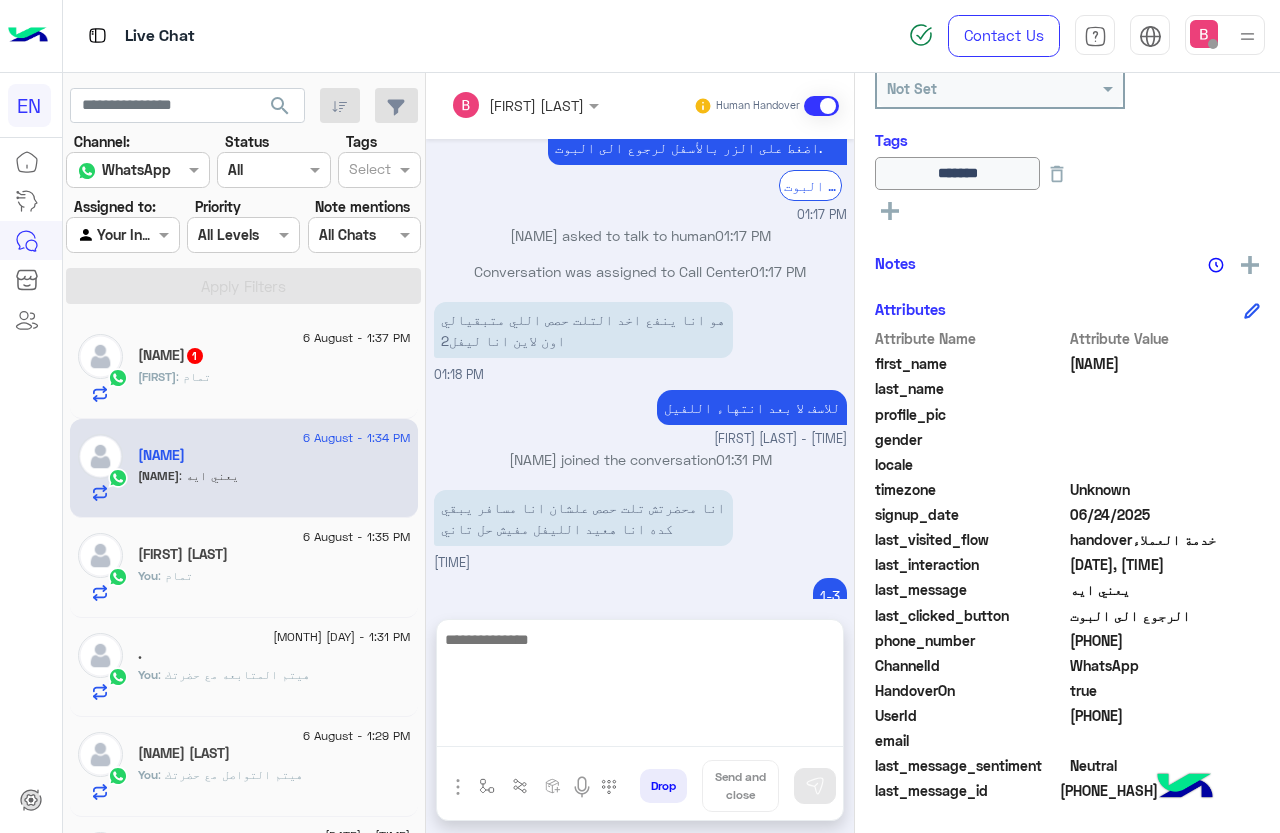 click at bounding box center [640, 687] 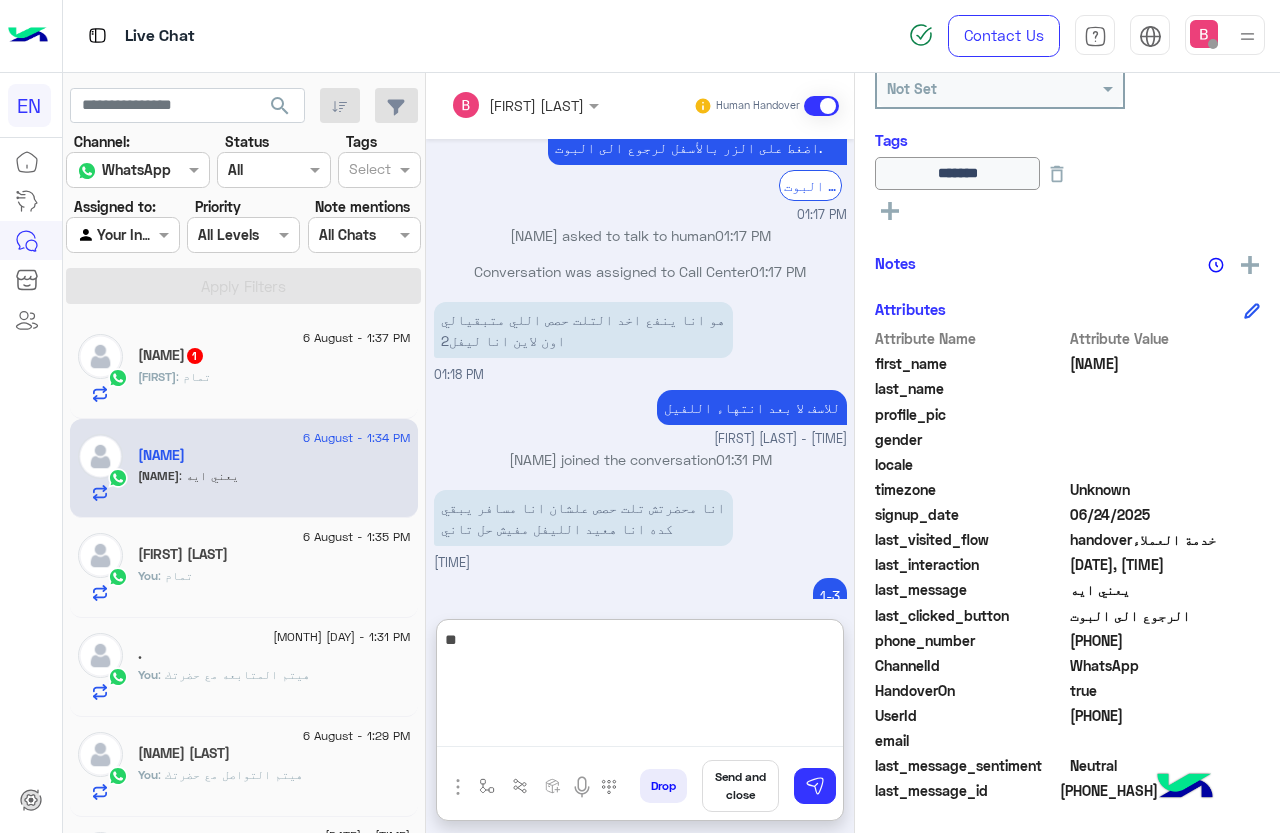 type on "*" 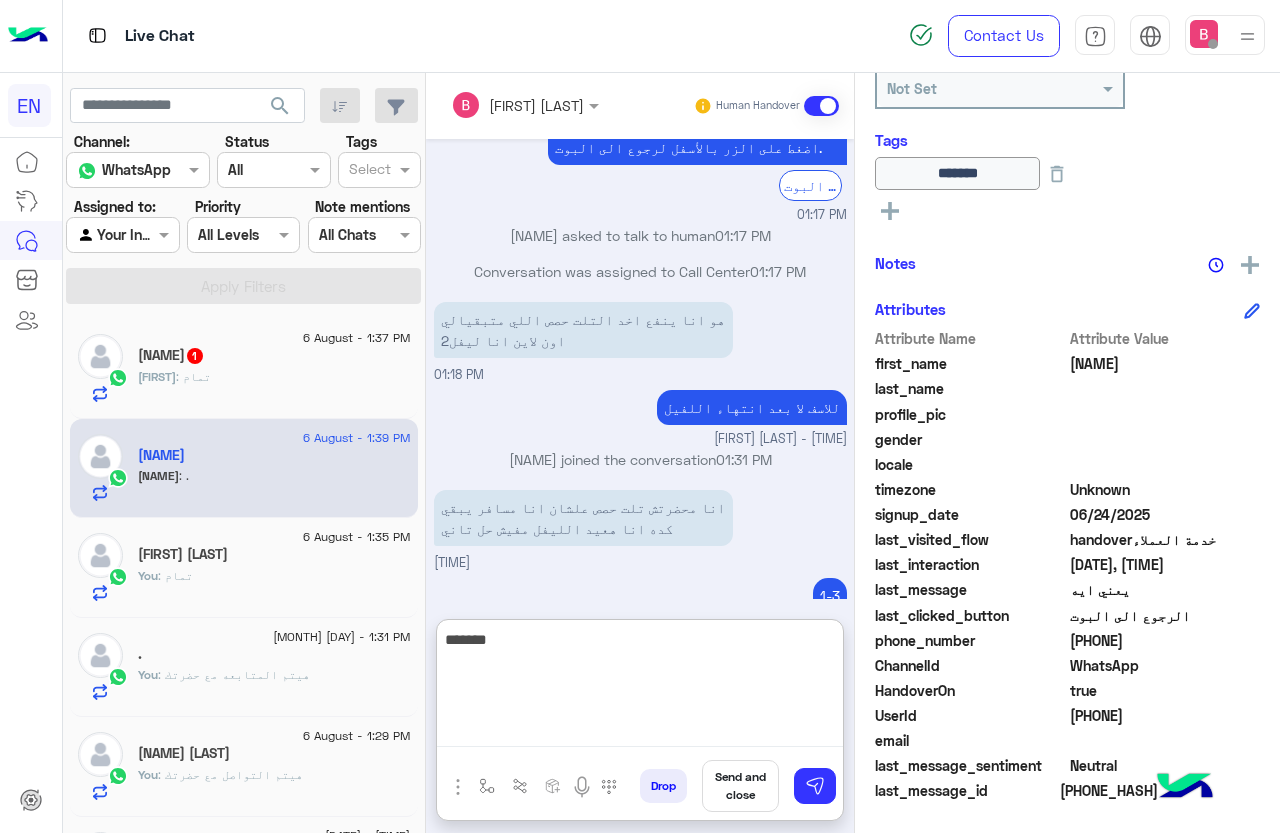 scroll, scrollTop: 1037, scrollLeft: 0, axis: vertical 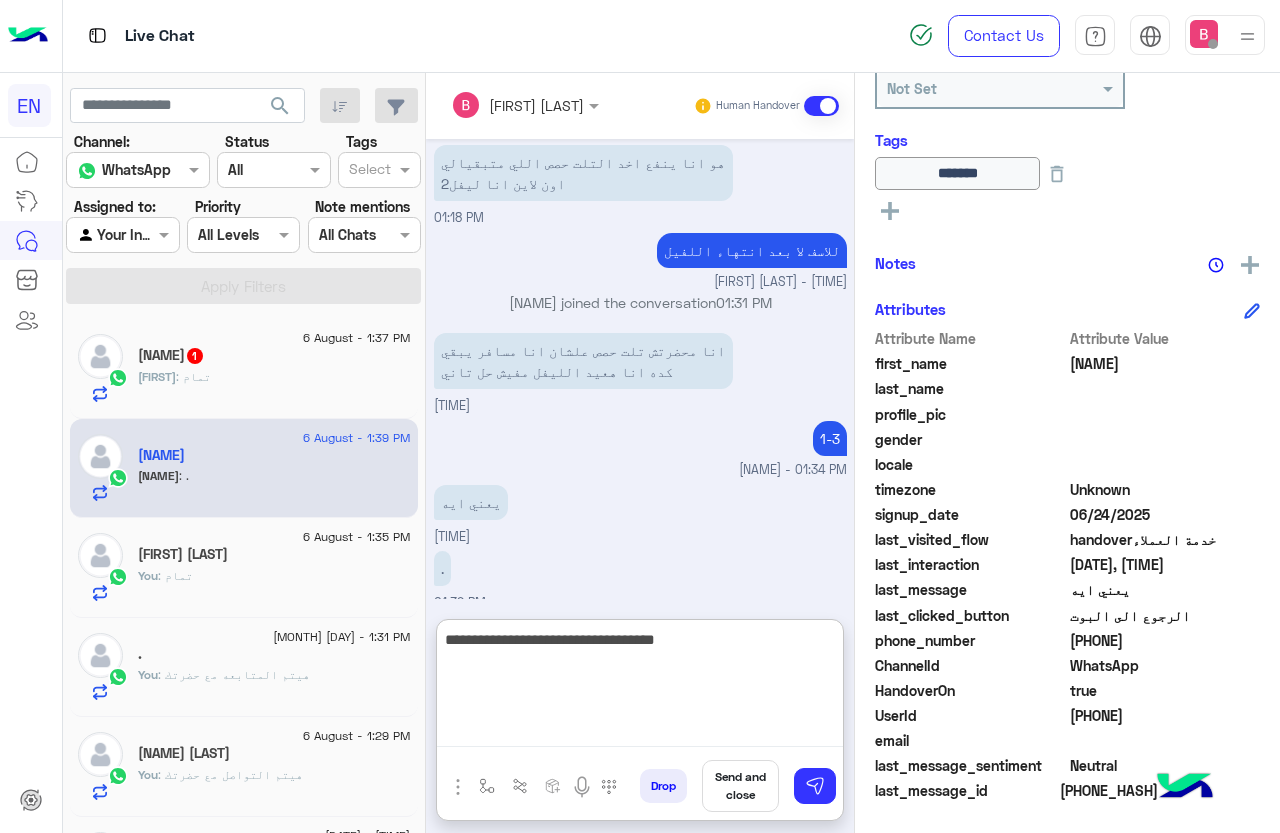 type on "**********" 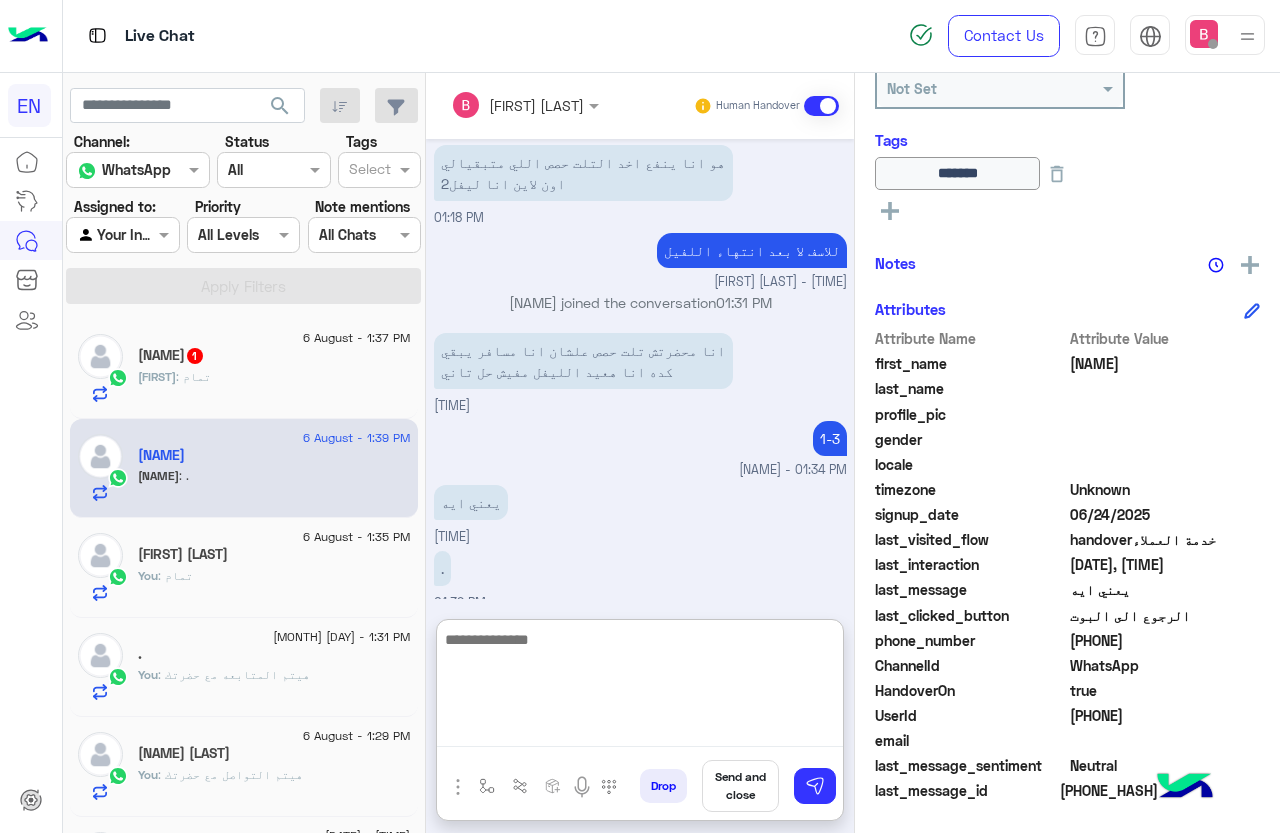scroll, scrollTop: 1101, scrollLeft: 0, axis: vertical 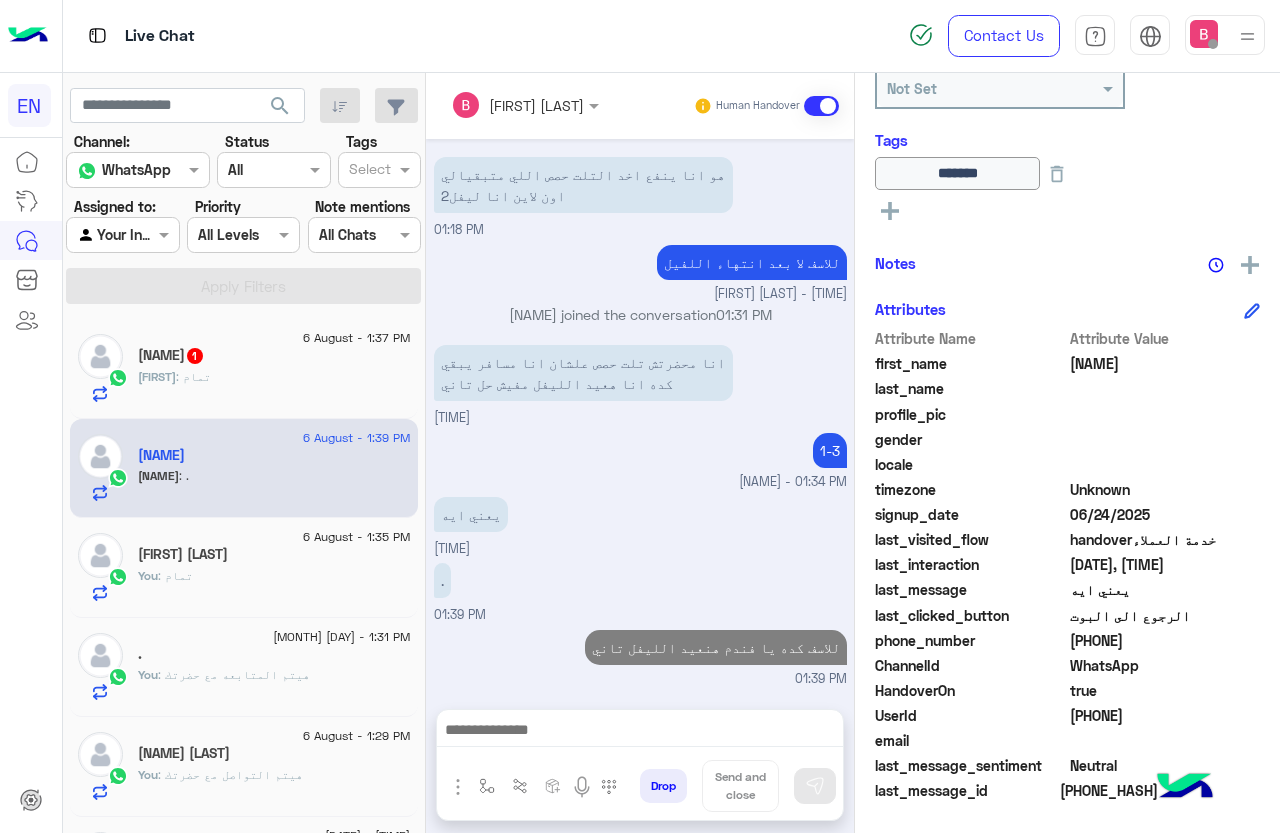 click on "[DATE] - [TIME] [FIRST] : تمام" 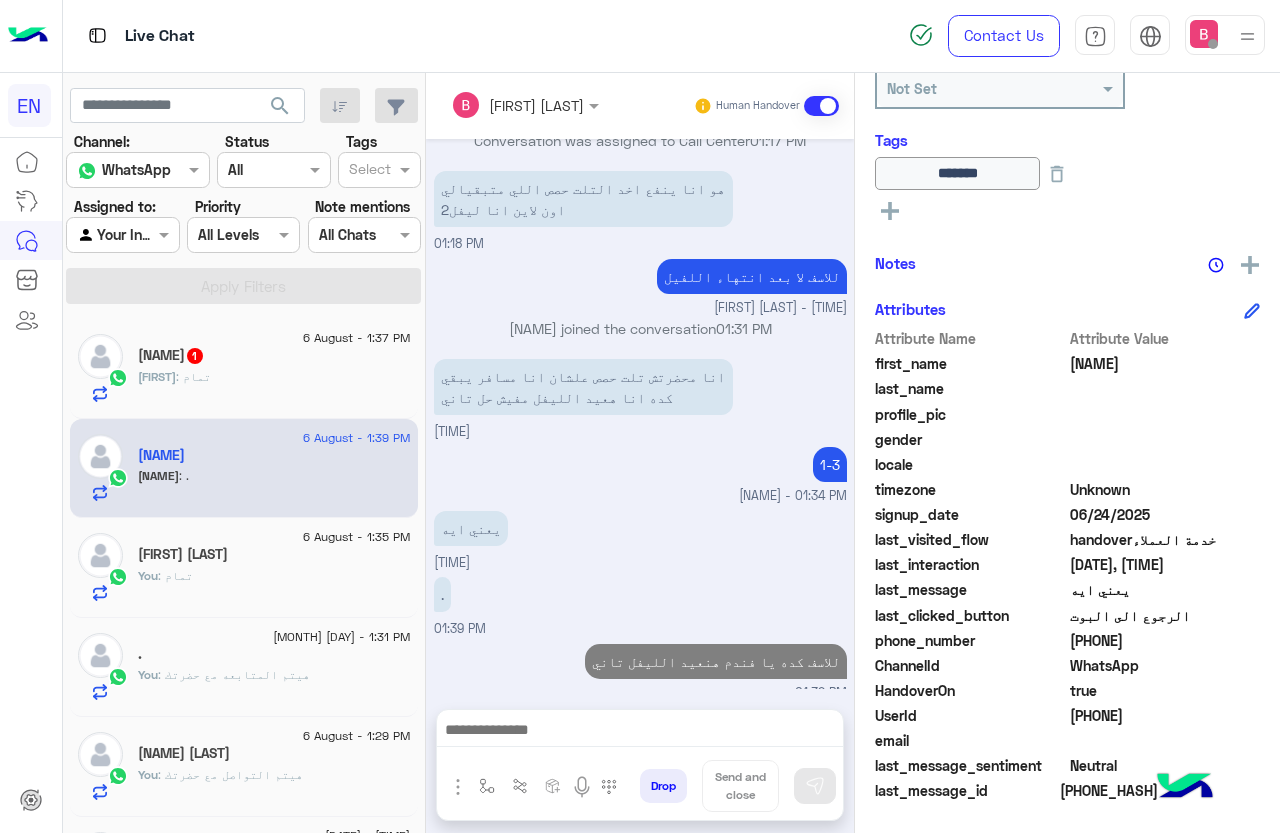 click on "[NAME] [LAST]  1" 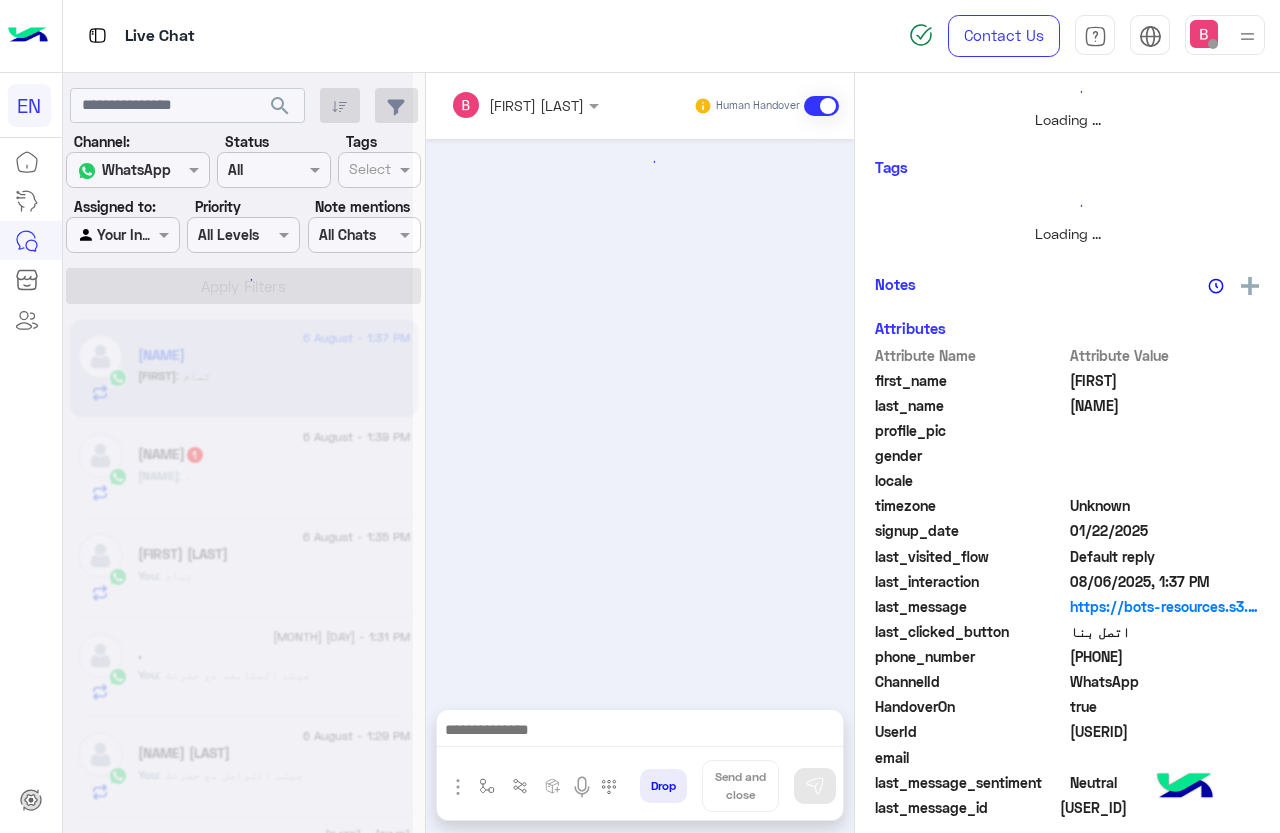 scroll, scrollTop: 301, scrollLeft: 0, axis: vertical 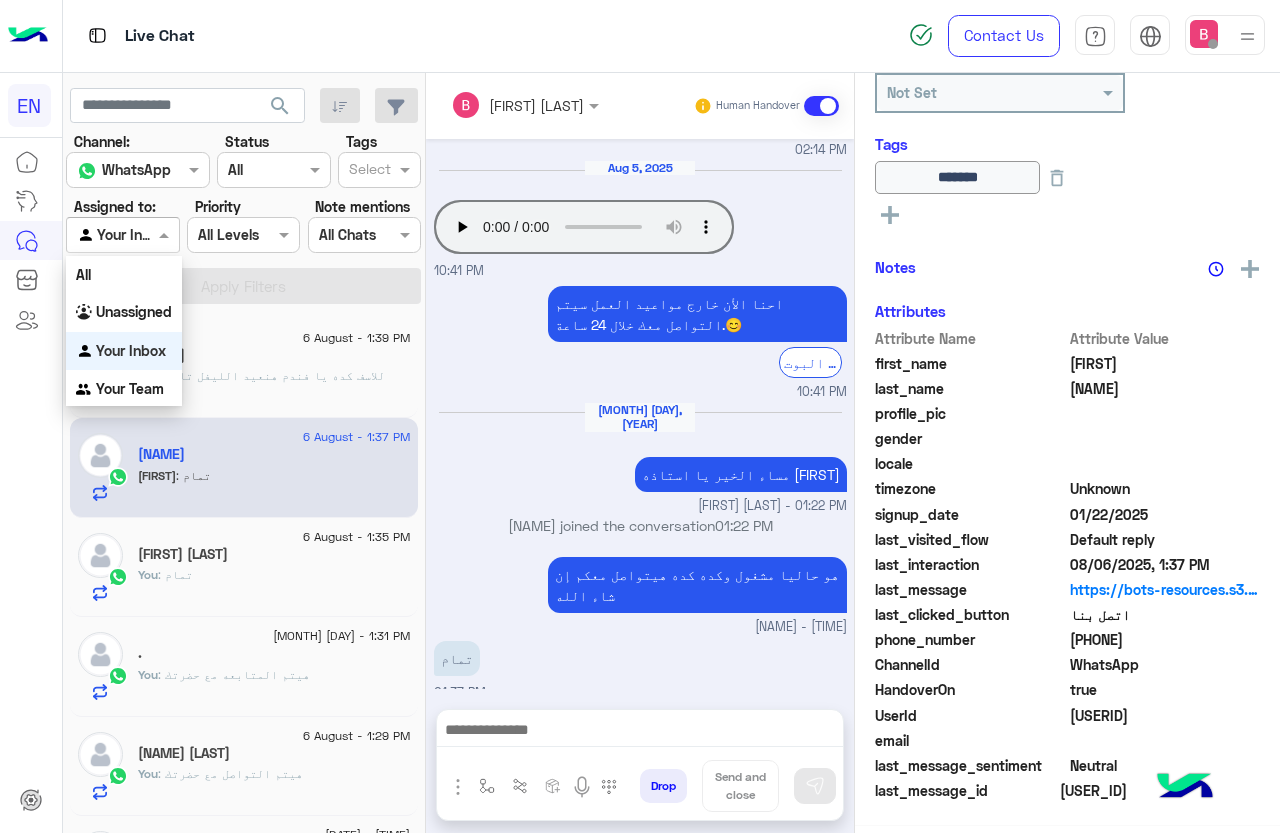 click at bounding box center [100, 235] 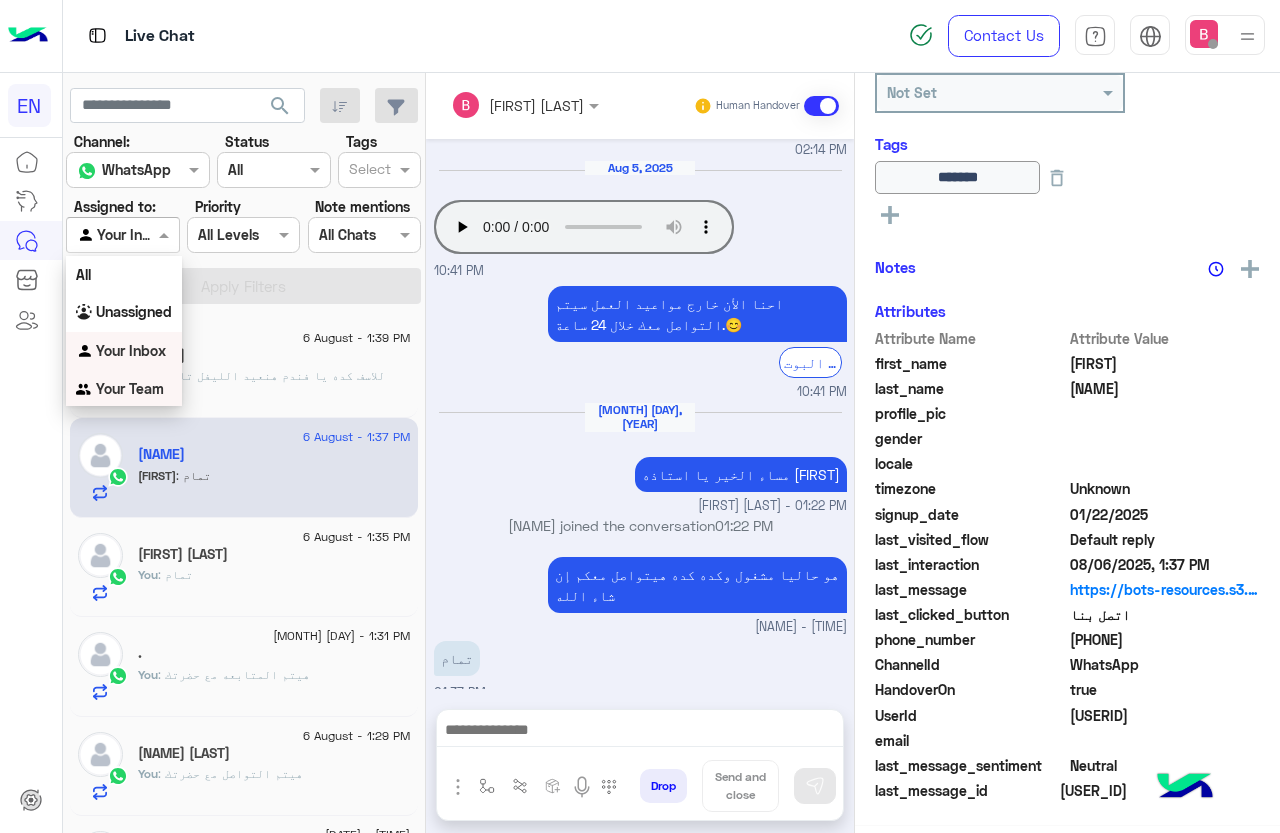 scroll, scrollTop: 285, scrollLeft: 0, axis: vertical 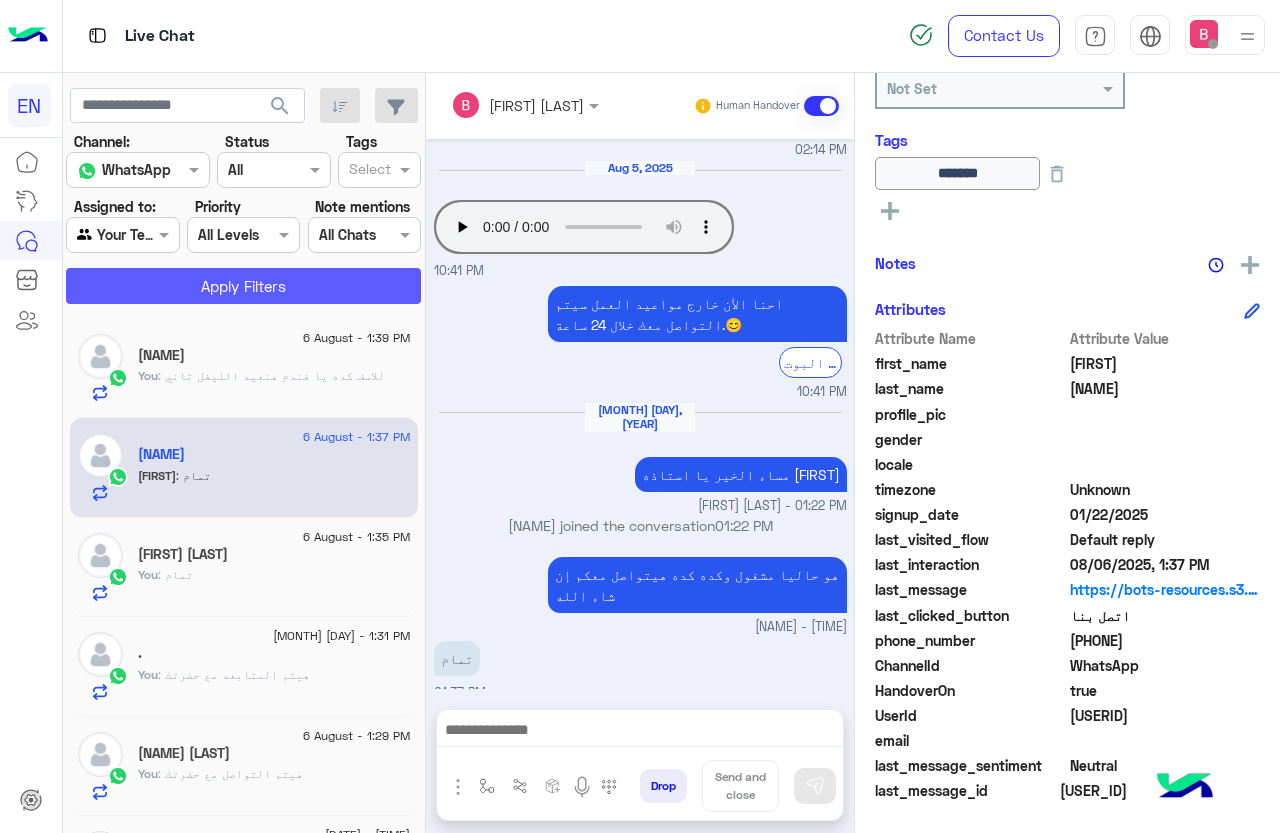 click on "Apply Filters" 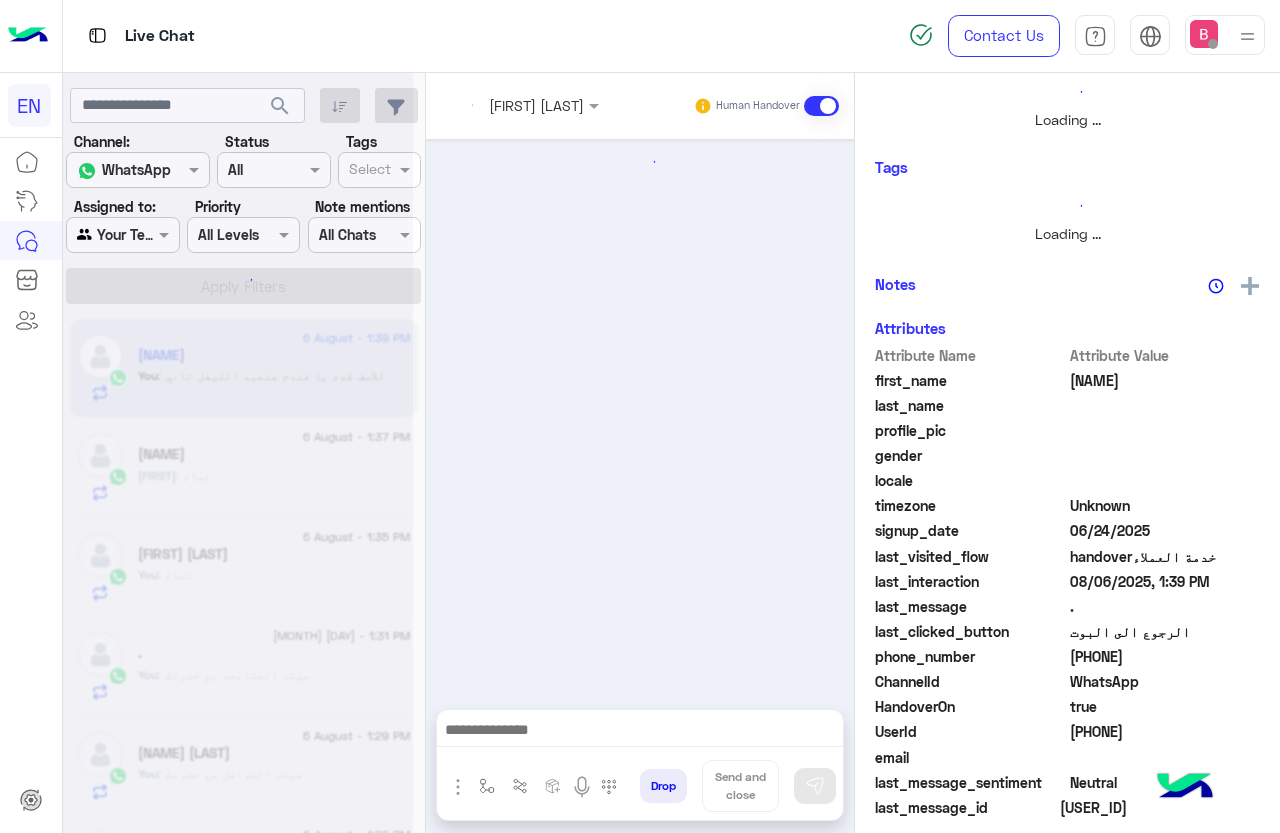 scroll, scrollTop: 301, scrollLeft: 0, axis: vertical 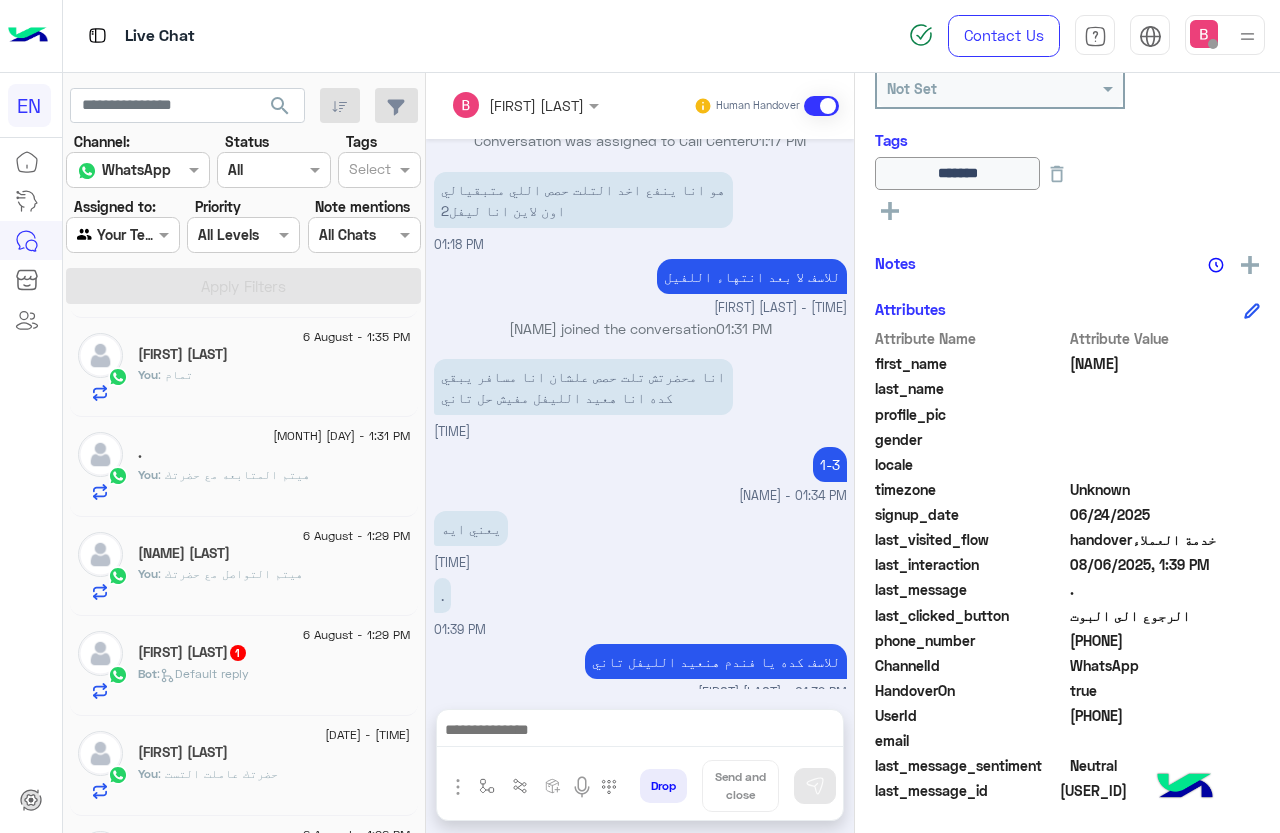 click on "You  : هيتم المتابعه مع حضرتك" 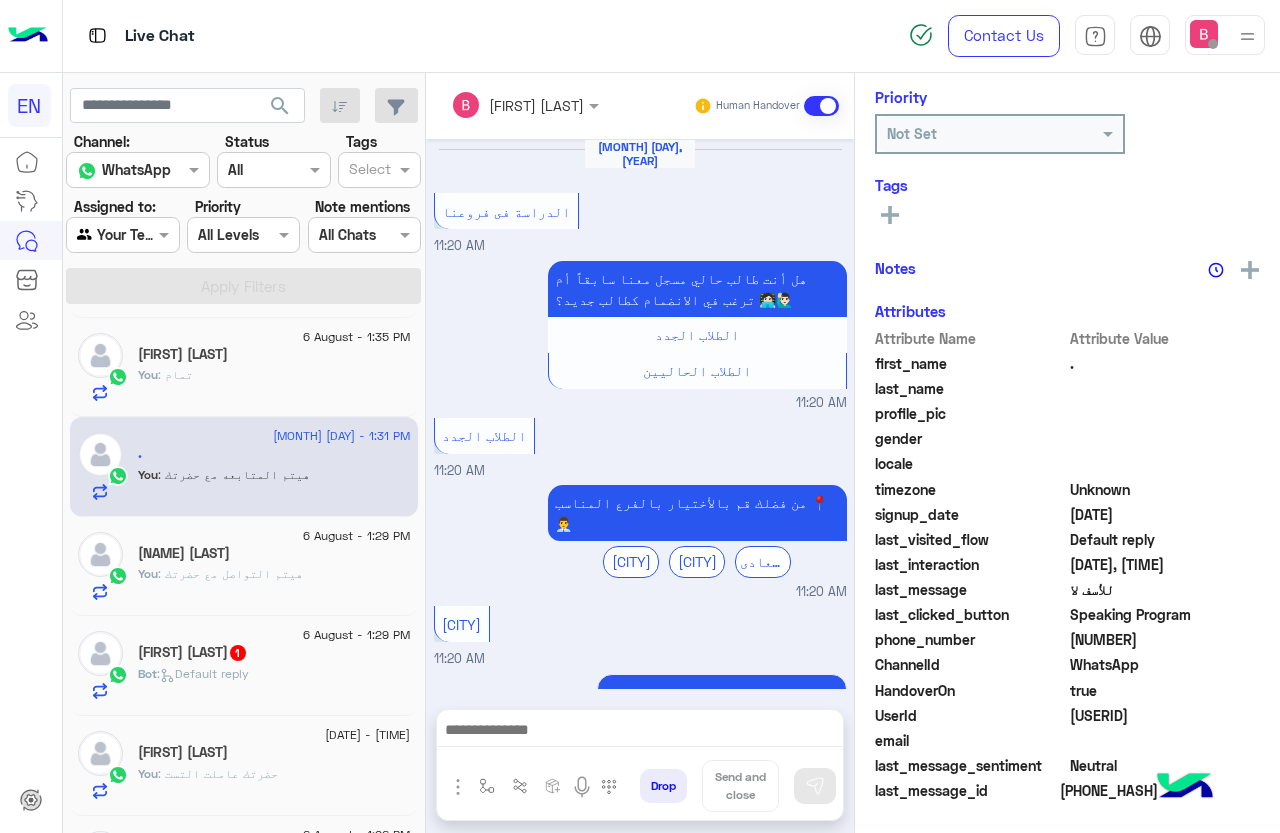 scroll, scrollTop: 240, scrollLeft: 0, axis: vertical 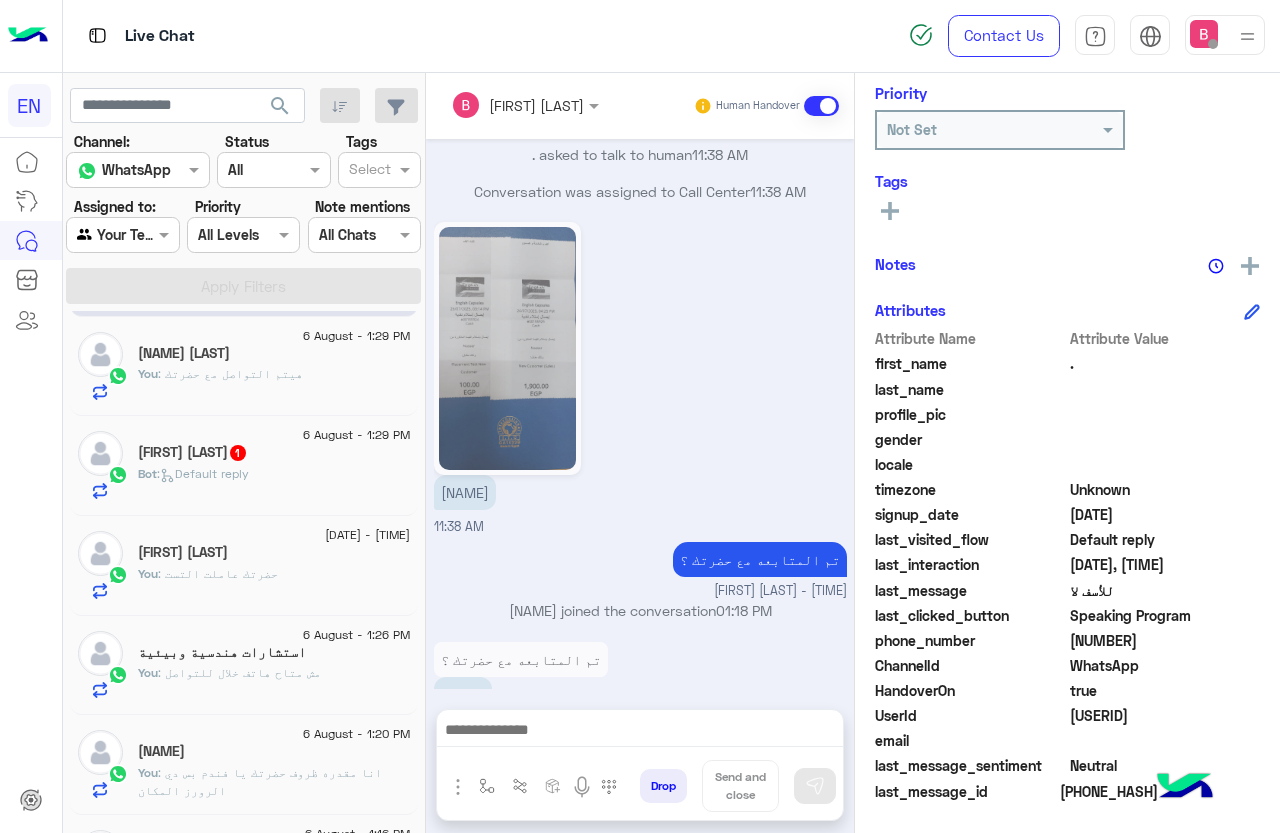 click on "[NAME] [NAME]  1" 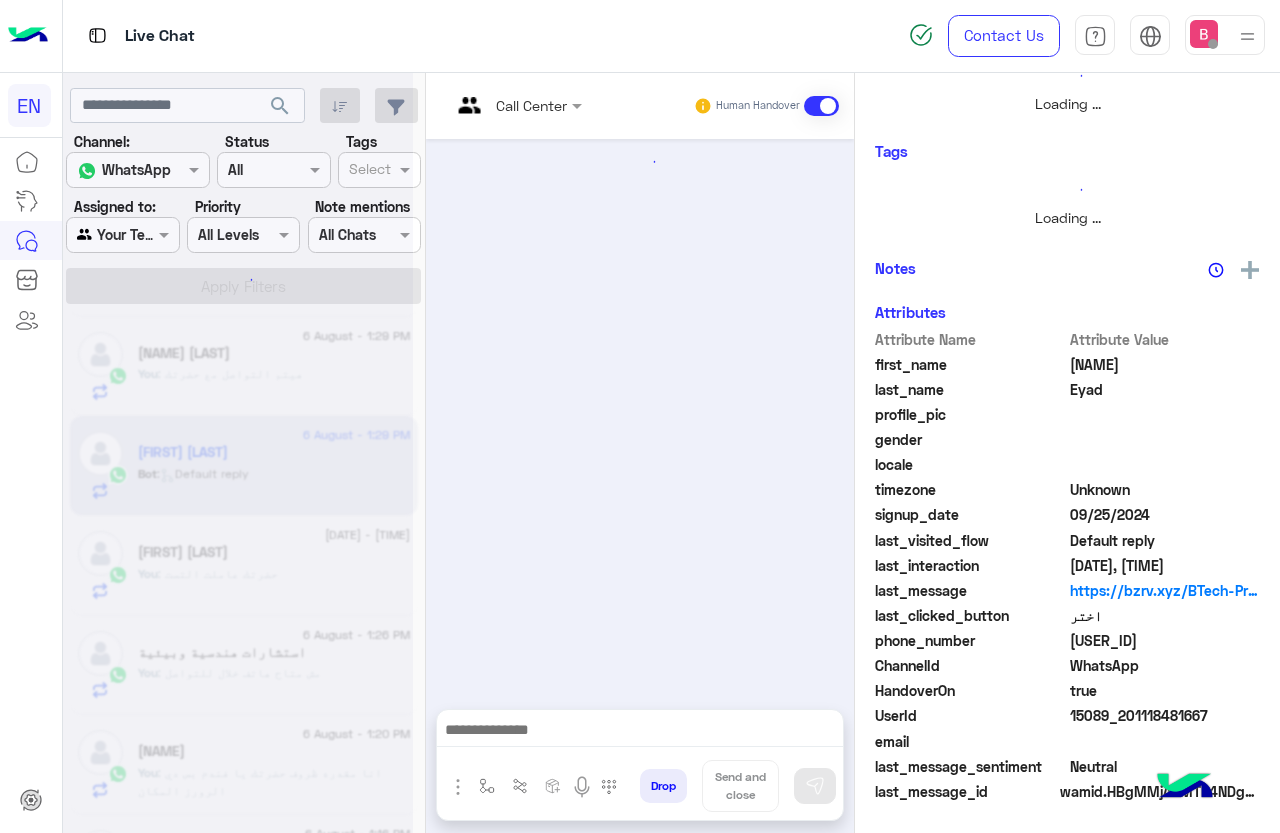 scroll, scrollTop: 281, scrollLeft: 0, axis: vertical 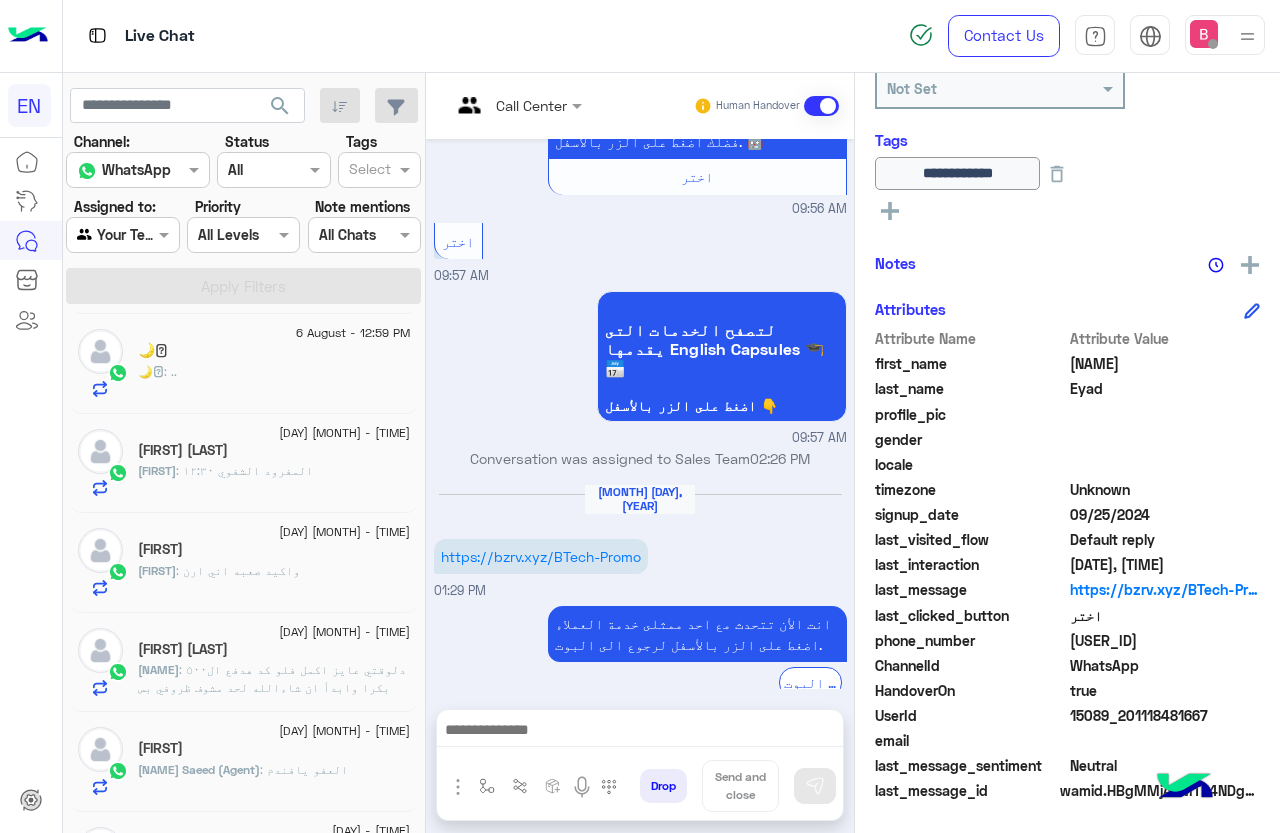 click on "[FIRST] : المفرود الشفوي [TIME]" 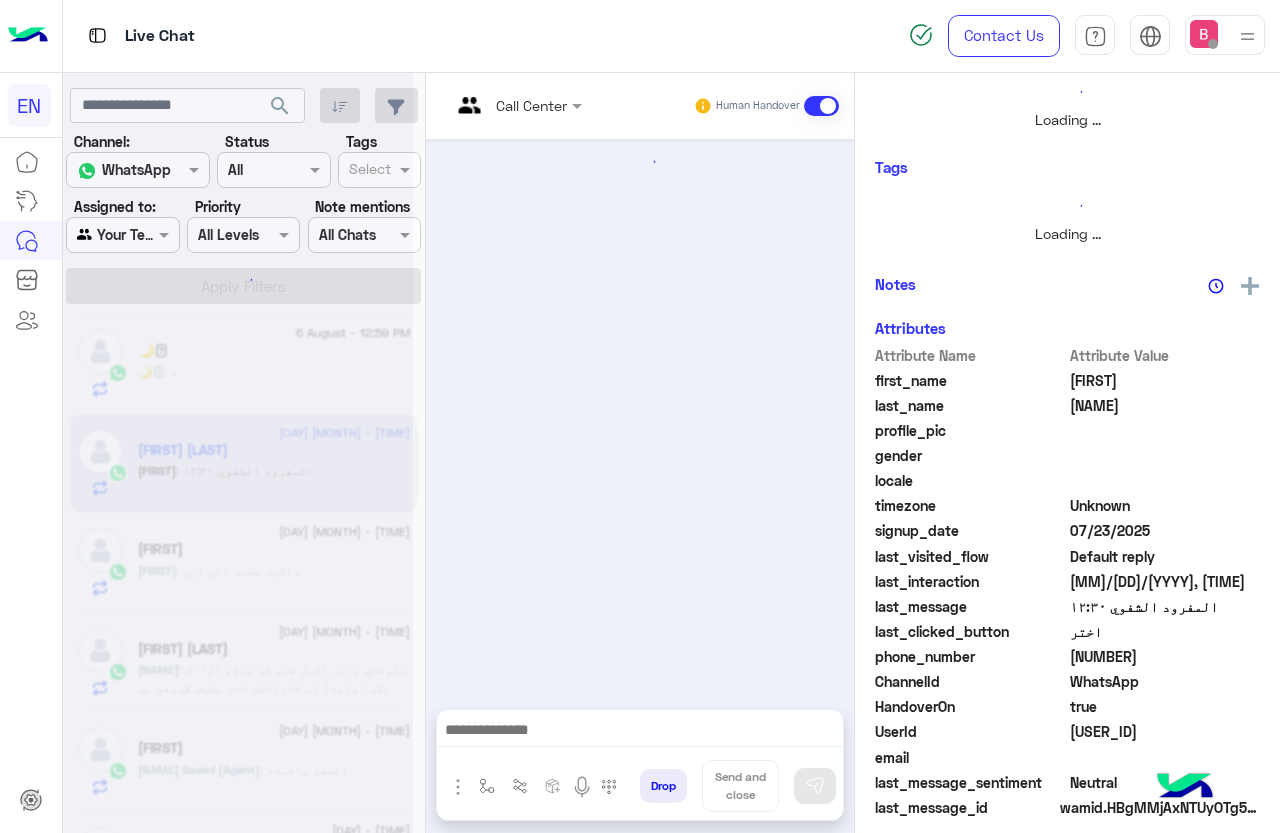 scroll, scrollTop: 301, scrollLeft: 0, axis: vertical 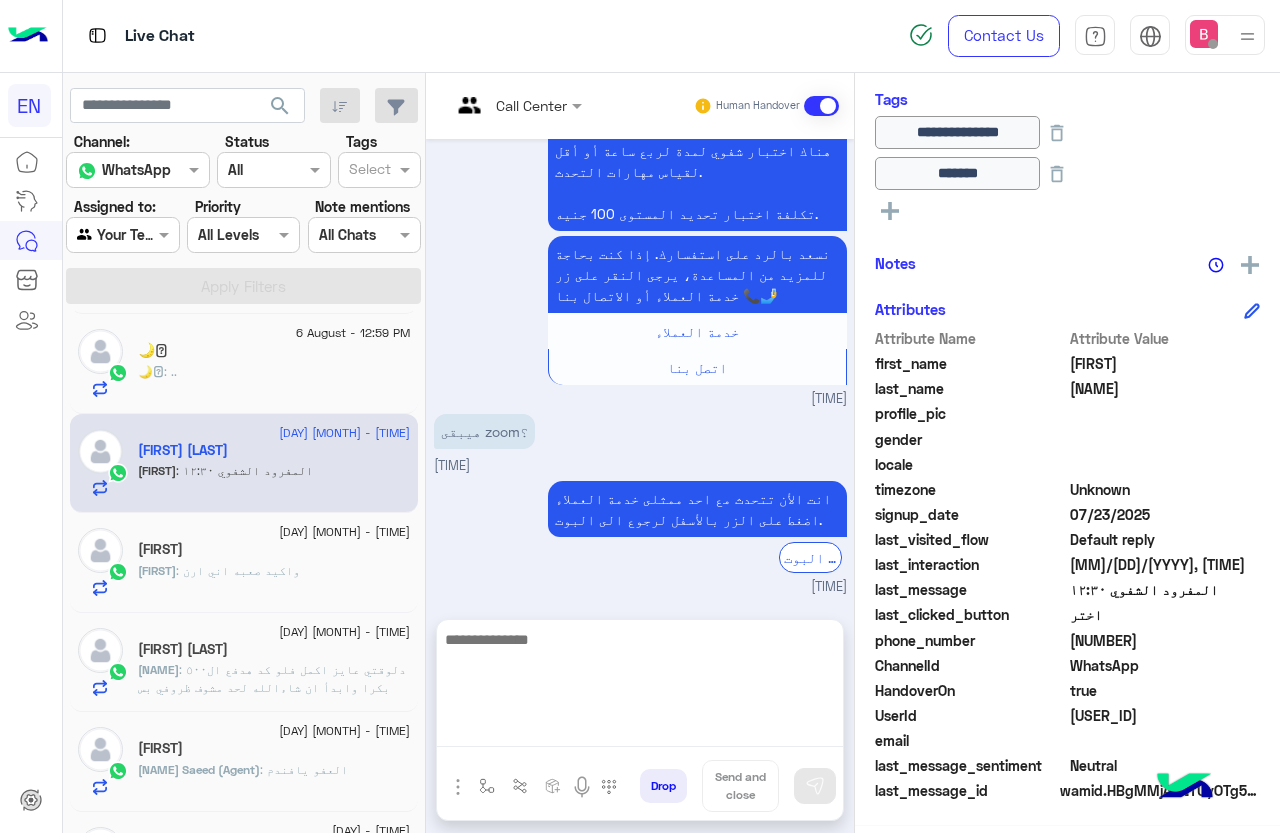 click at bounding box center (640, 687) 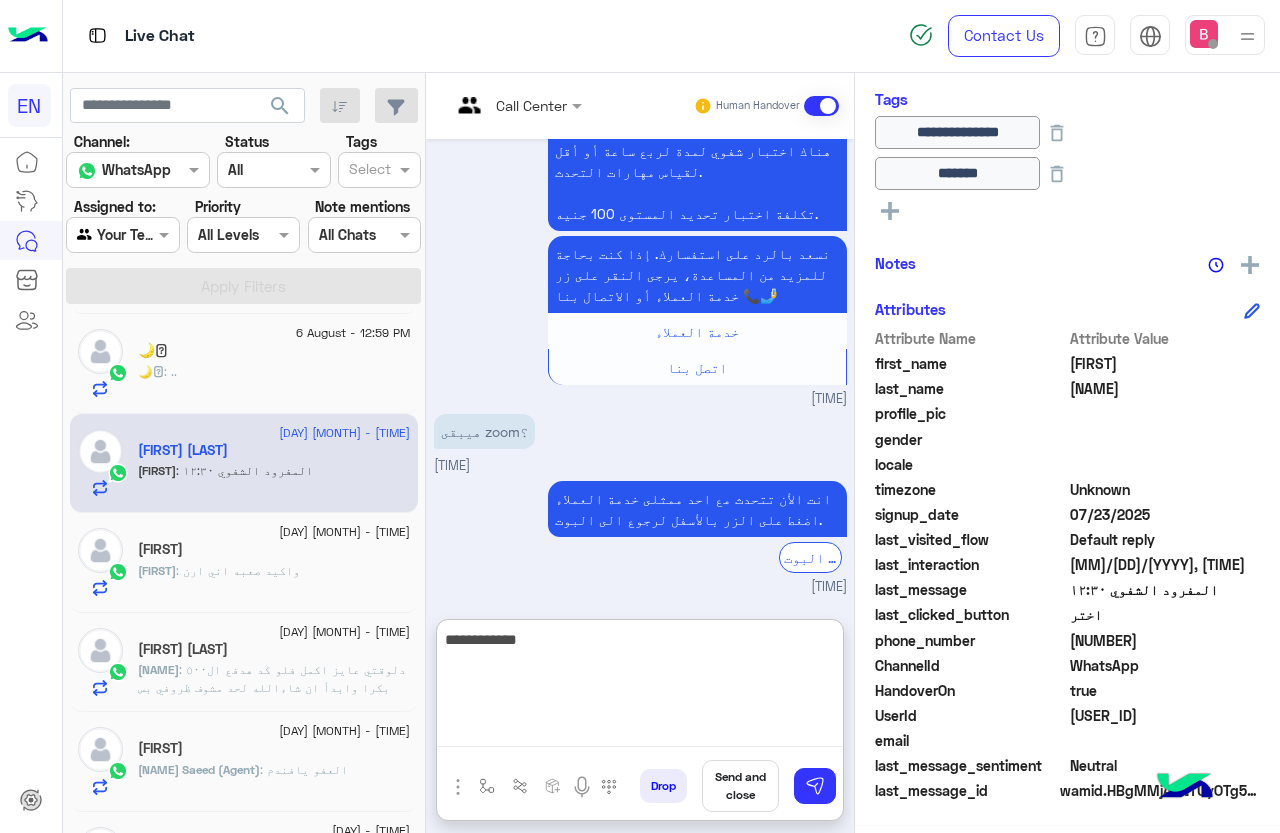 type on "**********" 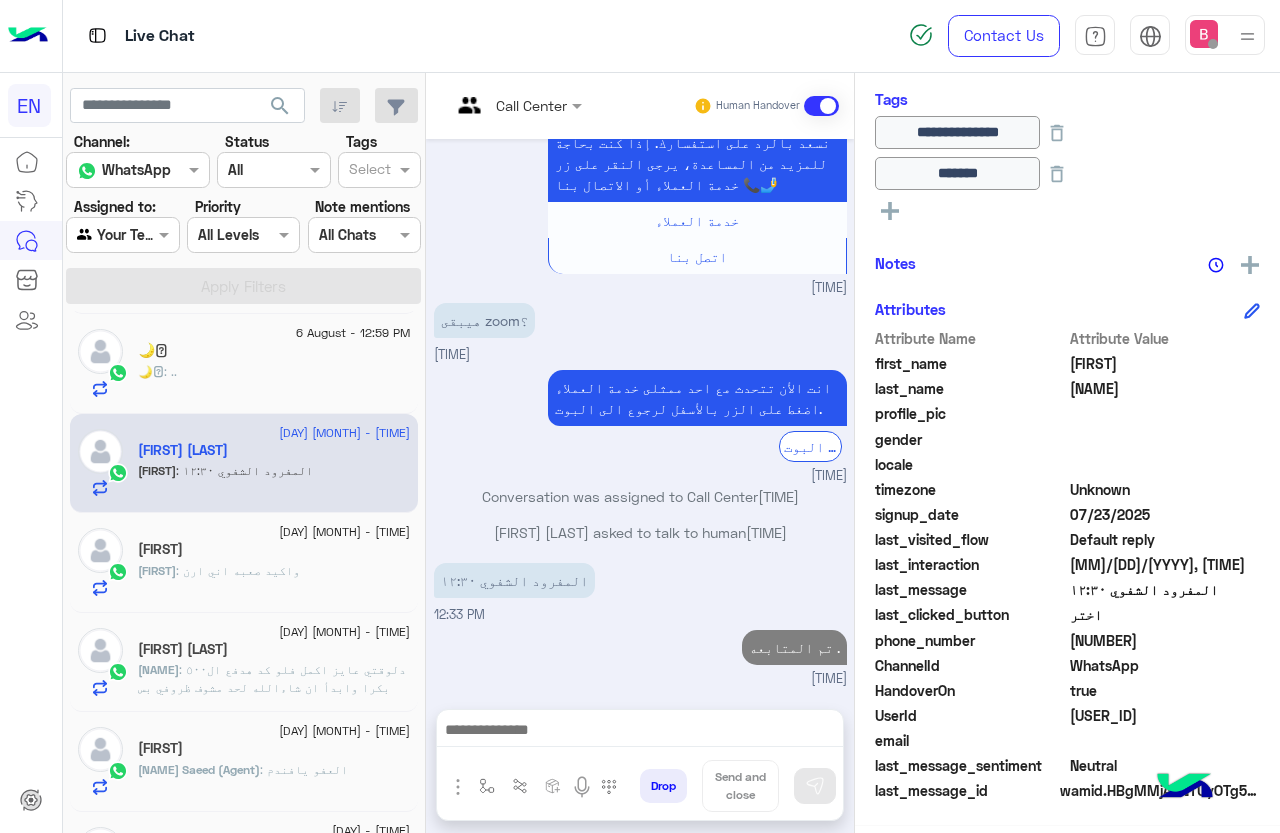click on "6 August - 11:42 AM  [NAME]   [NAME] : واكيد صعبه اني ارن" 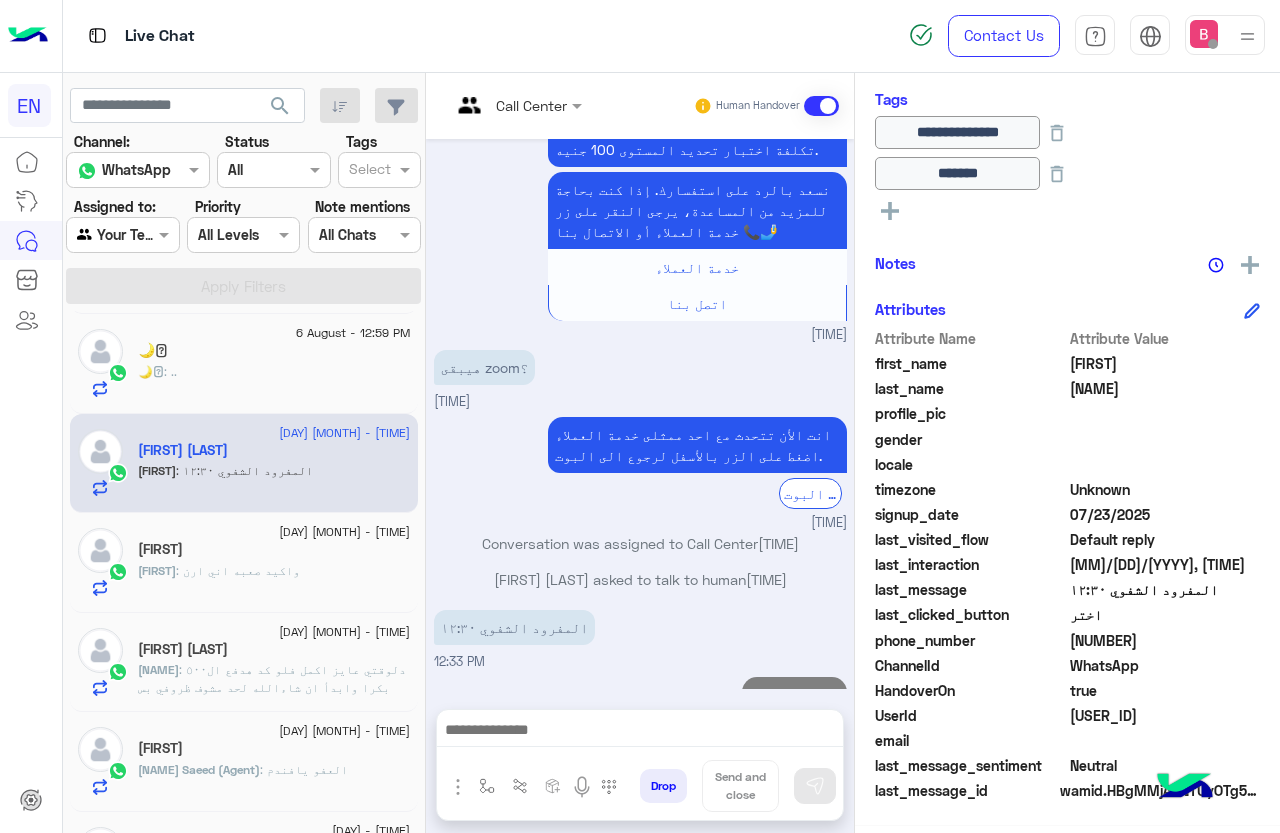 click on "𝐘𝐨𝐮𝐬𝐬𝐞𝐟 : واكيد صعبه اني ارن" 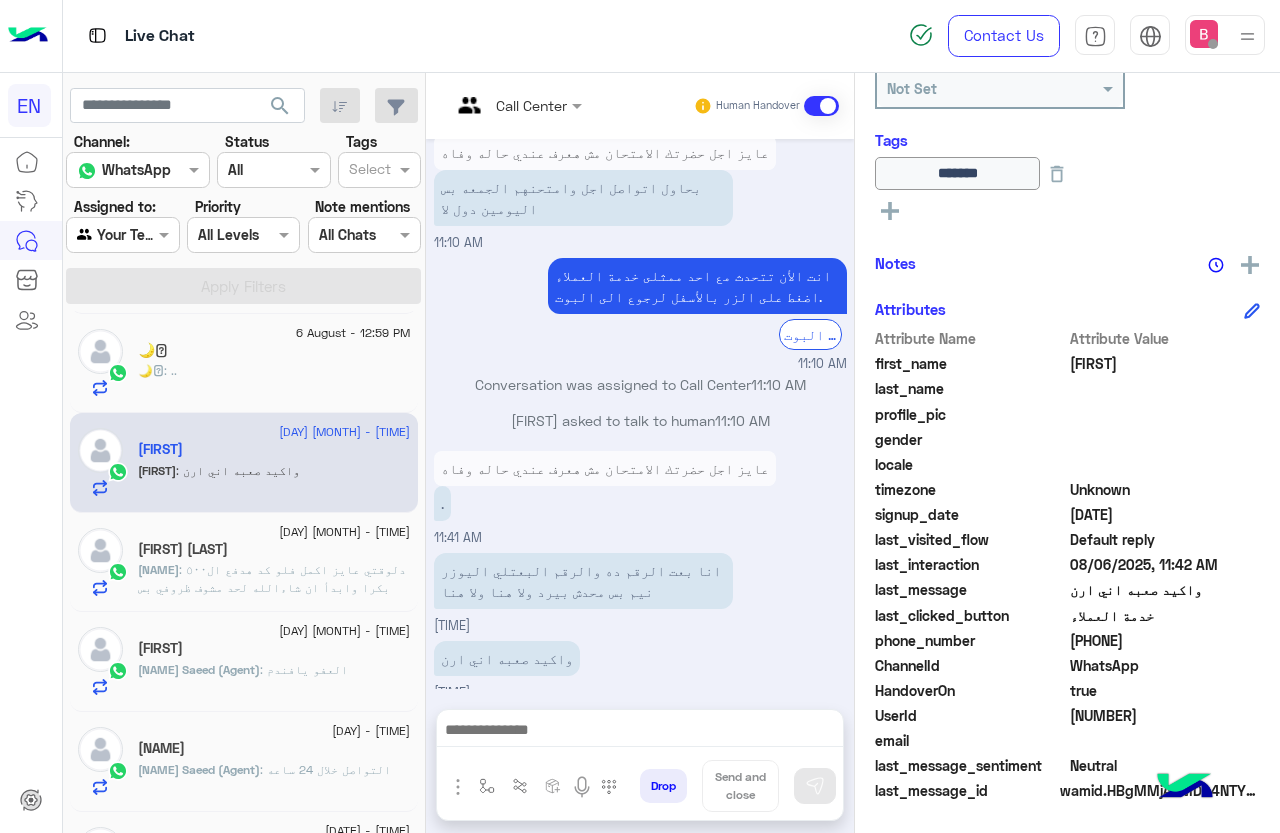 click on ": دلوقتي عايز اكمل فلو كد هدفع ال٥٠٠ بكرا وابدأ ان شاءالله لحد مشوف ظروفي بس ولو كد بعد اللفل هاخد ٣ لفل مع بعض" 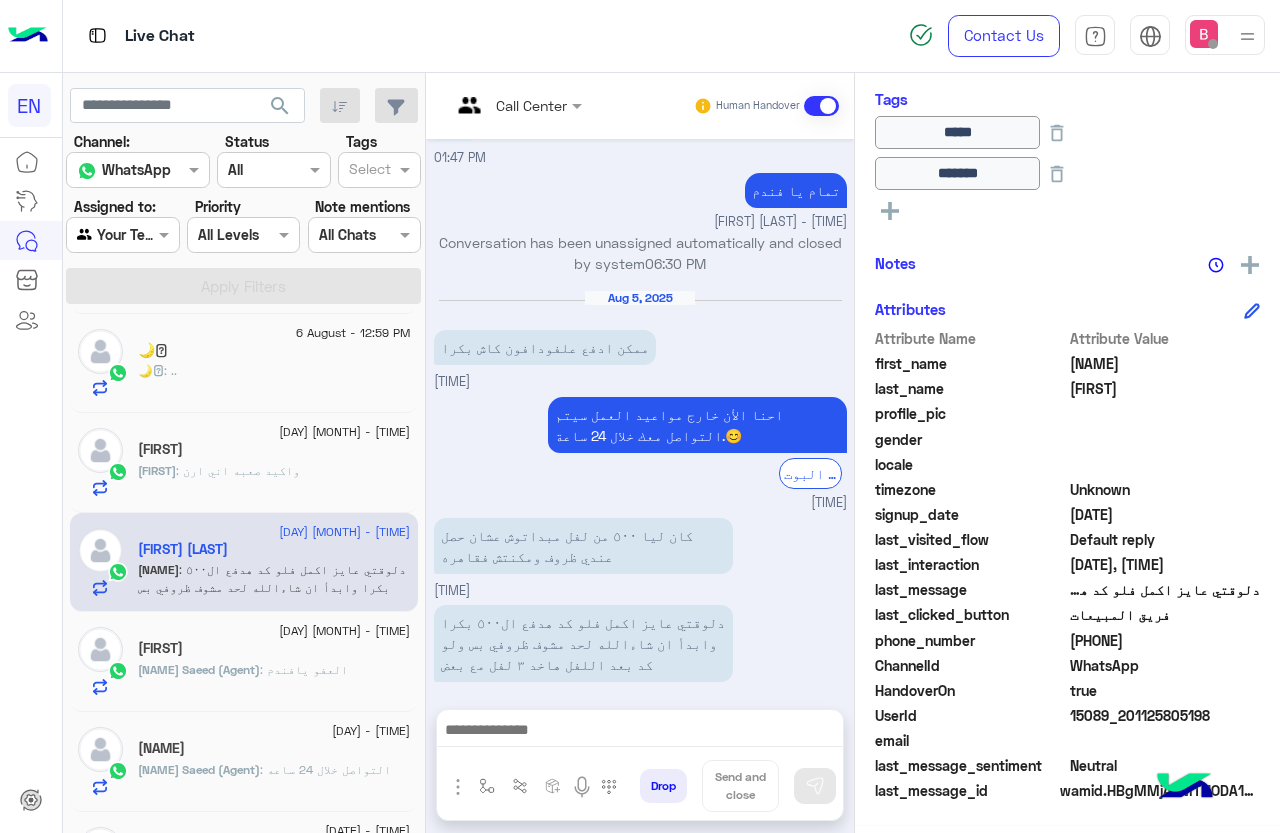 drag, startPoint x: 1076, startPoint y: 642, endPoint x: 1153, endPoint y: 642, distance: 77 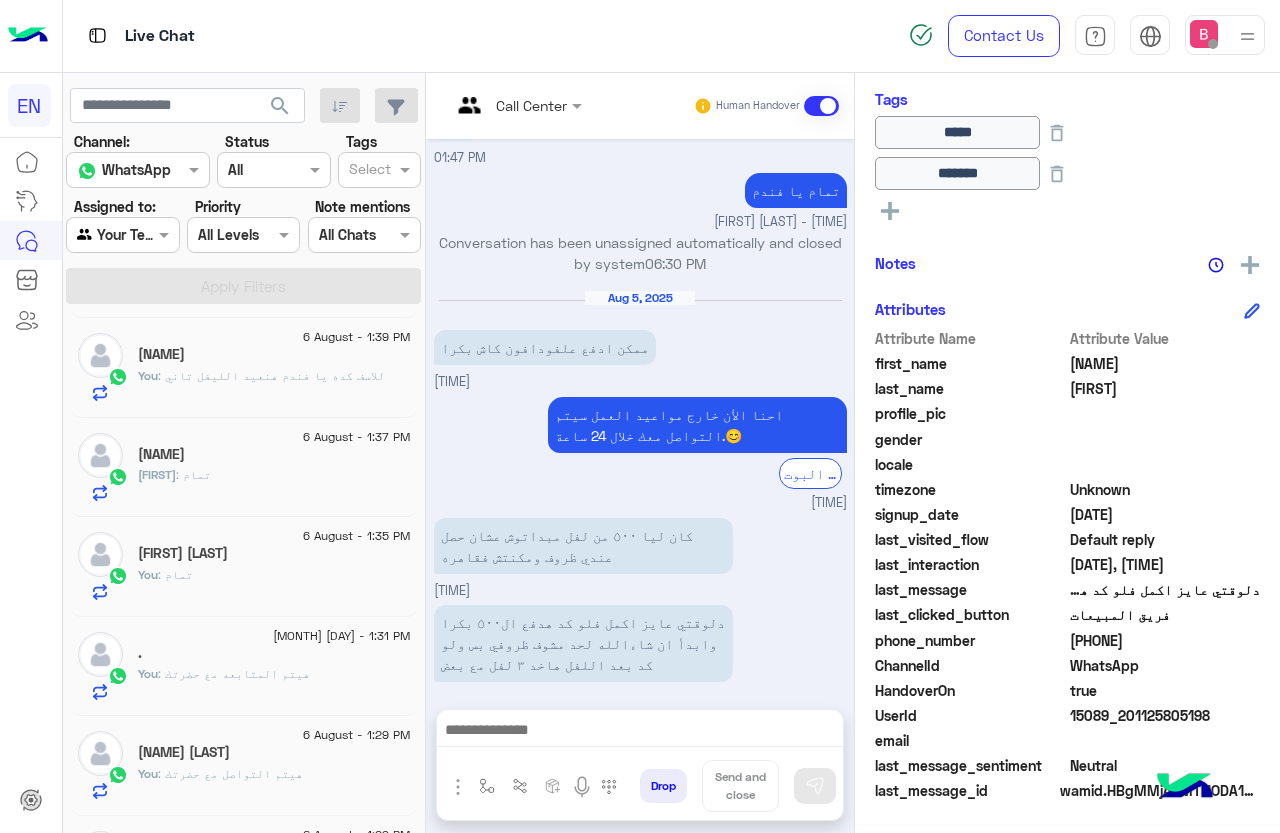 scroll, scrollTop: 0, scrollLeft: 0, axis: both 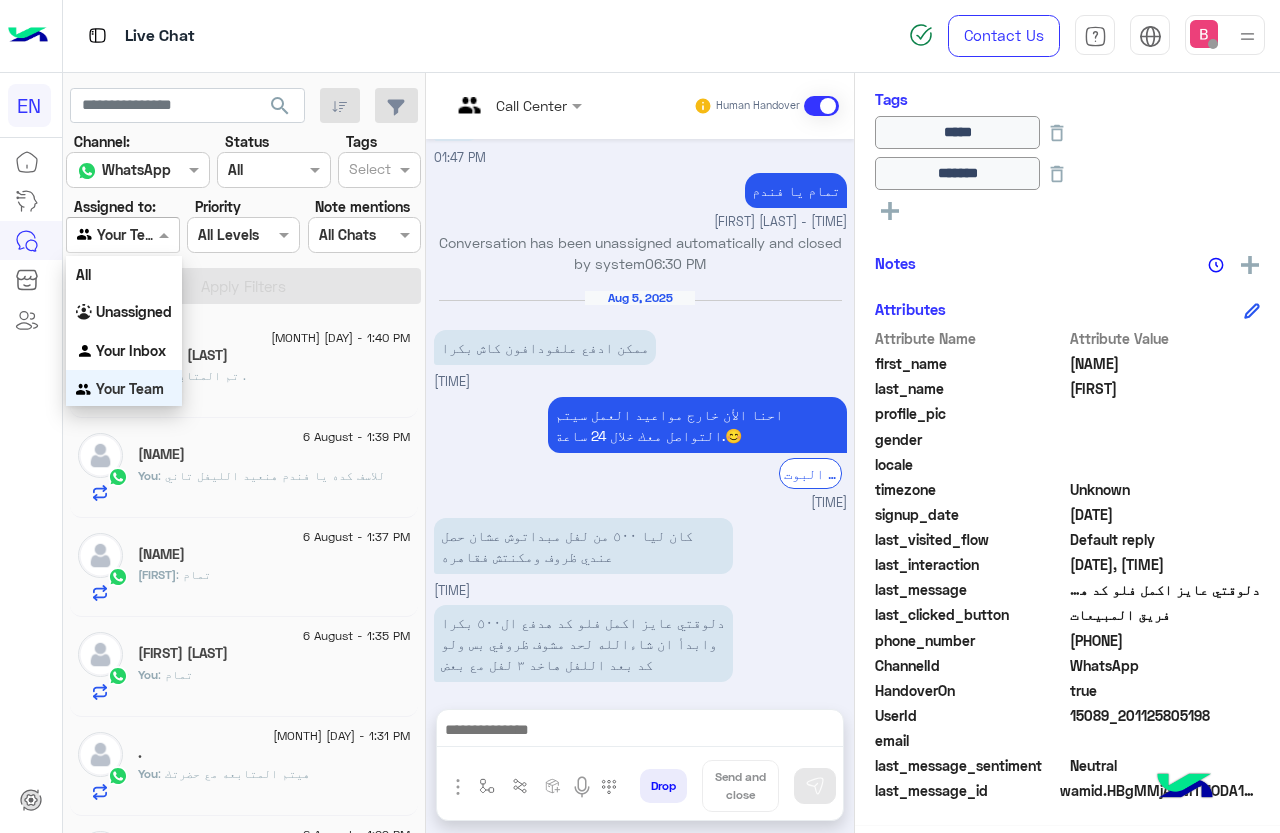 click on "Agent Filter Your Team" at bounding box center (122, 235) 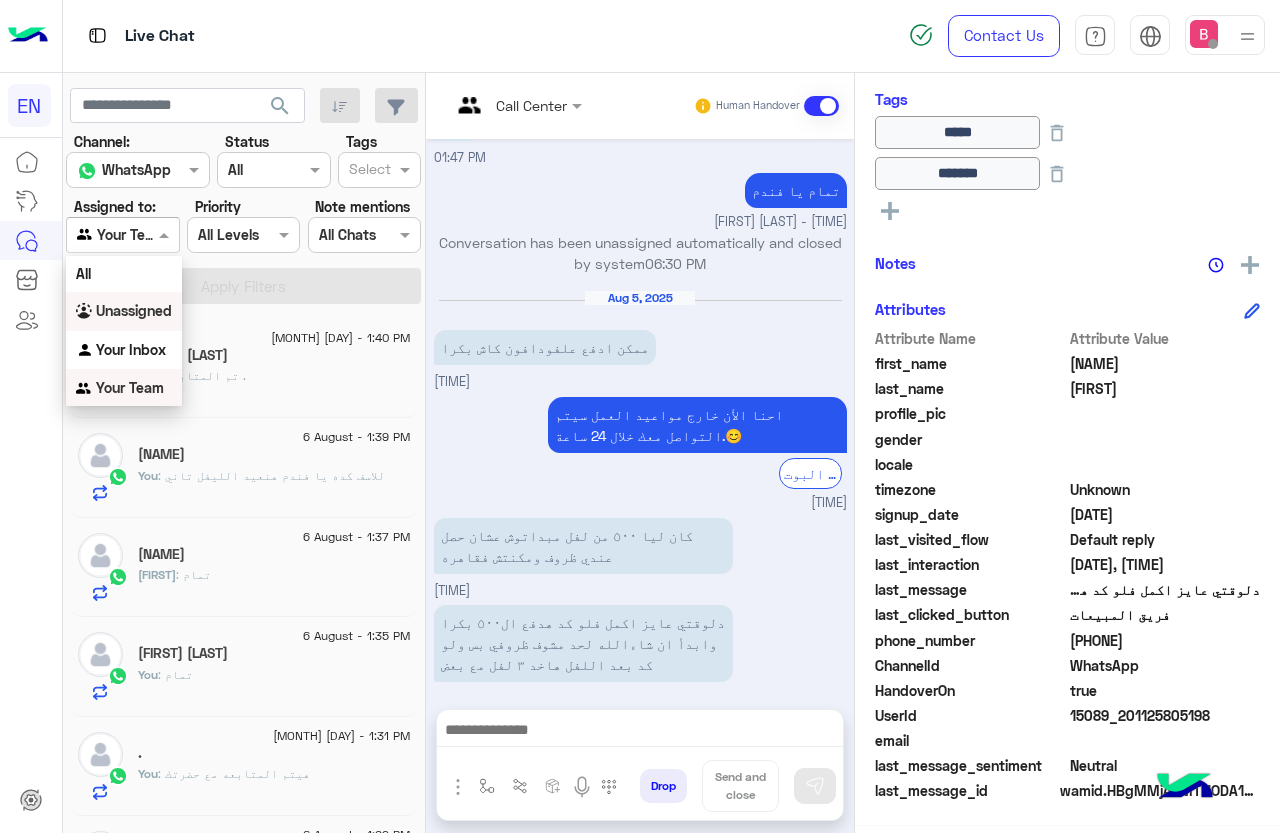 drag, startPoint x: 143, startPoint y: 318, endPoint x: 165, endPoint y: 296, distance: 31.112698 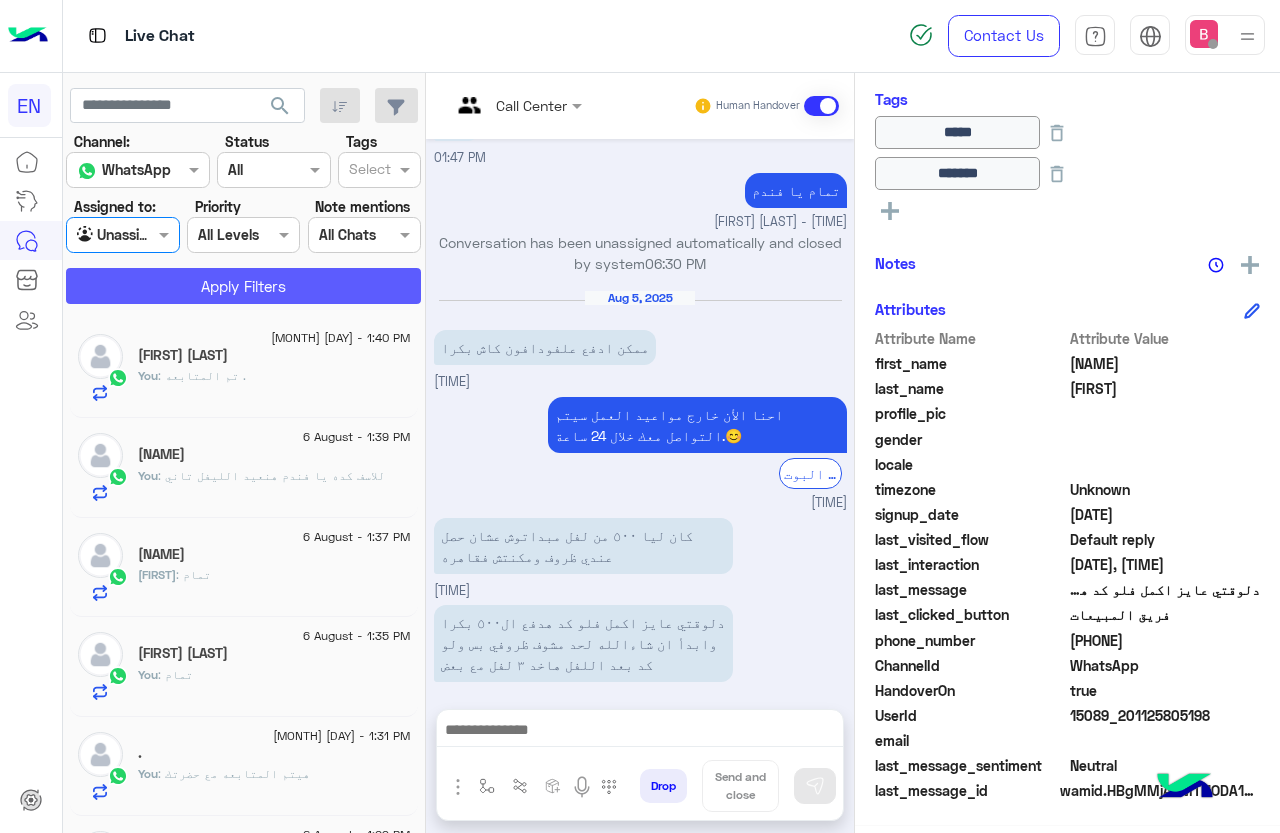 click on "Apply Filters" 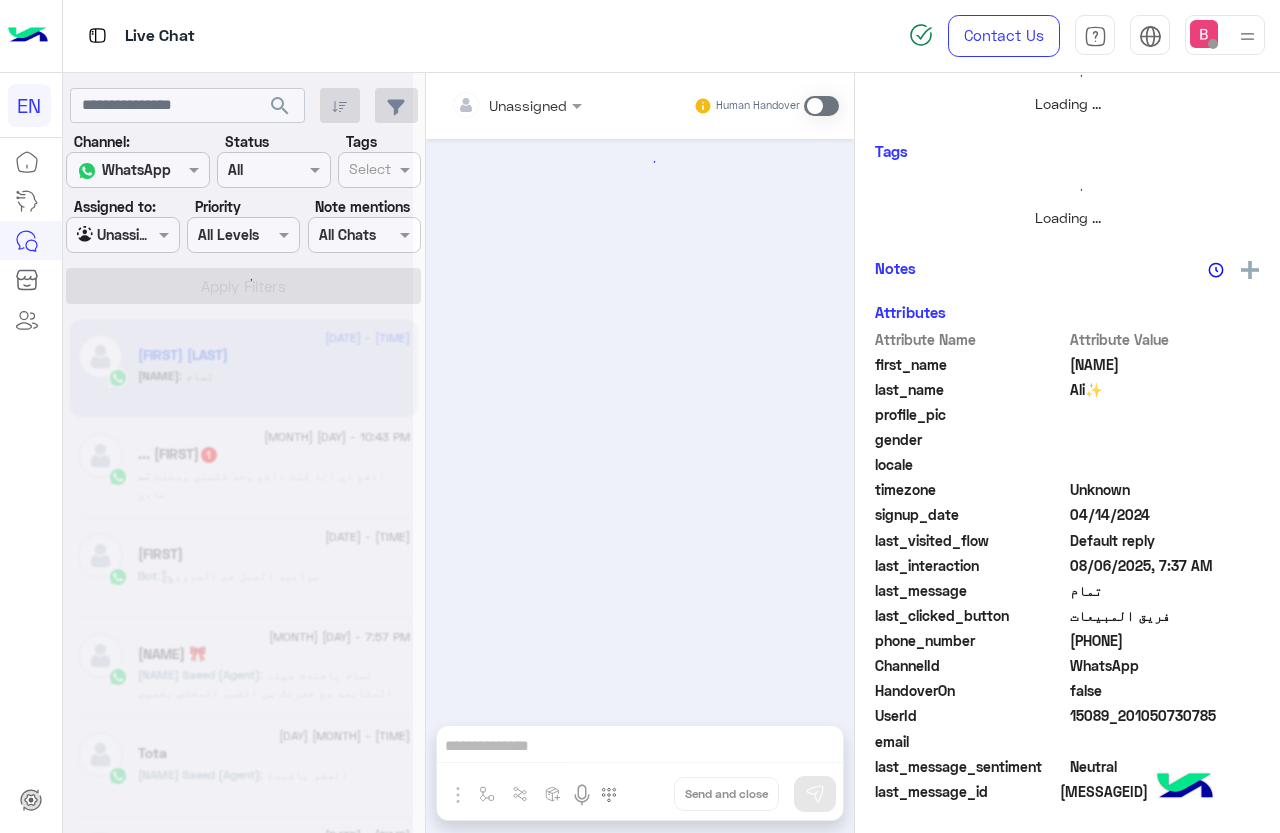 scroll, scrollTop: 301, scrollLeft: 0, axis: vertical 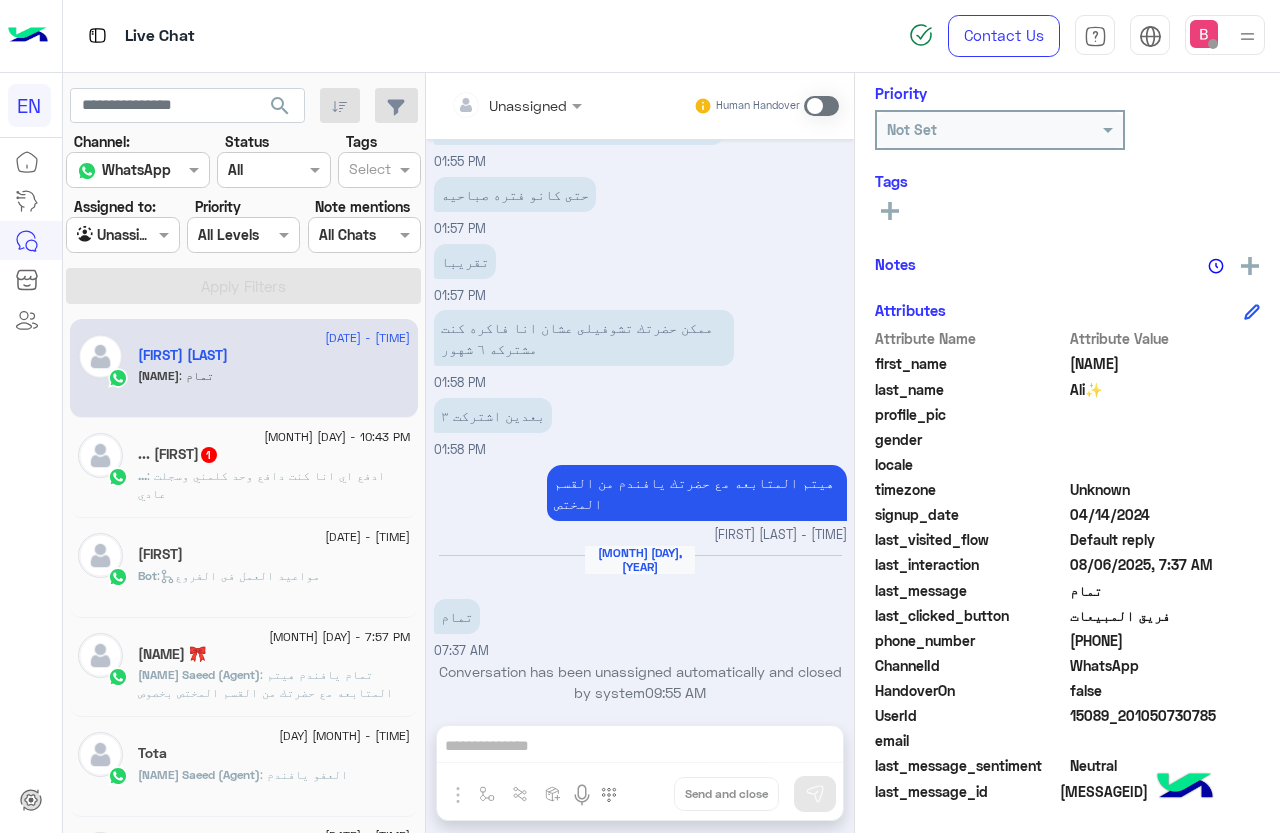 click on "[MONTH] [DAY] - 10:43 PM" 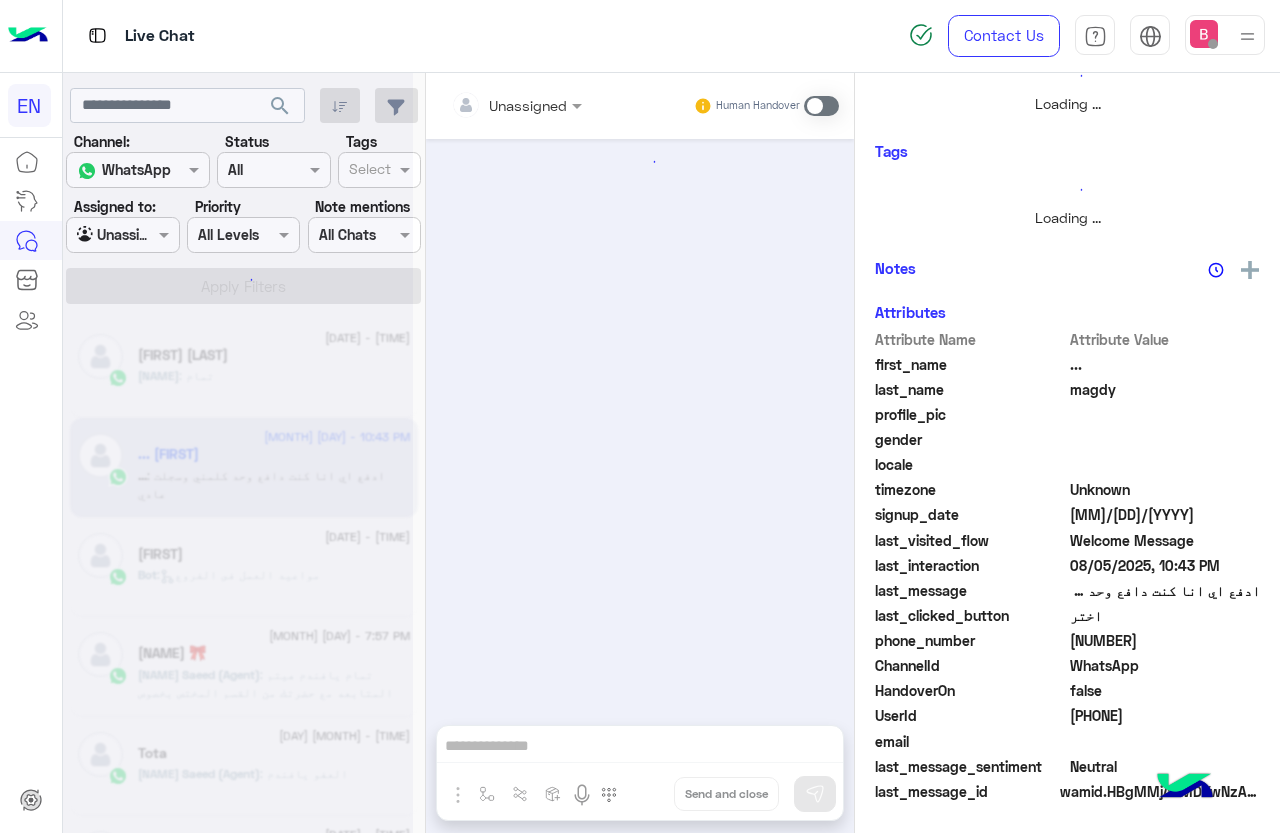 scroll, scrollTop: 240, scrollLeft: 0, axis: vertical 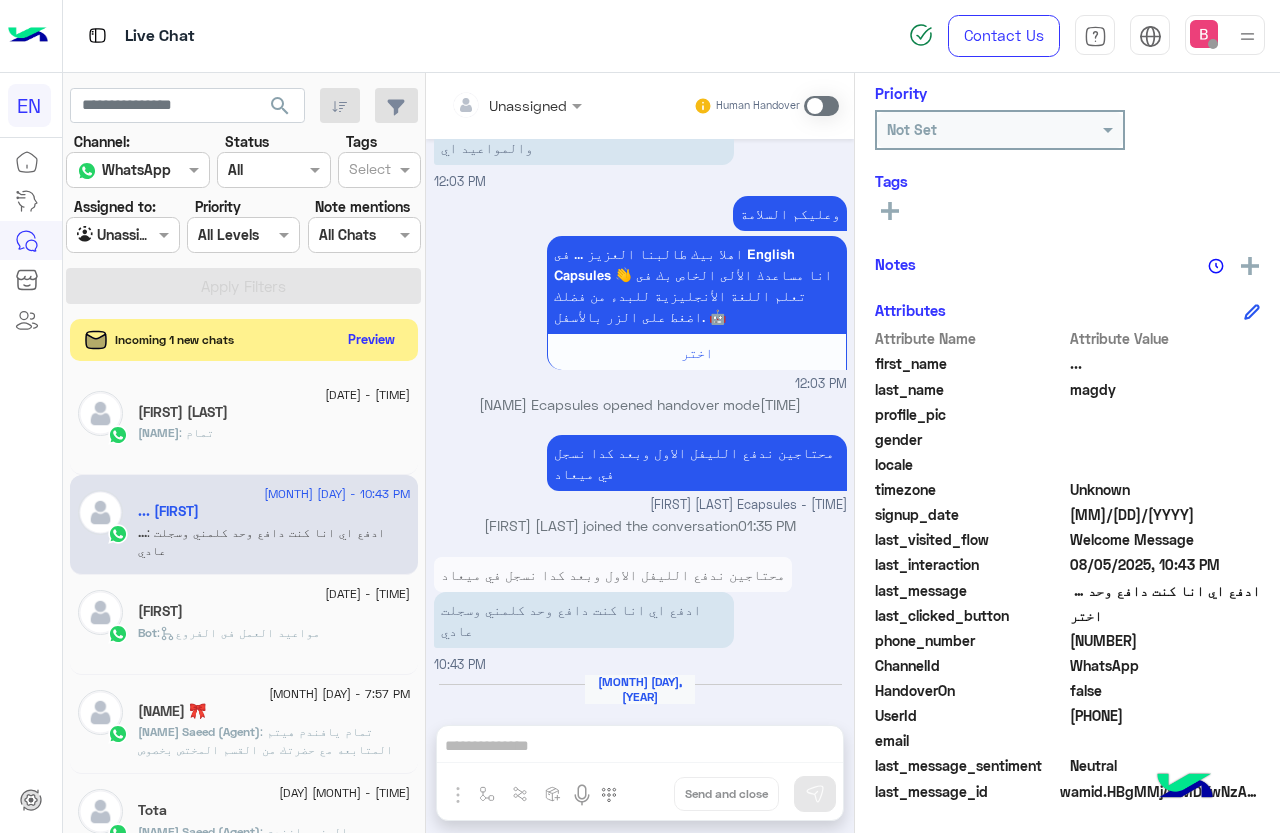 click on "Preview" 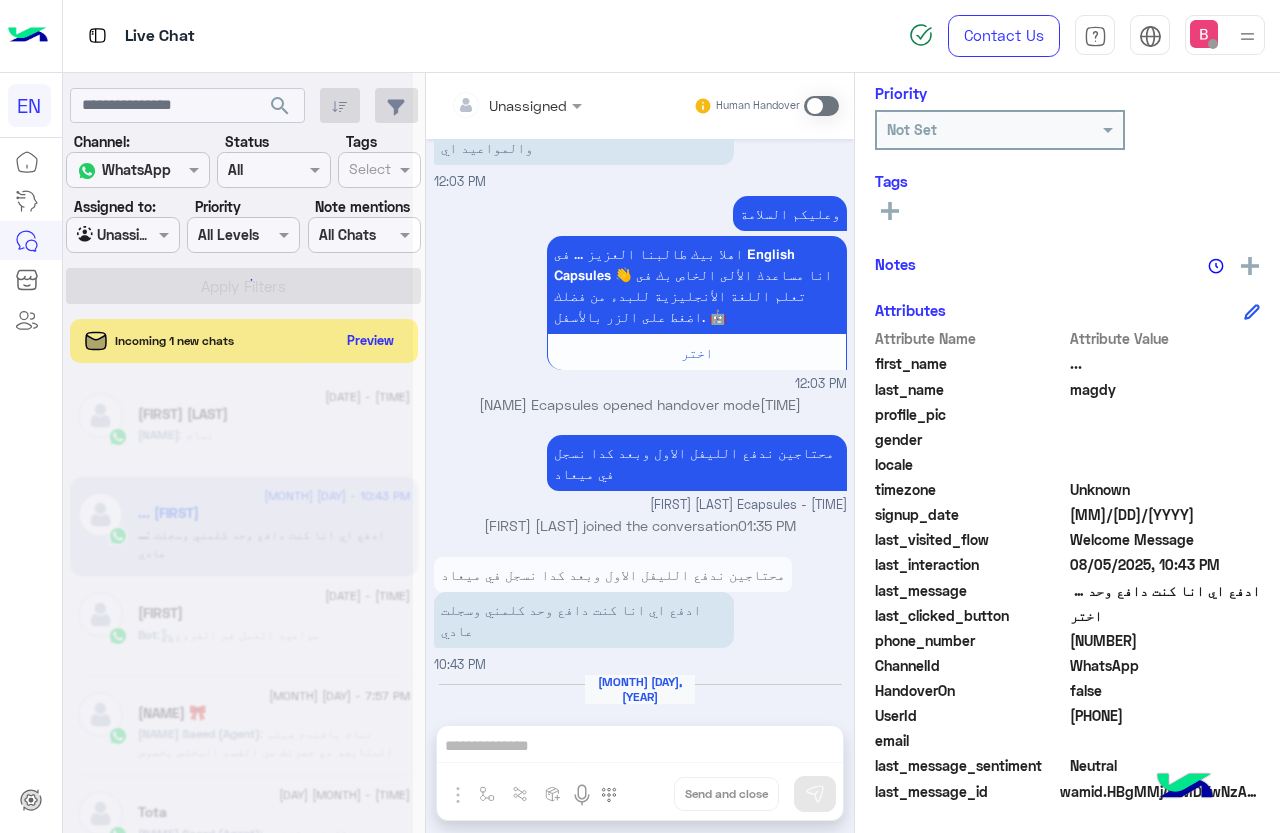 scroll, scrollTop: 301, scrollLeft: 0, axis: vertical 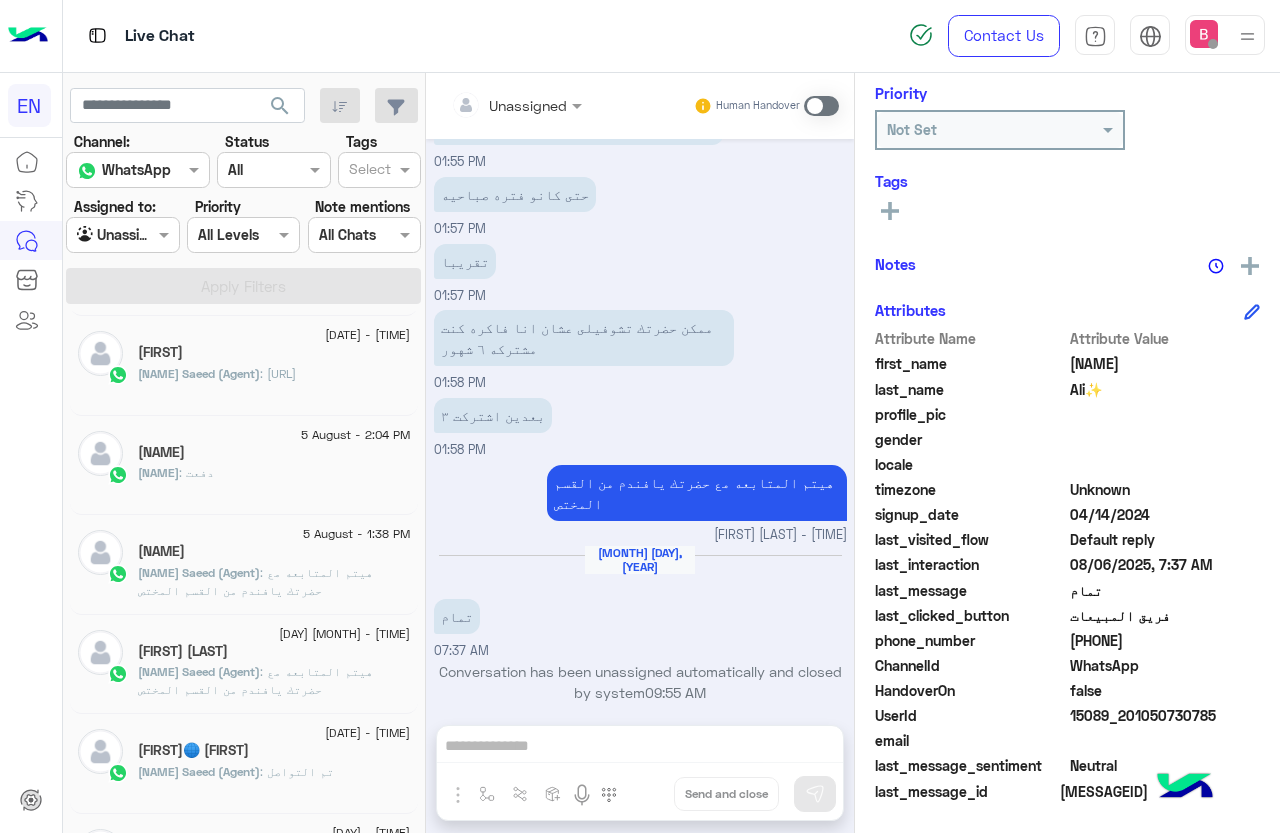 click at bounding box center [122, 234] 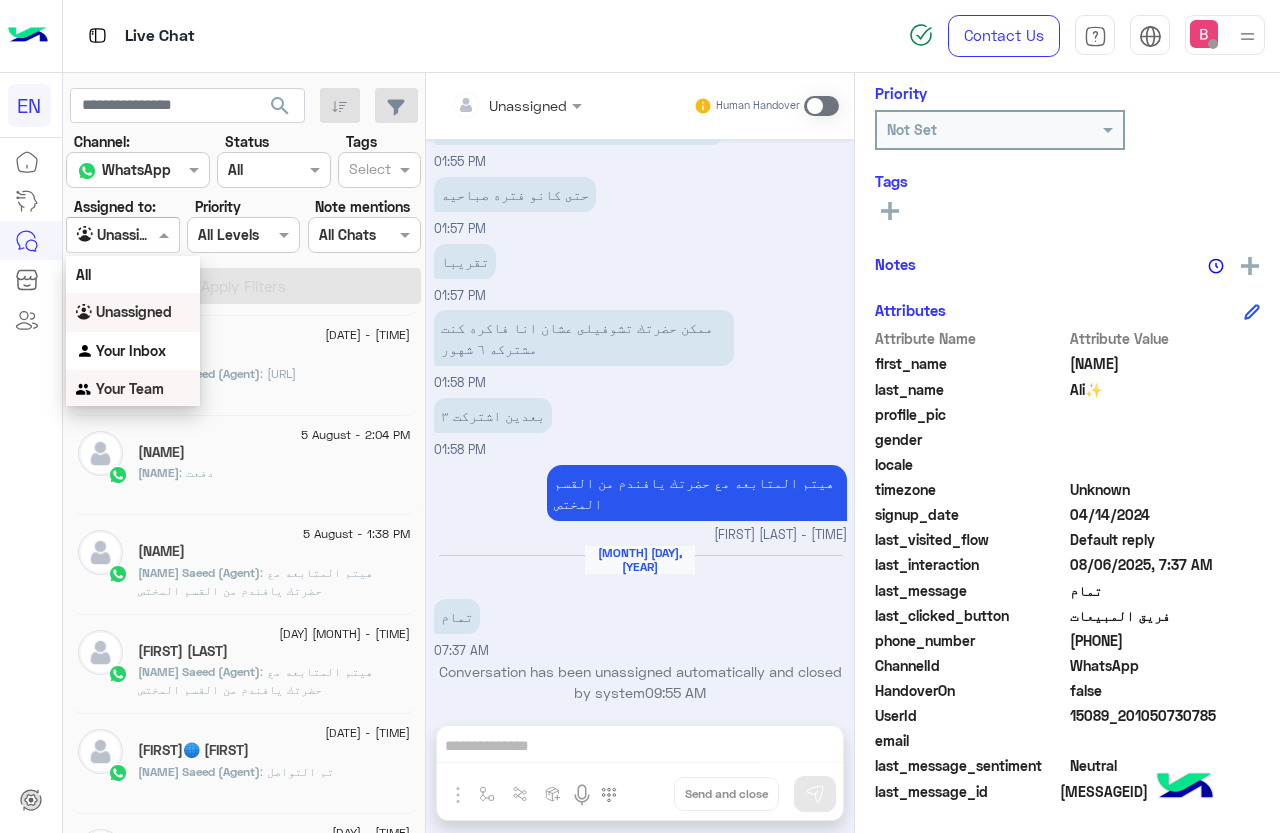 click on "Your Team" at bounding box center [130, 388] 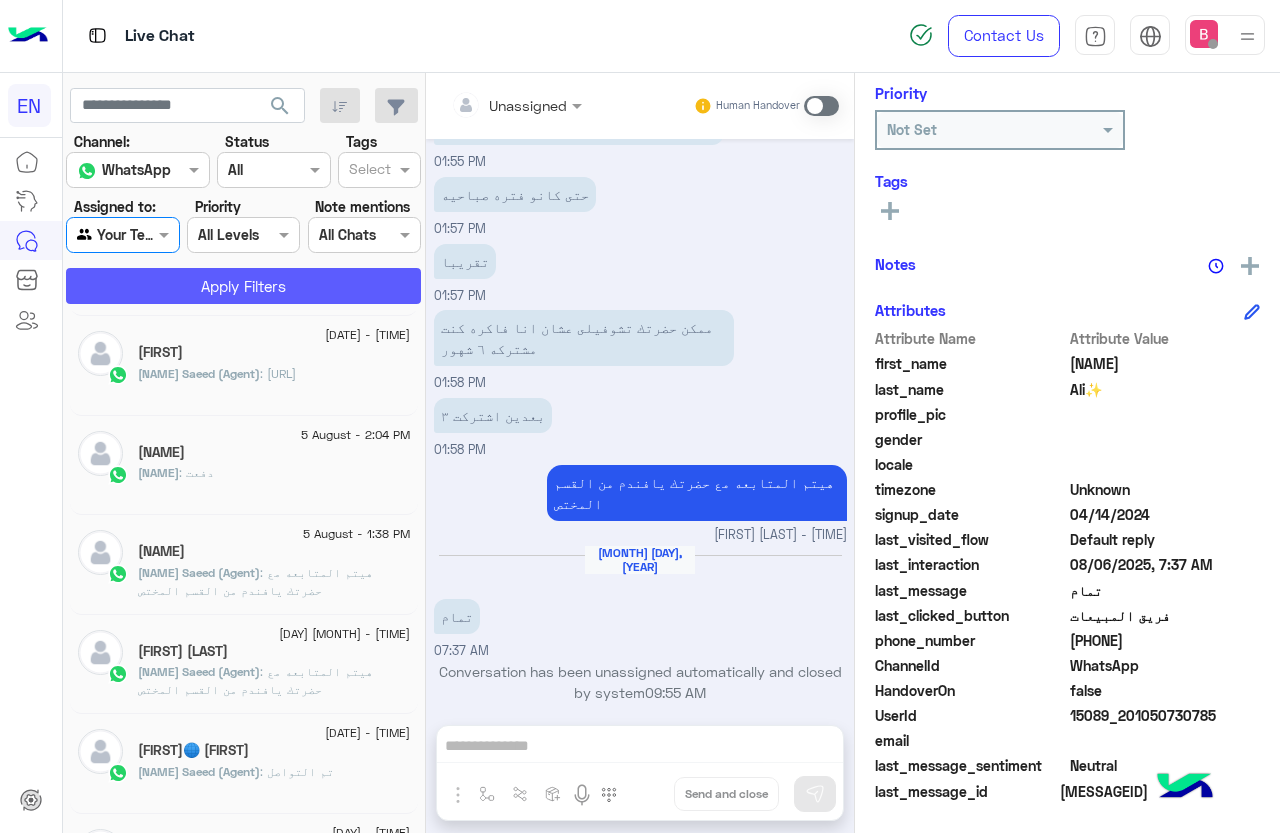 click on "Apply Filters" 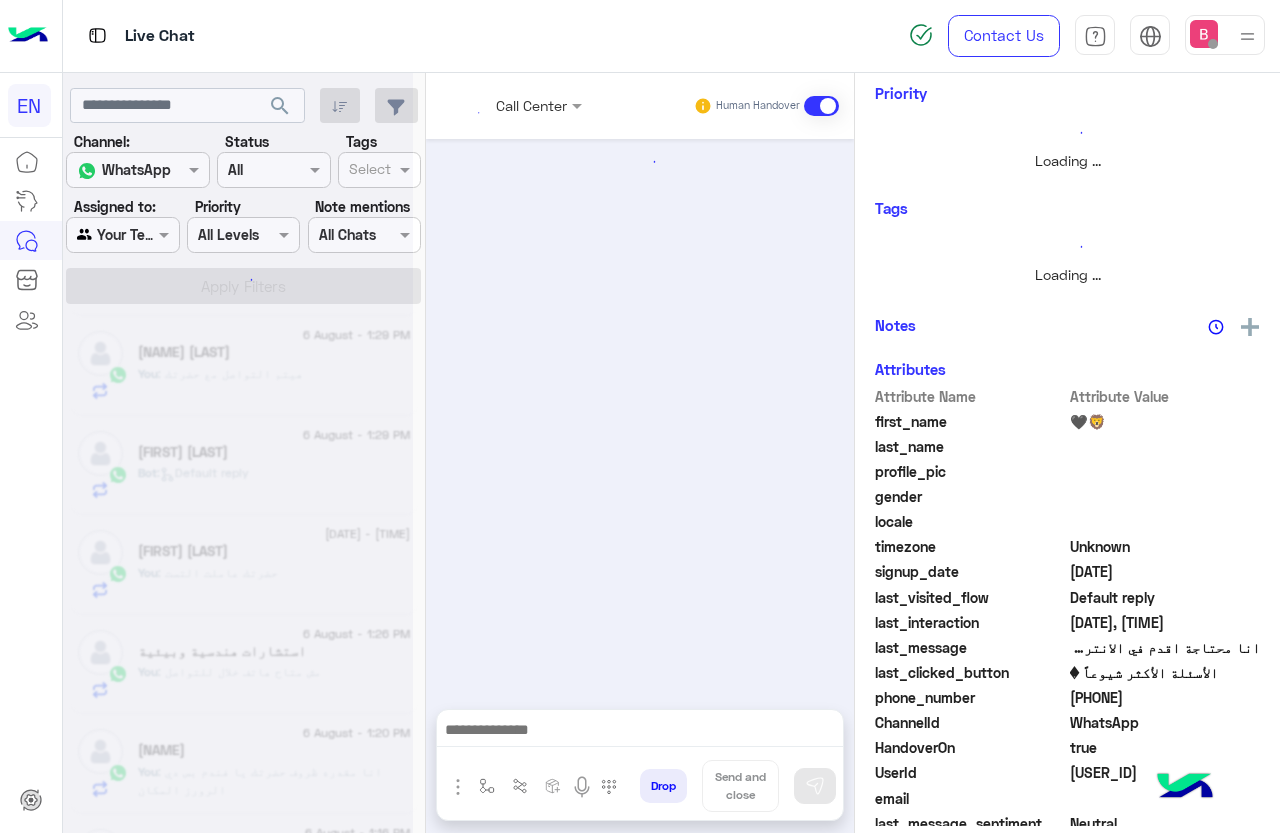 scroll, scrollTop: 301, scrollLeft: 0, axis: vertical 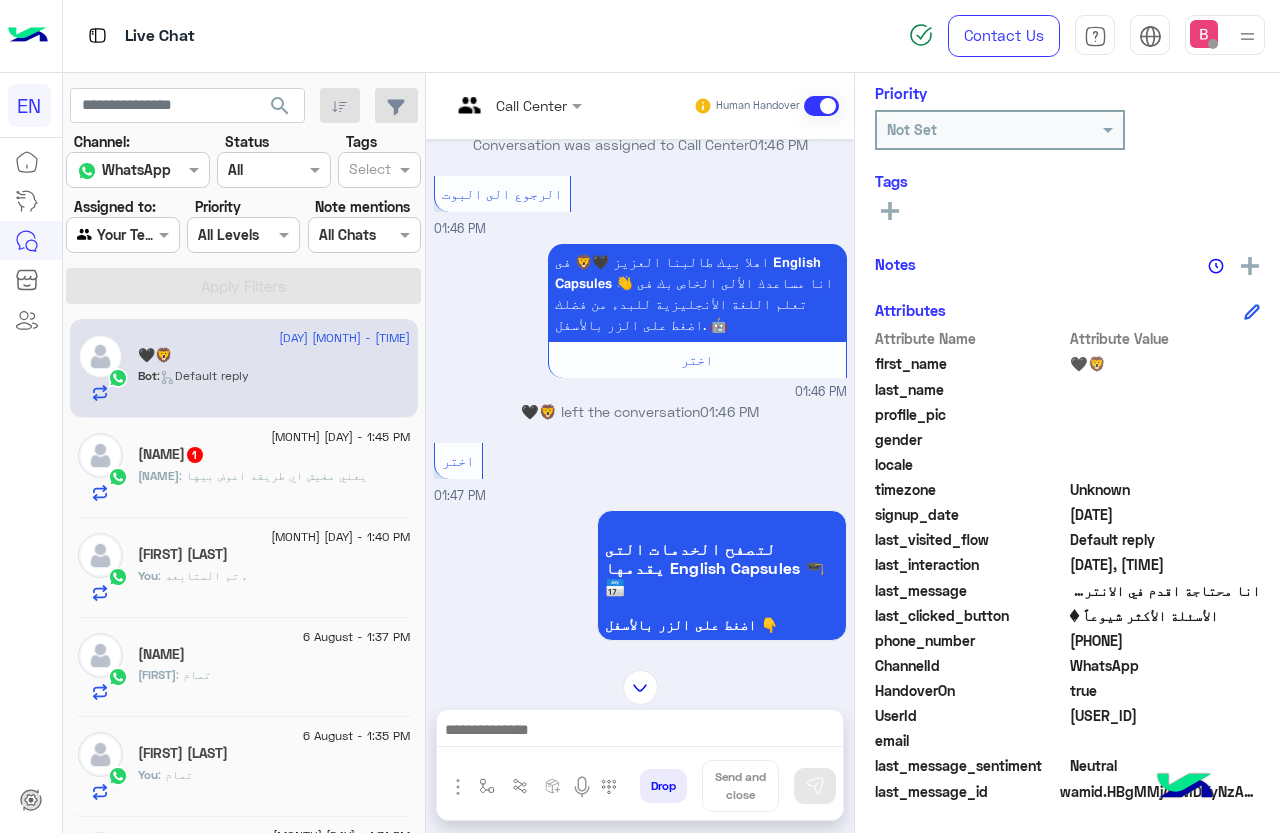 click on "Call Center" at bounding box center (509, 106) 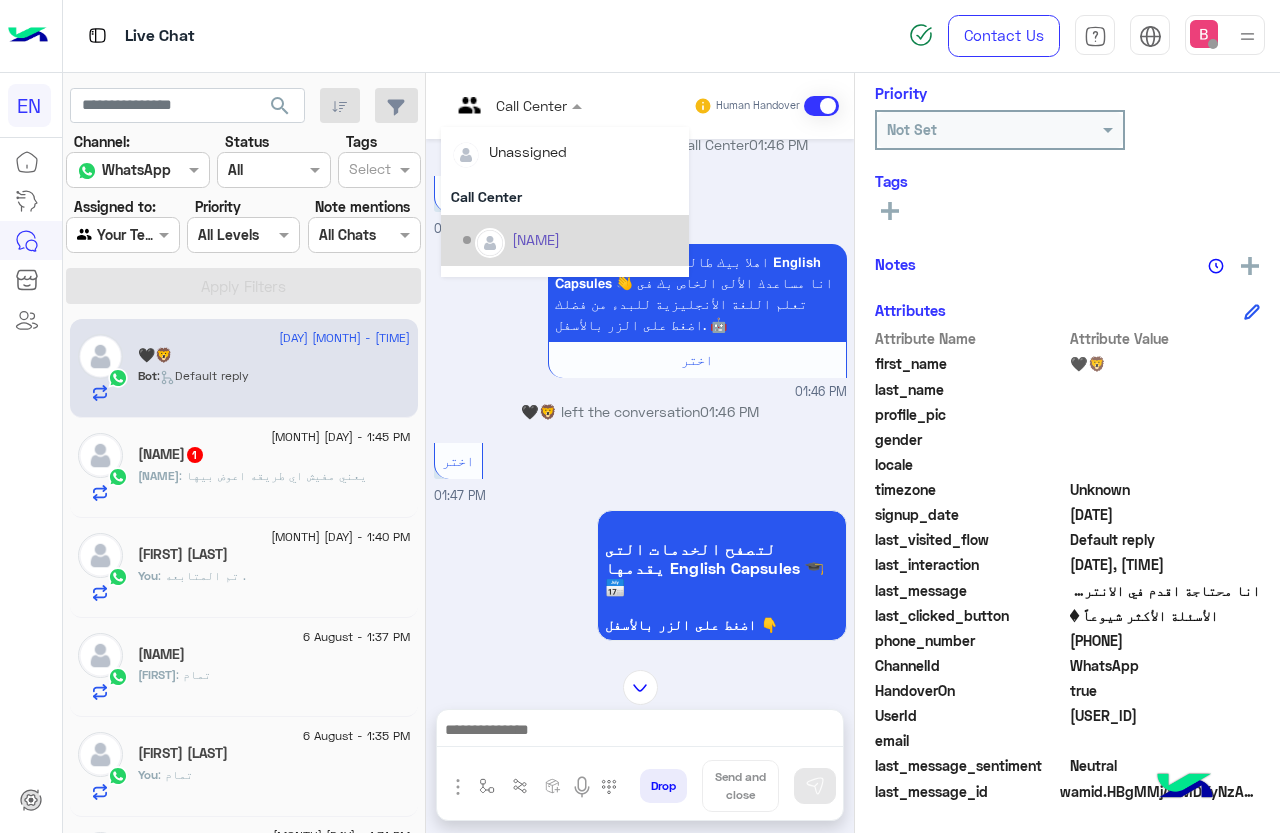 scroll, scrollTop: 332, scrollLeft: 0, axis: vertical 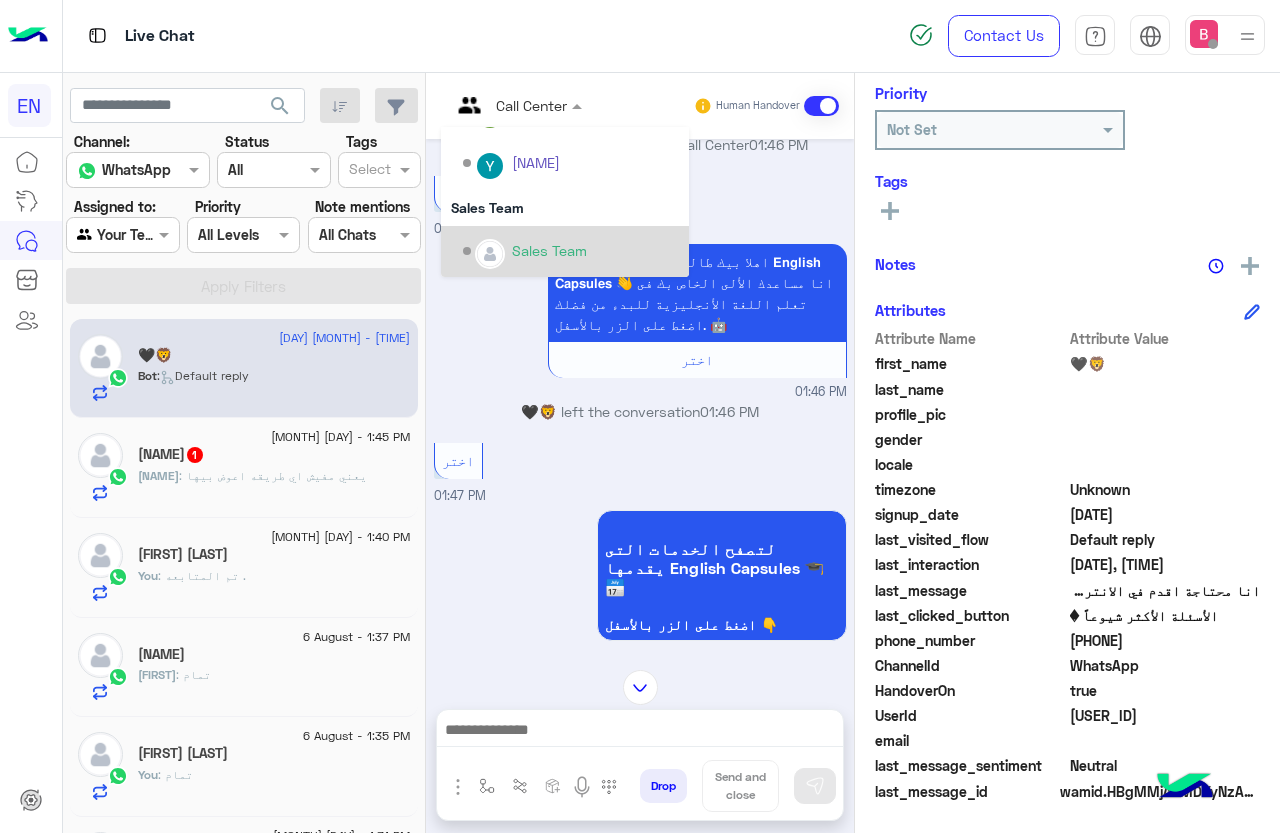 click on "Sales Team" at bounding box center [549, 250] 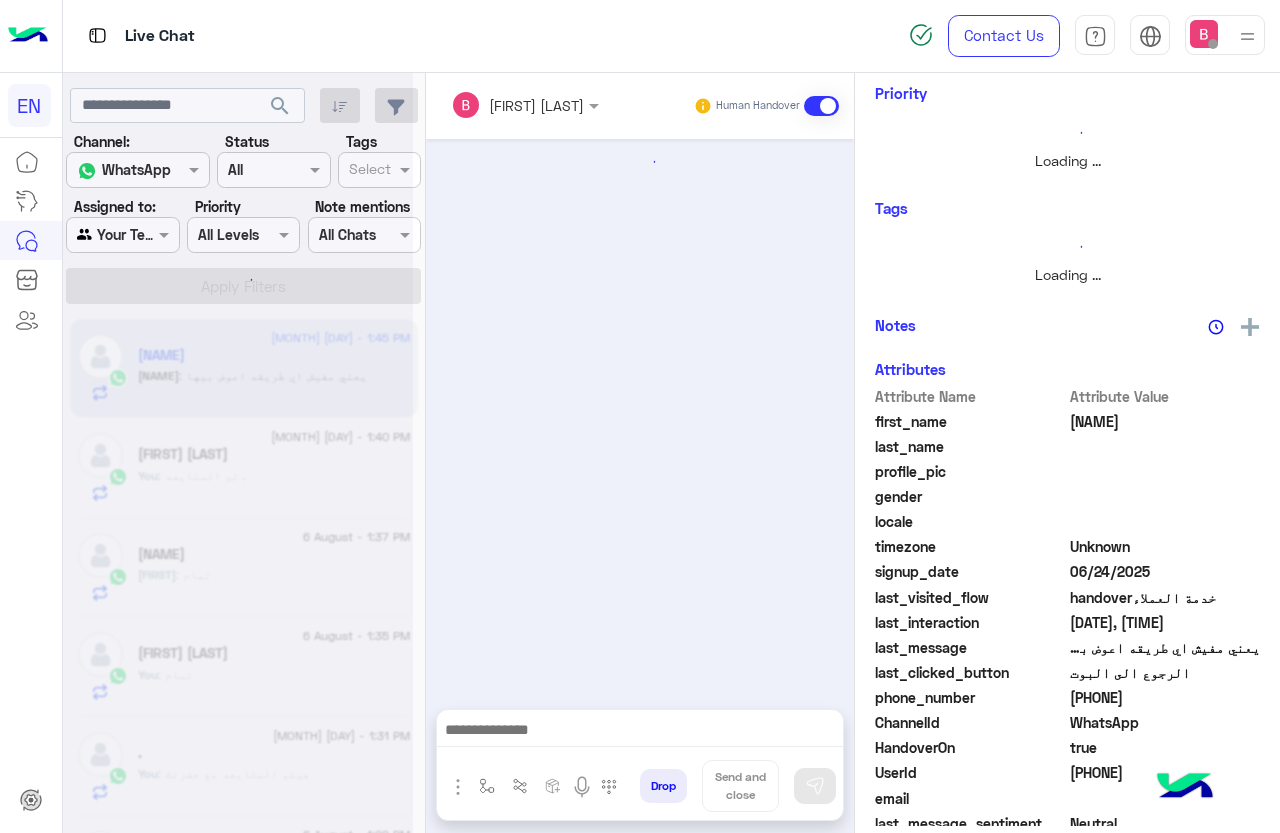 scroll, scrollTop: 301, scrollLeft: 0, axis: vertical 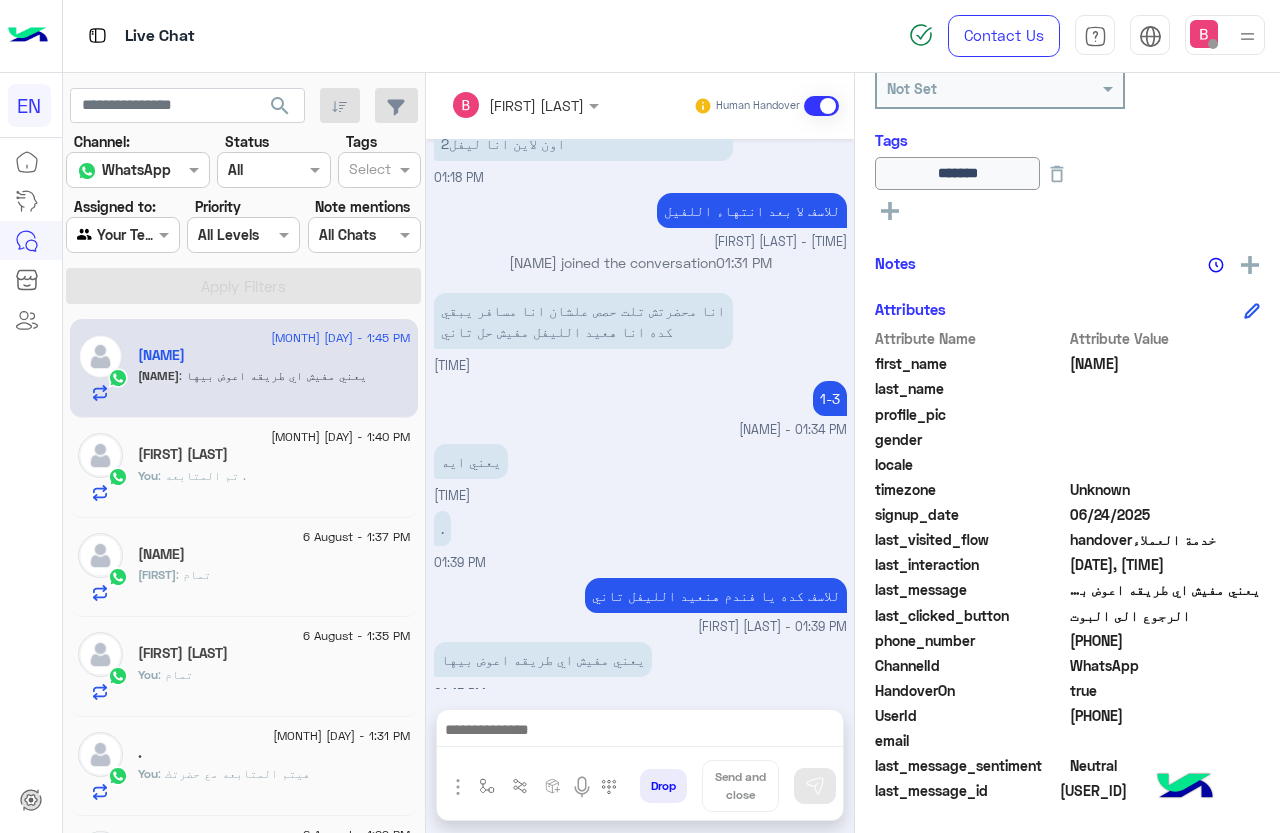 click at bounding box center (640, 735) 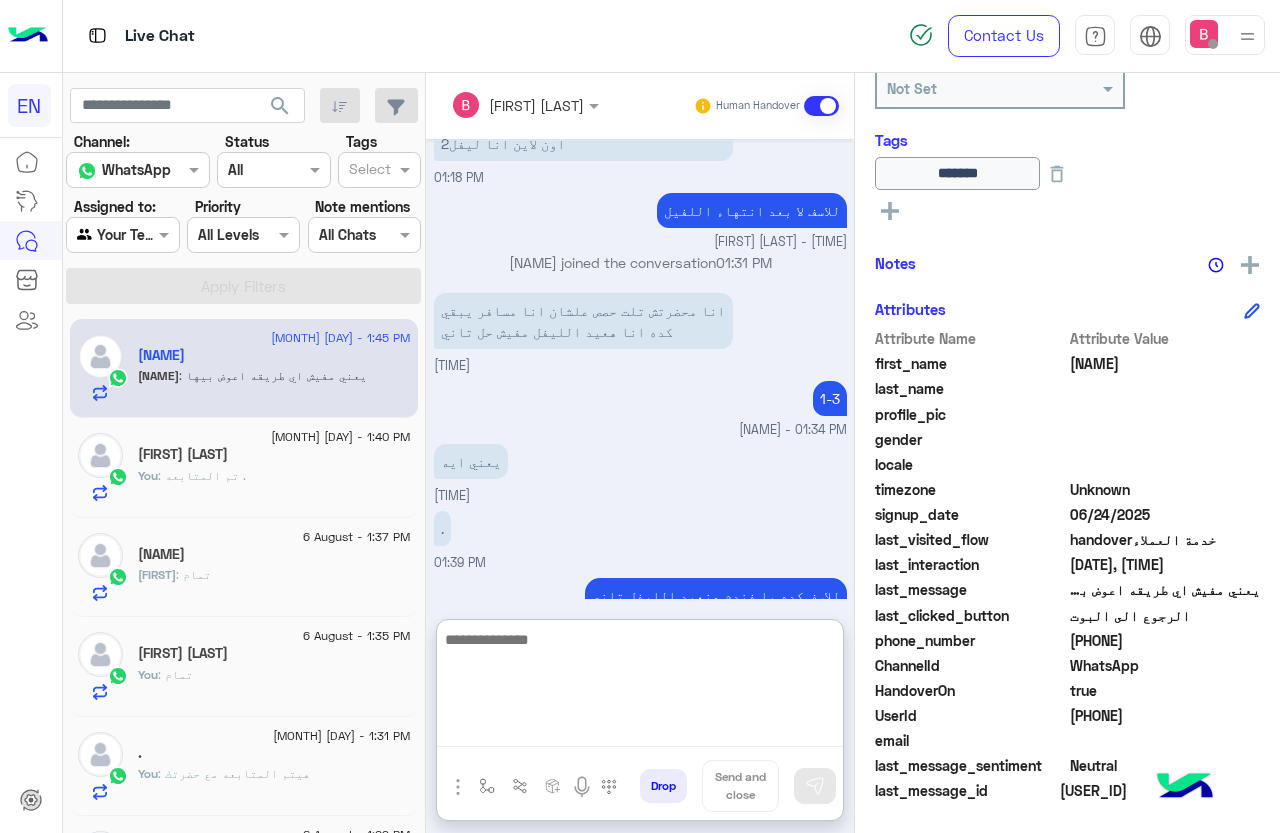 click at bounding box center (640, 687) 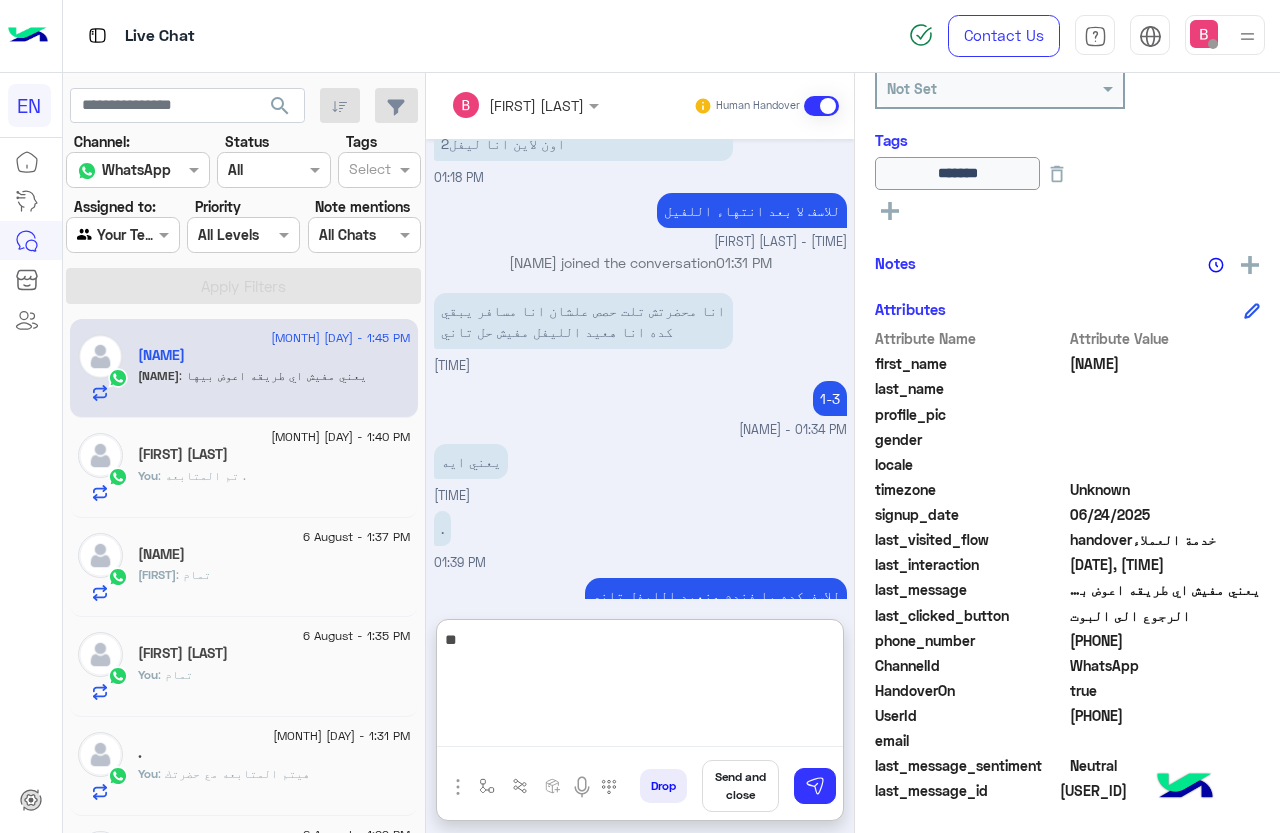 type on "*" 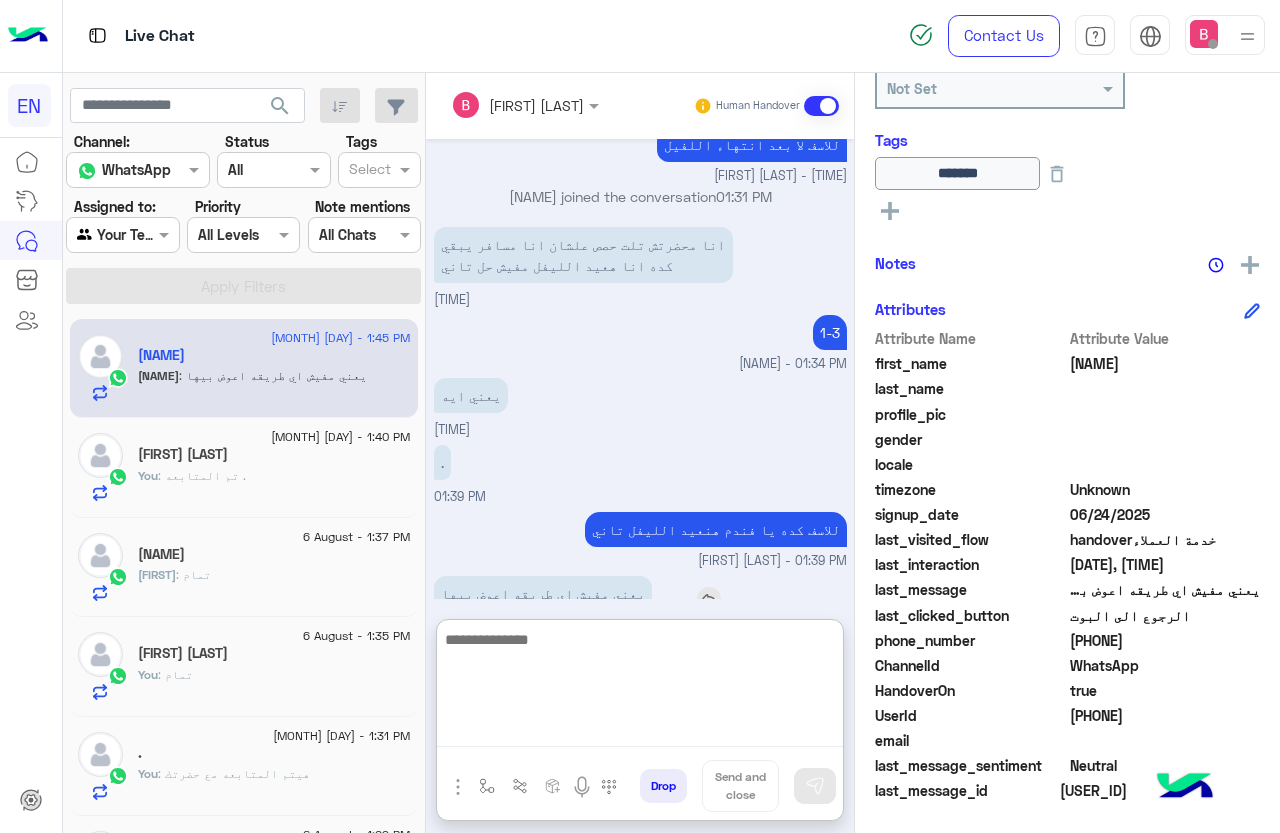 scroll, scrollTop: 1058, scrollLeft: 0, axis: vertical 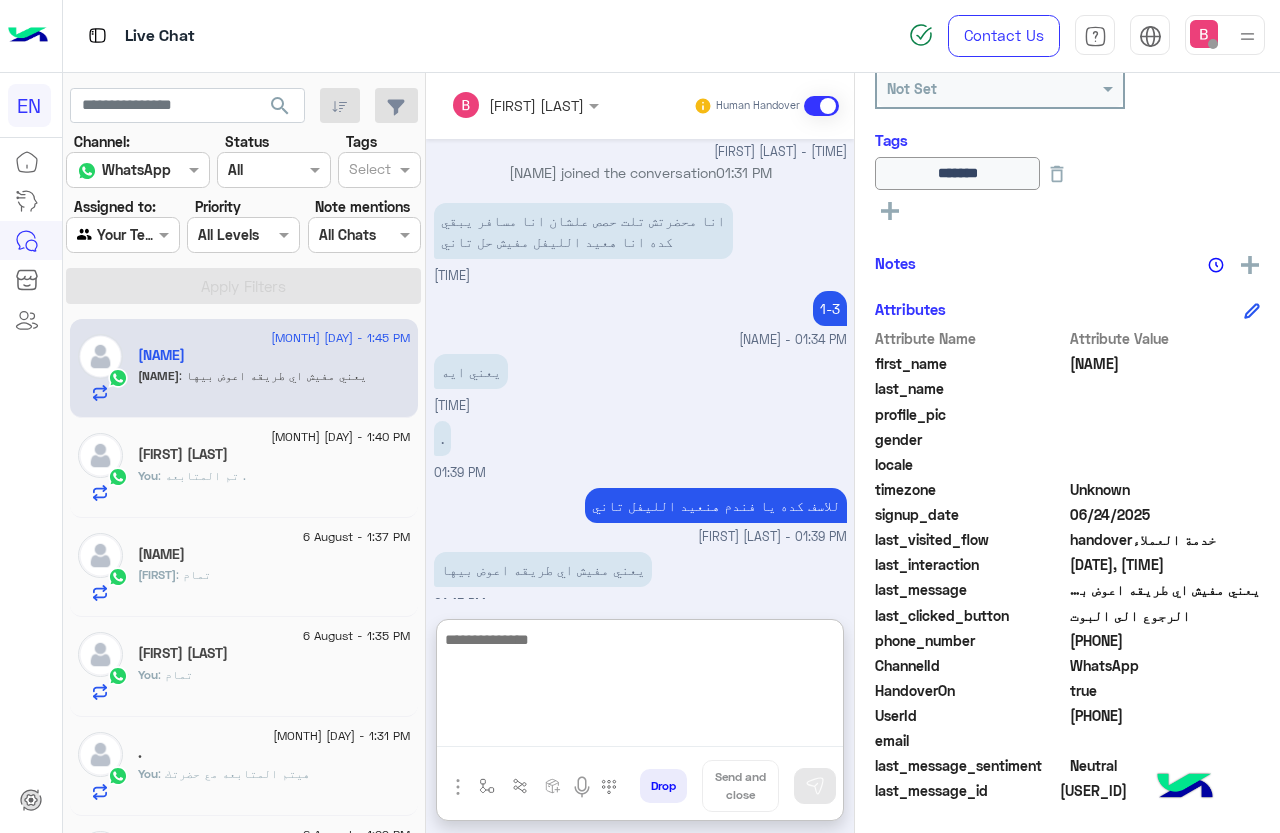 click at bounding box center [640, 687] 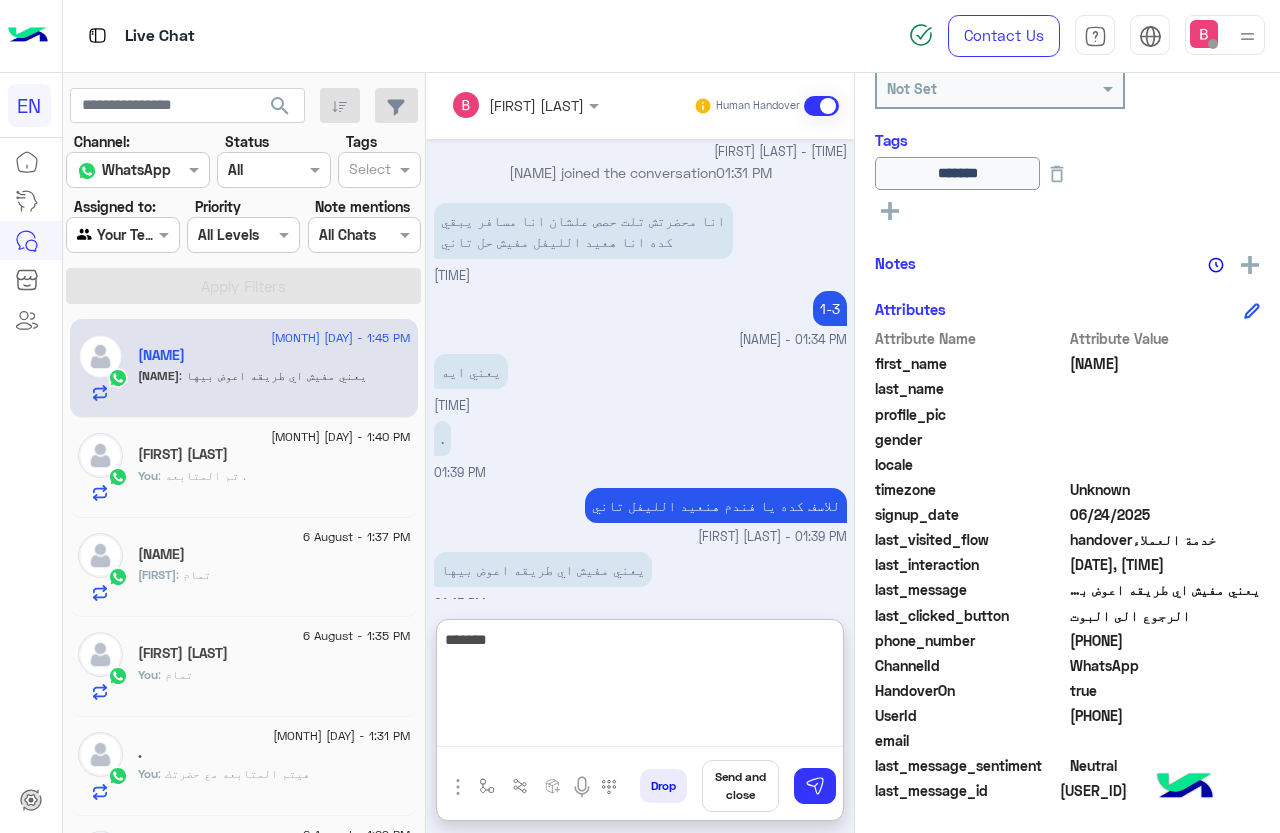 type on "*******" 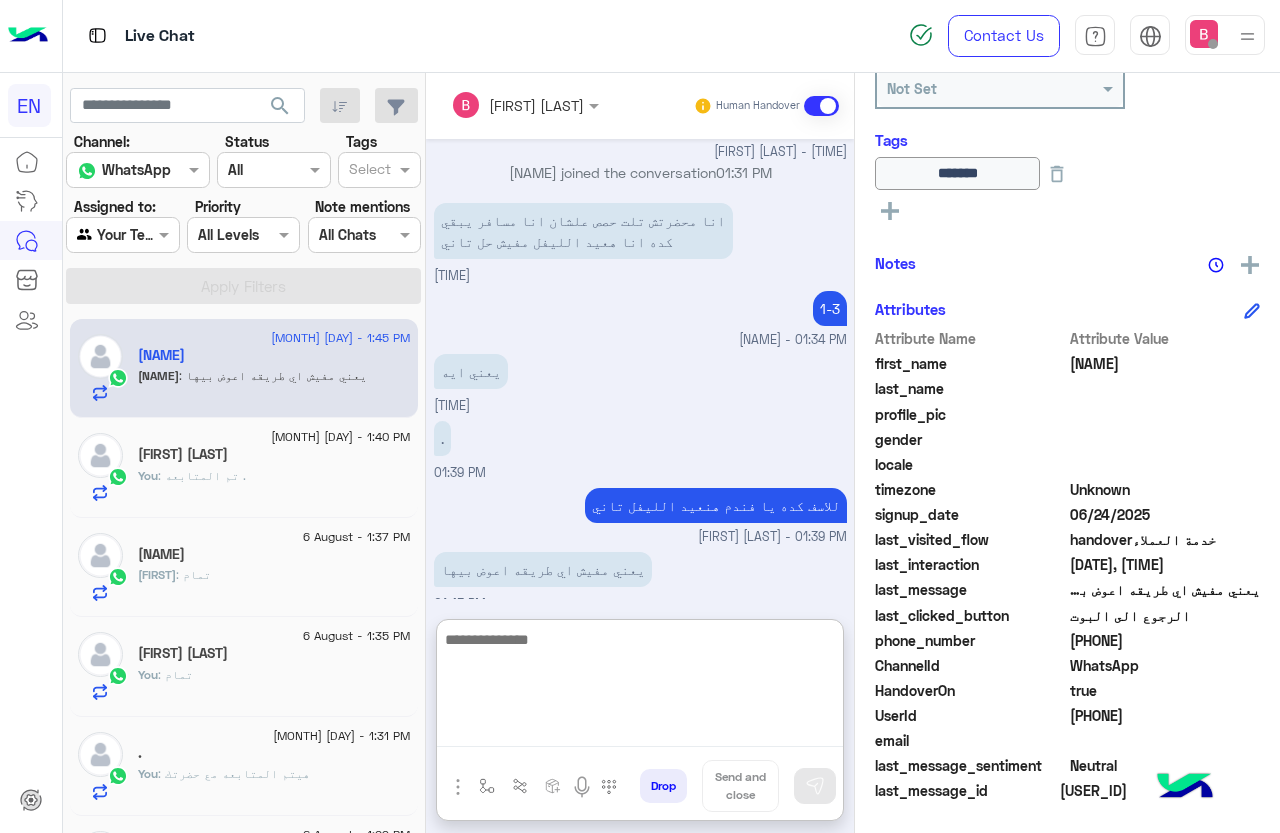 scroll, scrollTop: 1122, scrollLeft: 0, axis: vertical 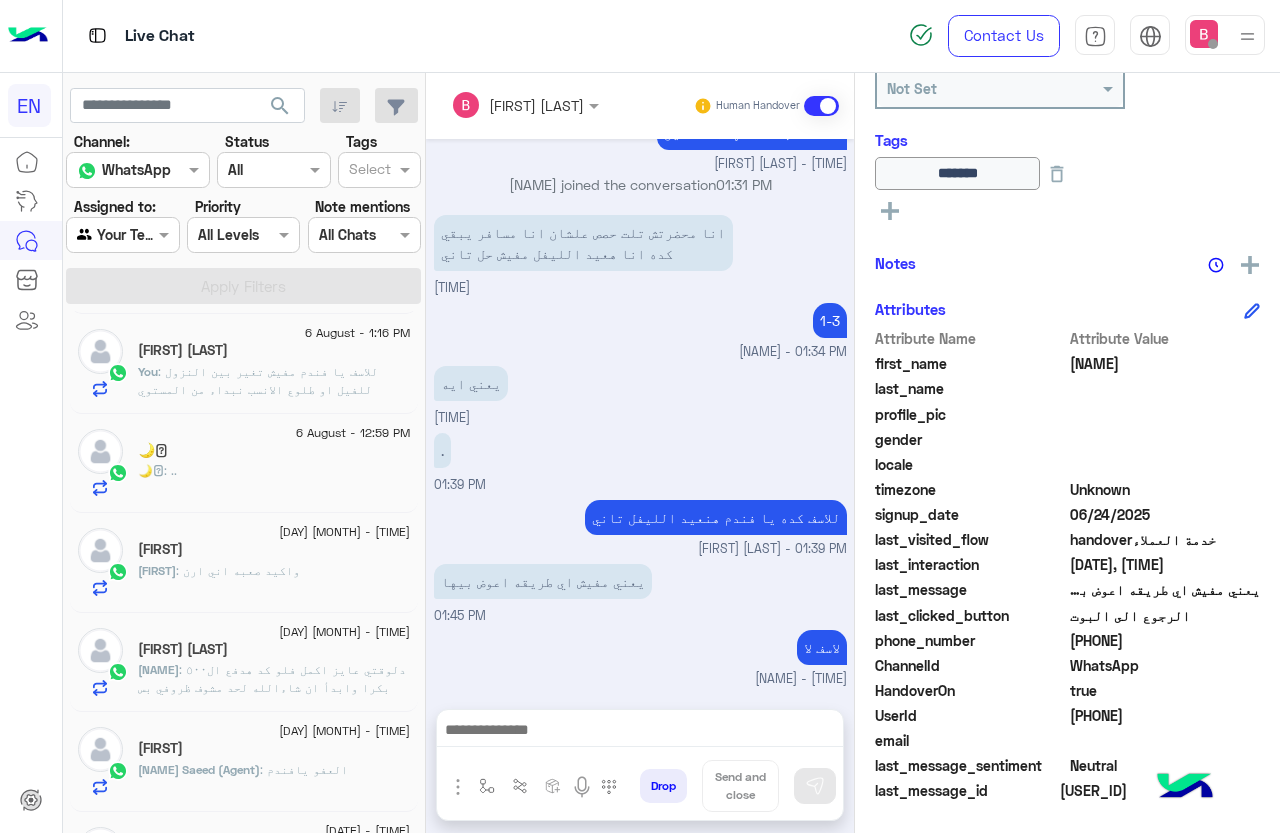 click on "𝐘𝐨𝐮𝐬𝐬𝐞𝐟 : واكيد صعبه اني ارن" 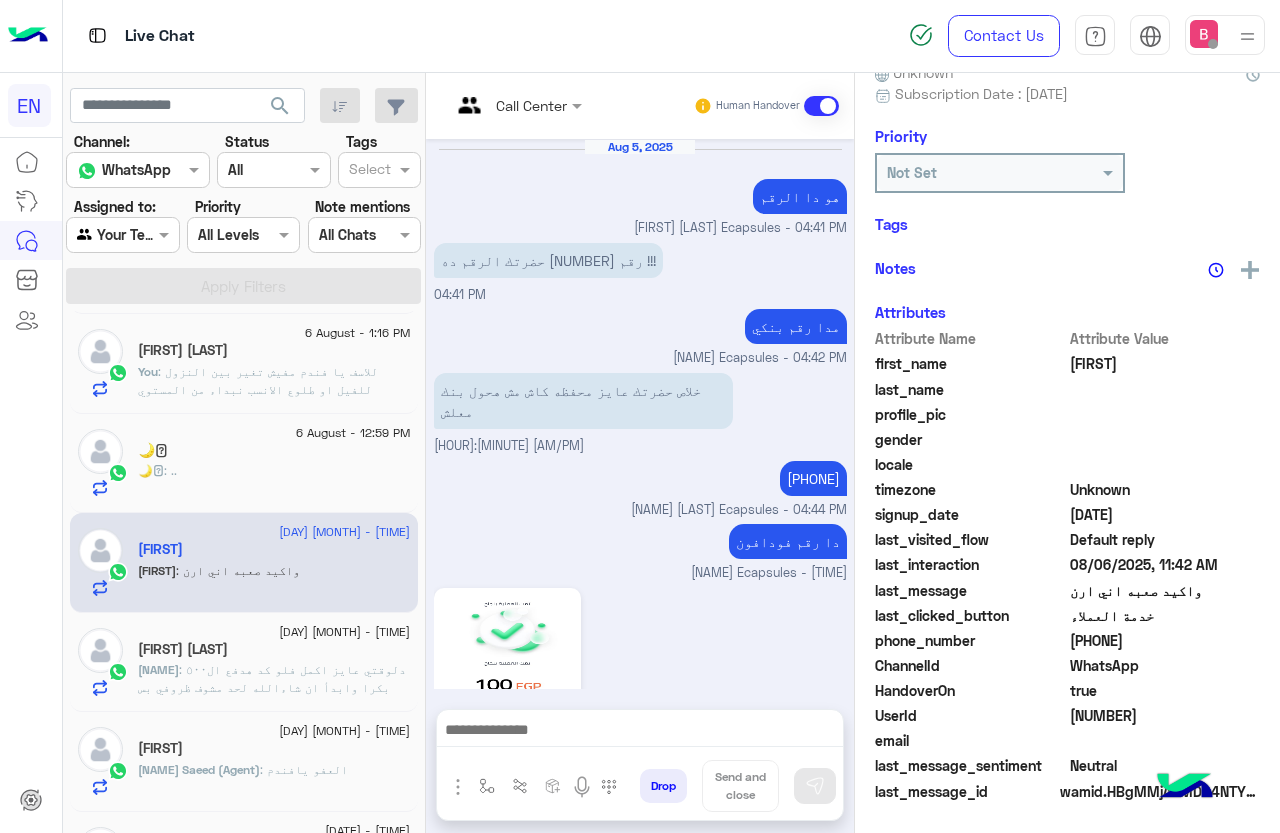 scroll, scrollTop: 281, scrollLeft: 0, axis: vertical 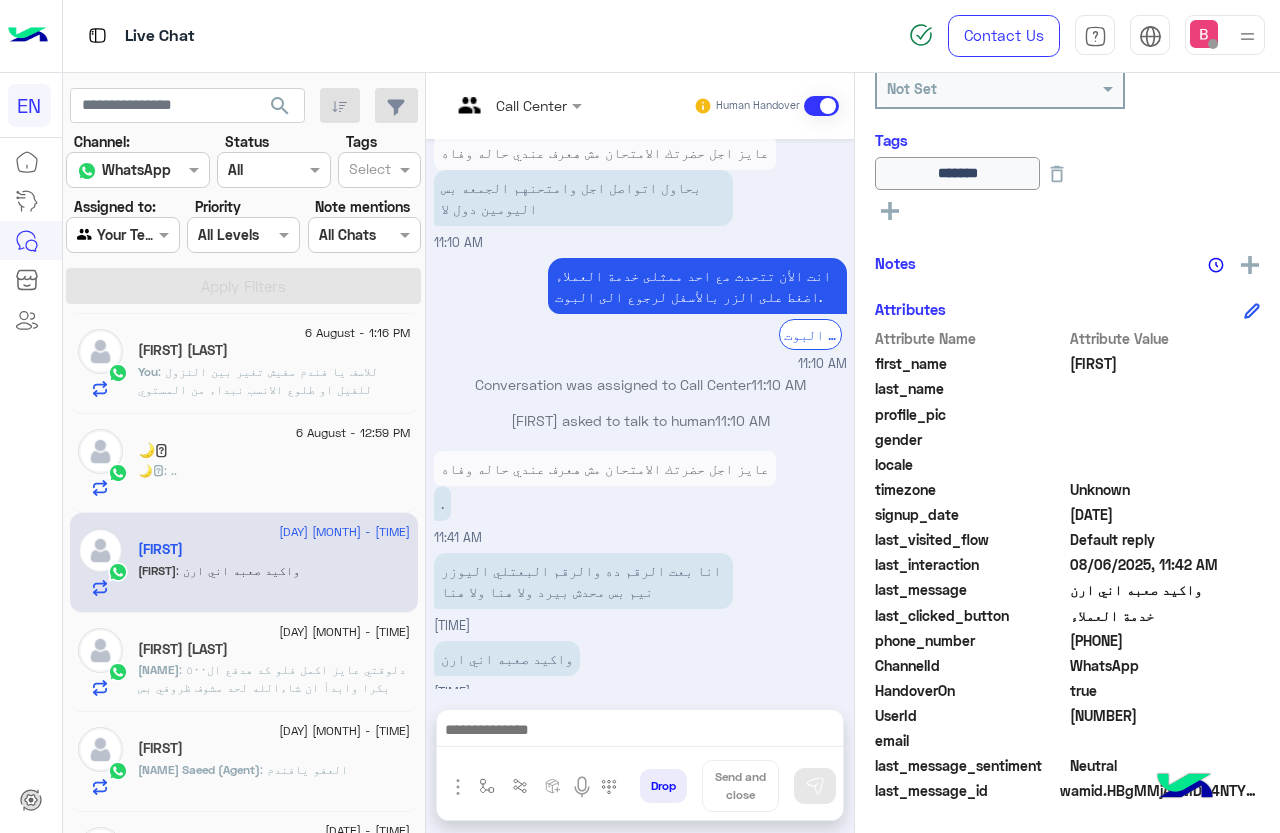 click on ": دلوقتي عايز اكمل فلو كد هدفع ال٥٠٠ بكرا وابدأ ان شاءالله لحد مشوف ظروفي بس ولو كد بعد اللفل هاخد ٣ لفل مع بعض" 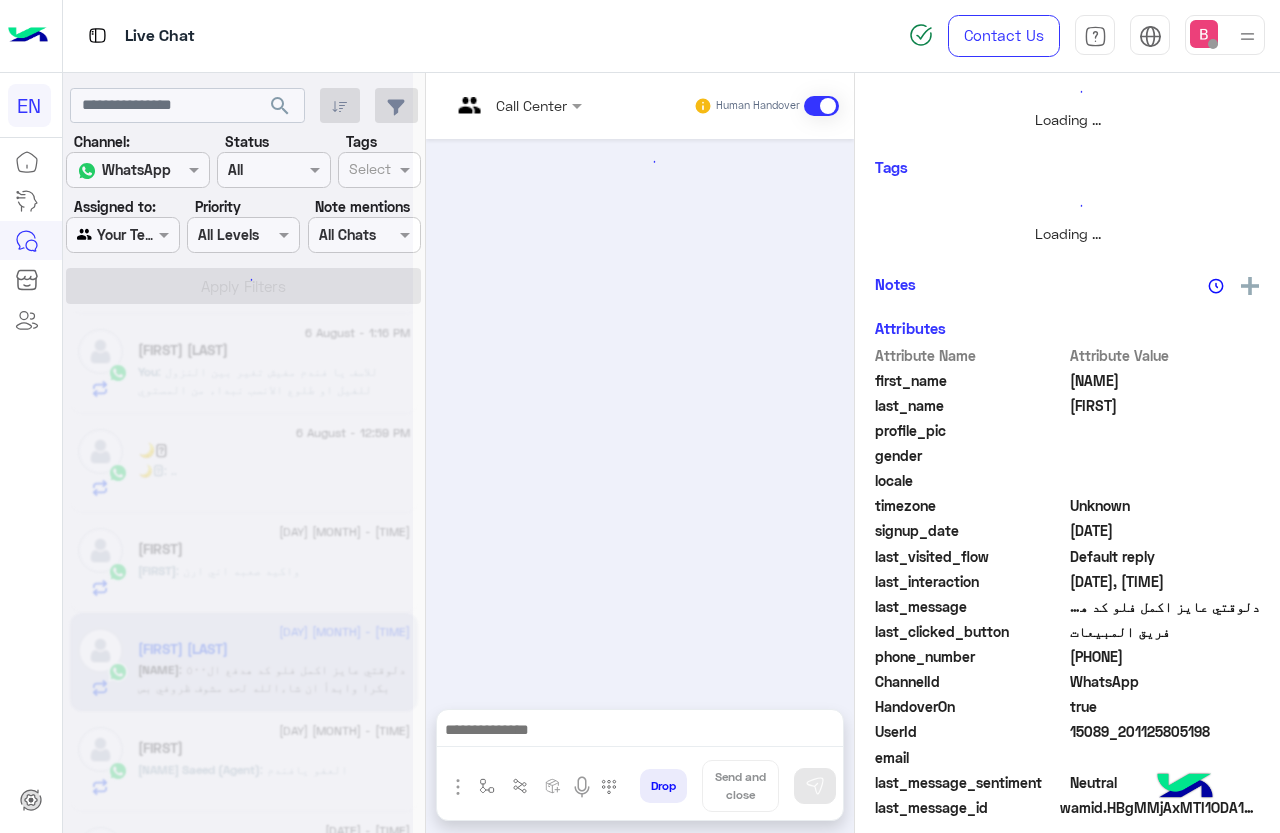 scroll, scrollTop: 301, scrollLeft: 0, axis: vertical 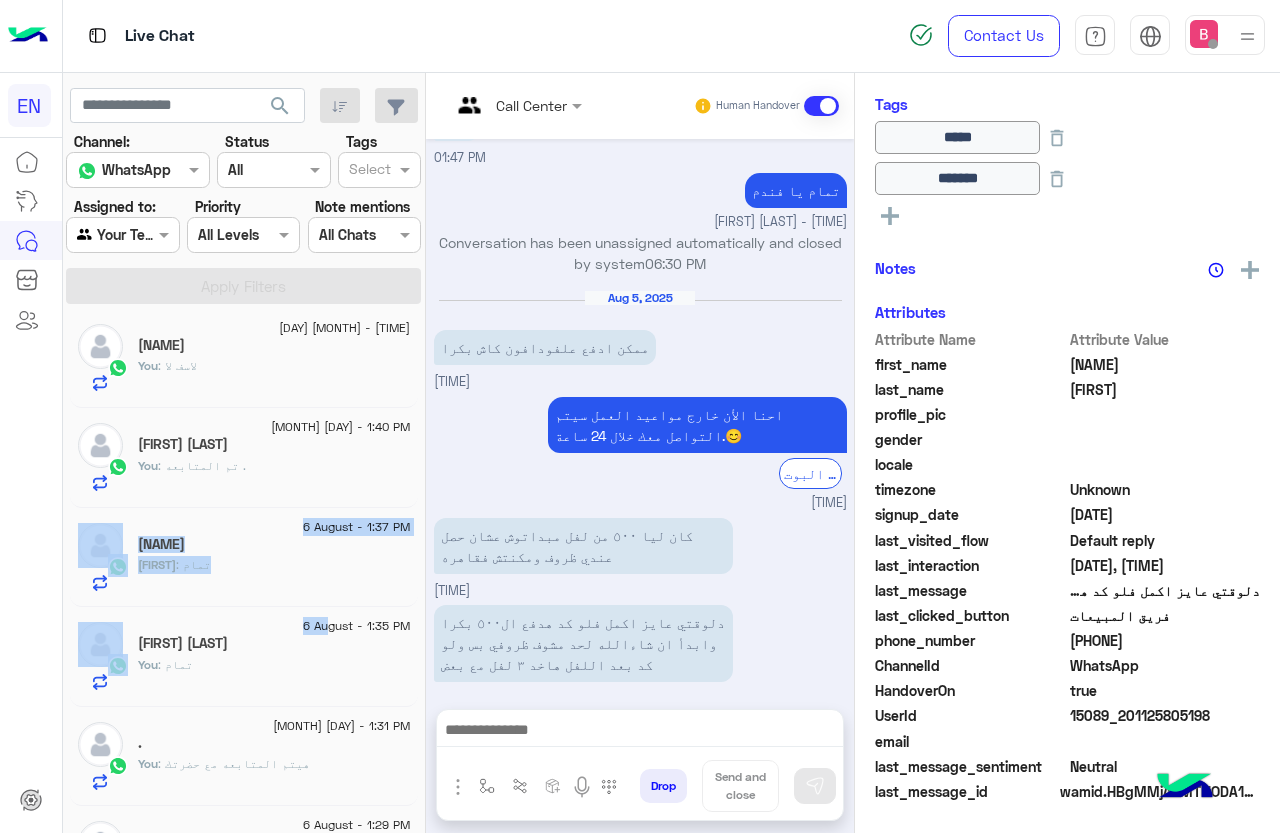 drag, startPoint x: 254, startPoint y: 498, endPoint x: 460, endPoint y: 567, distance: 217.2487 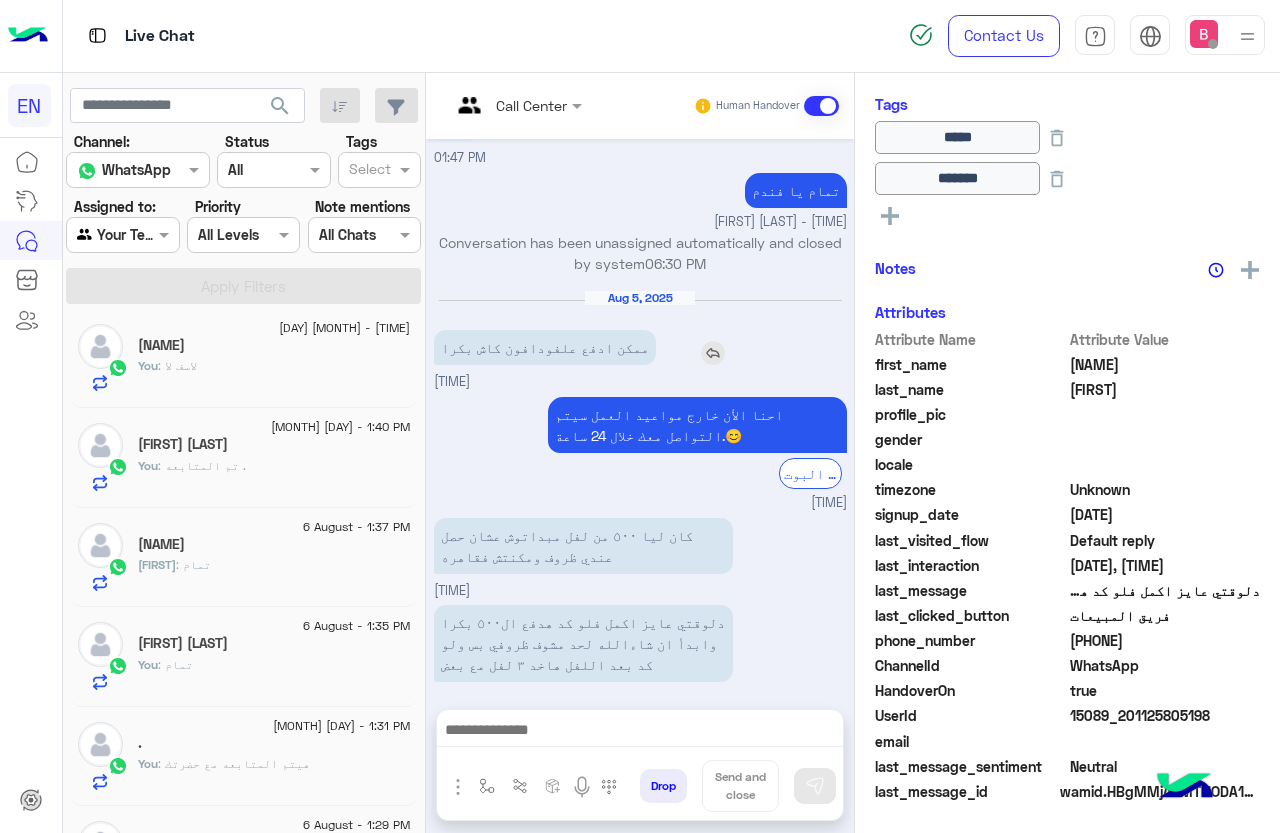 click on "ممكن ادفع علفودافون كاش بكرا" at bounding box center (545, 347) 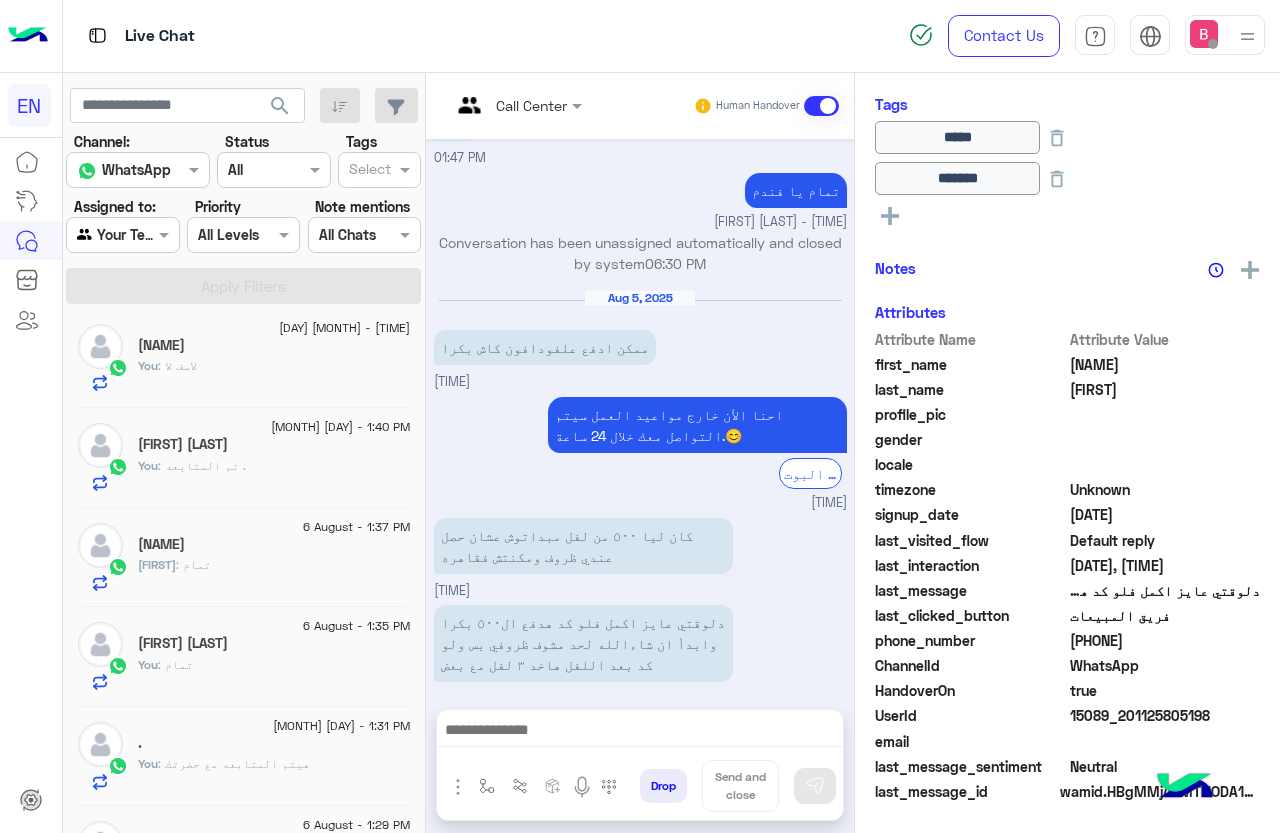 scroll, scrollTop: 326, scrollLeft: 0, axis: vertical 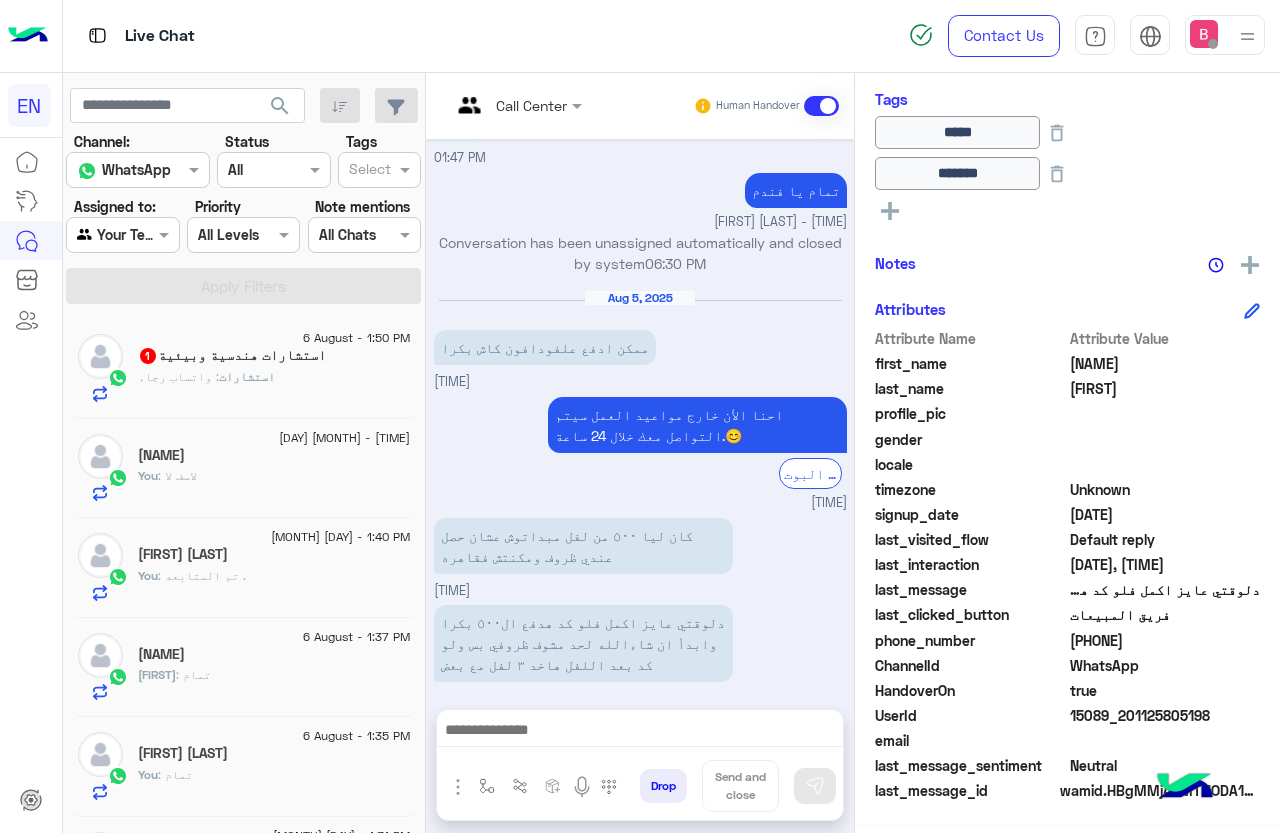 click at bounding box center [122, 234] 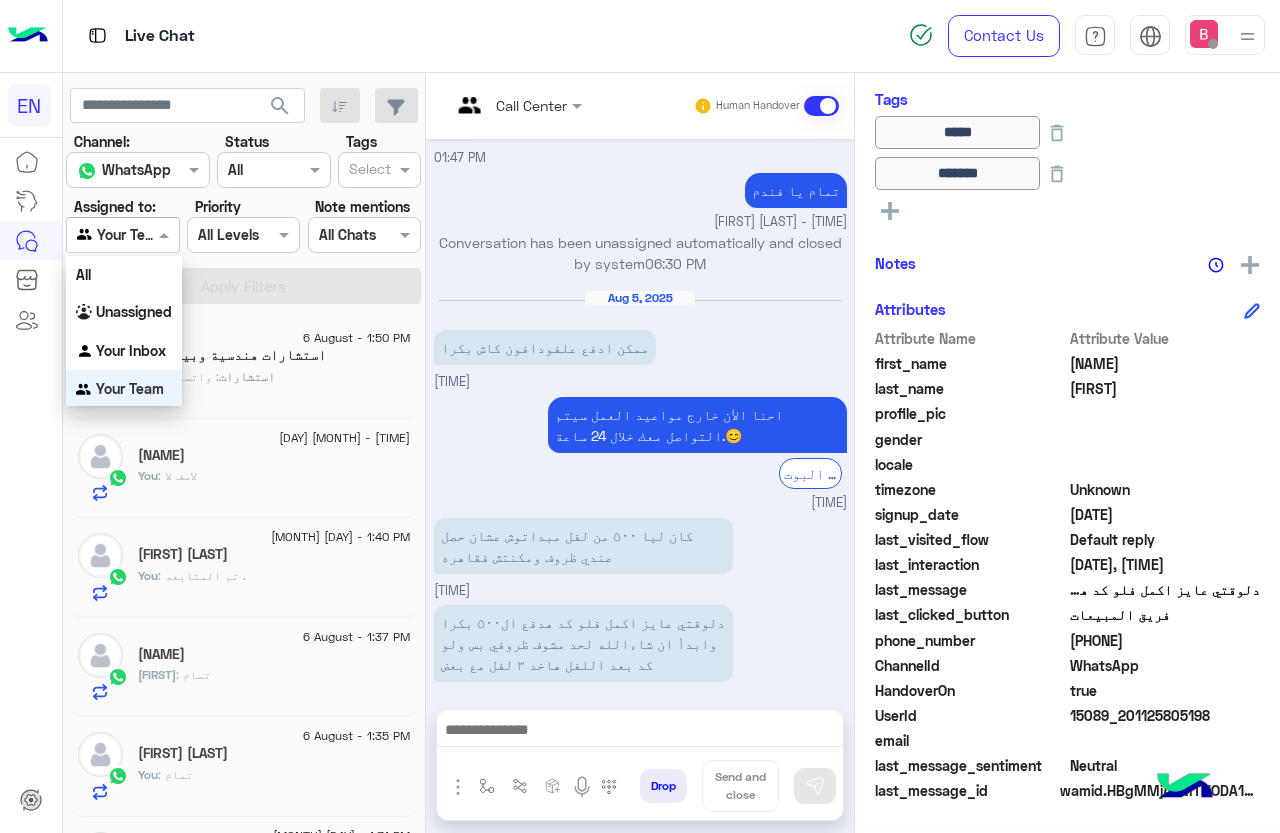 scroll, scrollTop: 1, scrollLeft: 0, axis: vertical 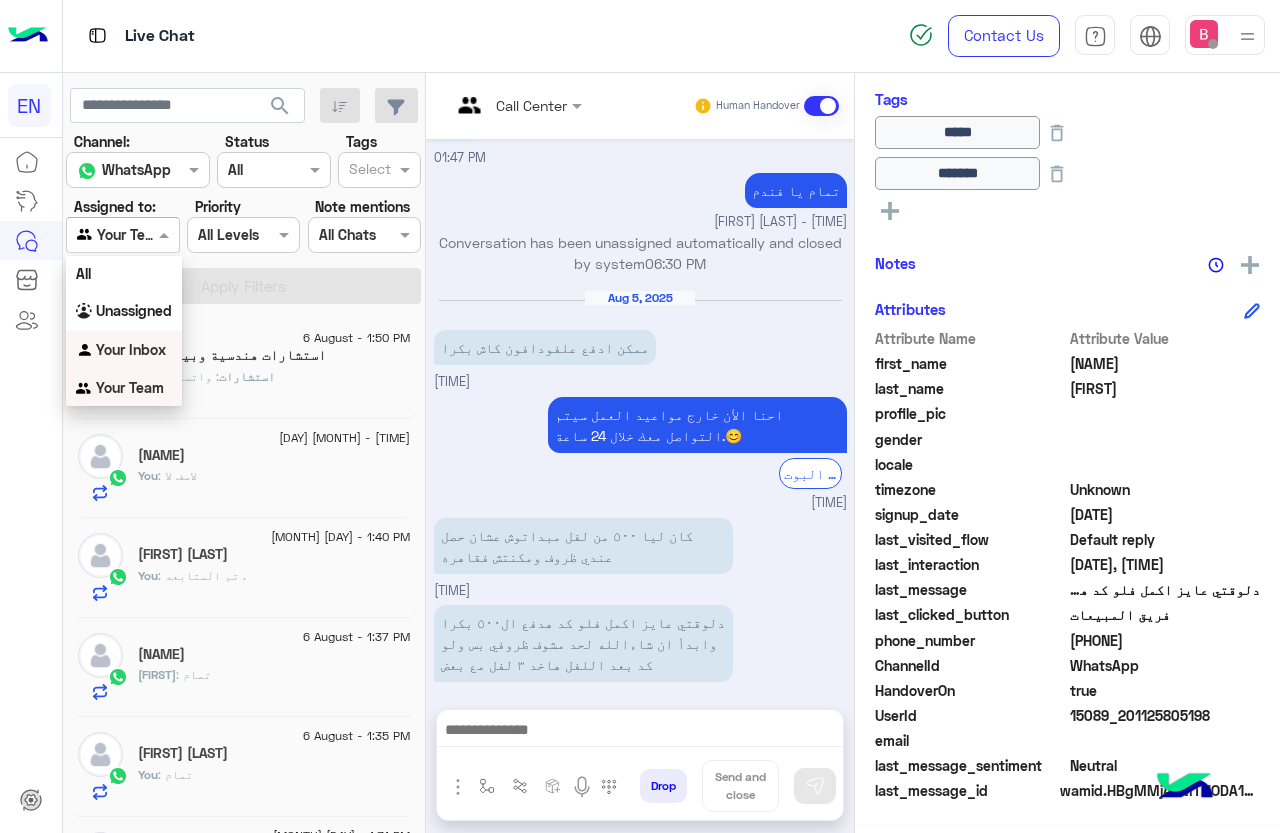 click on "Your Inbox" at bounding box center (131, 349) 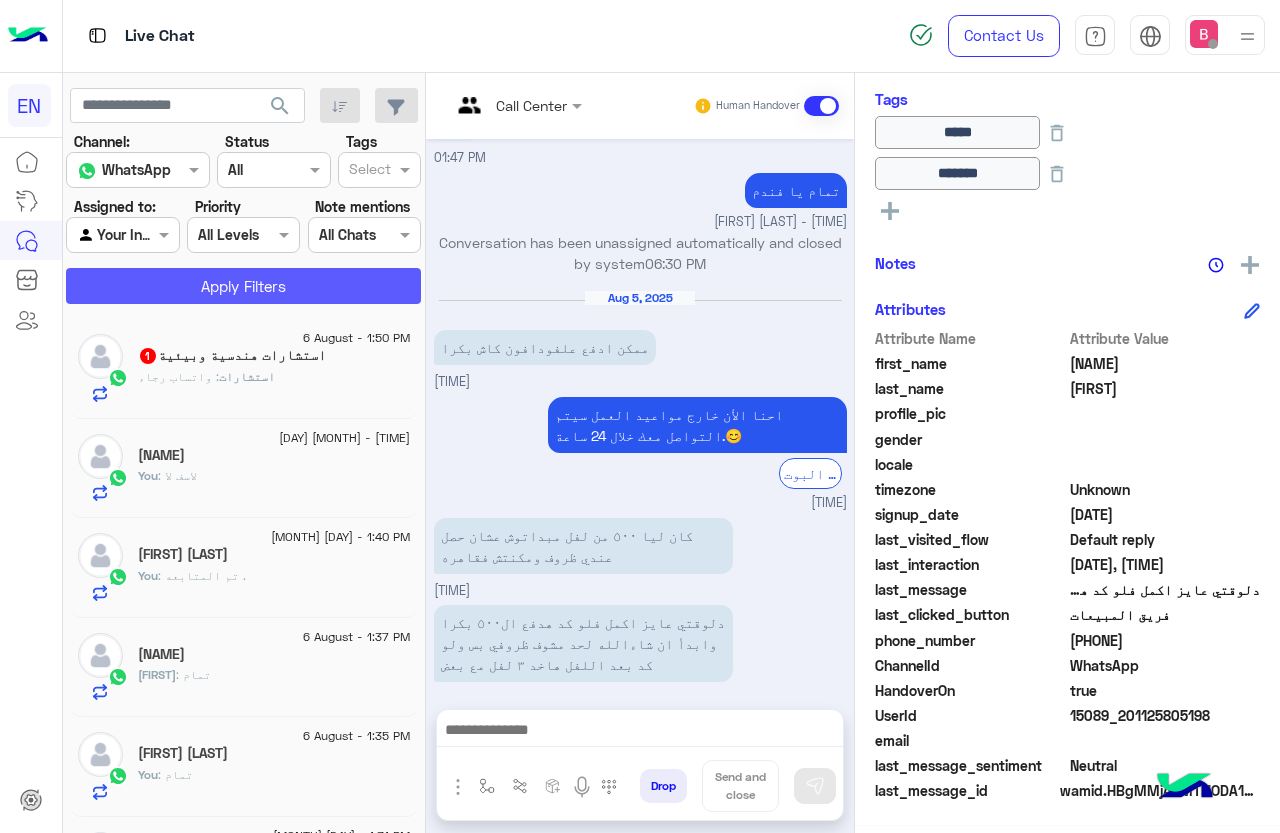 click on "Apply Filters" 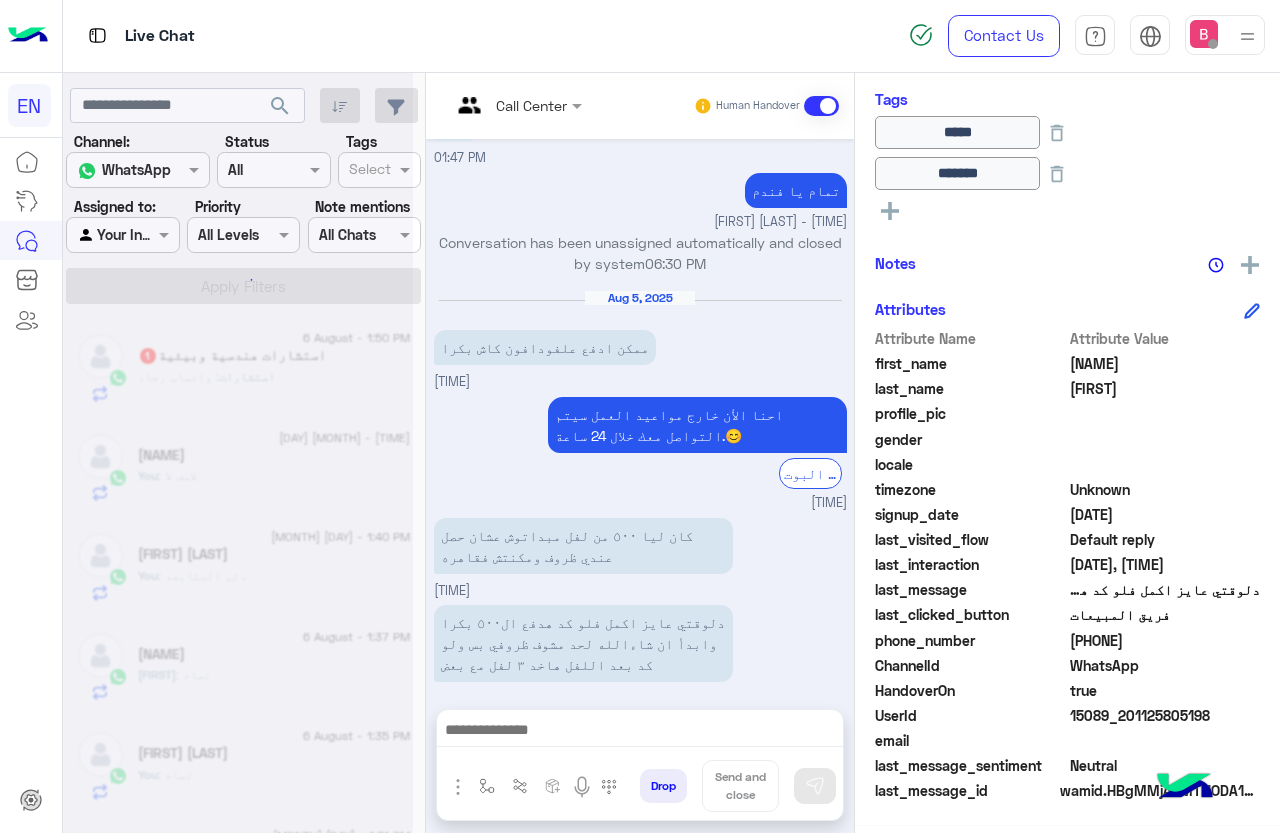 scroll, scrollTop: 301, scrollLeft: 0, axis: vertical 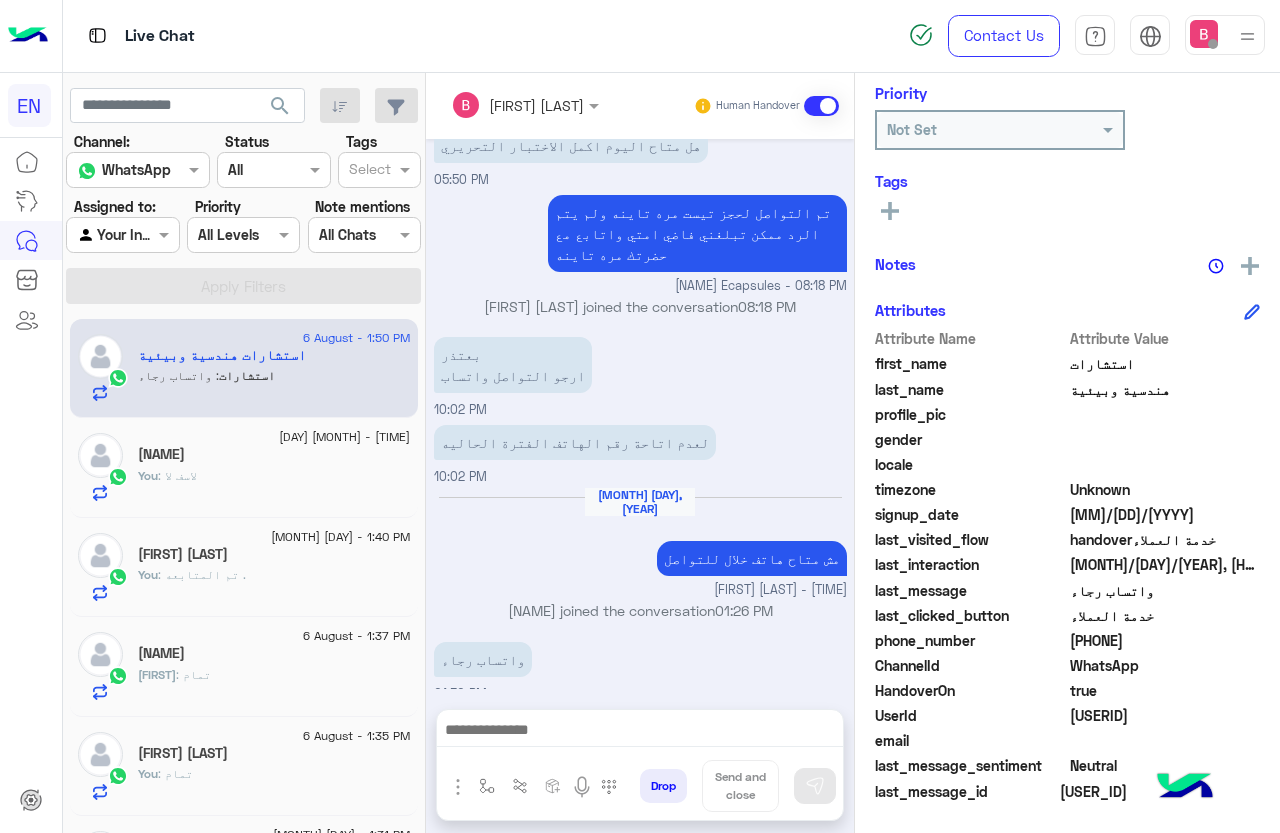 drag, startPoint x: 1071, startPoint y: 639, endPoint x: 1145, endPoint y: 647, distance: 74.431175 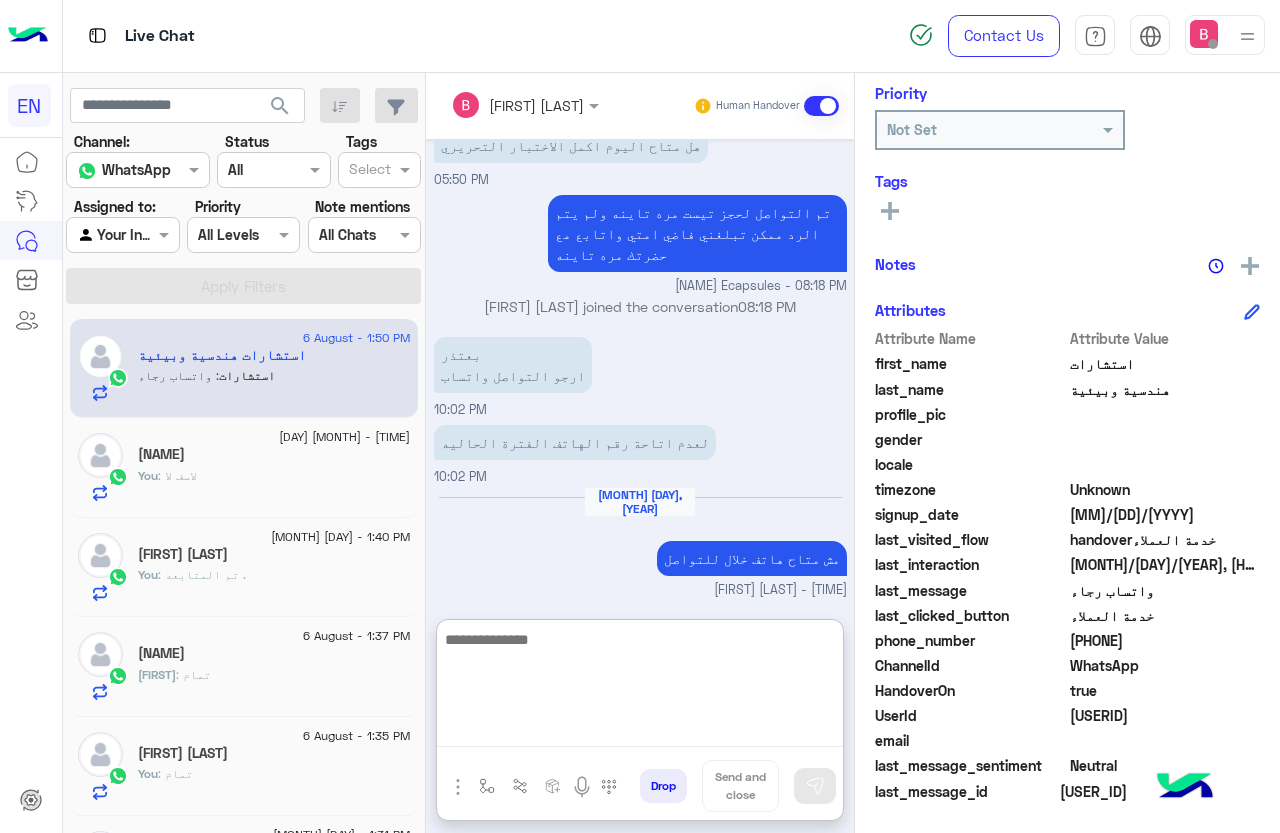 drag, startPoint x: 540, startPoint y: 733, endPoint x: 554, endPoint y: 728, distance: 14.866069 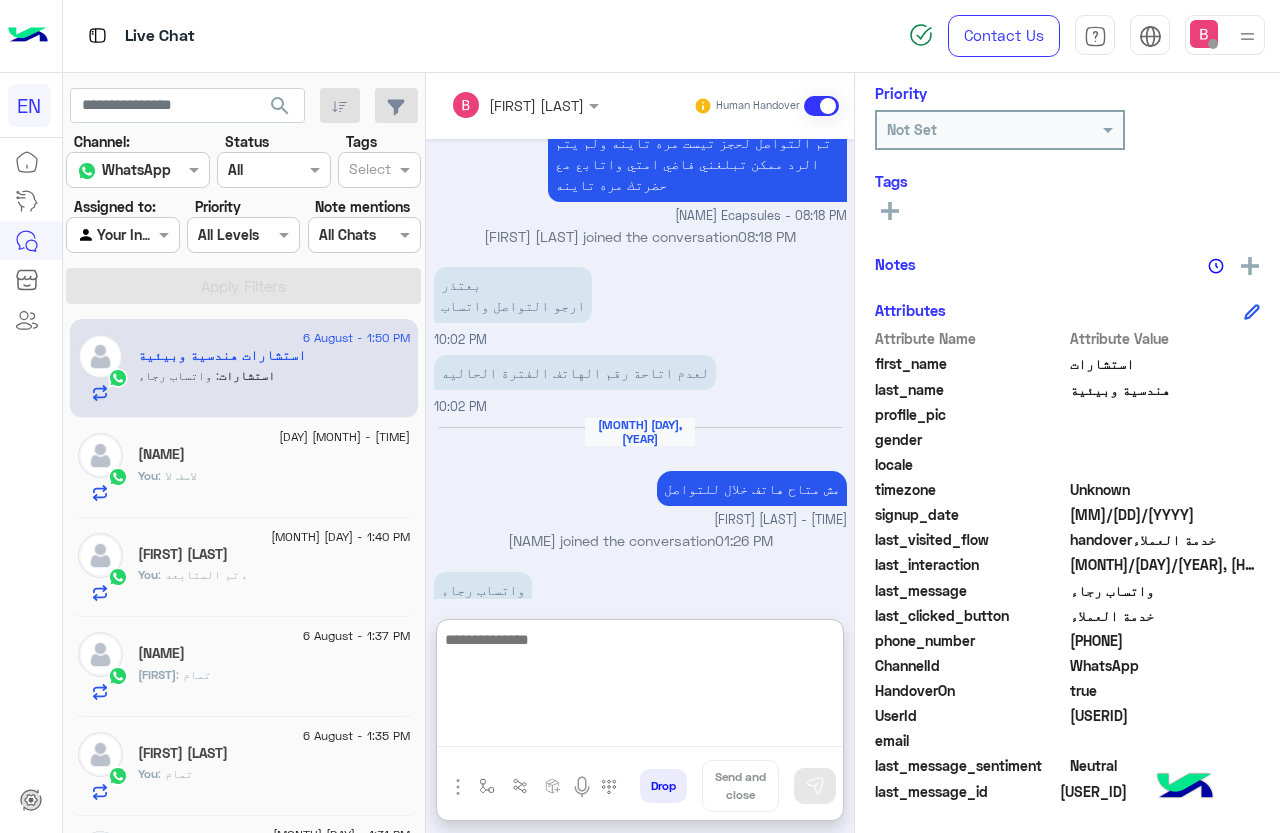 scroll, scrollTop: 1740, scrollLeft: 0, axis: vertical 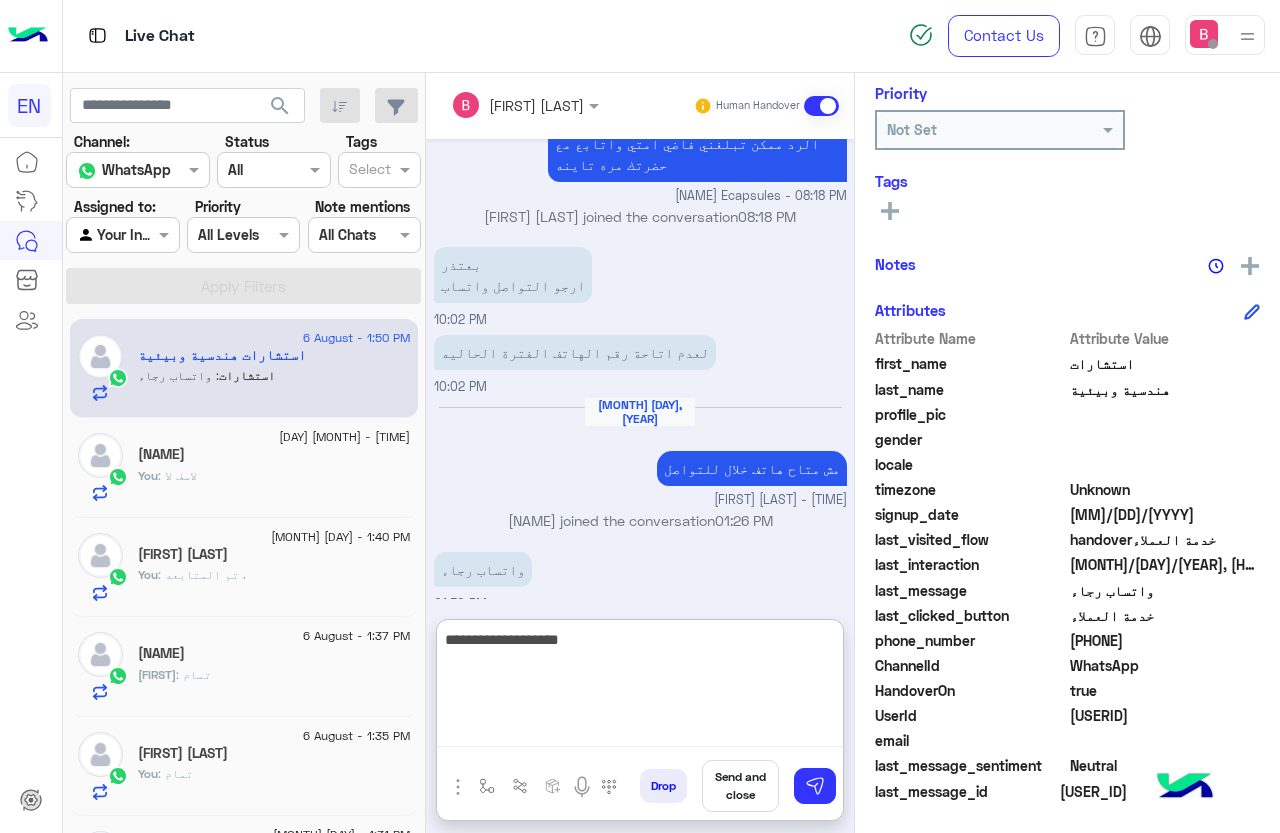 type on "**********" 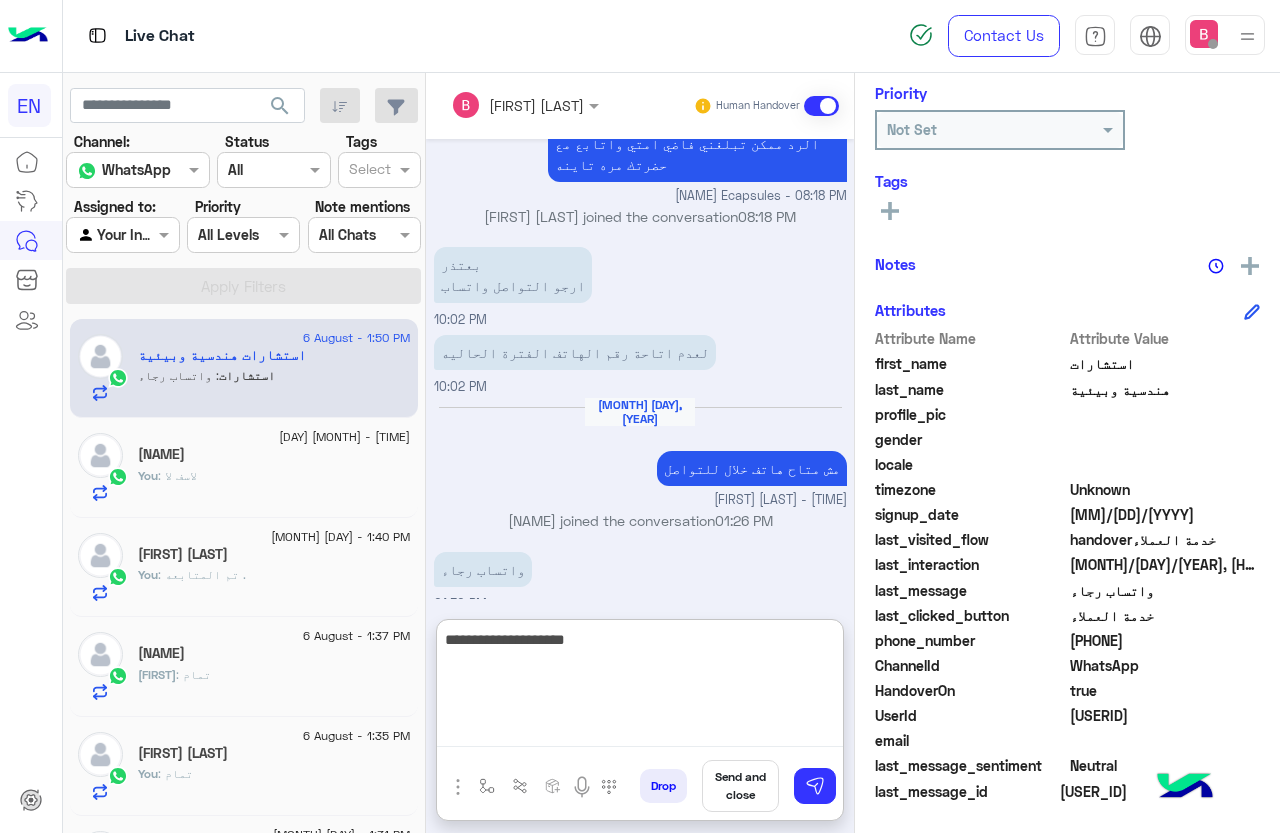 type 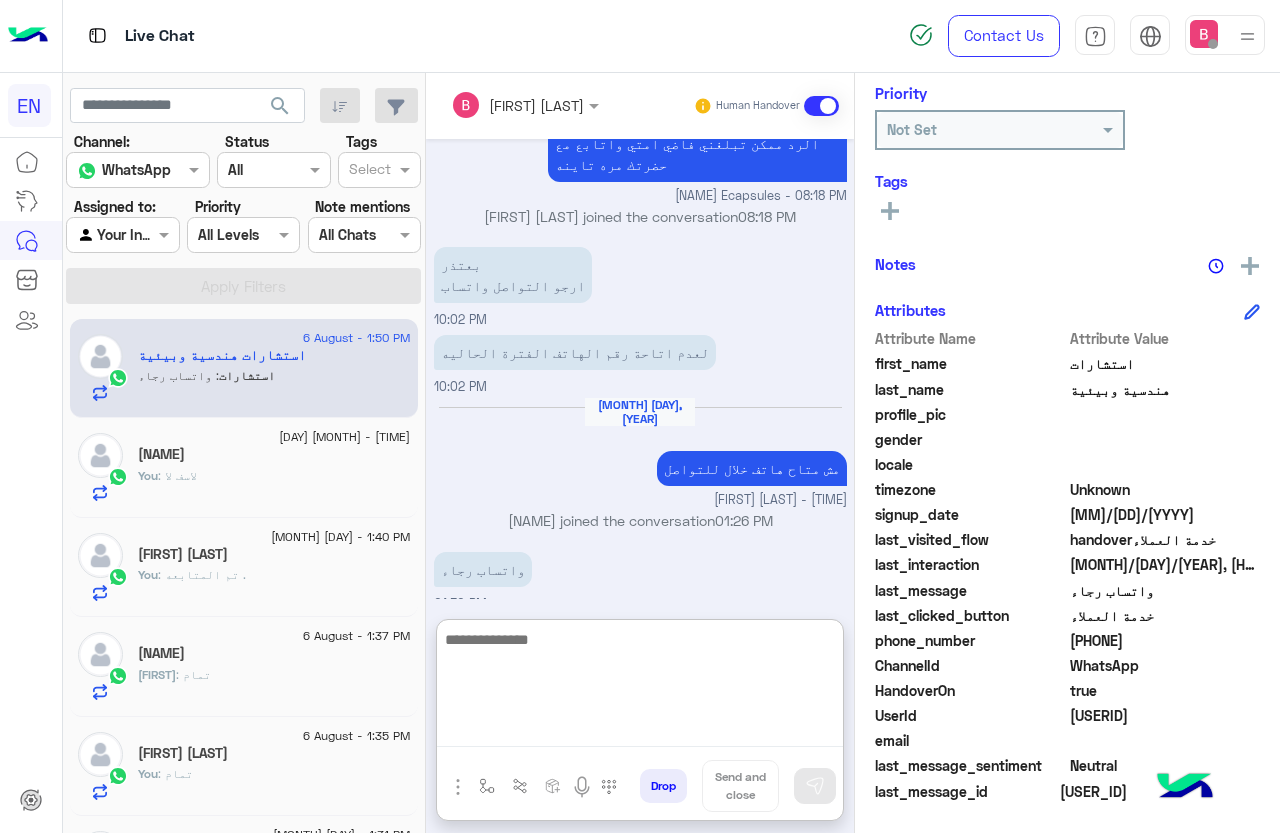 scroll, scrollTop: 1804, scrollLeft: 0, axis: vertical 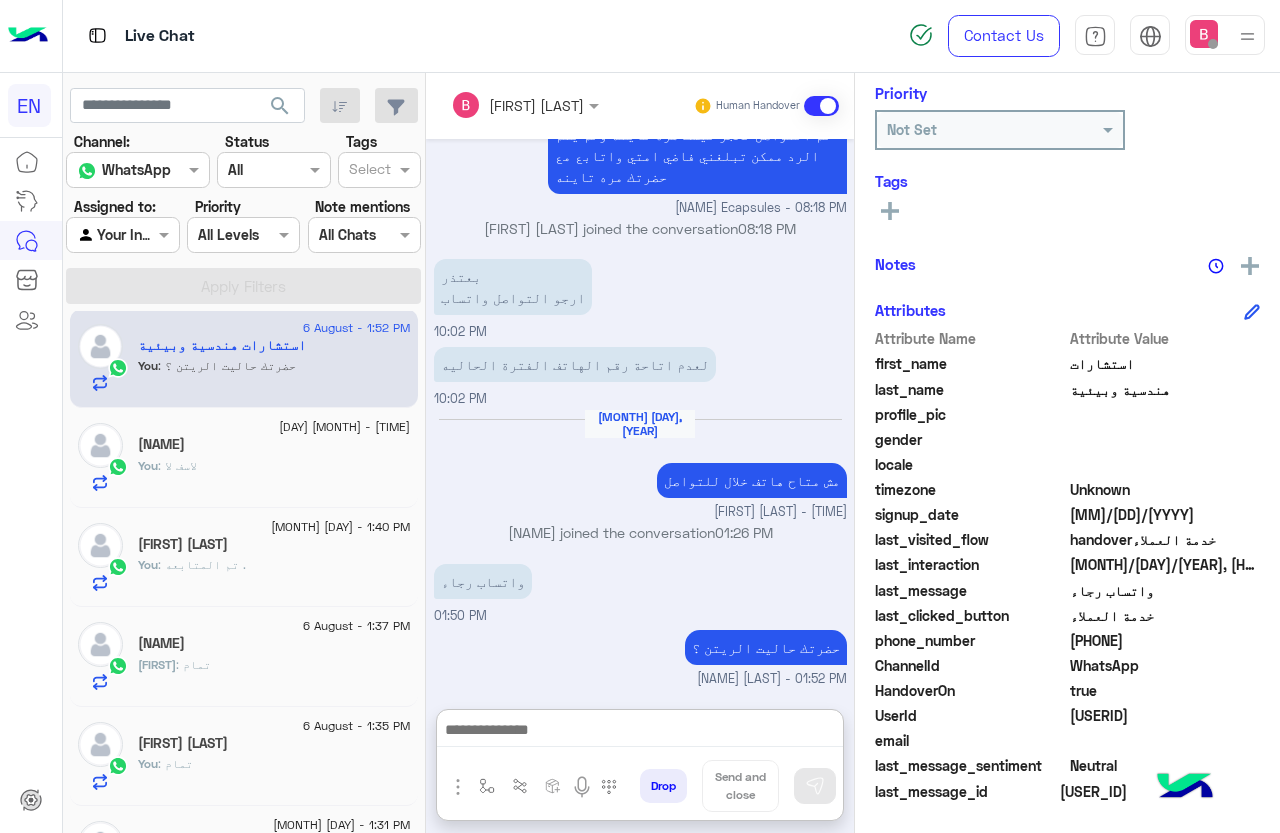 click at bounding box center (100, 235) 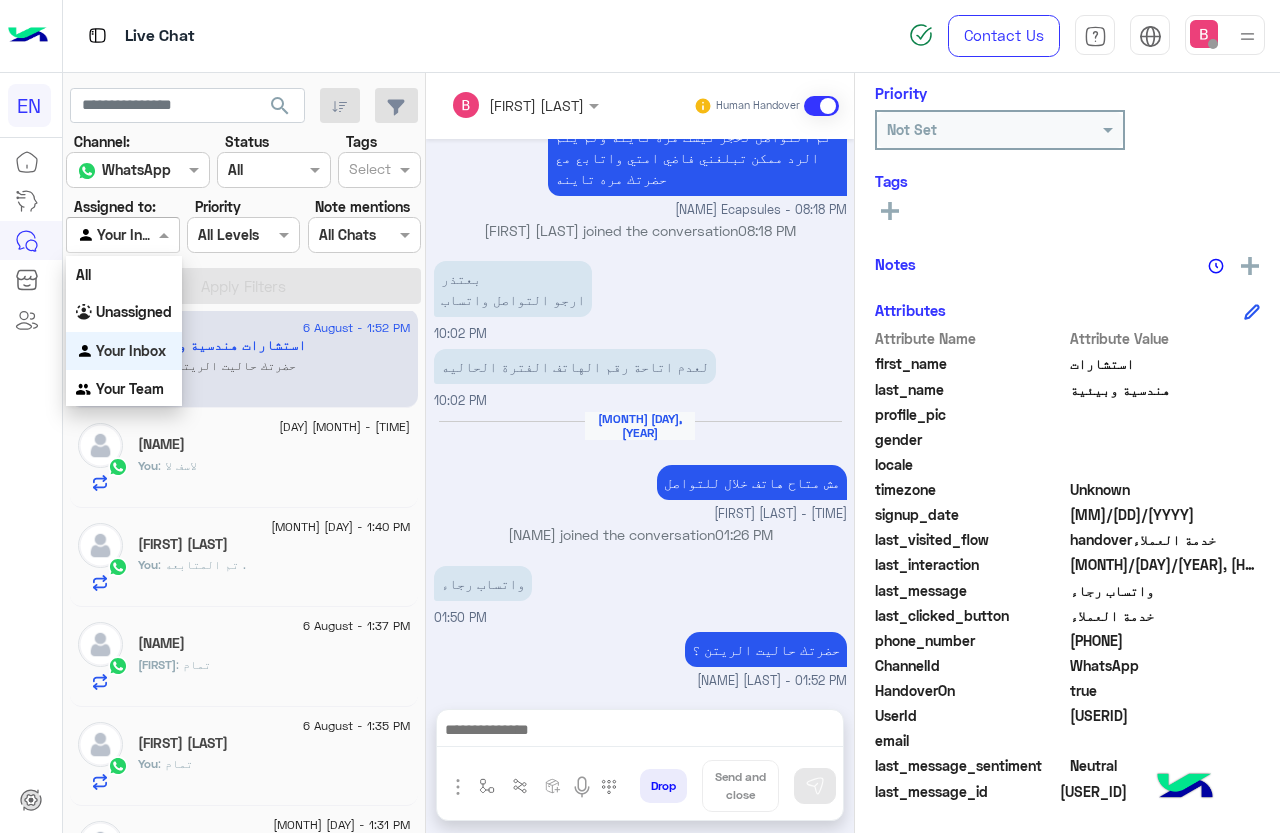 scroll, scrollTop: 1714, scrollLeft: 0, axis: vertical 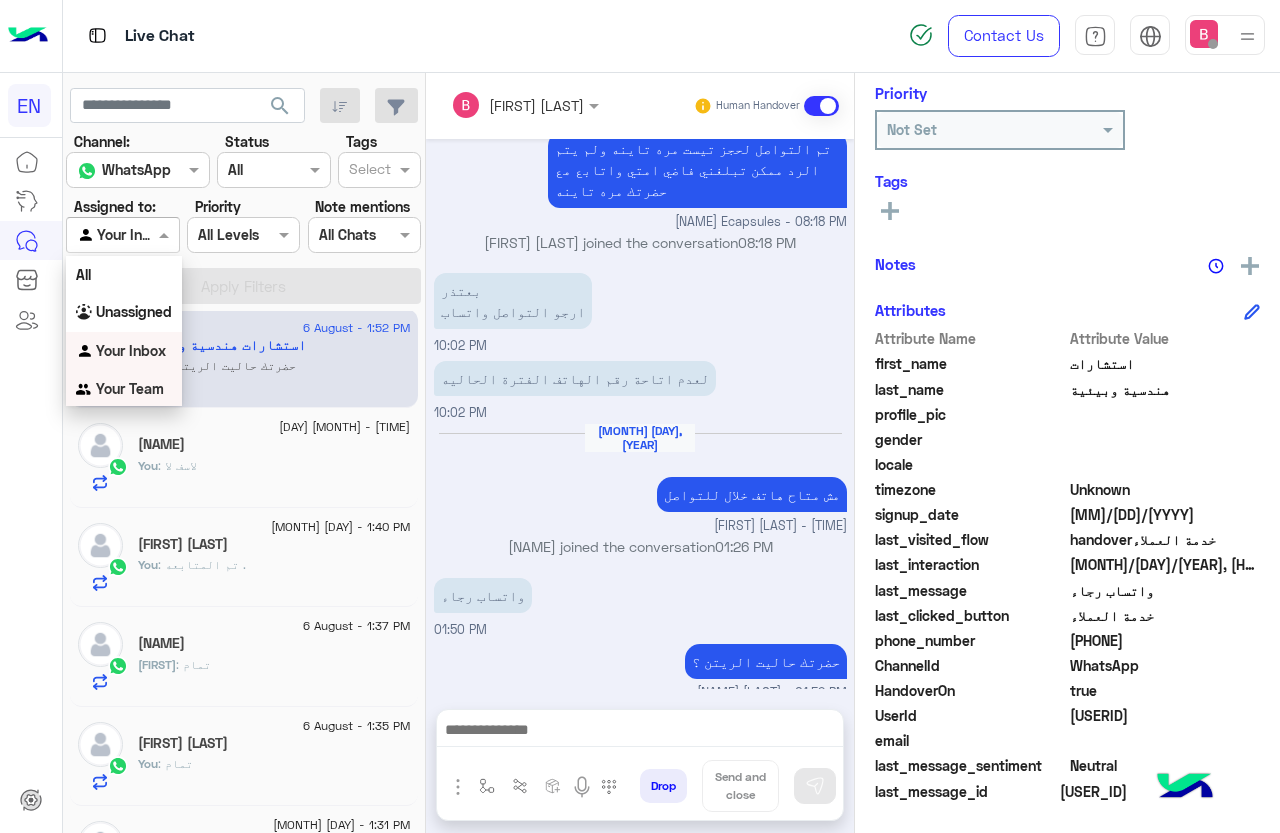 click on "Your Team" at bounding box center (130, 388) 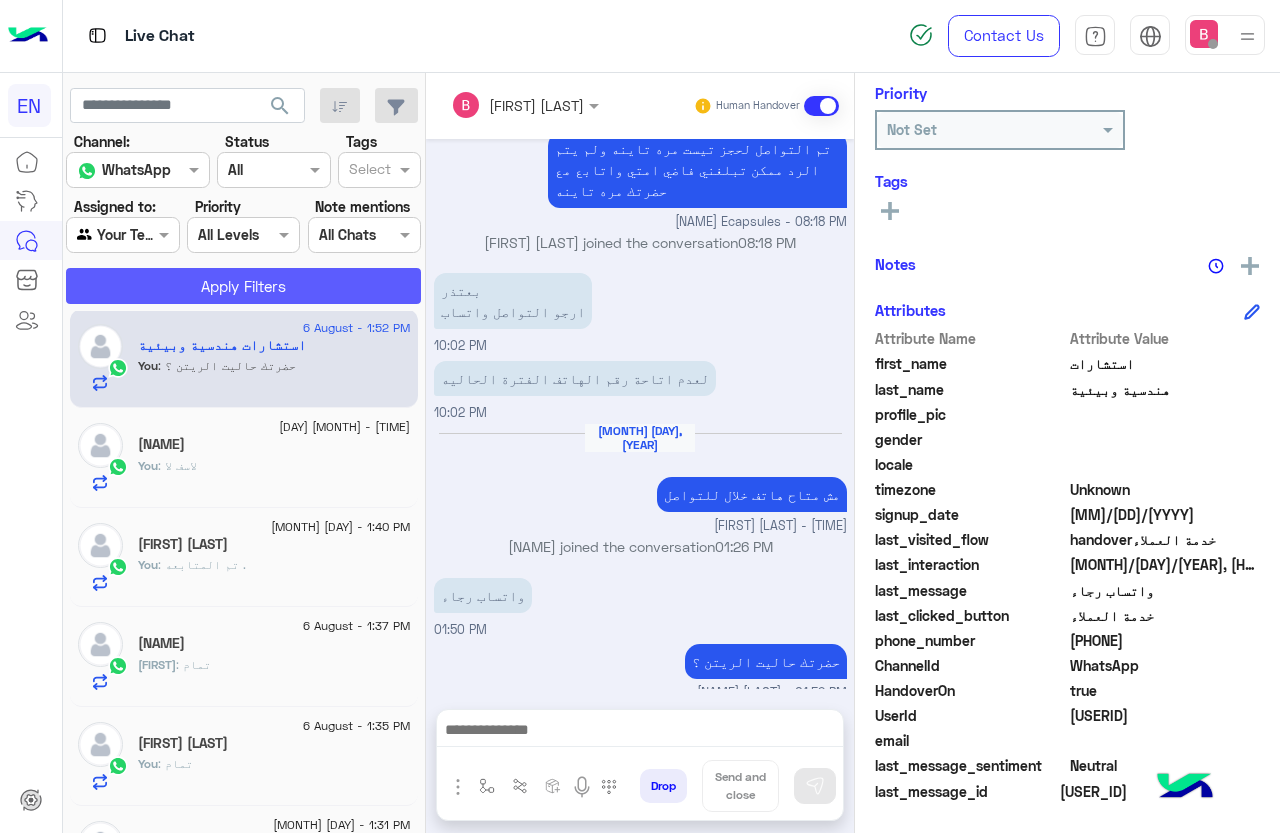click on "Apply Filters" 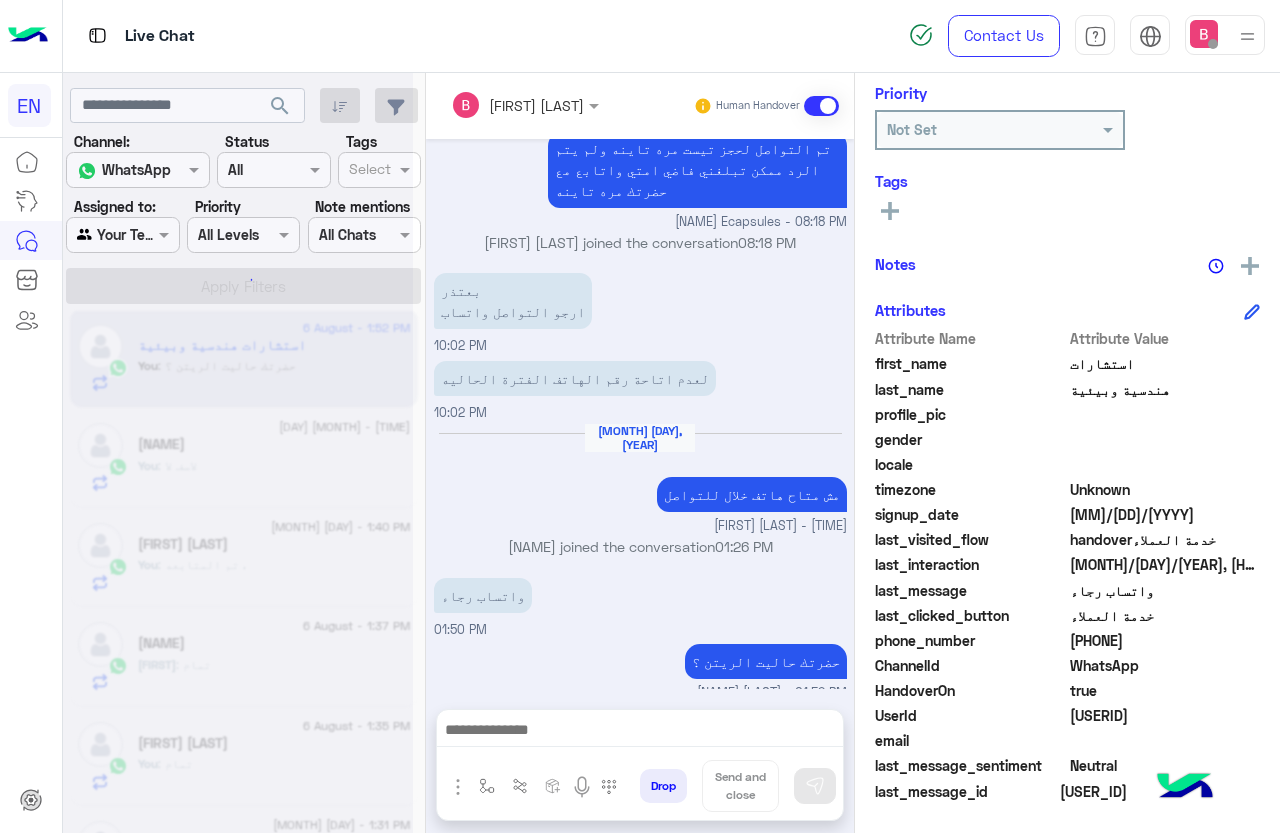 scroll, scrollTop: 301, scrollLeft: 0, axis: vertical 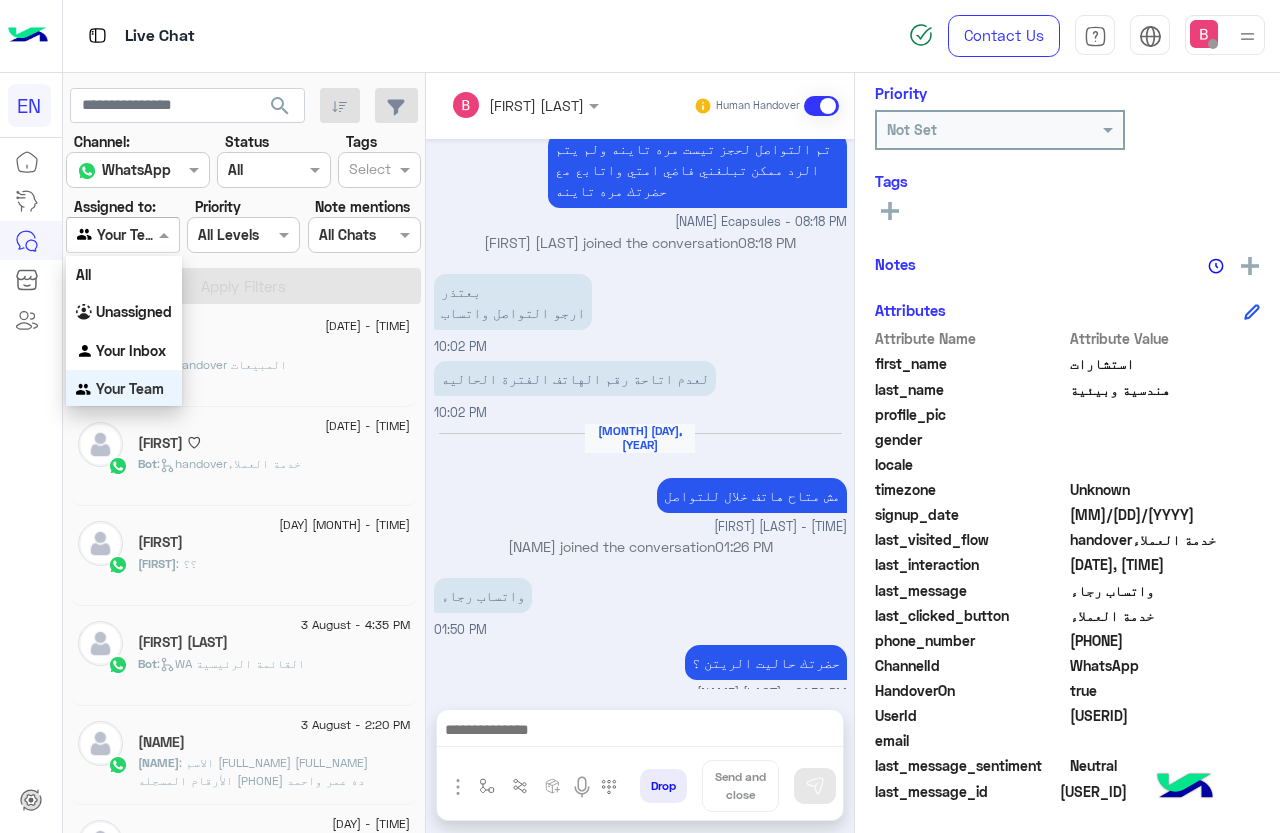 click at bounding box center (100, 235) 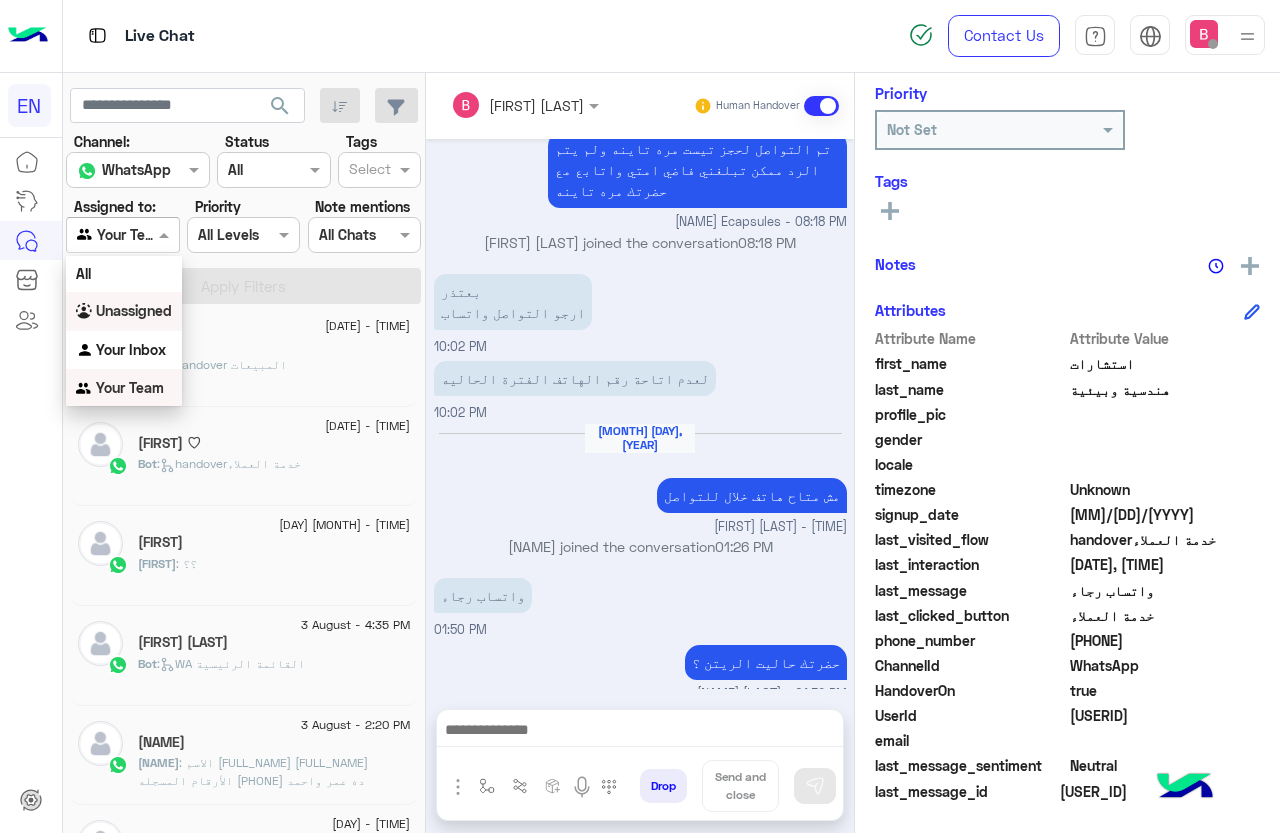 click on "Unassigned" at bounding box center [134, 310] 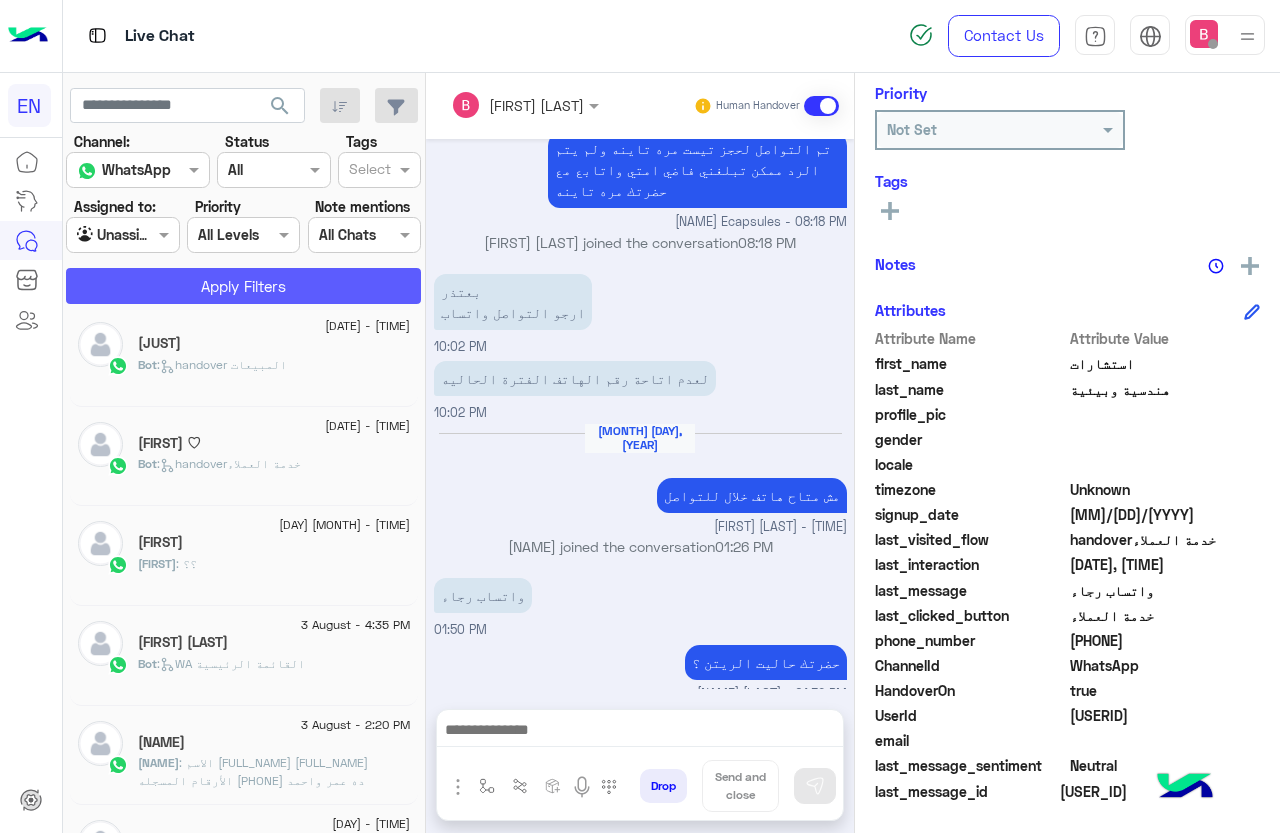 click on "Apply Filters" 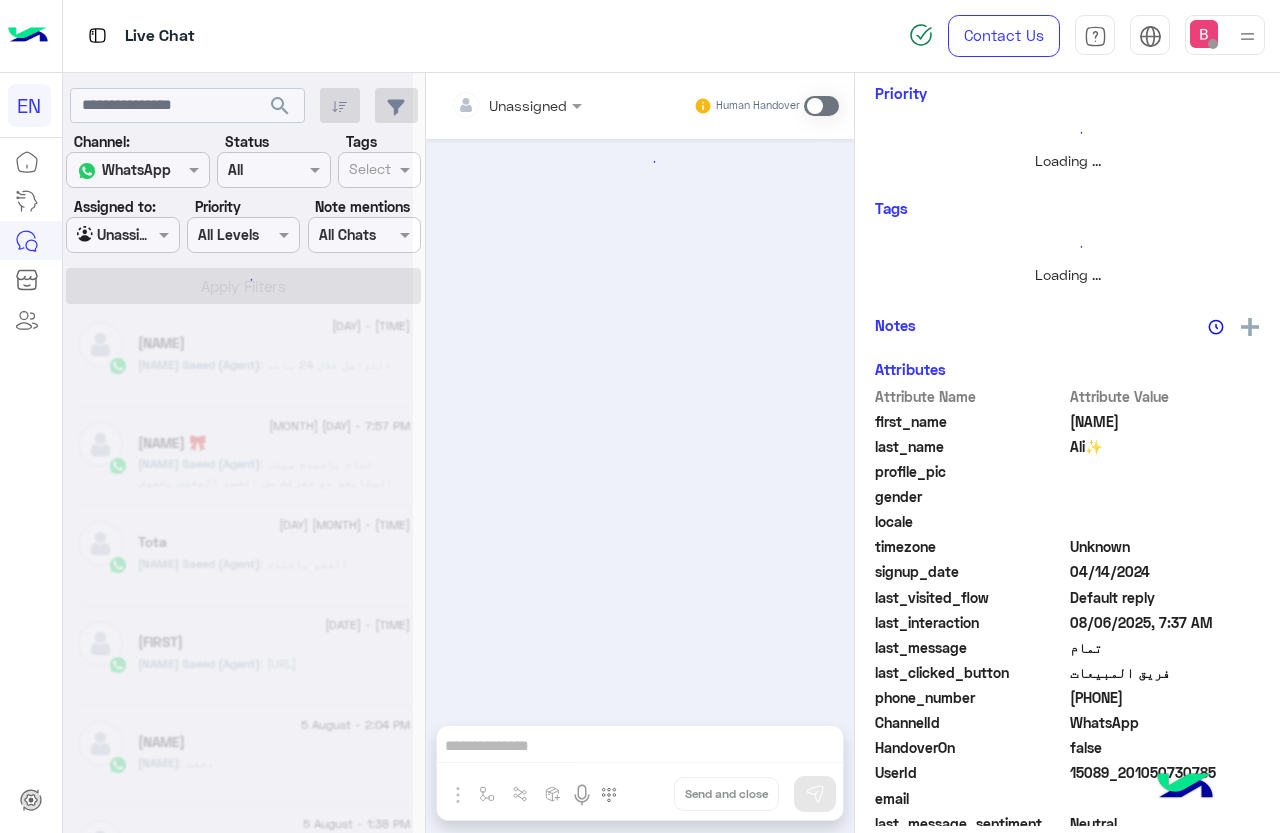 scroll, scrollTop: 301, scrollLeft: 0, axis: vertical 